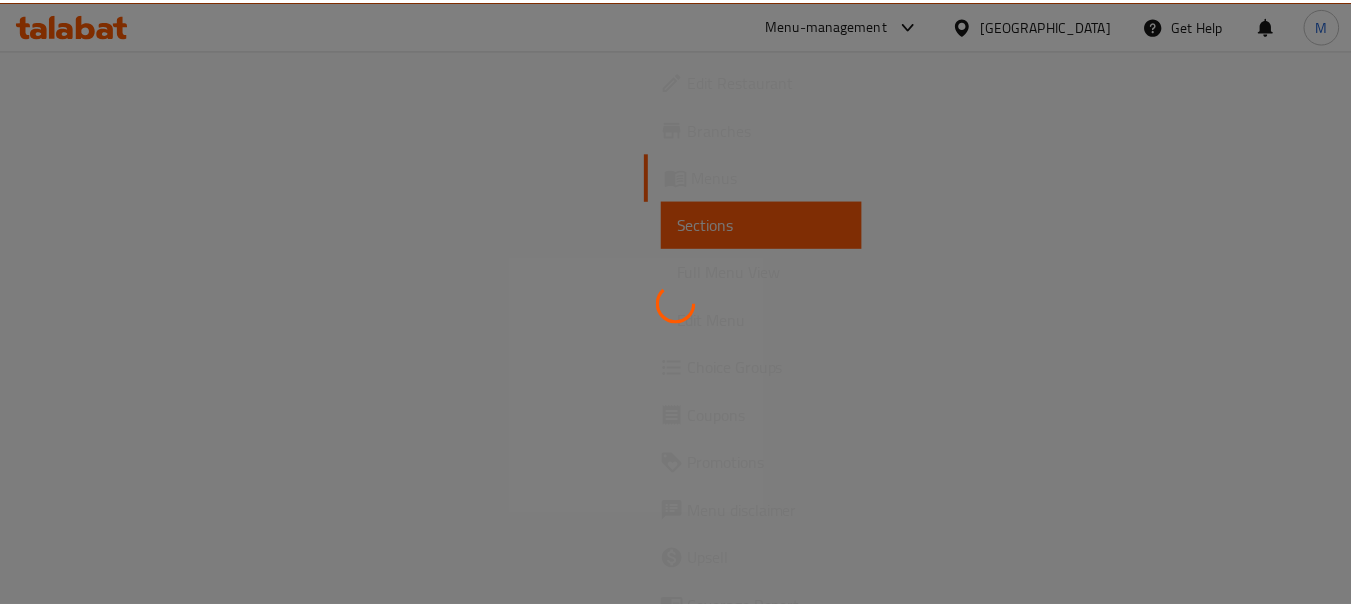 scroll, scrollTop: 0, scrollLeft: 0, axis: both 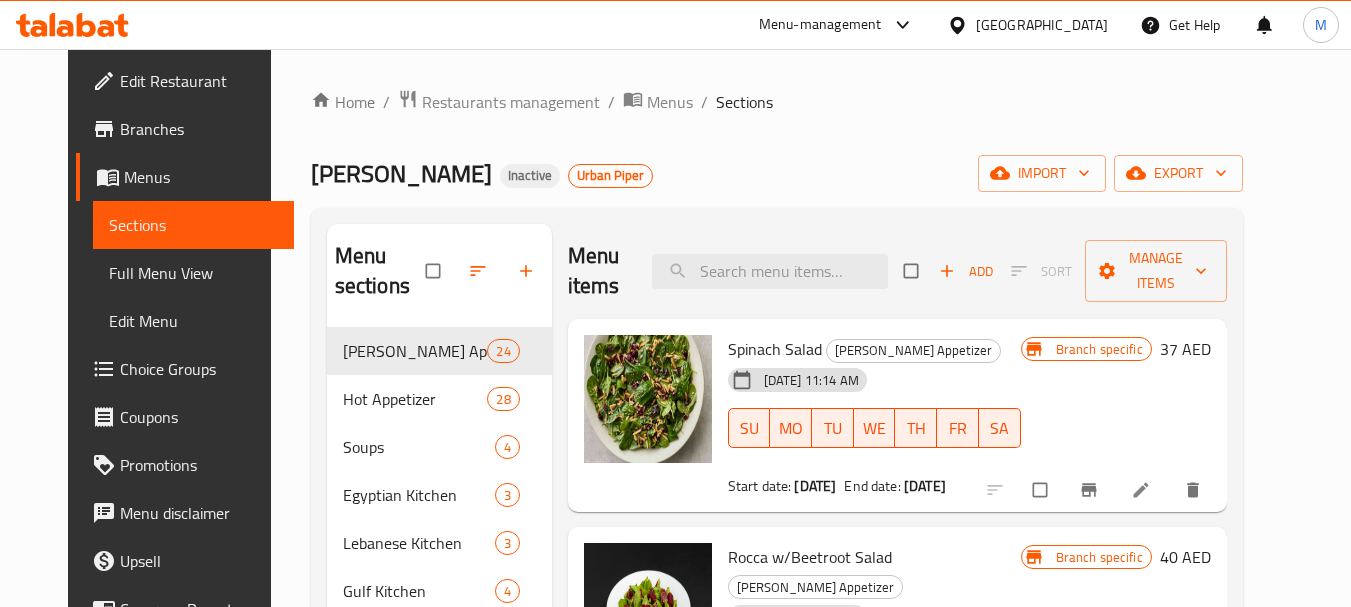 click on "United Arab Emirates" at bounding box center (1042, 25) 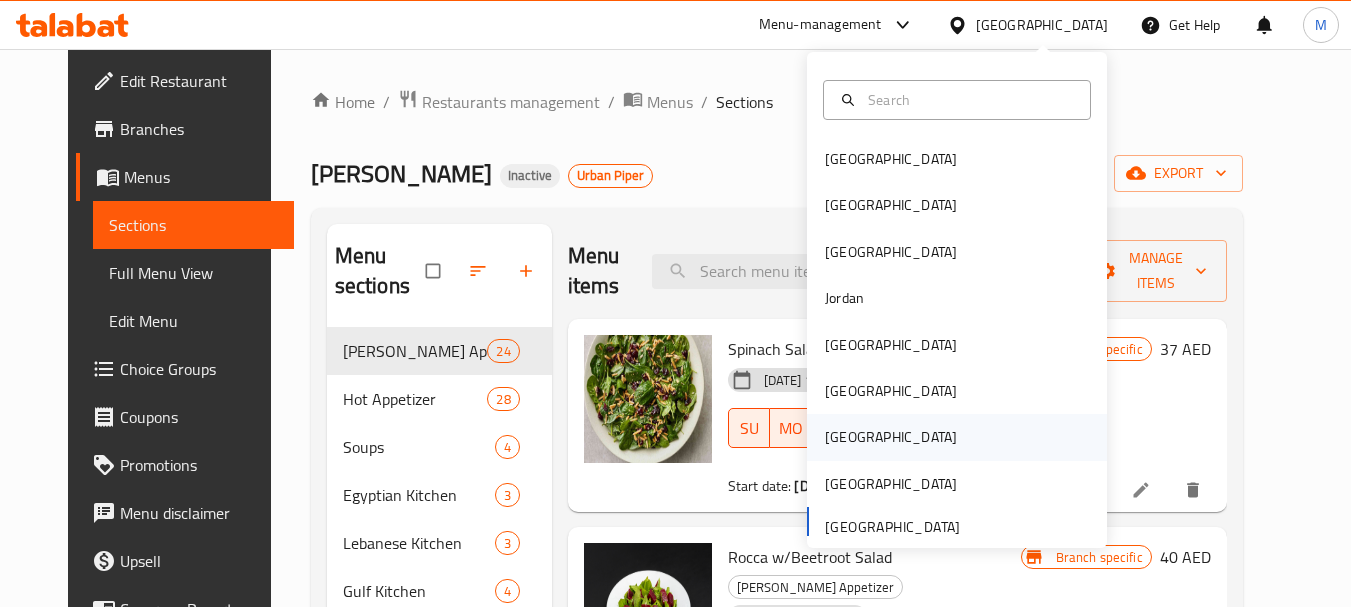 click on "[GEOGRAPHIC_DATA]" at bounding box center (957, 437) 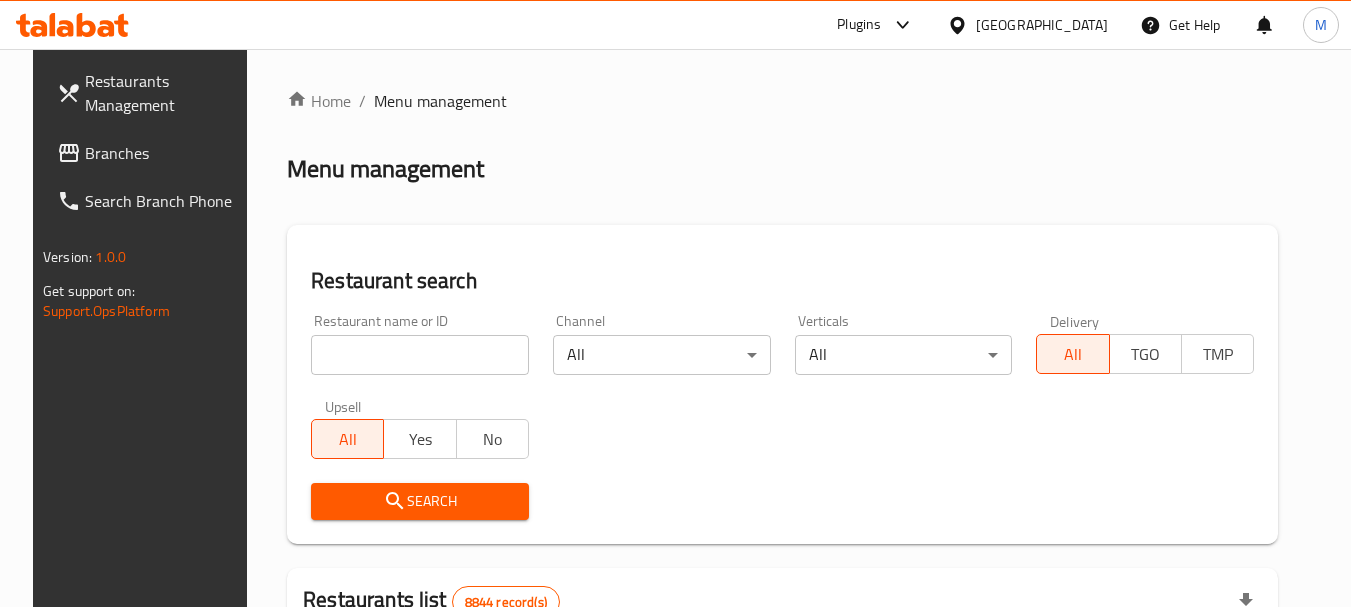 click at bounding box center [420, 355] 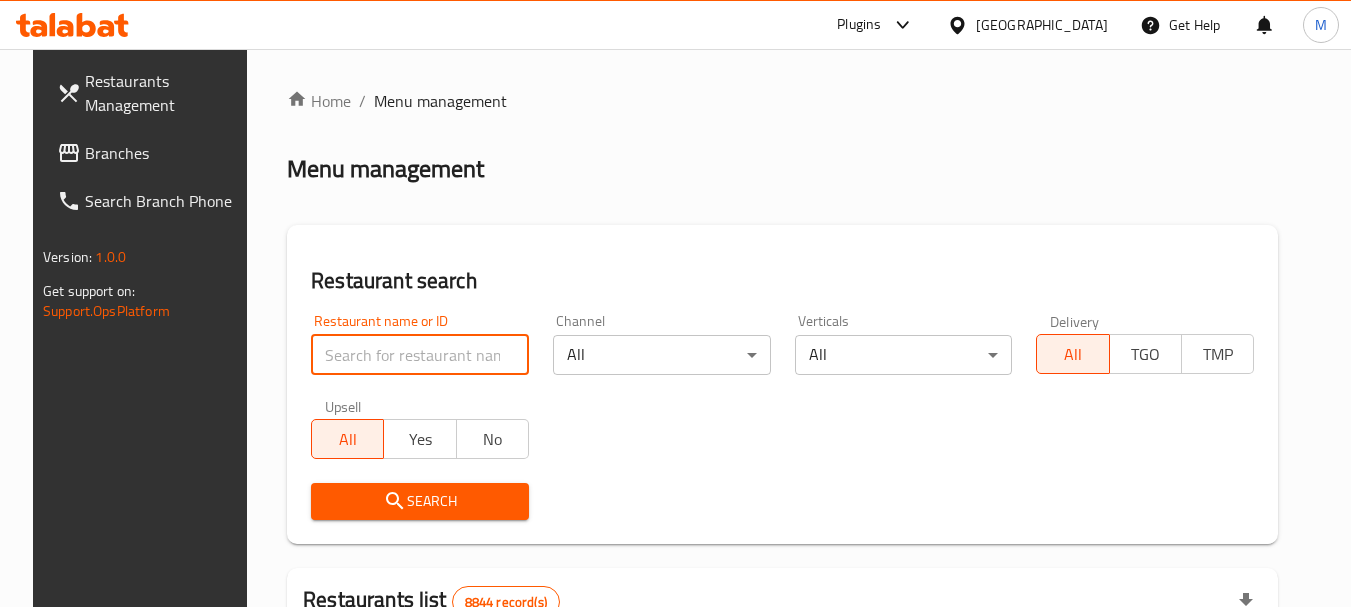 paste on "Healthy Plus" 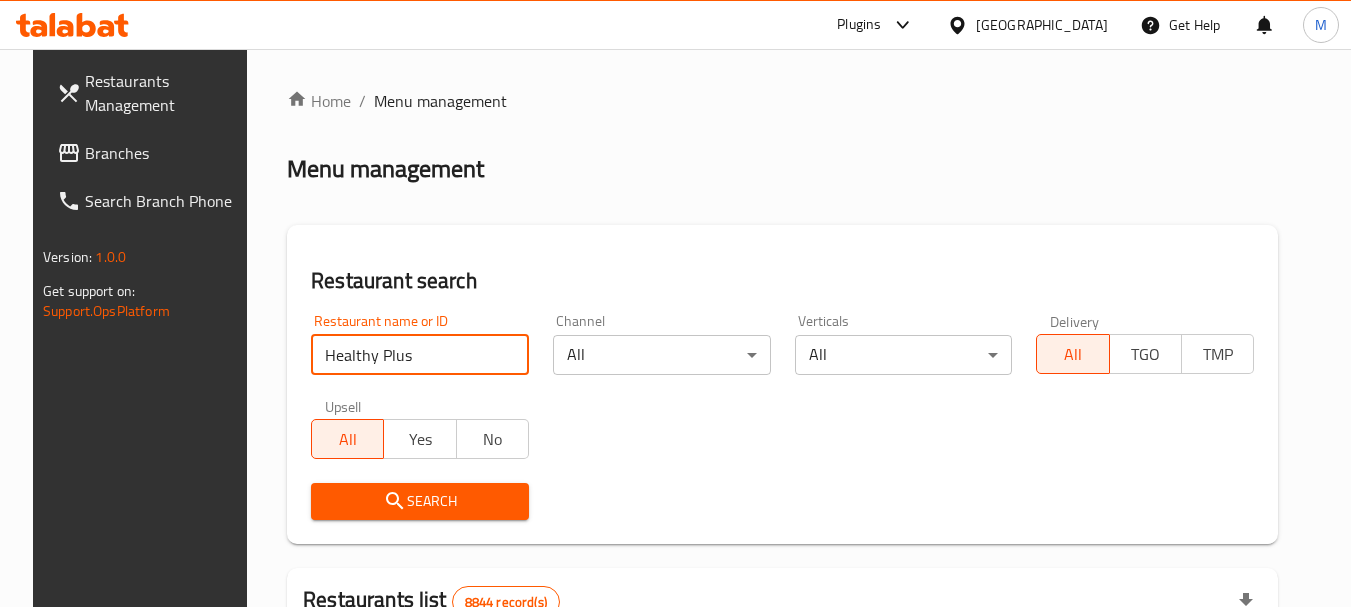 type on "Healthy Plus" 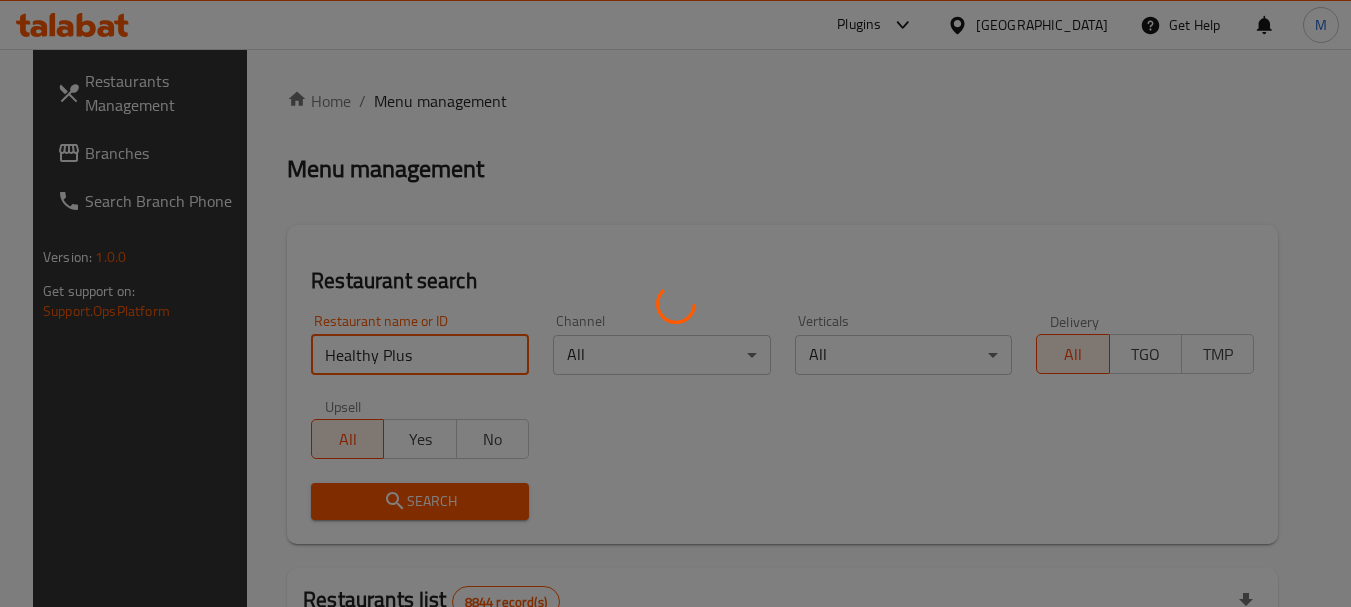click on "Search" at bounding box center (420, 501) 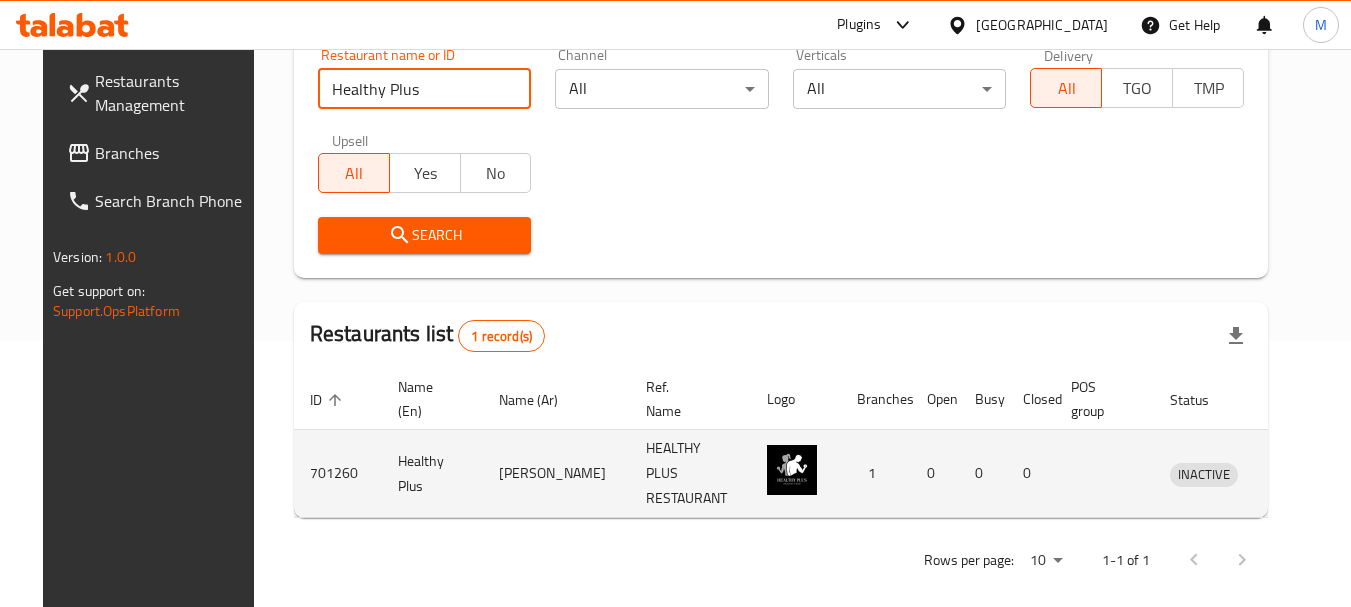 scroll, scrollTop: 268, scrollLeft: 0, axis: vertical 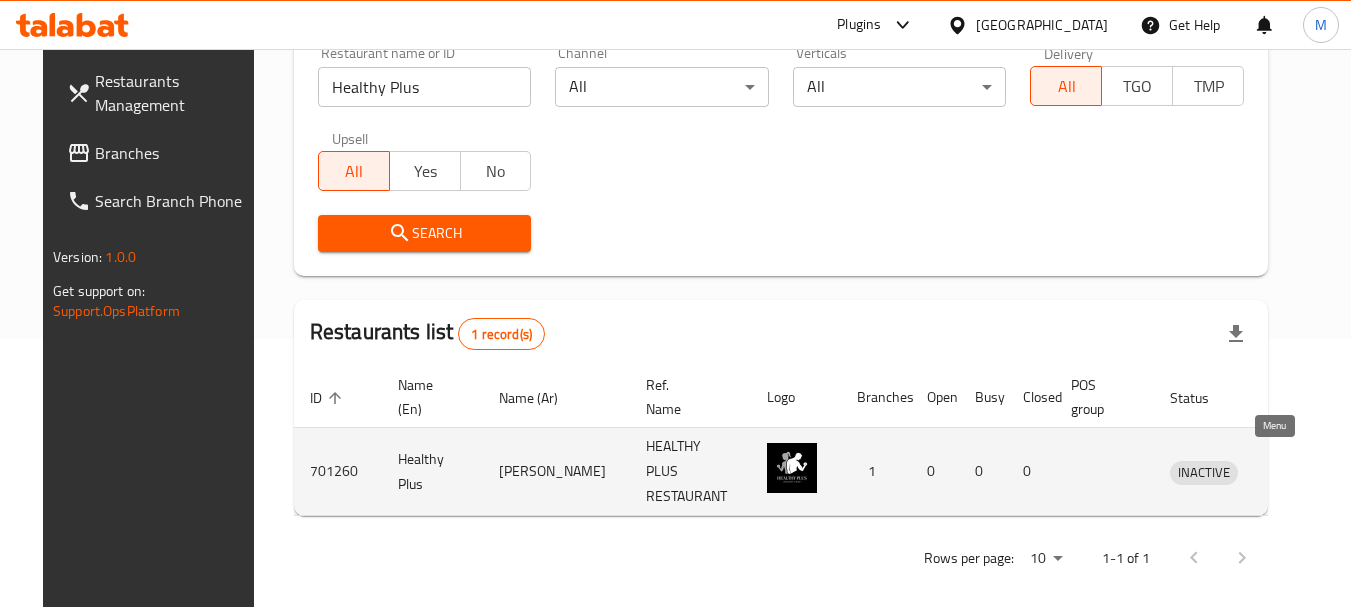 click 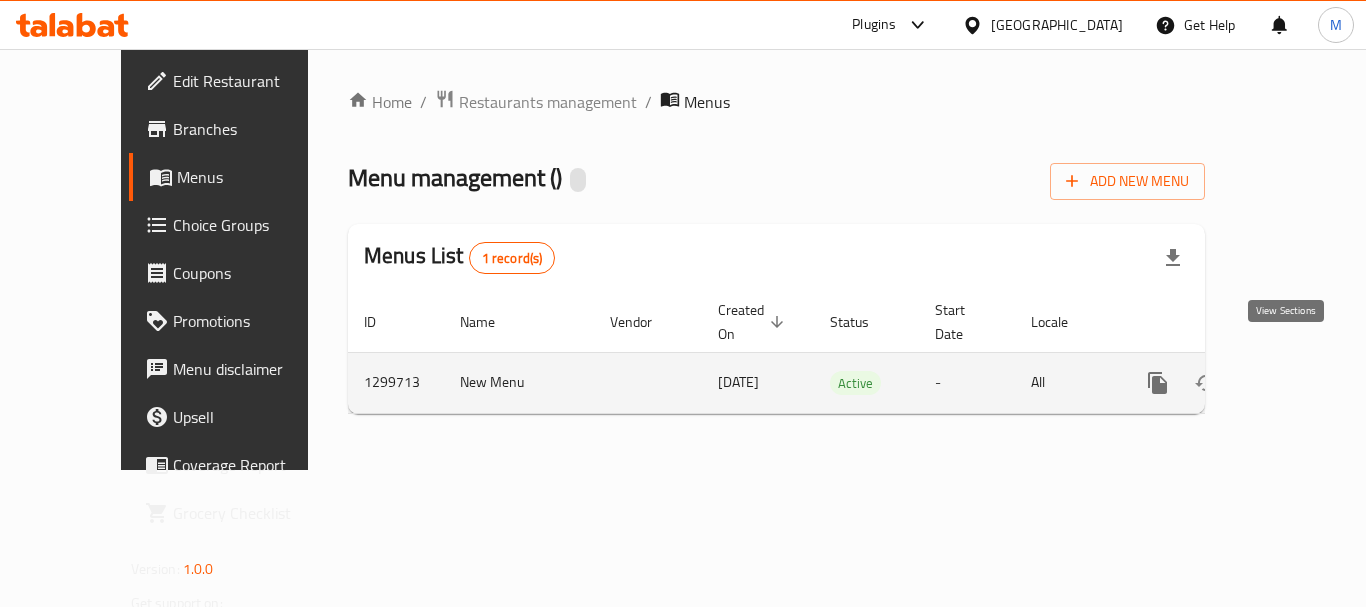 click 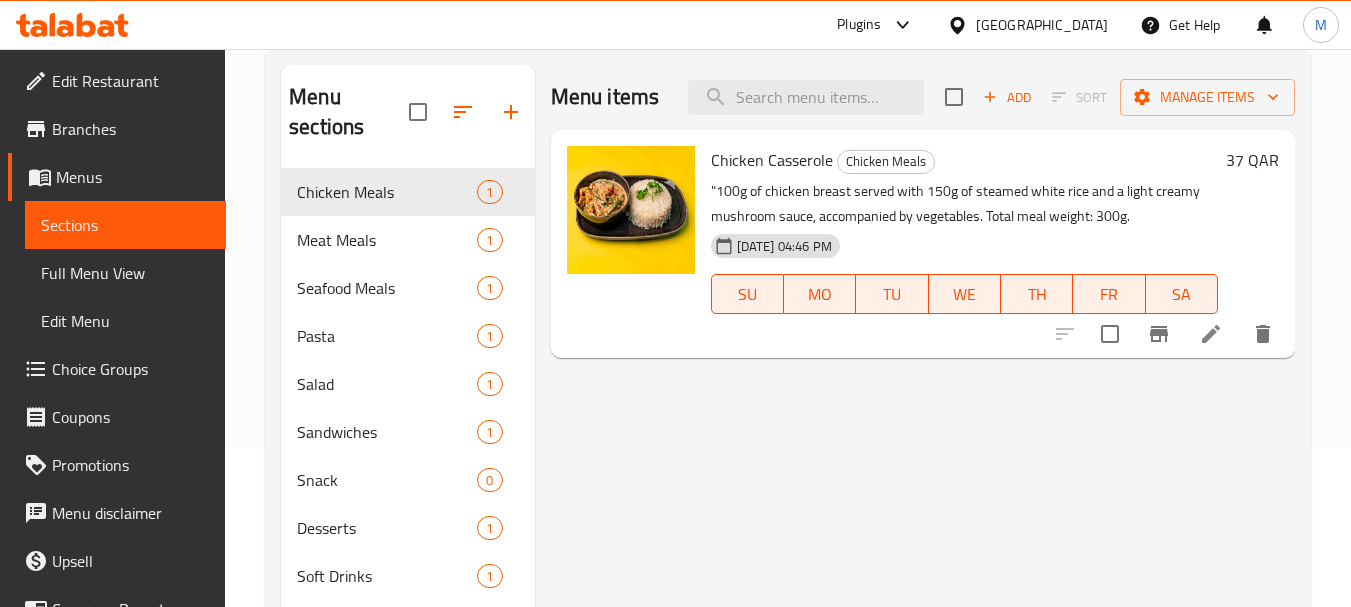 scroll, scrollTop: 156, scrollLeft: 0, axis: vertical 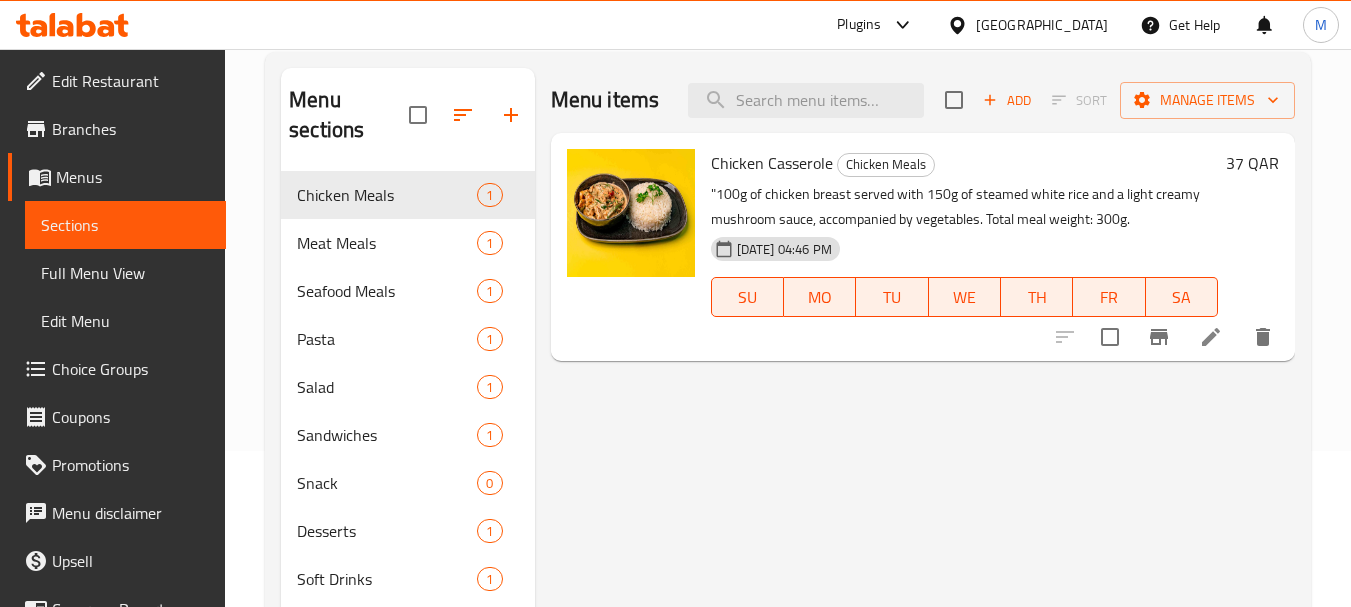 click on "Full Menu View" at bounding box center (125, 273) 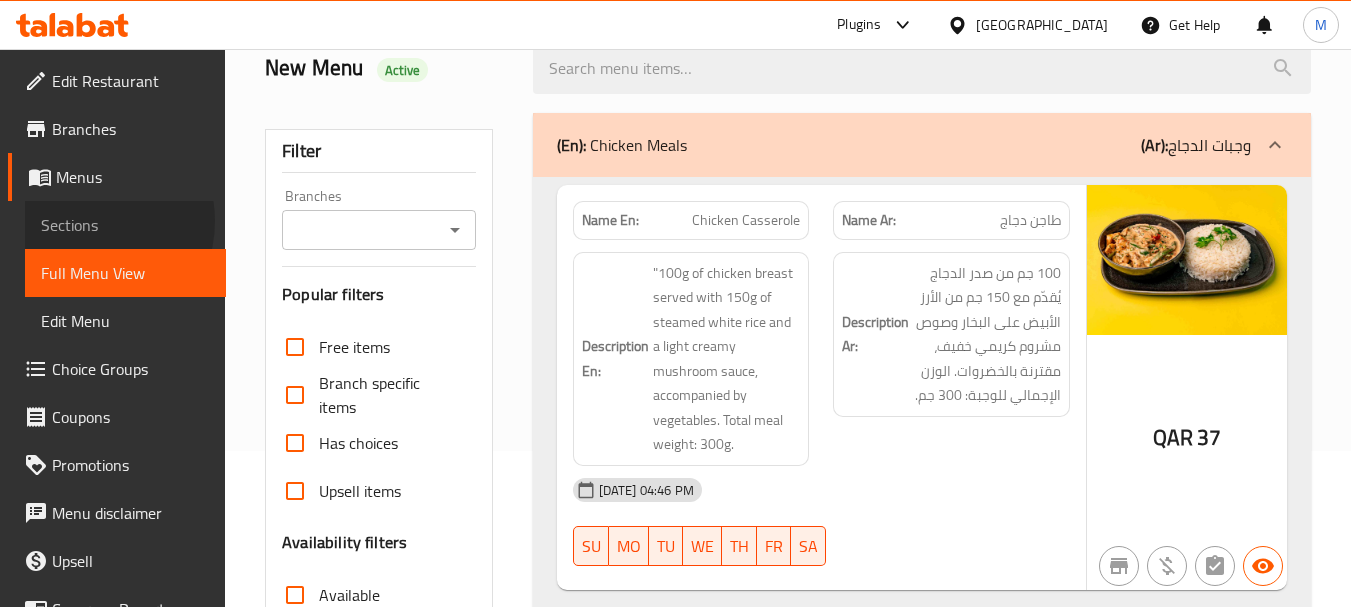 click on "Sections" at bounding box center (125, 225) 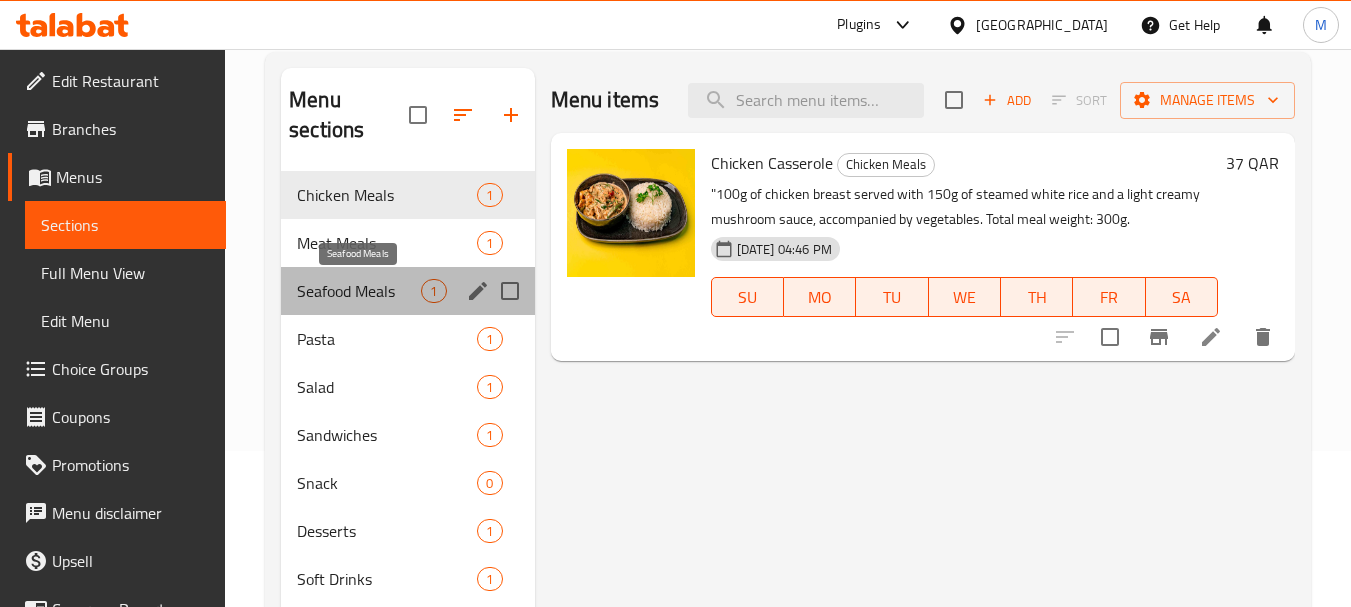 click on "Seafood Meals" at bounding box center (359, 291) 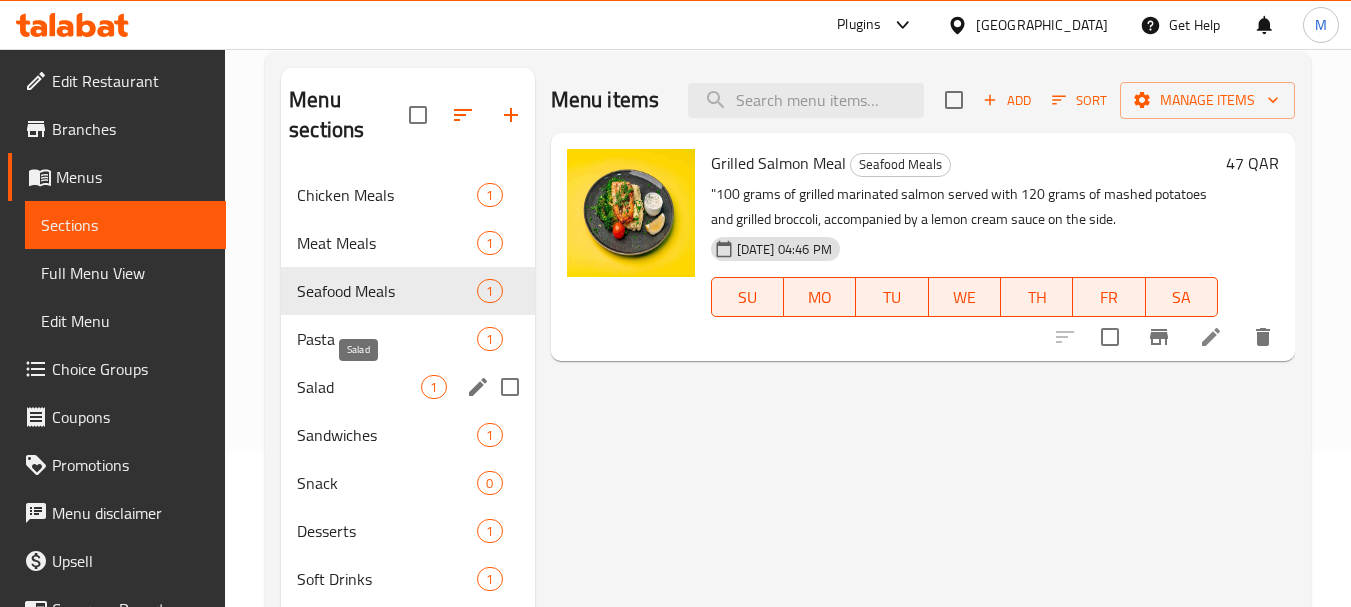 click on "Salad" at bounding box center (359, 387) 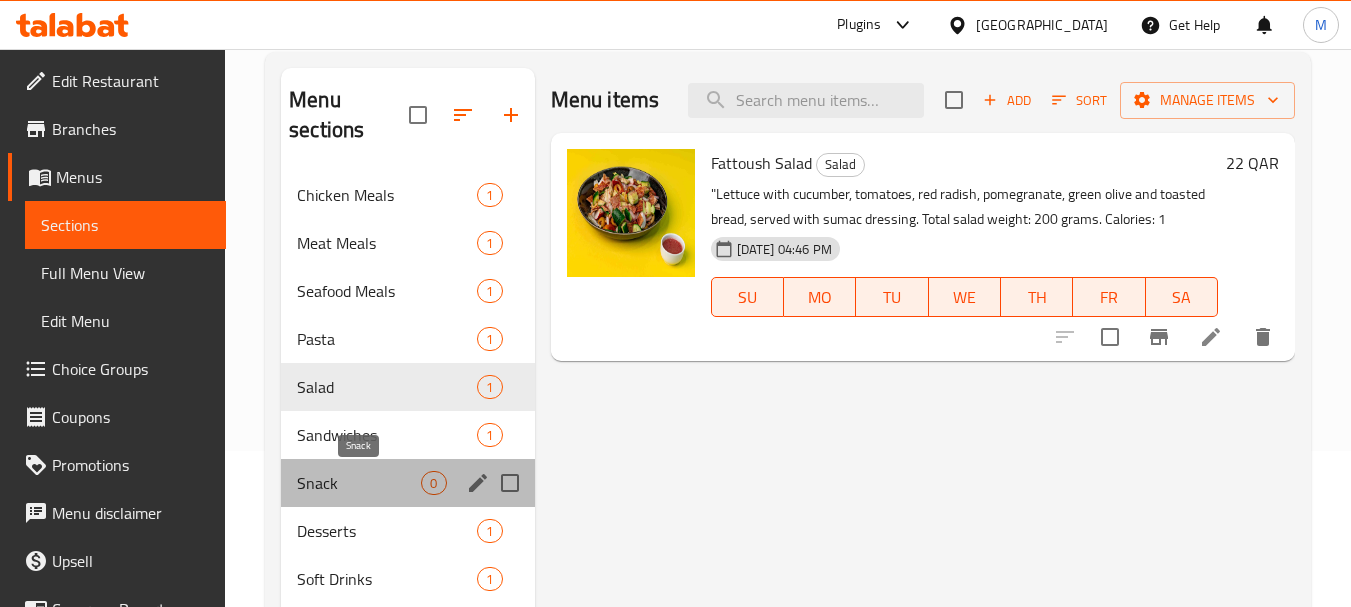 click on "Snack" at bounding box center [359, 483] 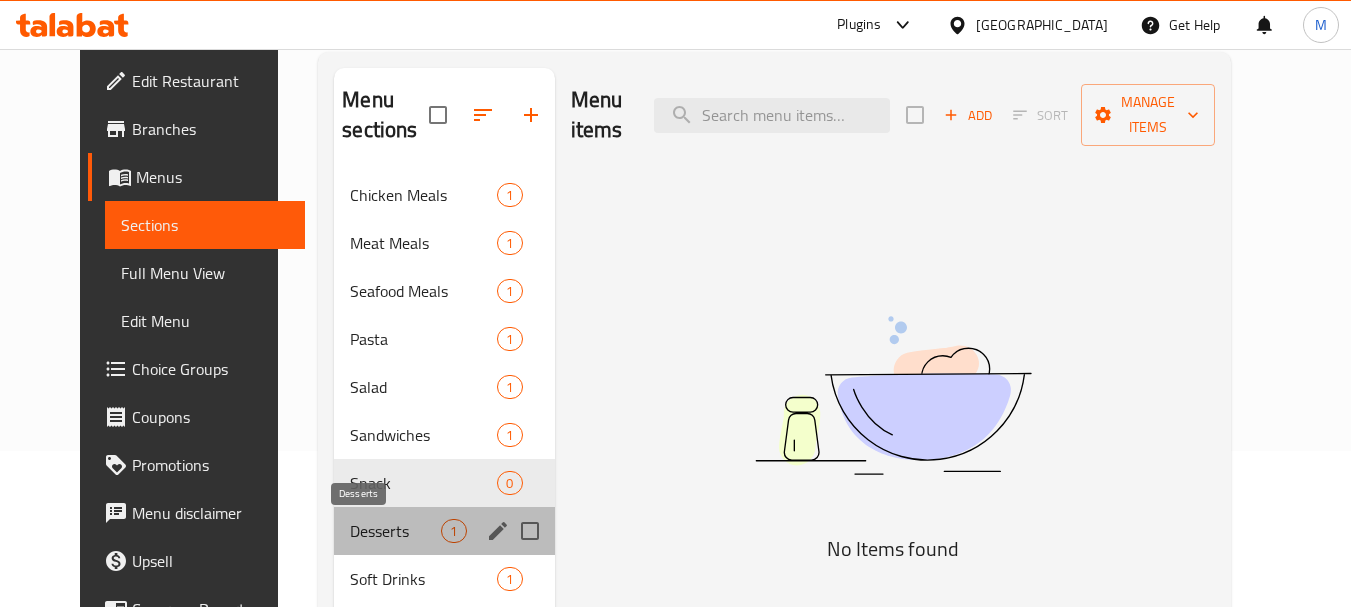 click on "Desserts" at bounding box center (395, 531) 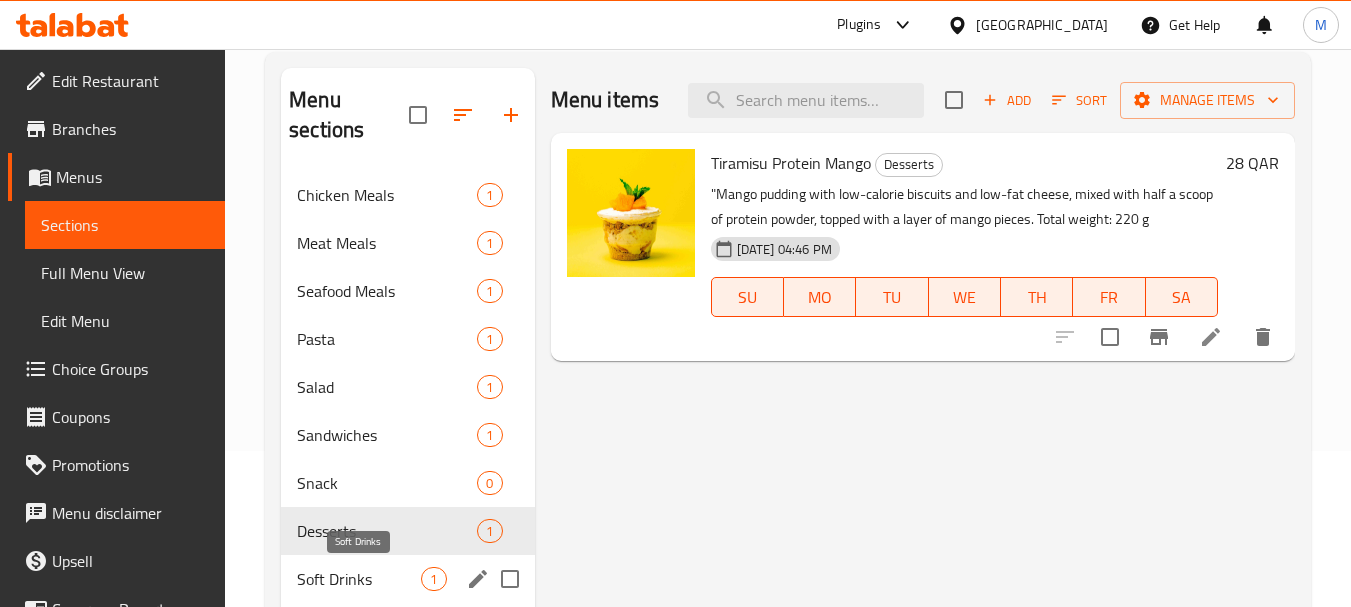 click on "Soft Drinks" at bounding box center (359, 579) 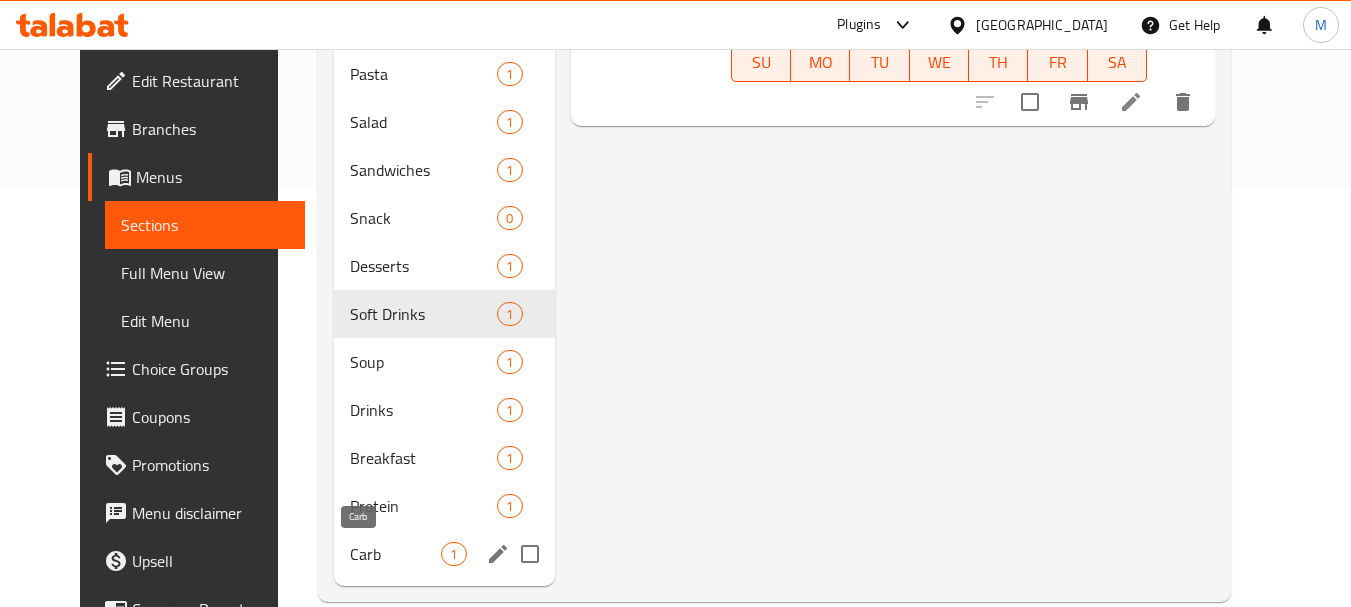 scroll, scrollTop: 456, scrollLeft: 0, axis: vertical 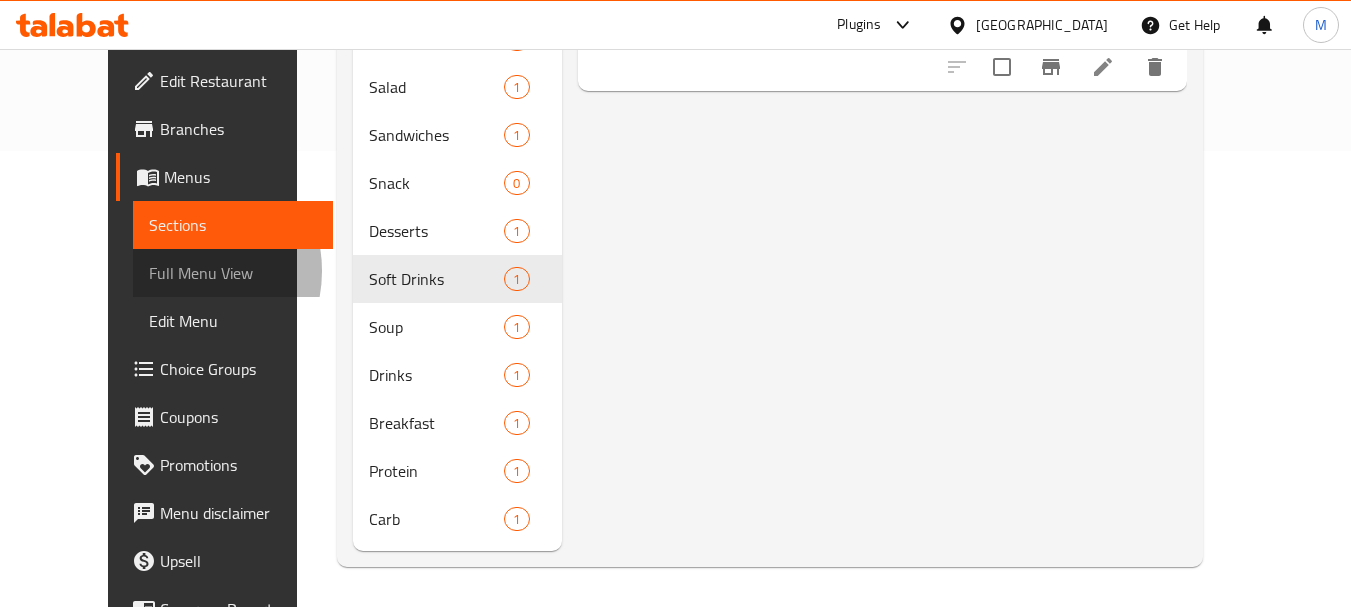 click on "Full Menu View" at bounding box center (233, 273) 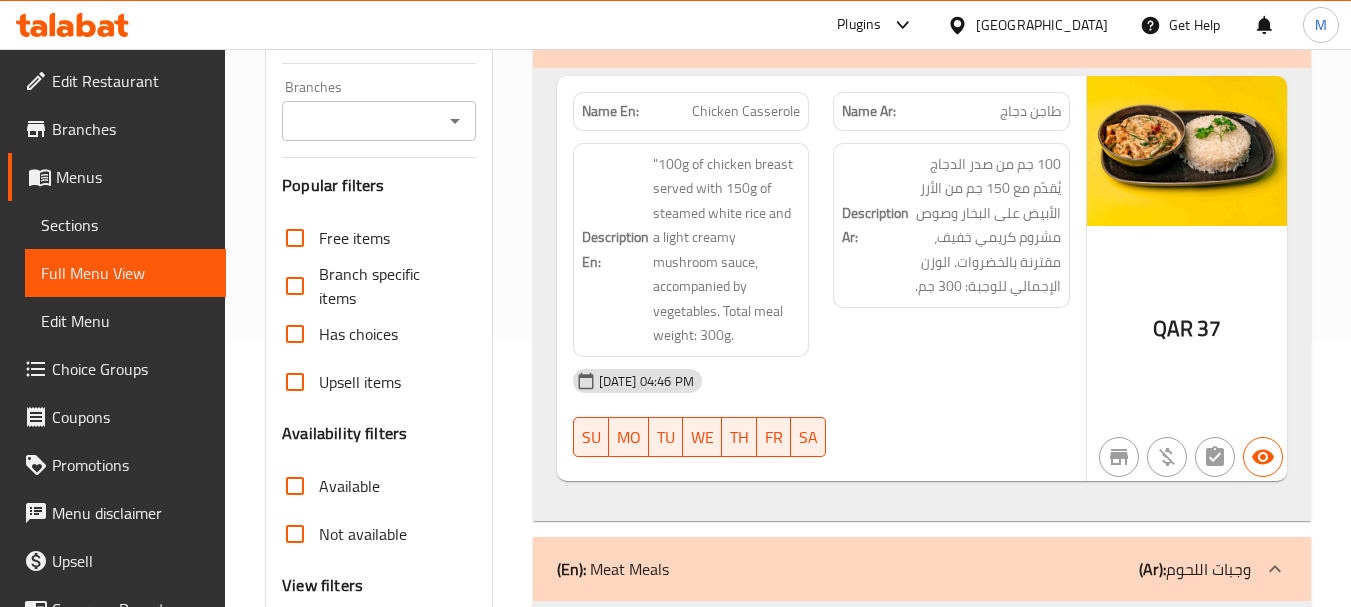 scroll, scrollTop: 300, scrollLeft: 0, axis: vertical 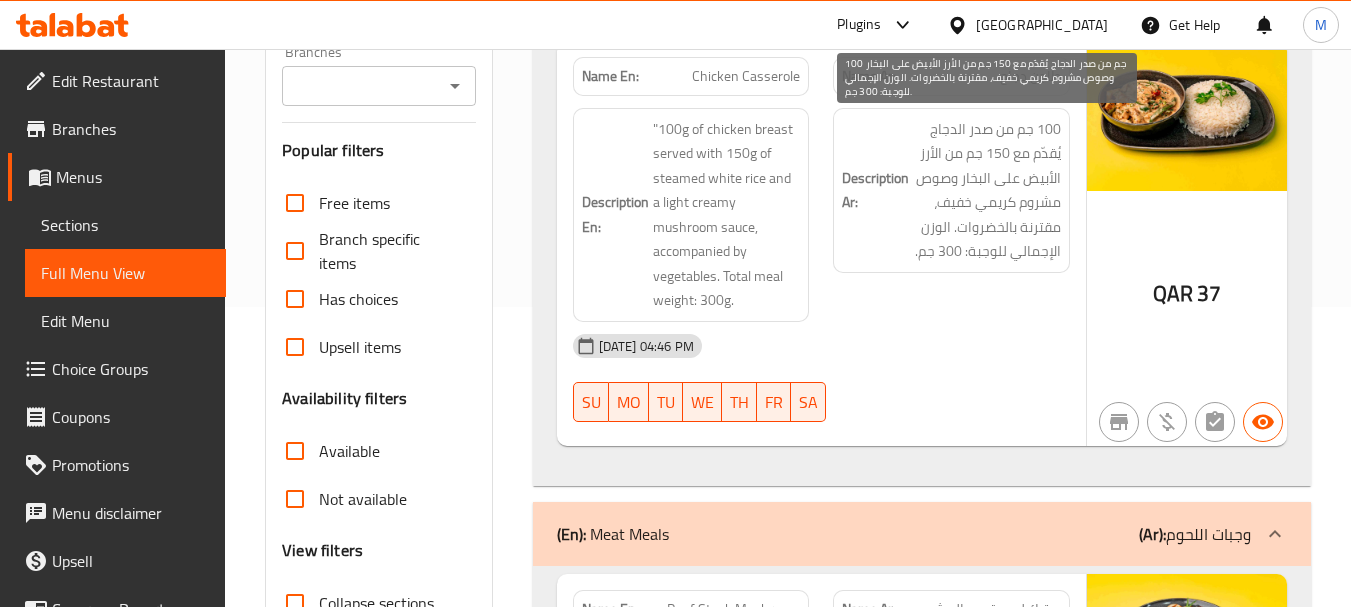 click on "100 جم من صدر الدجاج يُقدّم مع 150 جم من الأرز الأبيض على البخار وصوص مشروم كريمي خفيف، مقترنة بالخضروات. الوزن الإجمالي للوجبة: 300 جم." at bounding box center (987, 190) 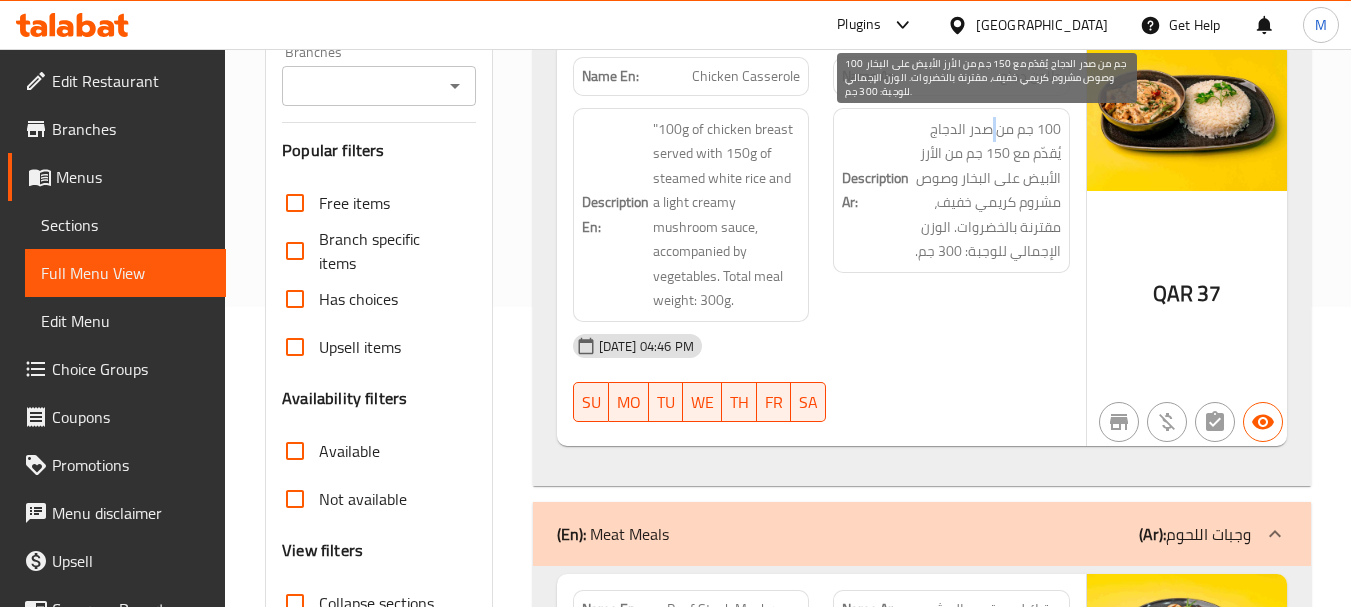 click on "100 جم من صدر الدجاج يُقدّم مع 150 جم من الأرز الأبيض على البخار وصوص مشروم كريمي خفيف، مقترنة بالخضروات. الوزن الإجمالي للوجبة: 300 جم." at bounding box center (987, 190) 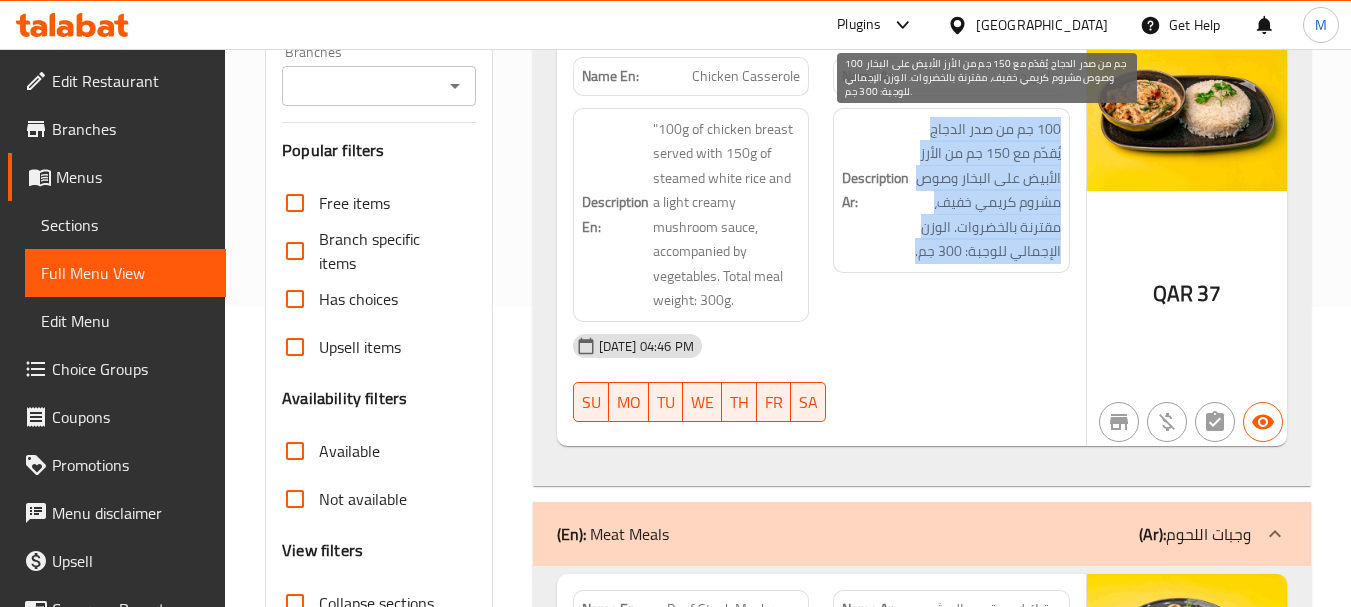 click on "100 جم من صدر الدجاج يُقدّم مع 150 جم من الأرز الأبيض على البخار وصوص مشروم كريمي خفيف، مقترنة بالخضروات. الوزن الإجمالي للوجبة: 300 جم." at bounding box center [987, 190] 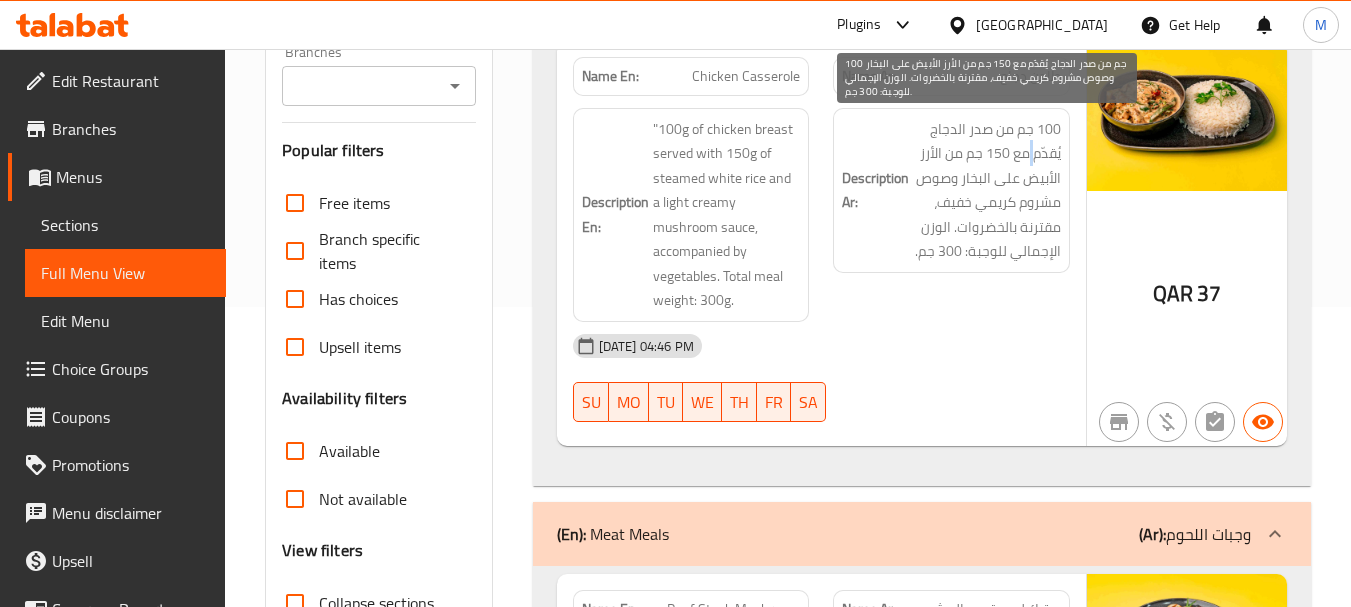 click on "100 جم من صدر الدجاج يُقدّم مع 150 جم من الأرز الأبيض على البخار وصوص مشروم كريمي خفيف، مقترنة بالخضروات. الوزن الإجمالي للوجبة: 300 جم." at bounding box center (987, 190) 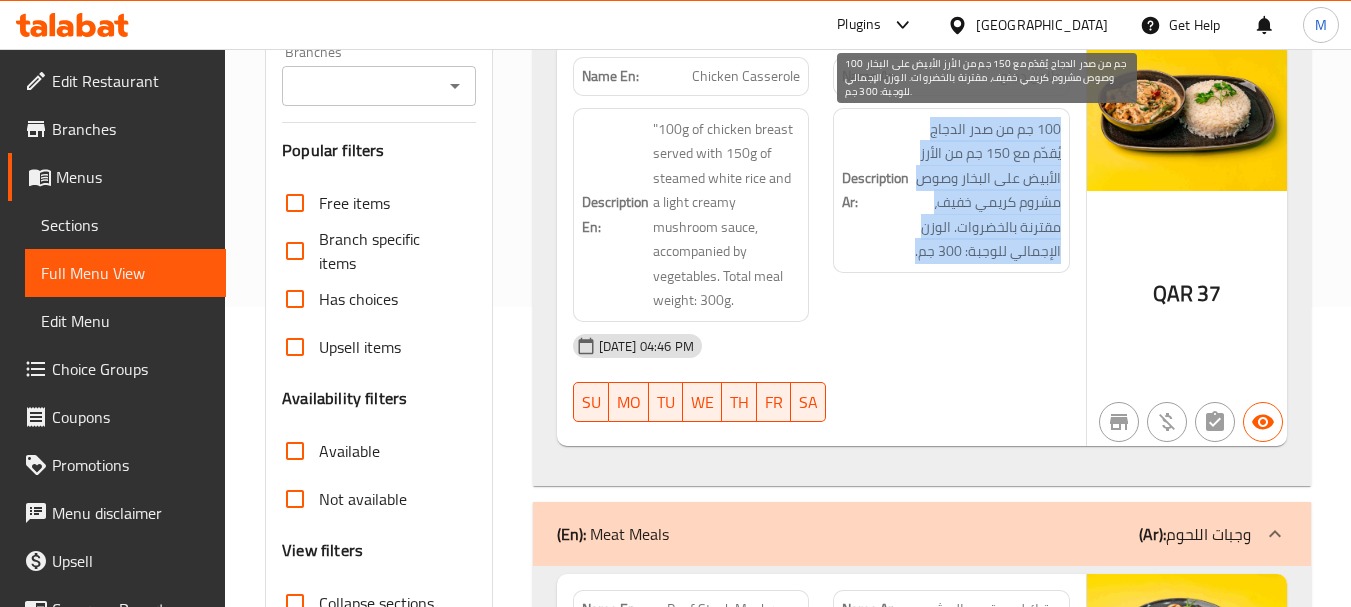 click on "100 جم من صدر الدجاج يُقدّم مع 150 جم من الأرز الأبيض على البخار وصوص مشروم كريمي خفيف، مقترنة بالخضروات. الوزن الإجمالي للوجبة: 300 جم." at bounding box center (987, 190) 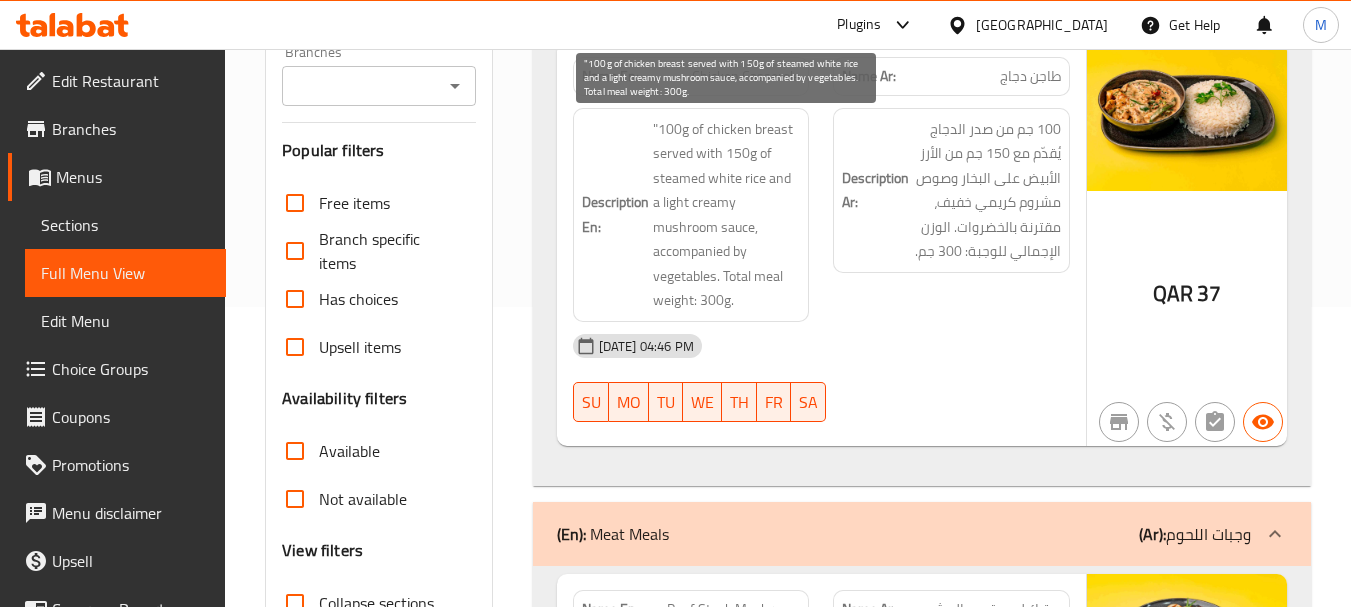 click on ""100g of chicken breast served with 150g of steamed white rice and a light creamy mushroom sauce, accompanied by vegetables.
Total meal weight: 300g." at bounding box center (727, 215) 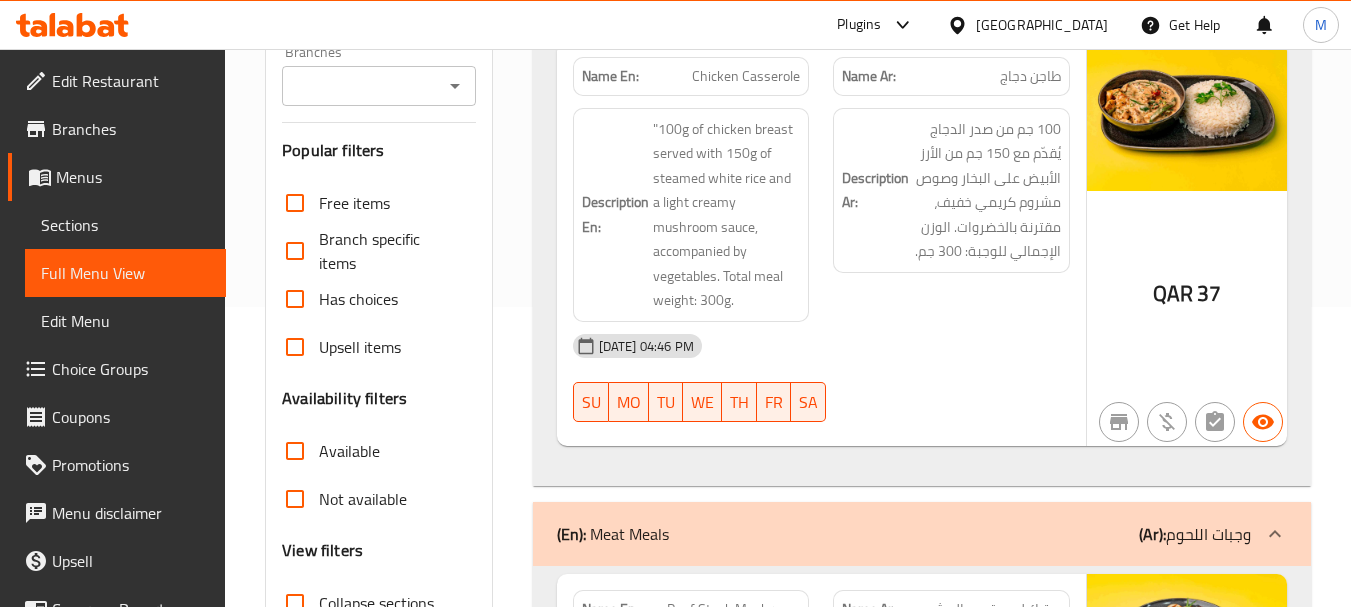 click on "Description Ar: 100 جم من صدر الدجاج يُقدّم مع 150 جم من الأرز الأبيض على البخار وصوص مشروم كريمي خفيف، مقترنة بالخضروات. الوزن الإجمالي للوجبة: 300 جم." at bounding box center [951, 190] 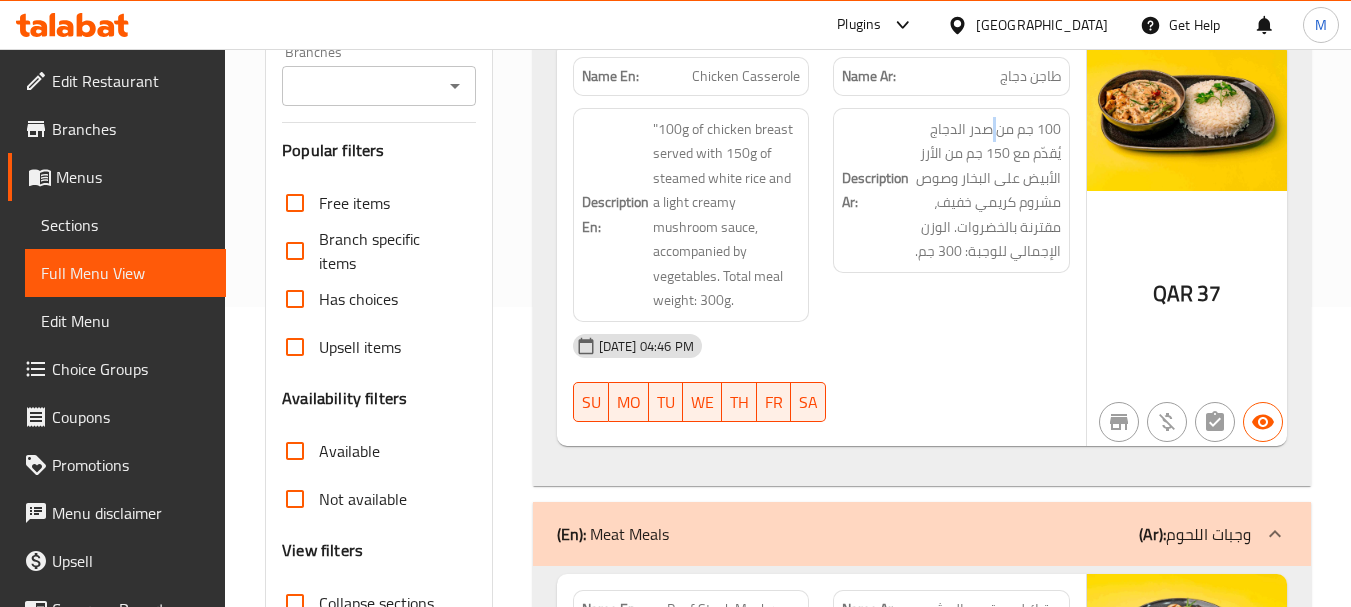 click on "Description Ar: 100 جم من صدر الدجاج يُقدّم مع 150 جم من الأرز الأبيض على البخار وصوص مشروم كريمي خفيف، مقترنة بالخضروات. الوزن الإجمالي للوجبة: 300 جم." at bounding box center [951, 190] 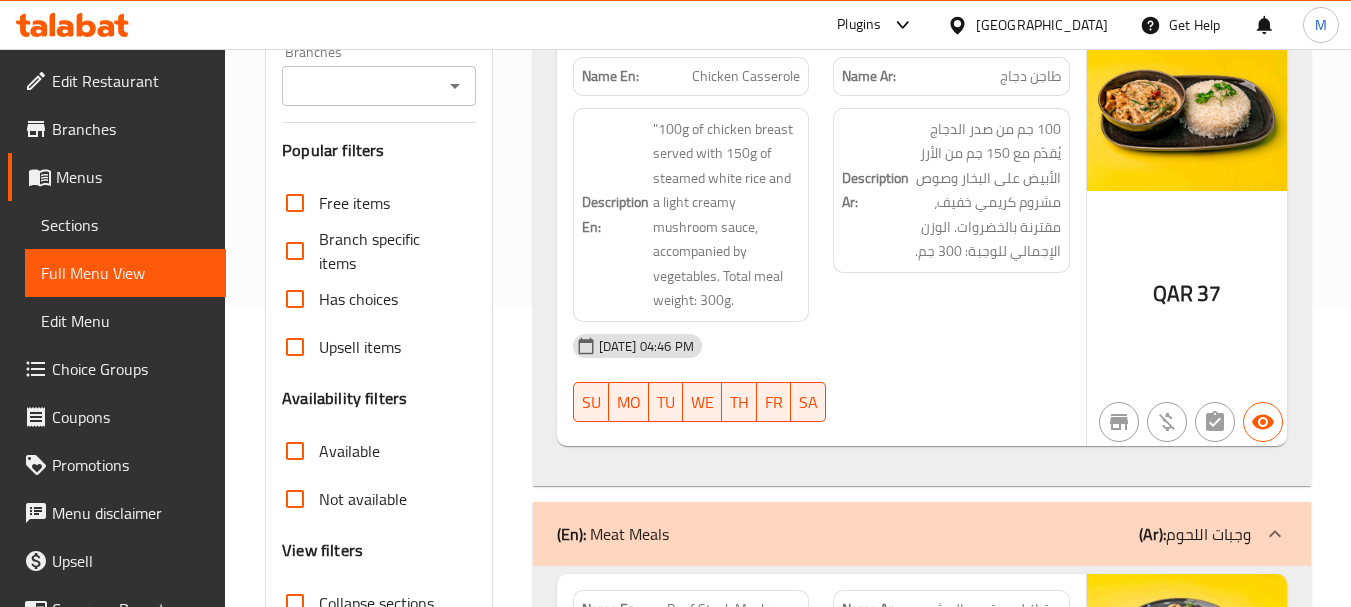 click on "100 جم من صدر الدجاج يُقدّم مع 150 جم من الأرز الأبيض على البخار وصوص مشروم كريمي خفيف، مقترنة بالخضروات. الوزن الإجمالي للوجبة: 300 جم." at bounding box center [987, 190] 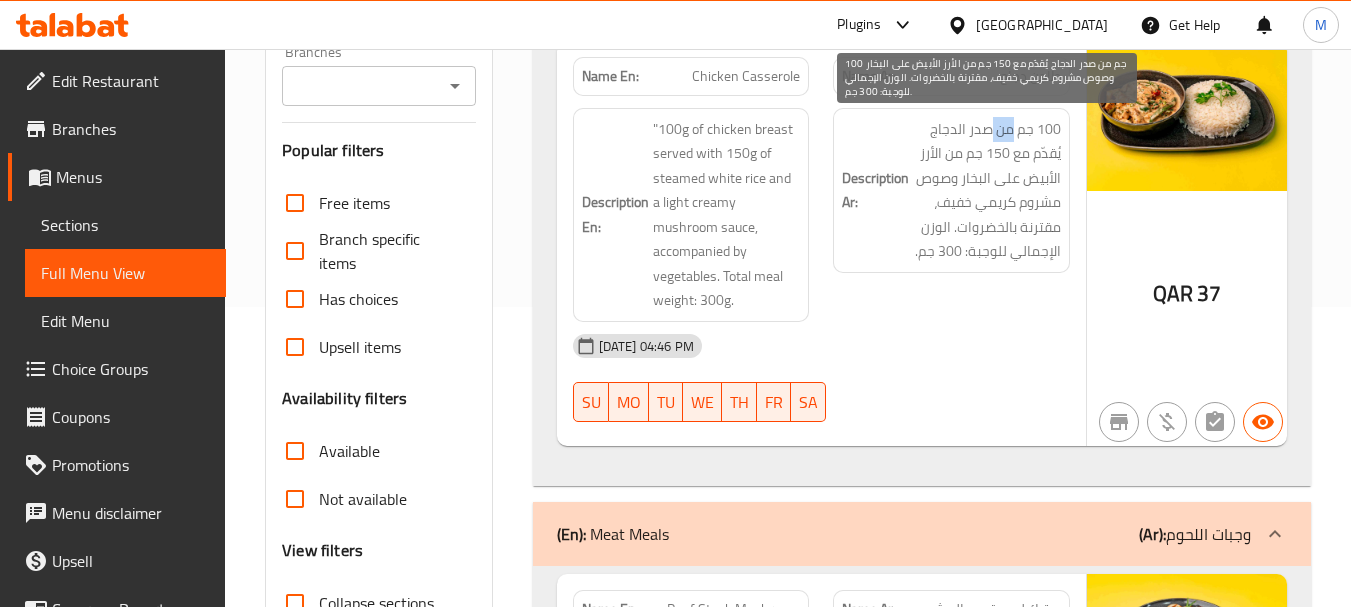 click on "100 جم من صدر الدجاج يُقدّم مع 150 جم من الأرز الأبيض على البخار وصوص مشروم كريمي خفيف، مقترنة بالخضروات. الوزن الإجمالي للوجبة: 300 جم." at bounding box center (987, 190) 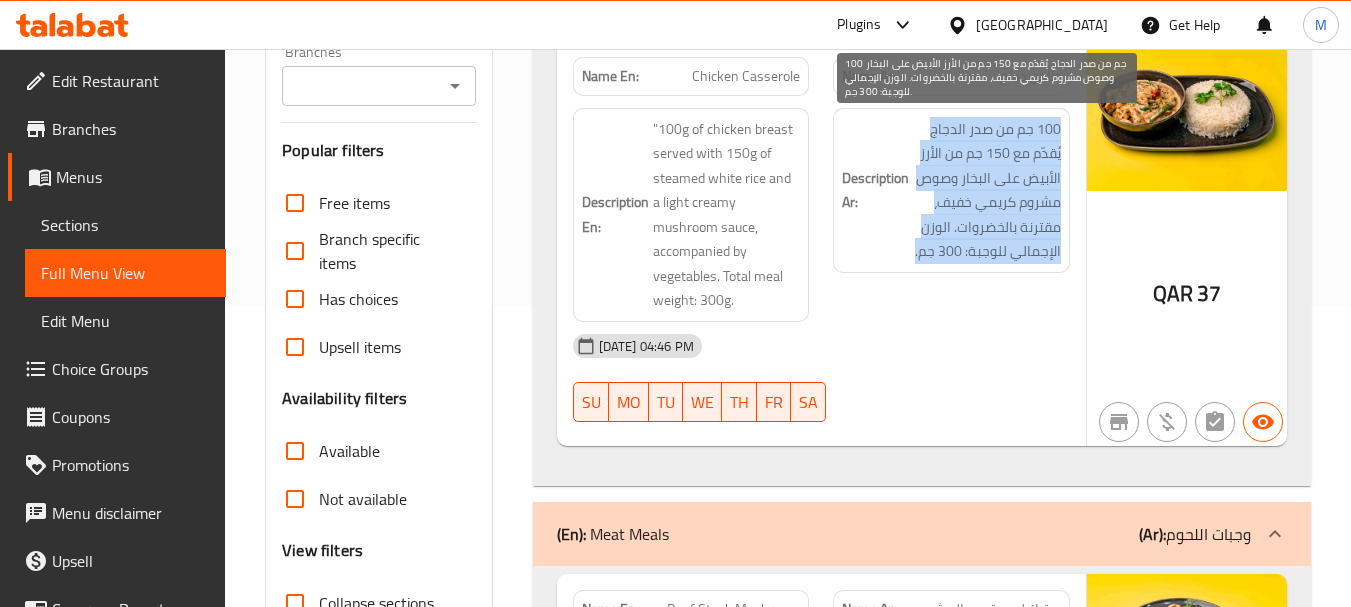 click on "100 جم من صدر الدجاج يُقدّم مع 150 جم من الأرز الأبيض على البخار وصوص مشروم كريمي خفيف، مقترنة بالخضروات. الوزن الإجمالي للوجبة: 300 جم." at bounding box center [987, 190] 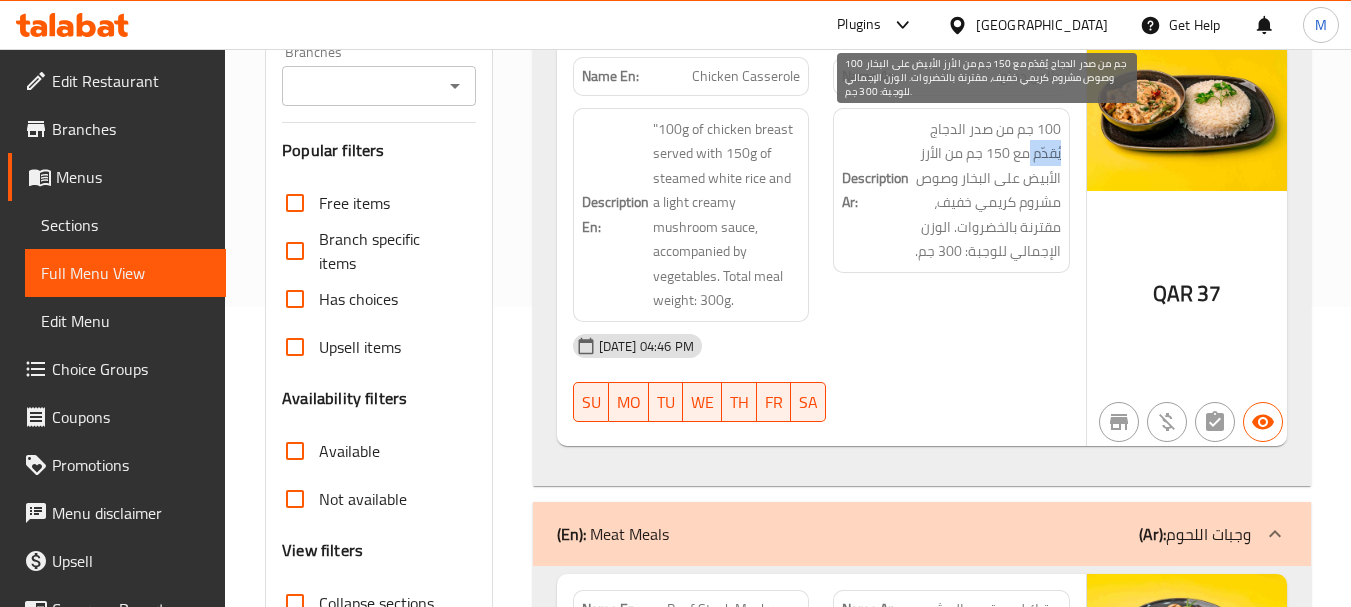click on "100 جم من صدر الدجاج يُقدّم مع 150 جم من الأرز الأبيض على البخار وصوص مشروم كريمي خفيف، مقترنة بالخضروات. الوزن الإجمالي للوجبة: 300 جم." at bounding box center [987, 190] 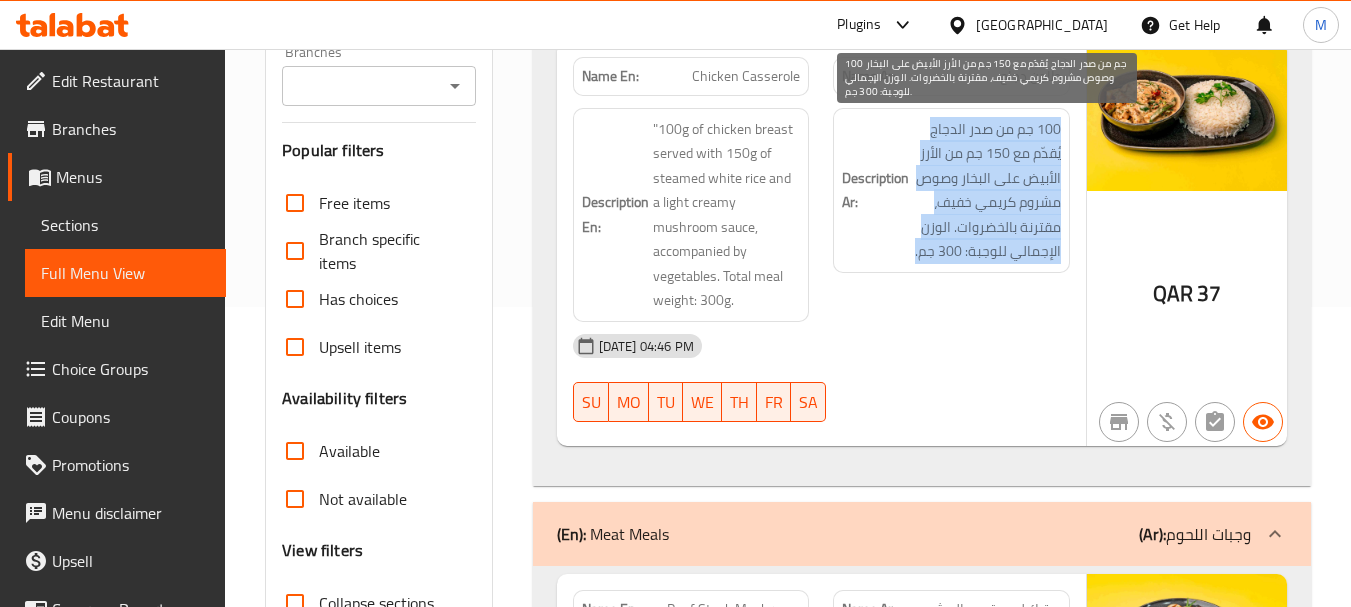 click on "100 جم من صدر الدجاج يُقدّم مع 150 جم من الأرز الأبيض على البخار وصوص مشروم كريمي خفيف، مقترنة بالخضروات. الوزن الإجمالي للوجبة: 300 جم." at bounding box center [987, 190] 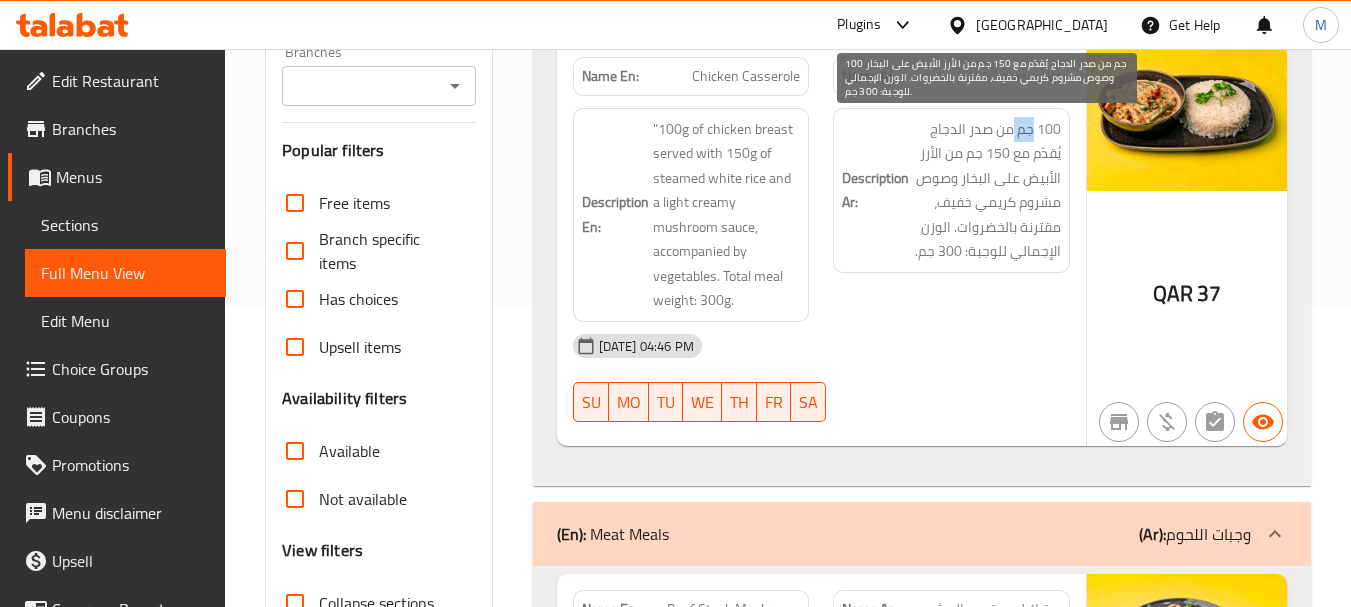 click on "100 جم من صدر الدجاج يُقدّم مع 150 جم من الأرز الأبيض على البخار وصوص مشروم كريمي خفيف، مقترنة بالخضروات. الوزن الإجمالي للوجبة: 300 جم." at bounding box center [987, 190] 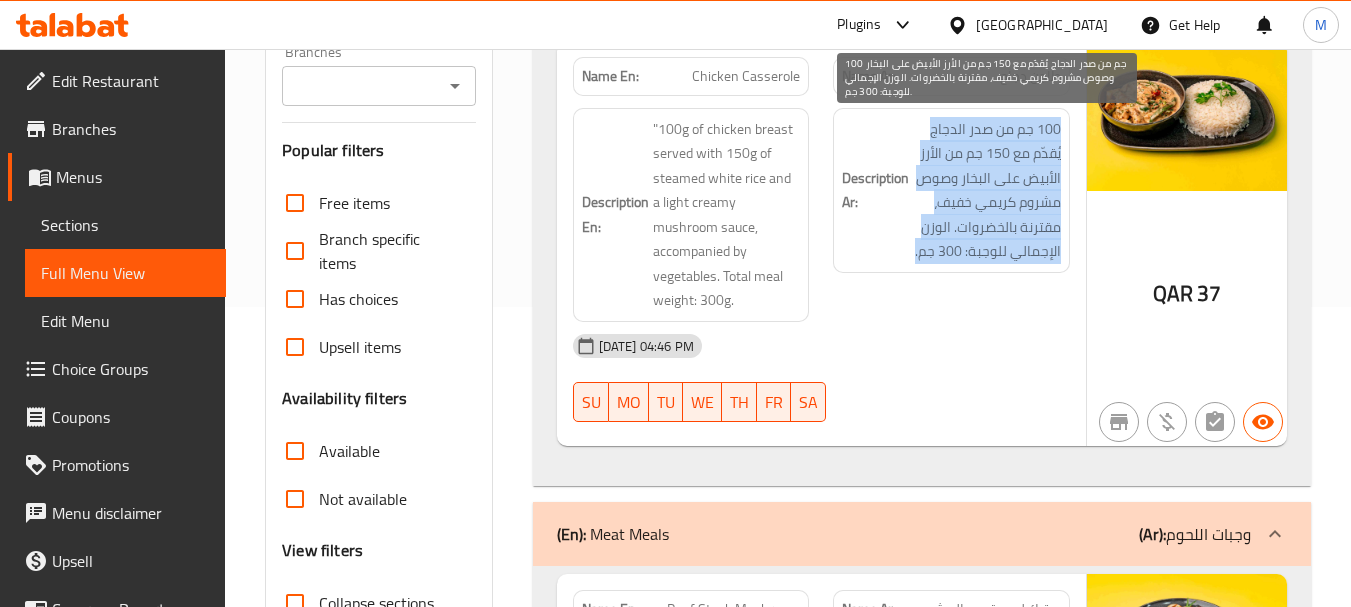 click on "100 جم من صدر الدجاج يُقدّم مع 150 جم من الأرز الأبيض على البخار وصوص مشروم كريمي خفيف، مقترنة بالخضروات. الوزن الإجمالي للوجبة: 300 جم." at bounding box center (987, 190) 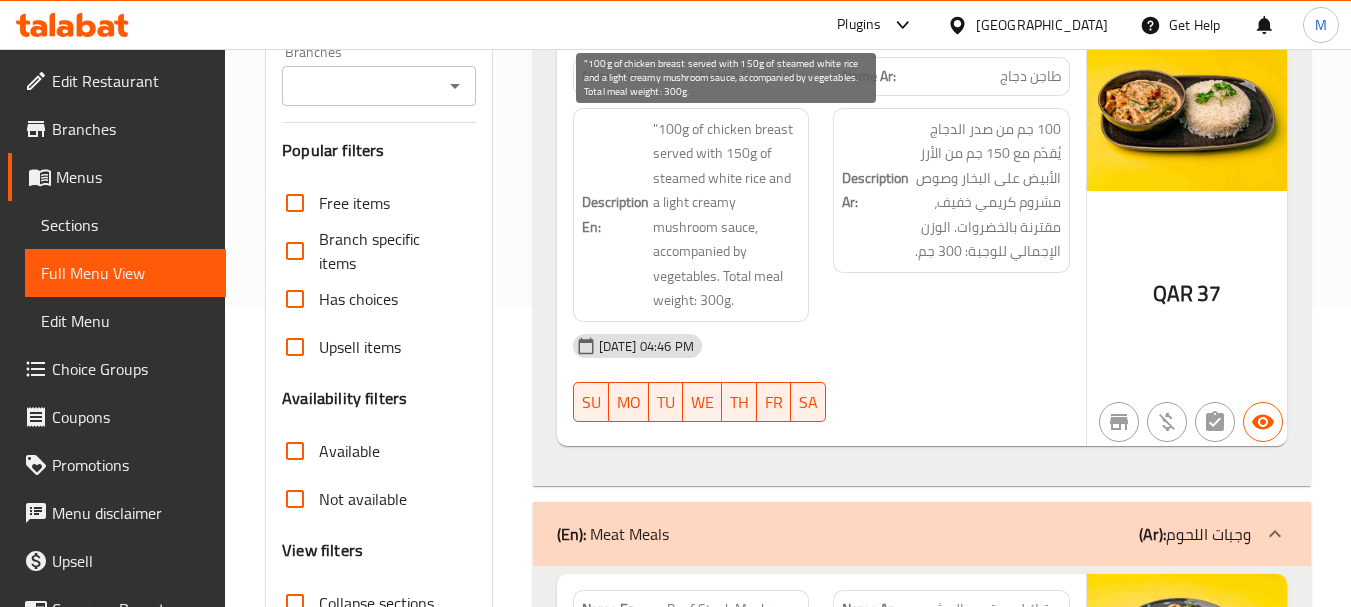 click on ""100g of chicken breast served with 150g of steamed white rice and a light creamy mushroom sauce, accompanied by vegetables.
Total meal weight: 300g." at bounding box center [727, 215] 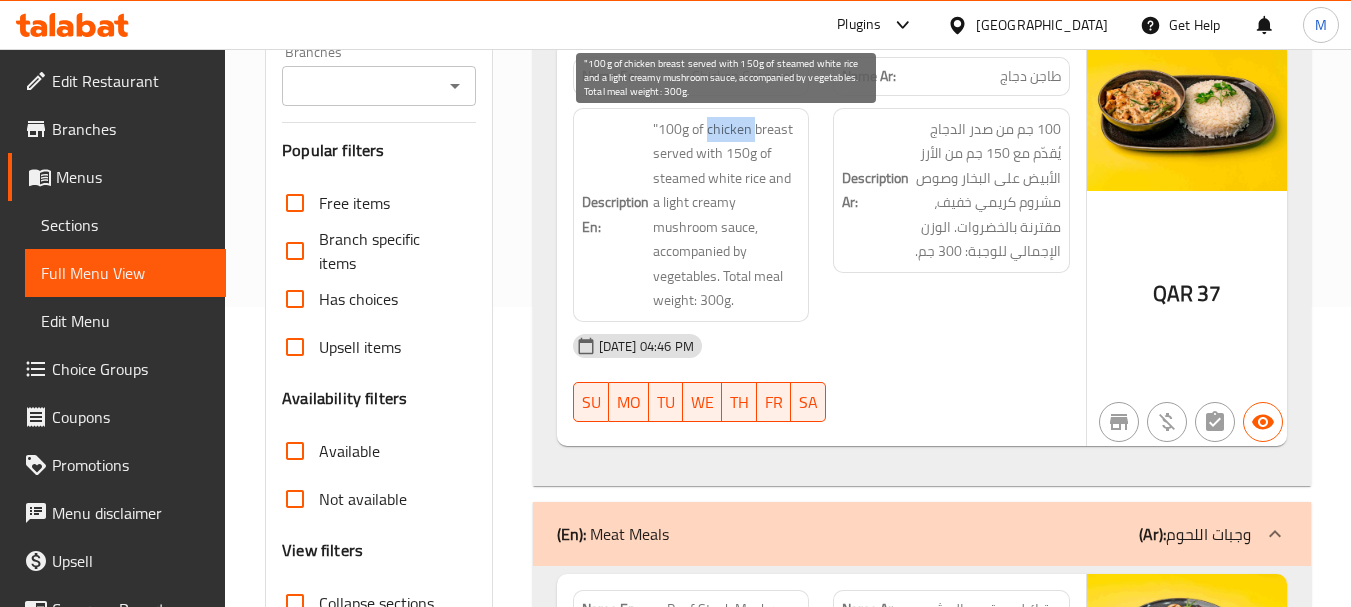 click on ""100g of chicken breast served with 150g of steamed white rice and a light creamy mushroom sauce, accompanied by vegetables.
Total meal weight: 300g." at bounding box center [727, 215] 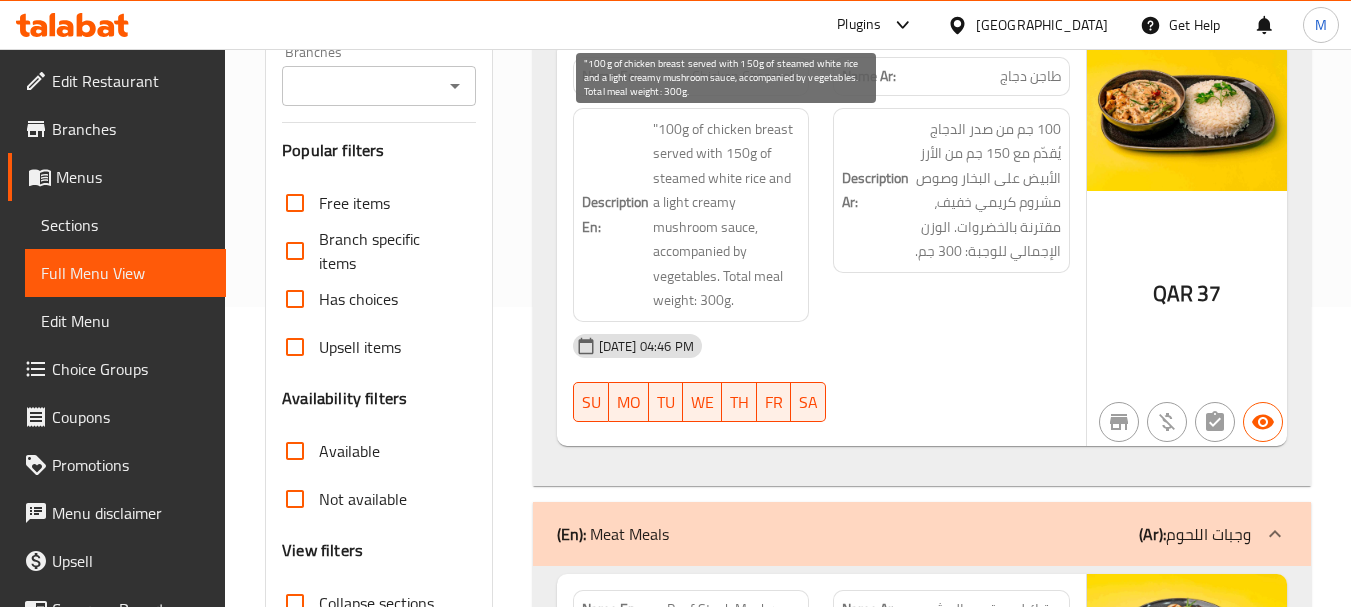 click on ""100g of chicken breast served with 150g of steamed white rice and a light creamy mushroom sauce, accompanied by vegetables.
Total meal weight: 300g." at bounding box center [727, 215] 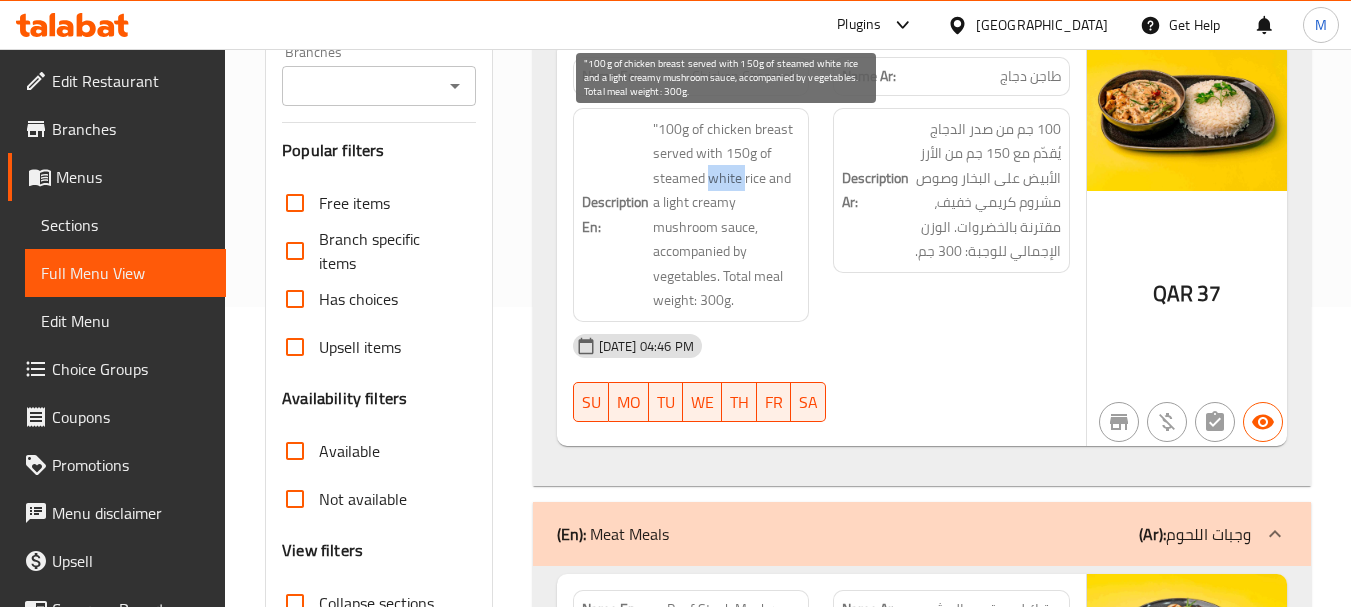 click on ""100g of chicken breast served with 150g of steamed white rice and a light creamy mushroom sauce, accompanied by vegetables.
Total meal weight: 300g." at bounding box center [727, 215] 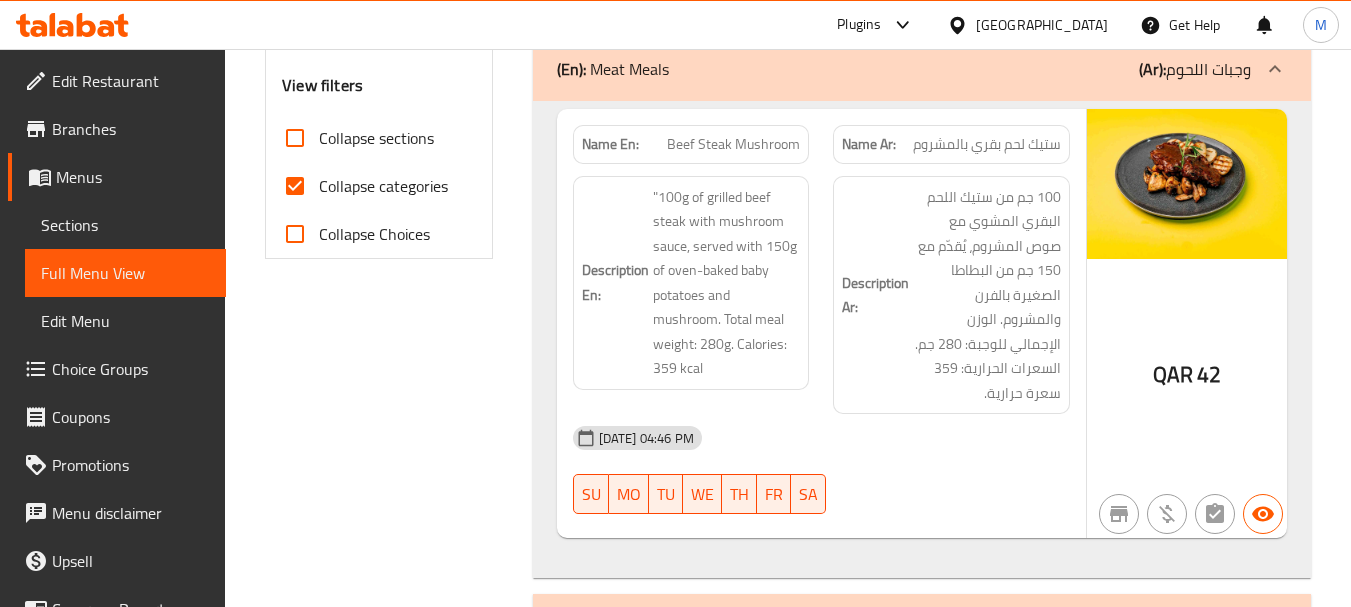 scroll, scrollTop: 800, scrollLeft: 0, axis: vertical 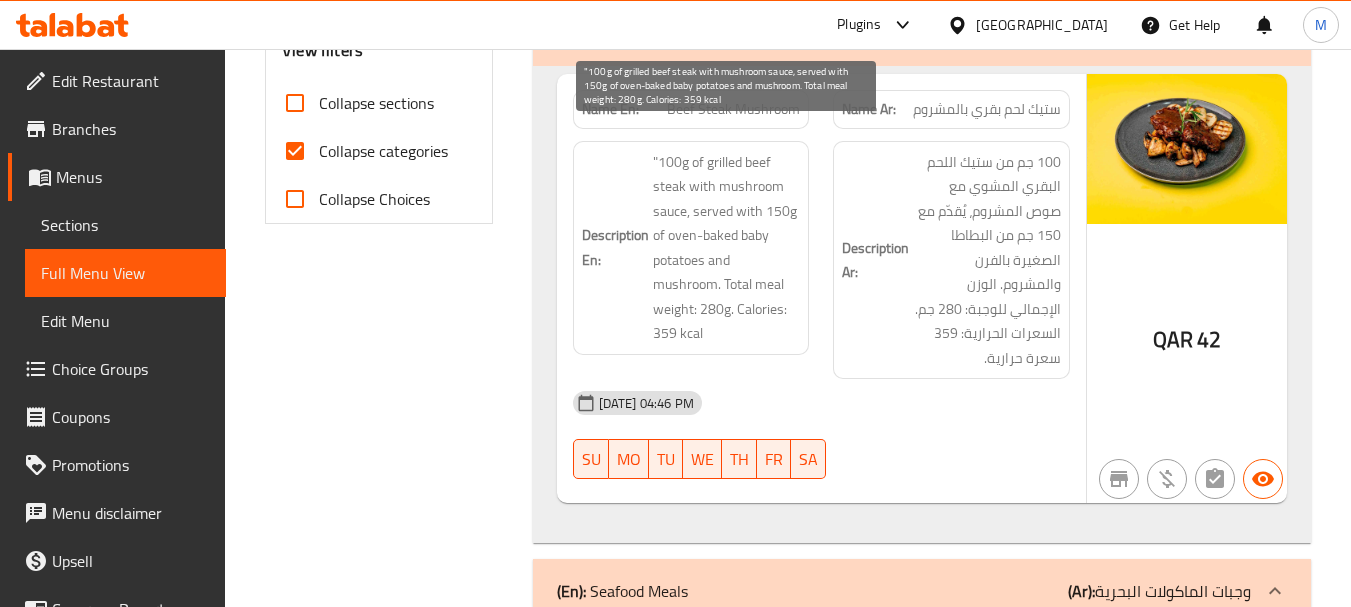 click on ""100g of grilled beef steak with mushroom sauce, served with 150g of oven-baked baby potatoes and mushroom.
Total meal weight: 280g.
Calories: 359 kcal" at bounding box center (727, 248) 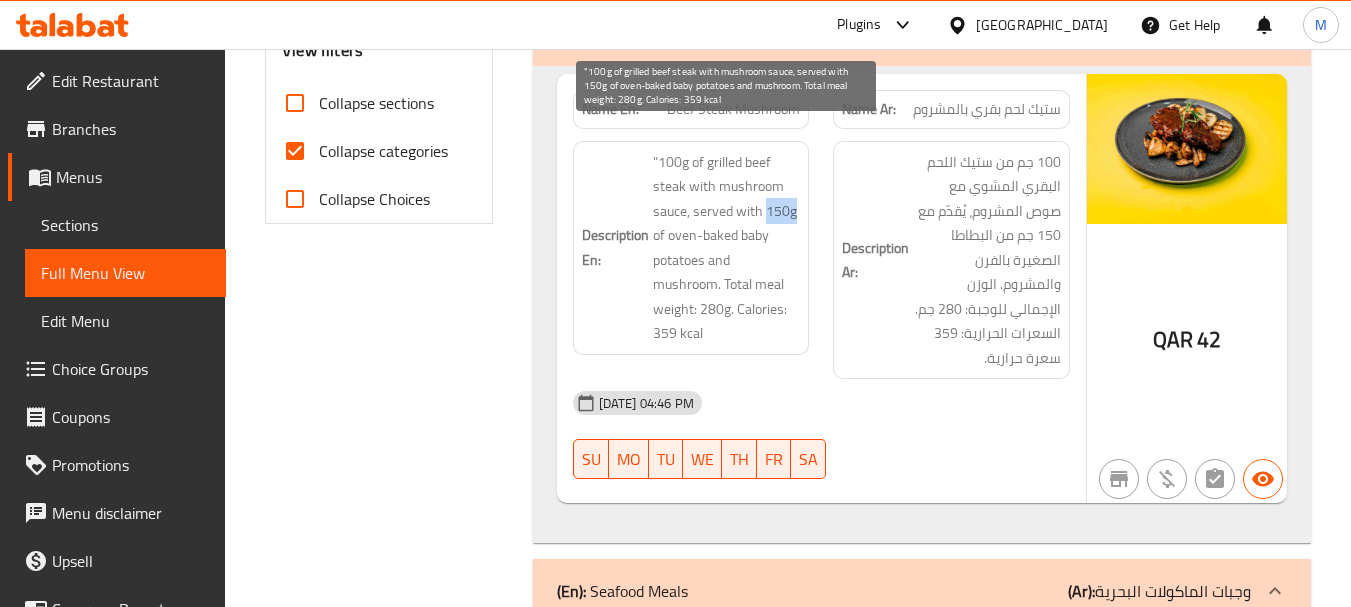 click on ""100g of grilled beef steak with mushroom sauce, served with 150g of oven-baked baby potatoes and mushroom.
Total meal weight: 280g.
Calories: 359 kcal" at bounding box center [727, 248] 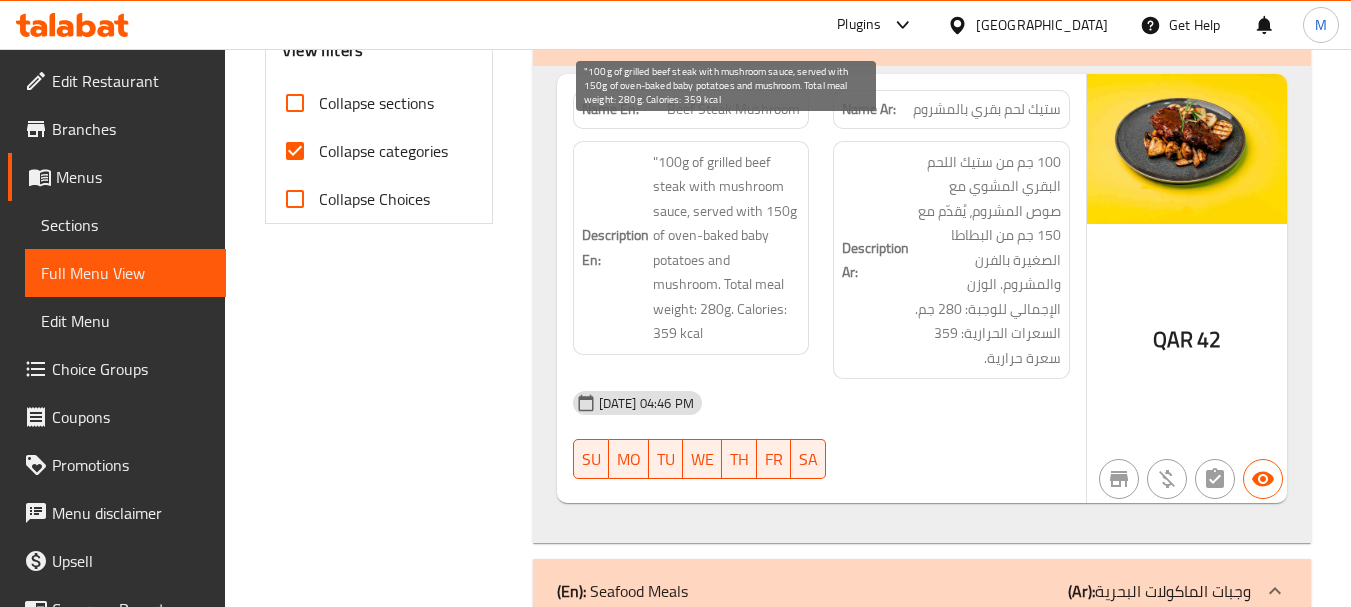 click on ""100g of grilled beef steak with mushroom sauce, served with 150g of oven-baked baby potatoes and mushroom.
Total meal weight: 280g.
Calories: 359 kcal" at bounding box center [727, 248] 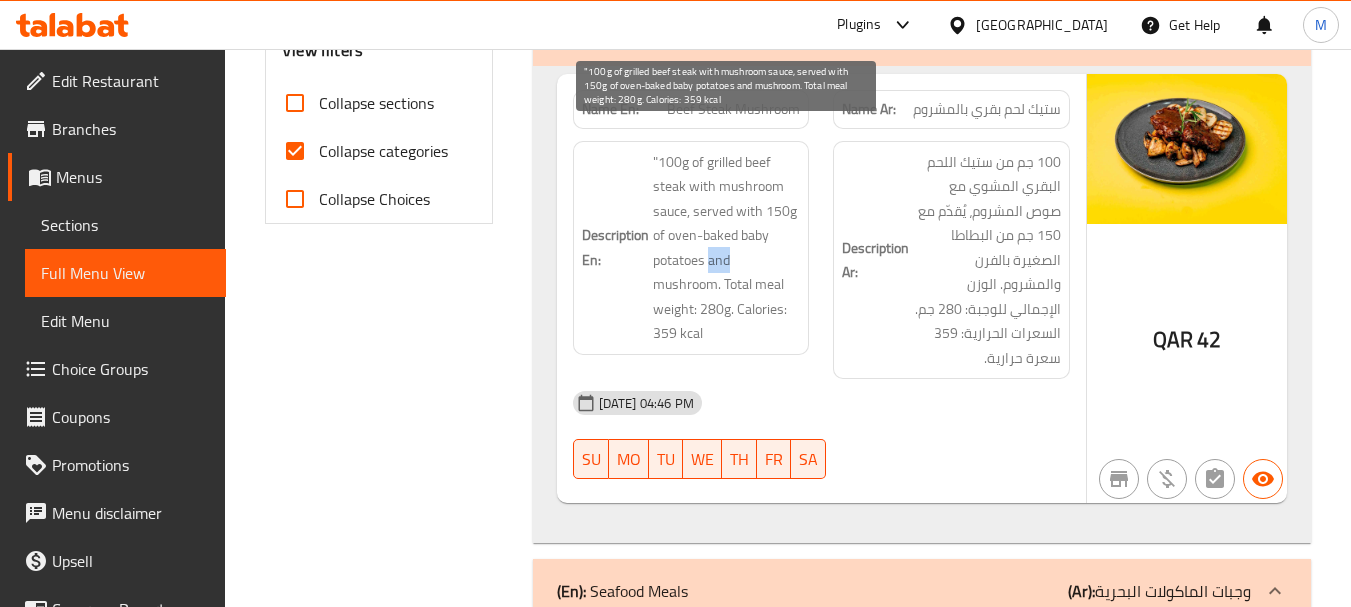click on ""100g of grilled beef steak with mushroom sauce, served with 150g of oven-baked baby potatoes and mushroom.
Total meal weight: 280g.
Calories: 359 kcal" at bounding box center (727, 248) 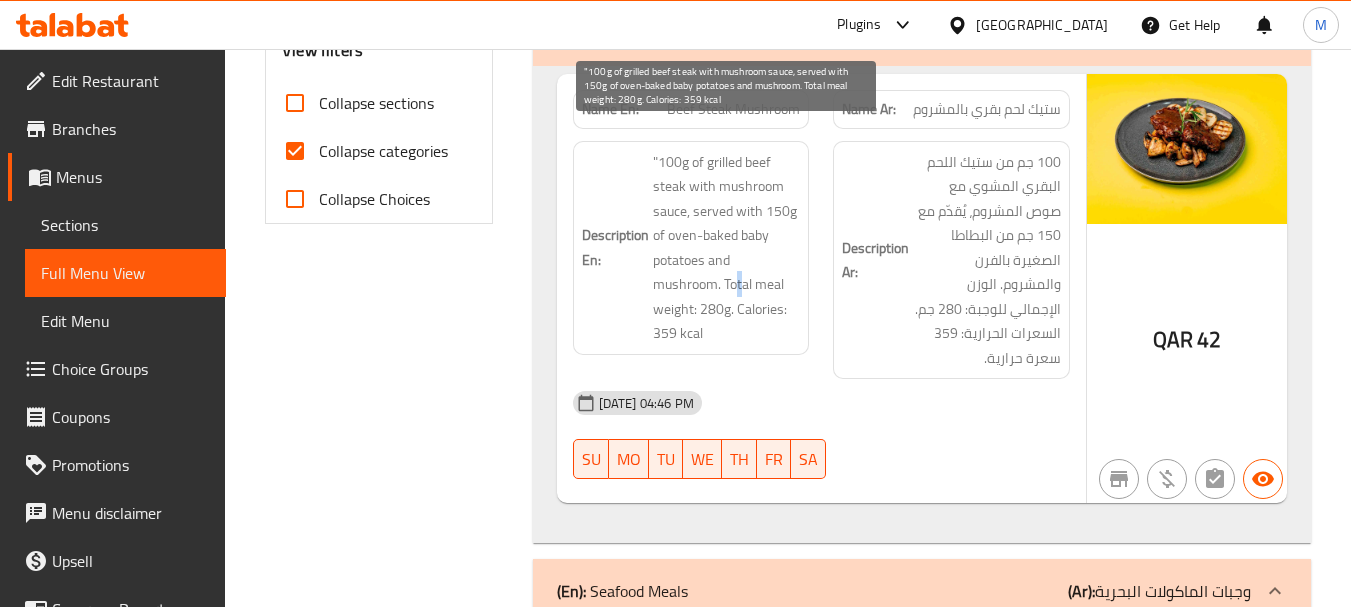 click on ""100g of grilled beef steak with mushroom sauce, served with 150g of oven-baked baby potatoes and mushroom.
Total meal weight: 280g.
Calories: 359 kcal" at bounding box center [727, 248] 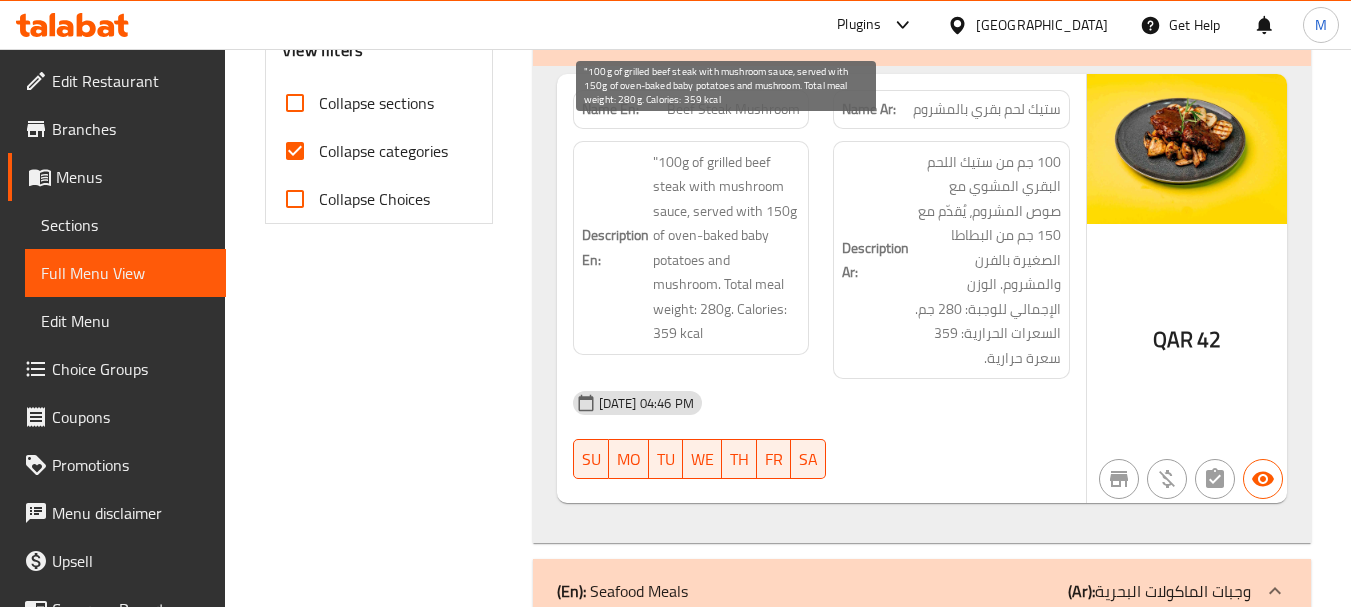 click on ""100g of grilled beef steak with mushroom sauce, served with 150g of oven-baked baby potatoes and mushroom.
Total meal weight: 280g.
Calories: 359 kcal" at bounding box center [727, 248] 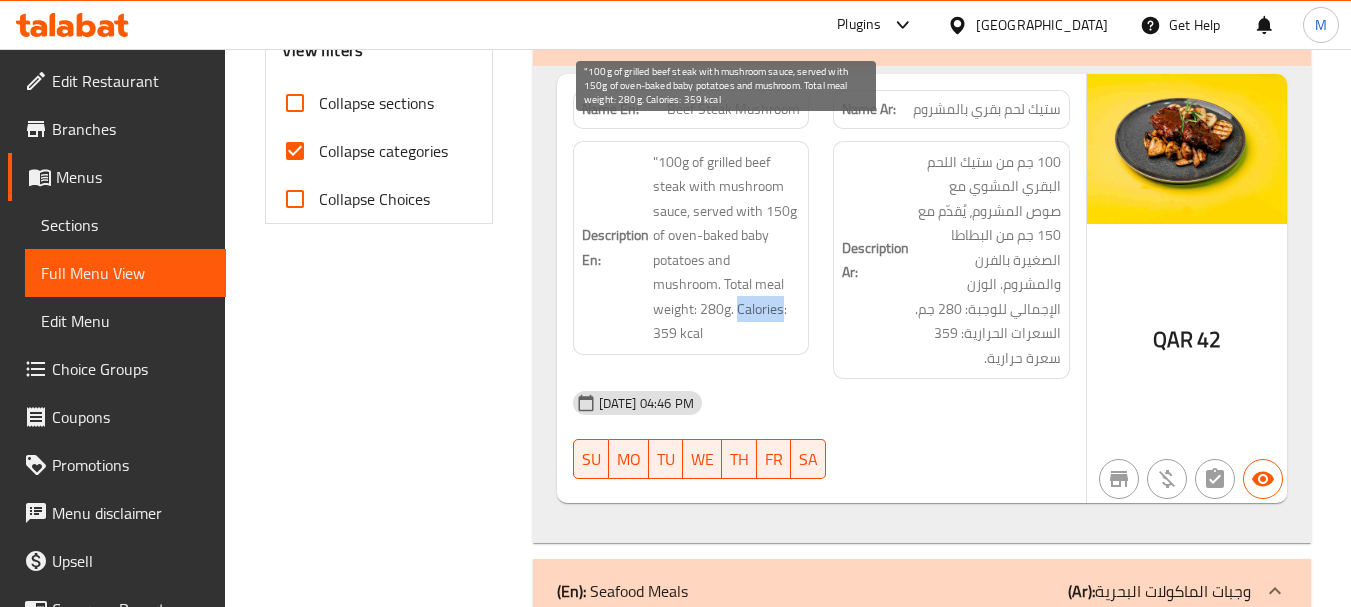click on ""100g of grilled beef steak with mushroom sauce, served with 150g of oven-baked baby potatoes and mushroom.
Total meal weight: 280g.
Calories: 359 kcal" at bounding box center (727, 248) 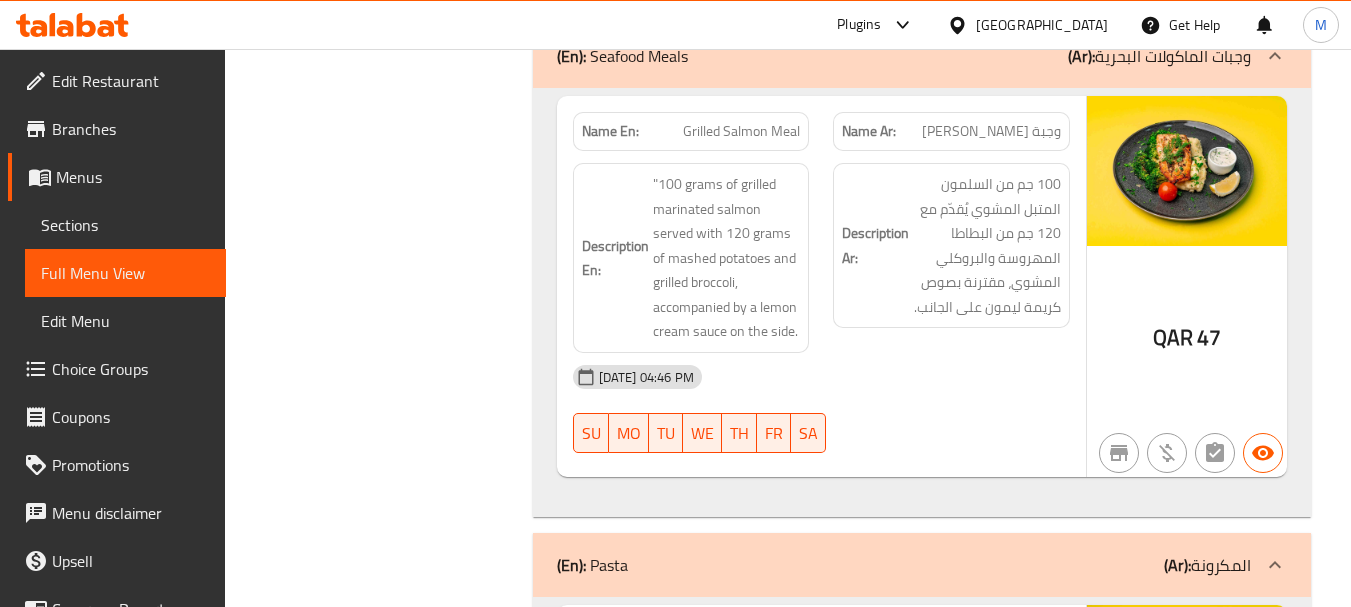 scroll, scrollTop: 1300, scrollLeft: 0, axis: vertical 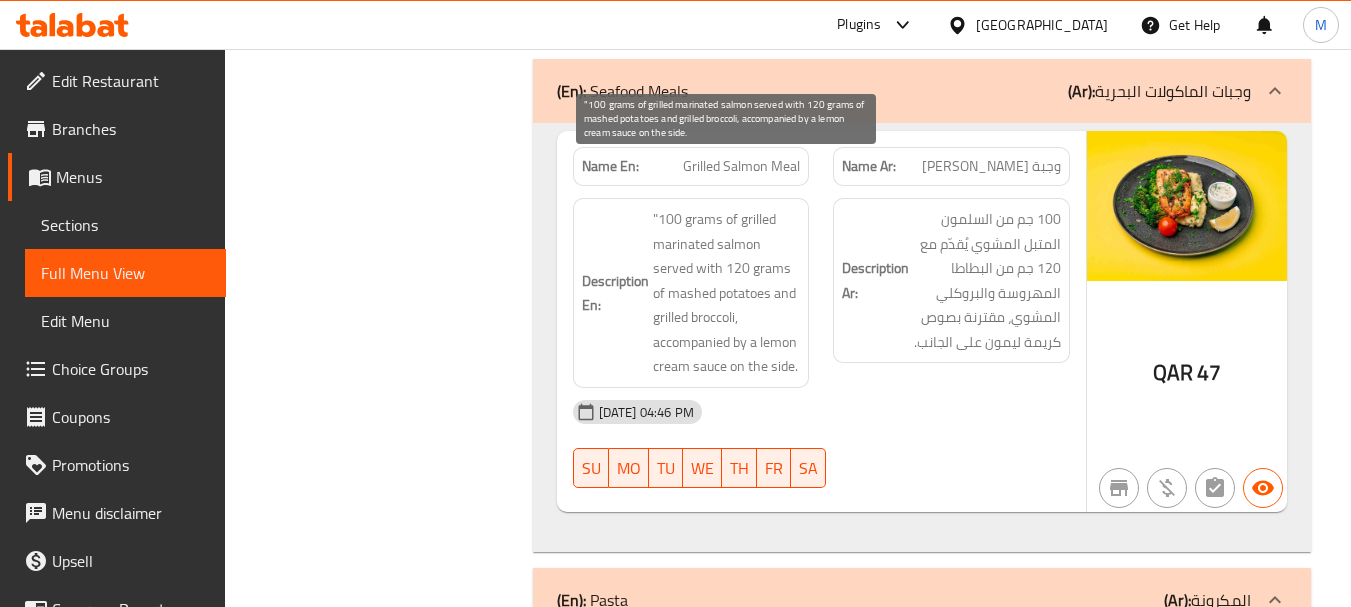 click on ""100 grams of grilled marinated salmon served with 120 grams of mashed potatoes and grilled broccoli, accompanied by a lemon cream sauce on the side." at bounding box center [727, 293] 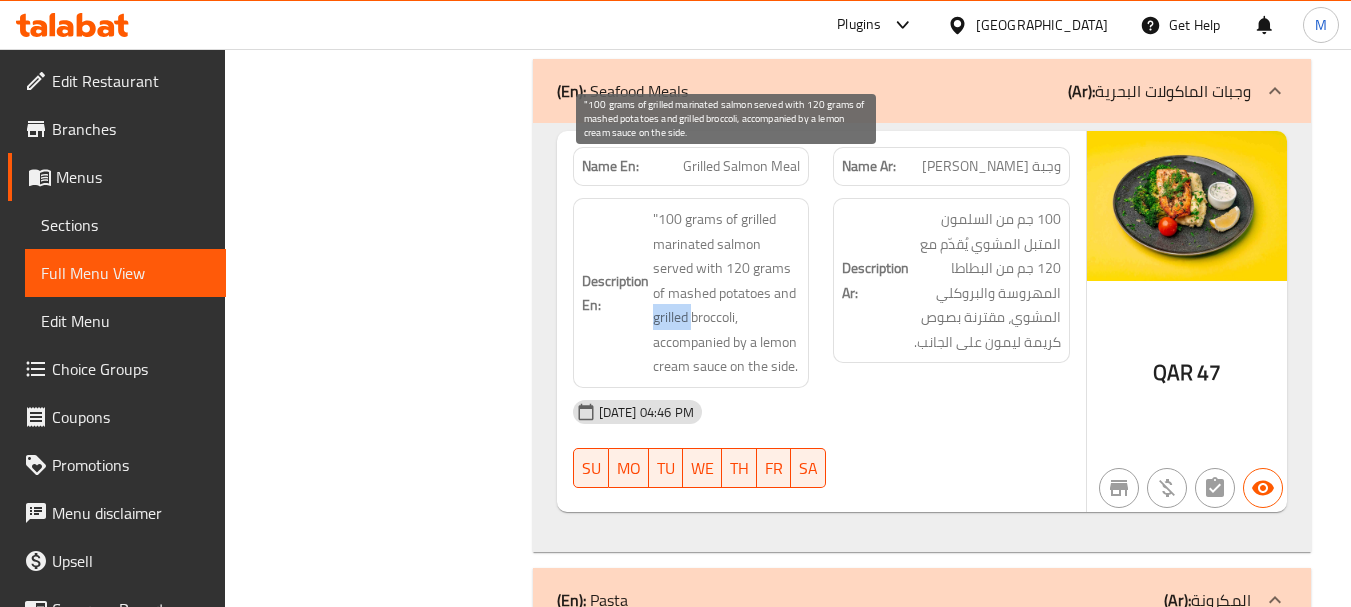click on ""100 grams of grilled marinated salmon served with 120 grams of mashed potatoes and grilled broccoli, accompanied by a lemon cream sauce on the side." at bounding box center [727, 293] 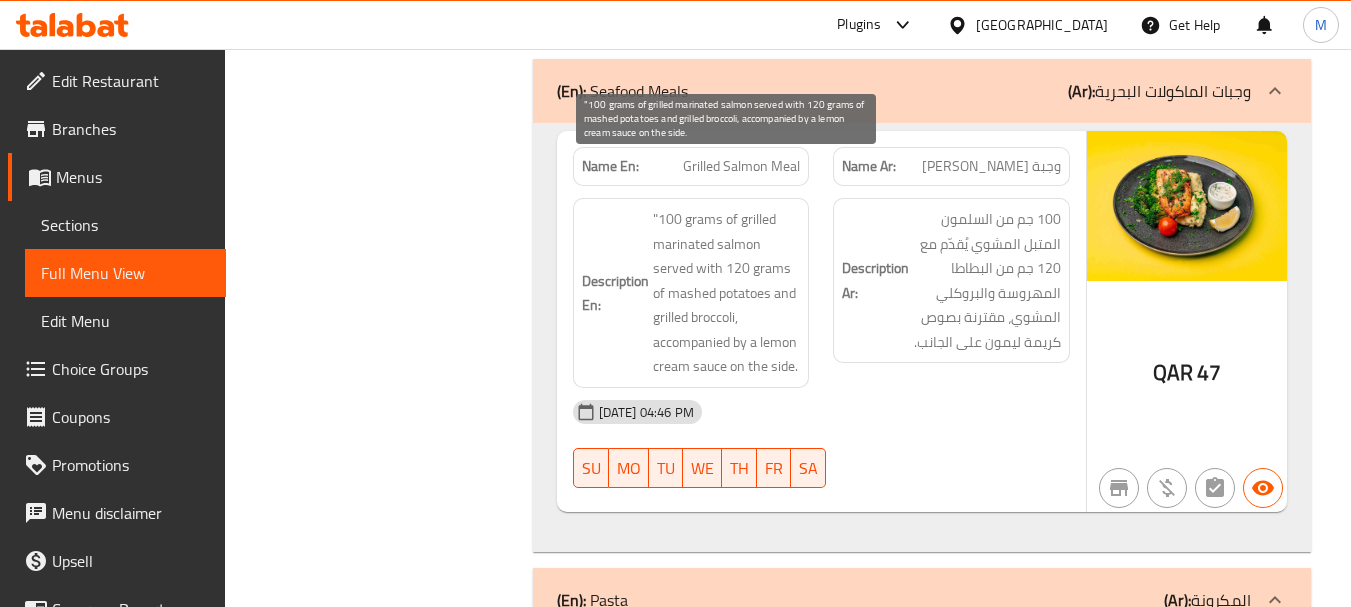 click on ""100 grams of grilled marinated salmon served with 120 grams of mashed potatoes and grilled broccoli, accompanied by a lemon cream sauce on the side." at bounding box center [727, 293] 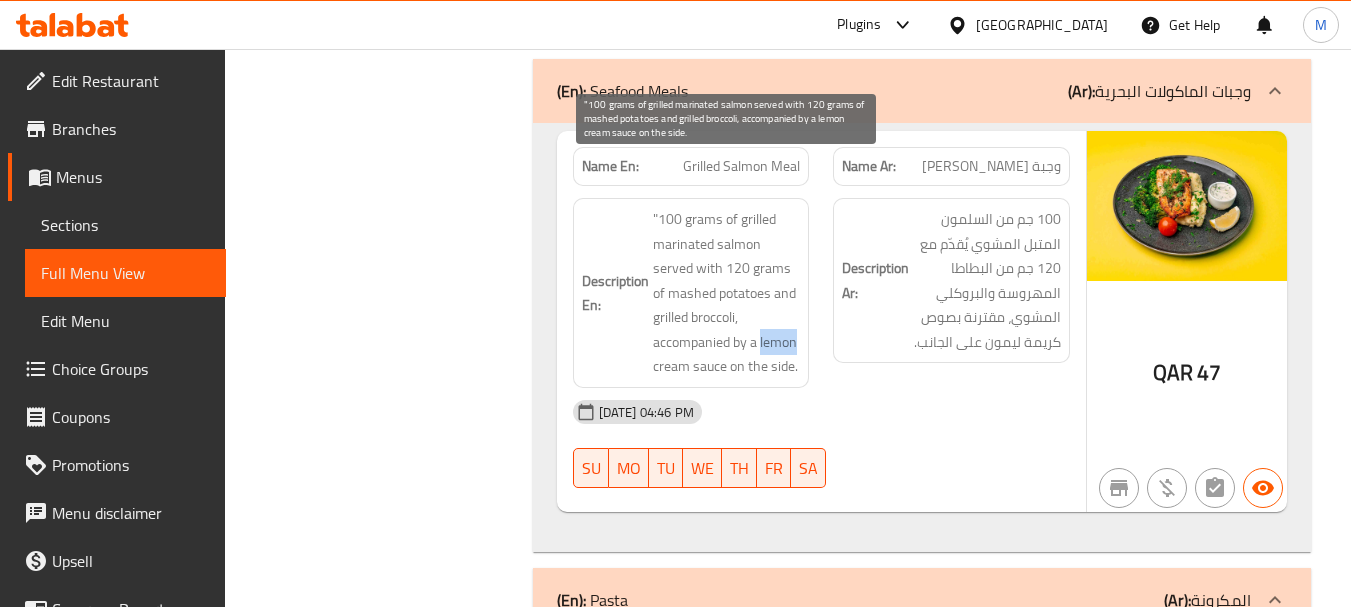 click on ""100 grams of grilled marinated salmon served with 120 grams of mashed potatoes and grilled broccoli, accompanied by a lemon cream sauce on the side." at bounding box center [727, 293] 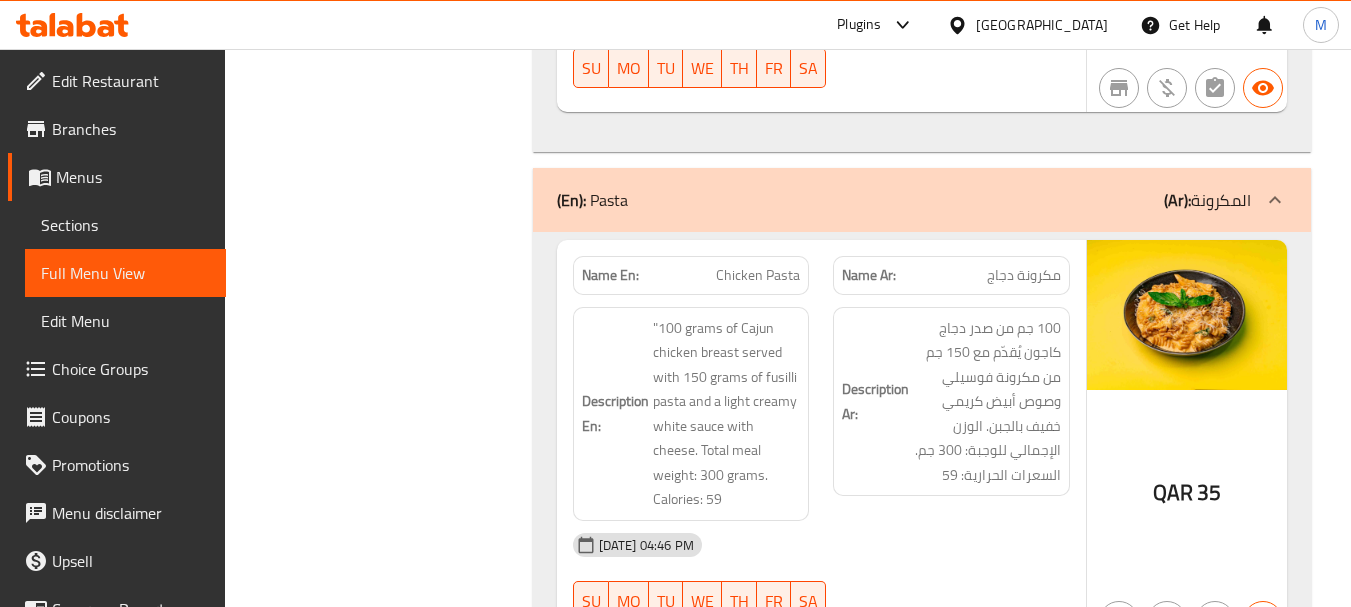 scroll, scrollTop: 1800, scrollLeft: 0, axis: vertical 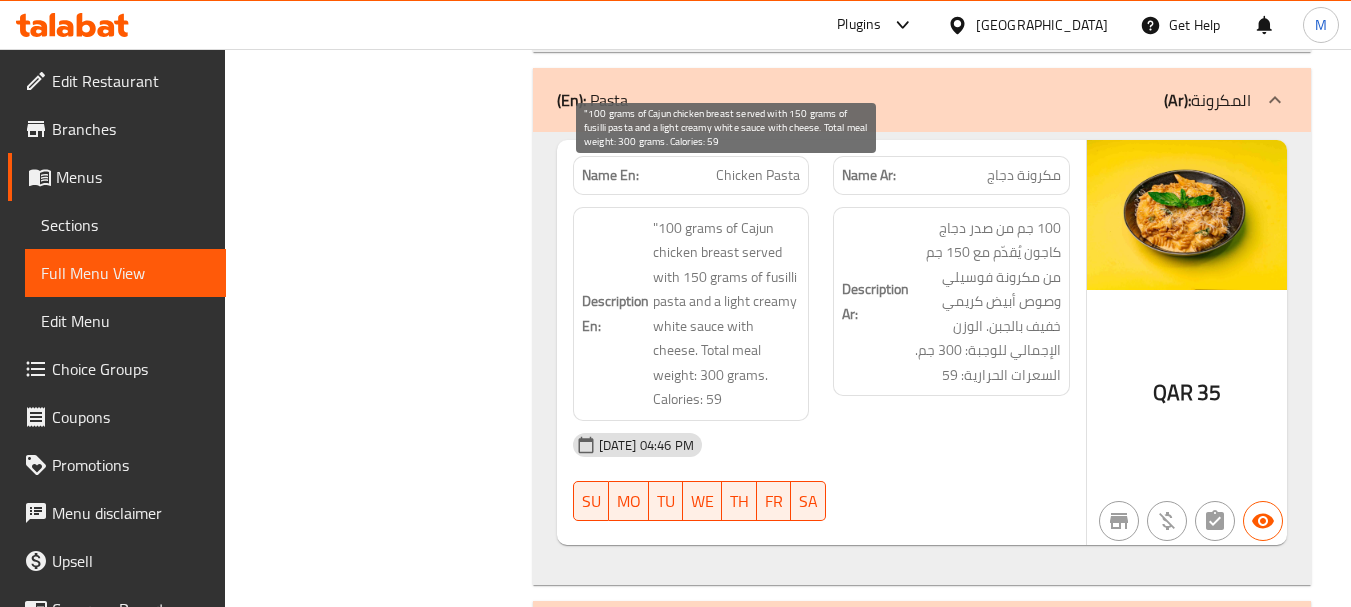 click on ""100 grams of Cajun chicken breast served with 150 grams of fusilli pasta and a light creamy white sauce with cheese.
Total meal weight: 300 grams.
Calories: 59" at bounding box center [727, 314] 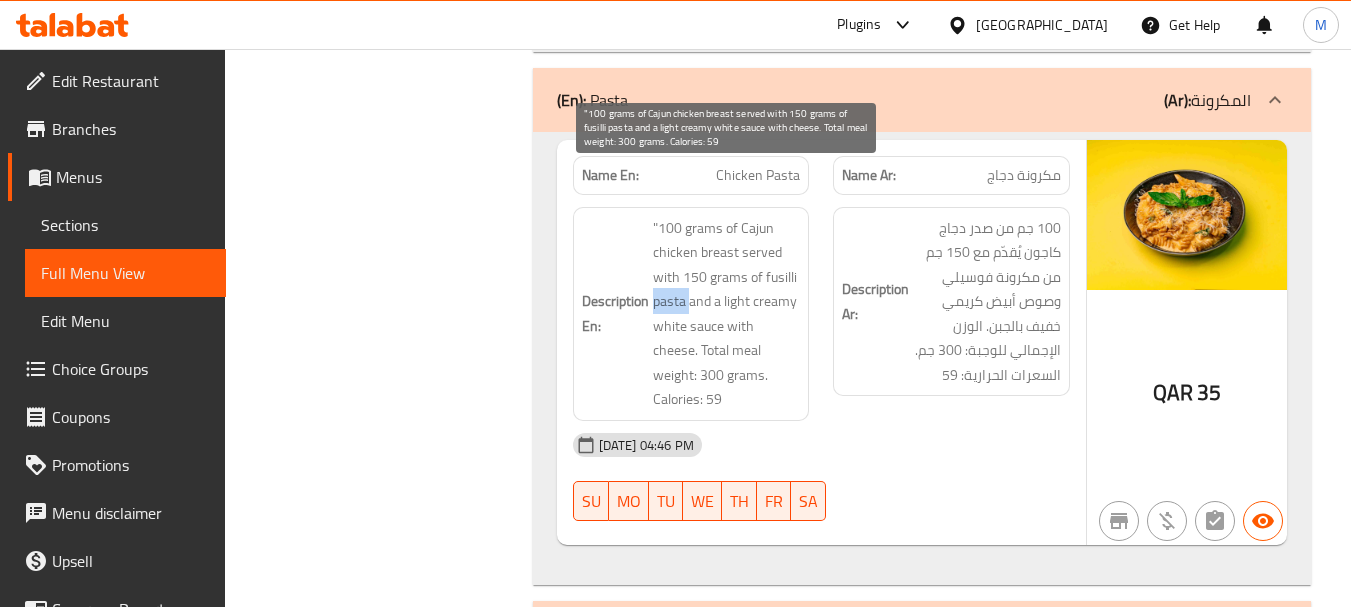 click on ""100 grams of Cajun chicken breast served with 150 grams of fusilli pasta and a light creamy white sauce with cheese.
Total meal weight: 300 grams.
Calories: 59" at bounding box center [727, 314] 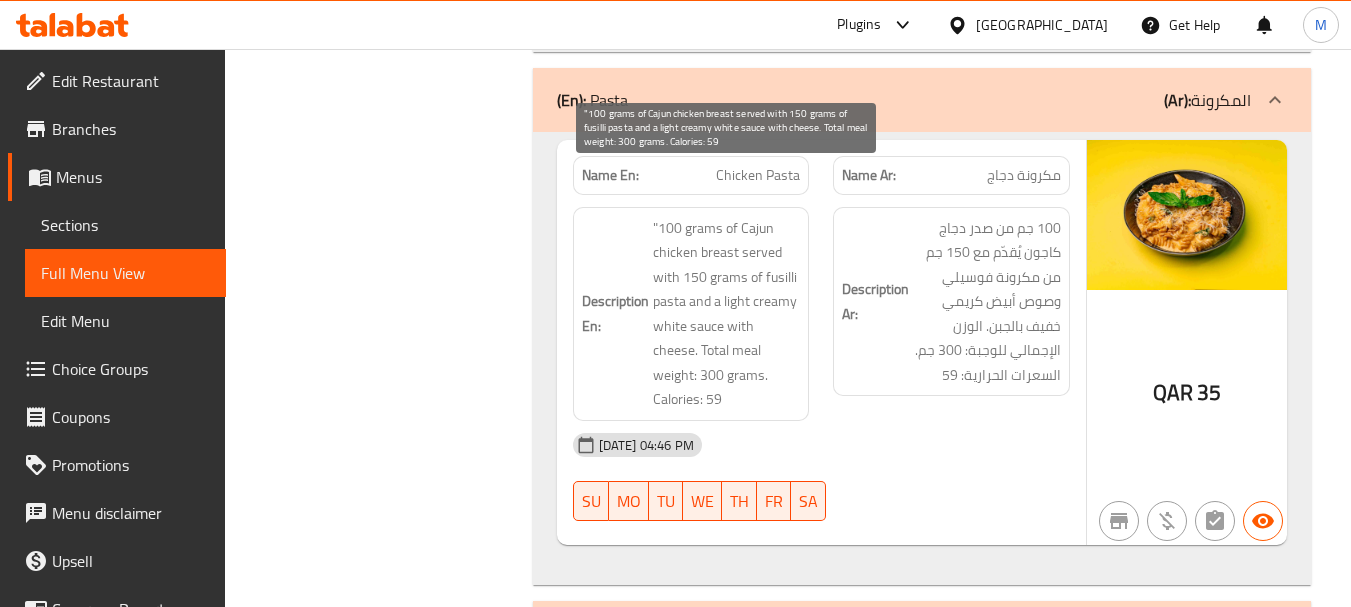 click on ""100 grams of Cajun chicken breast served with 150 grams of fusilli pasta and a light creamy white sauce with cheese.
Total meal weight: 300 grams.
Calories: 59" at bounding box center [727, 314] 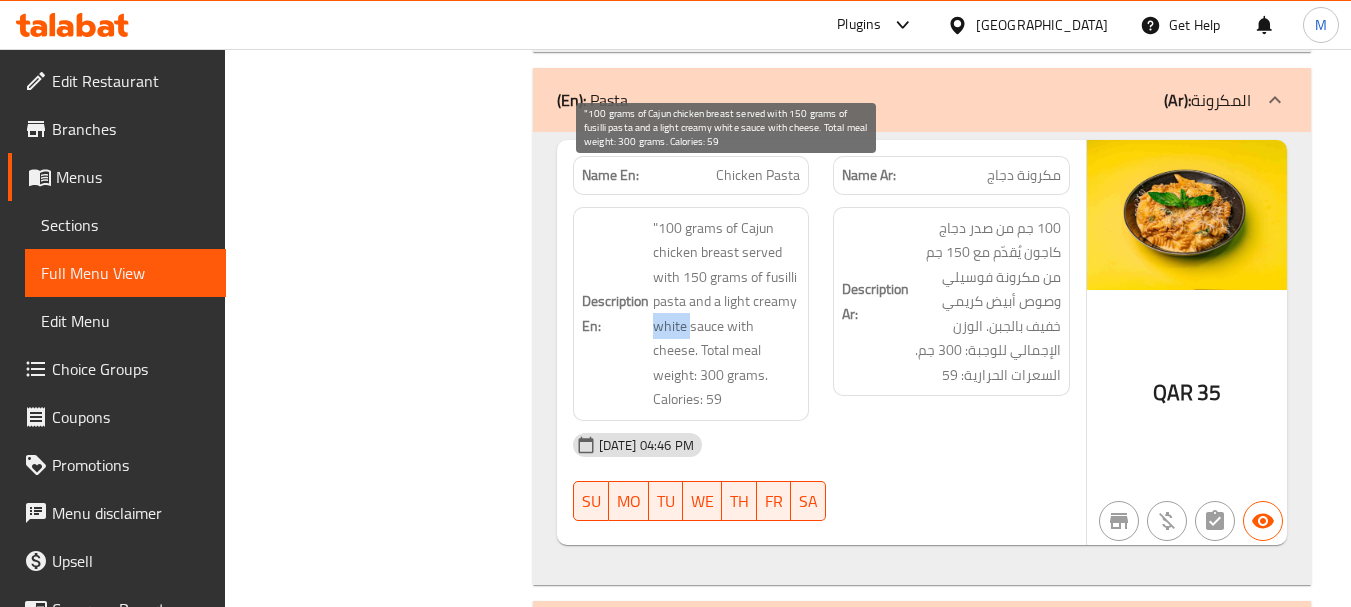 click on ""100 grams of Cajun chicken breast served with 150 grams of fusilli pasta and a light creamy white sauce with cheese.
Total meal weight: 300 grams.
Calories: 59" at bounding box center [727, 314] 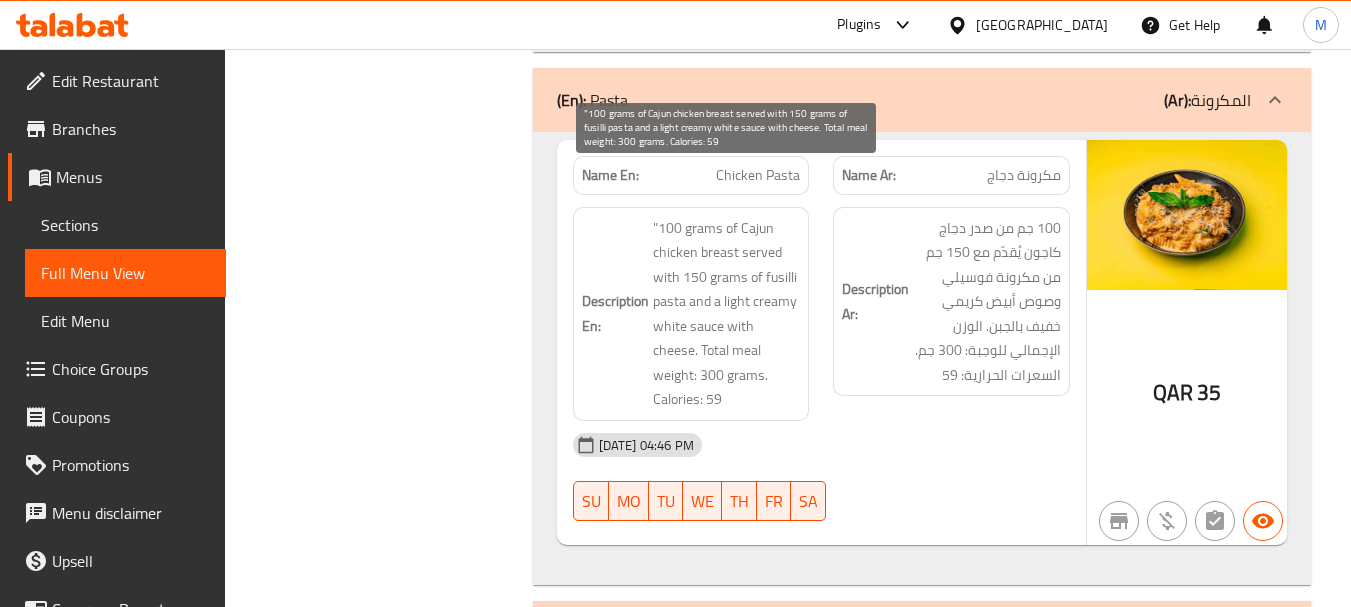 click on ""100 grams of Cajun chicken breast served with 150 grams of fusilli pasta and a light creamy white sauce with cheese.
Total meal weight: 300 grams.
Calories: 59" at bounding box center (727, 314) 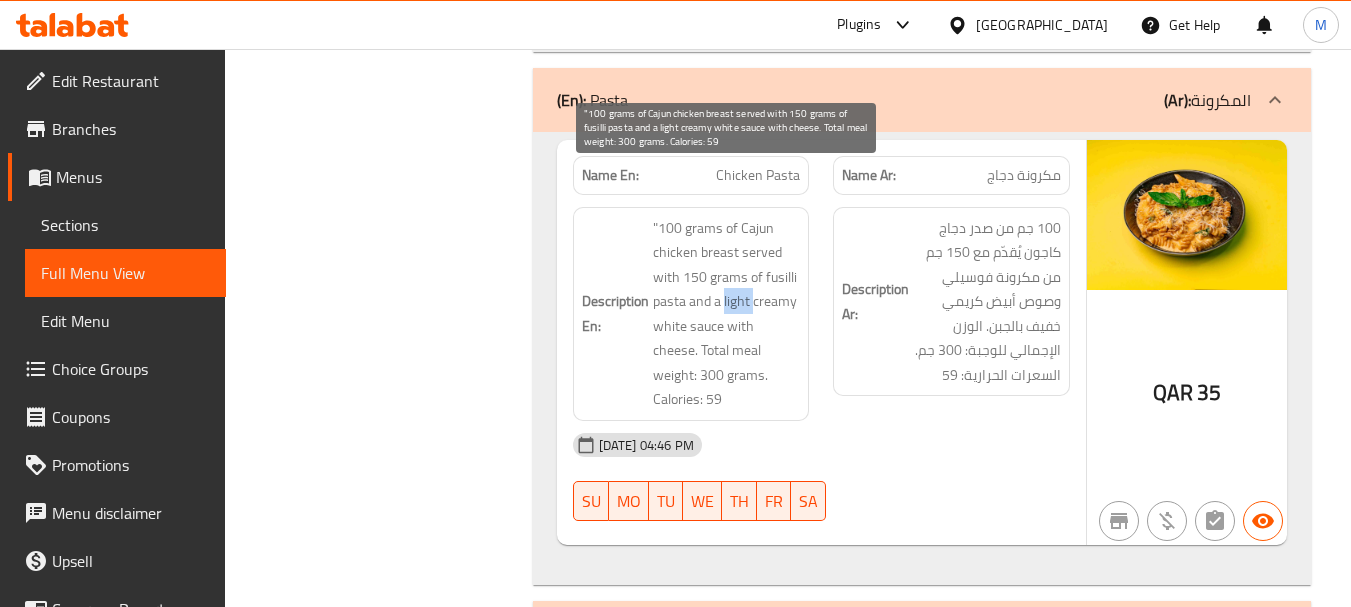 click on ""100 grams of Cajun chicken breast served with 150 grams of fusilli pasta and a light creamy white sauce with cheese.
Total meal weight: 300 grams.
Calories: 59" at bounding box center [727, 314] 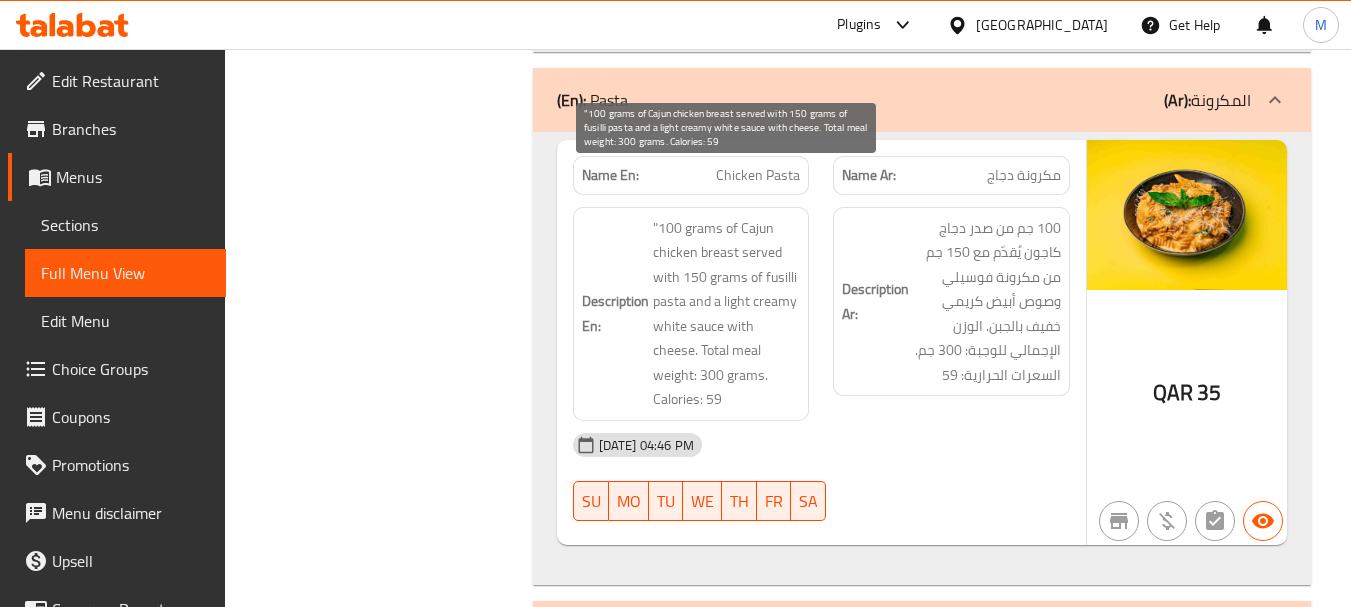 click on ""100 grams of Cajun chicken breast served with 150 grams of fusilli pasta and a light creamy white sauce with cheese.
Total meal weight: 300 grams.
Calories: 59" at bounding box center [727, 314] 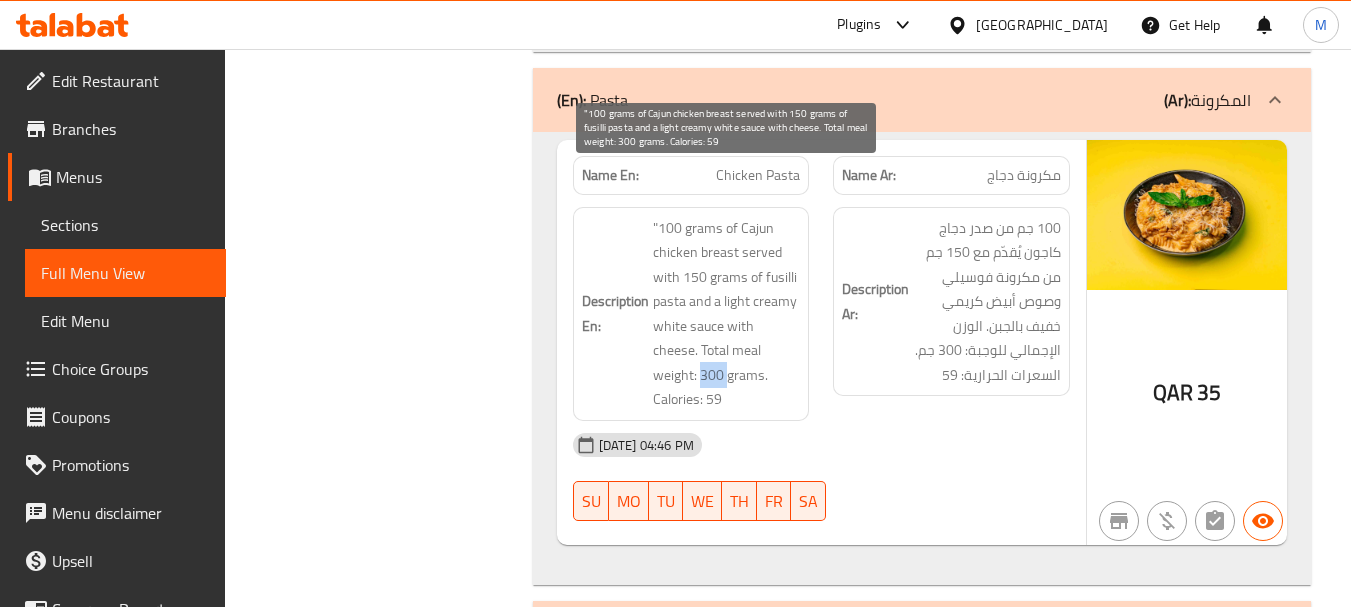click on ""100 grams of Cajun chicken breast served with 150 grams of fusilli pasta and a light creamy white sauce with cheese.
Total meal weight: 300 grams.
Calories: 59" at bounding box center (727, 314) 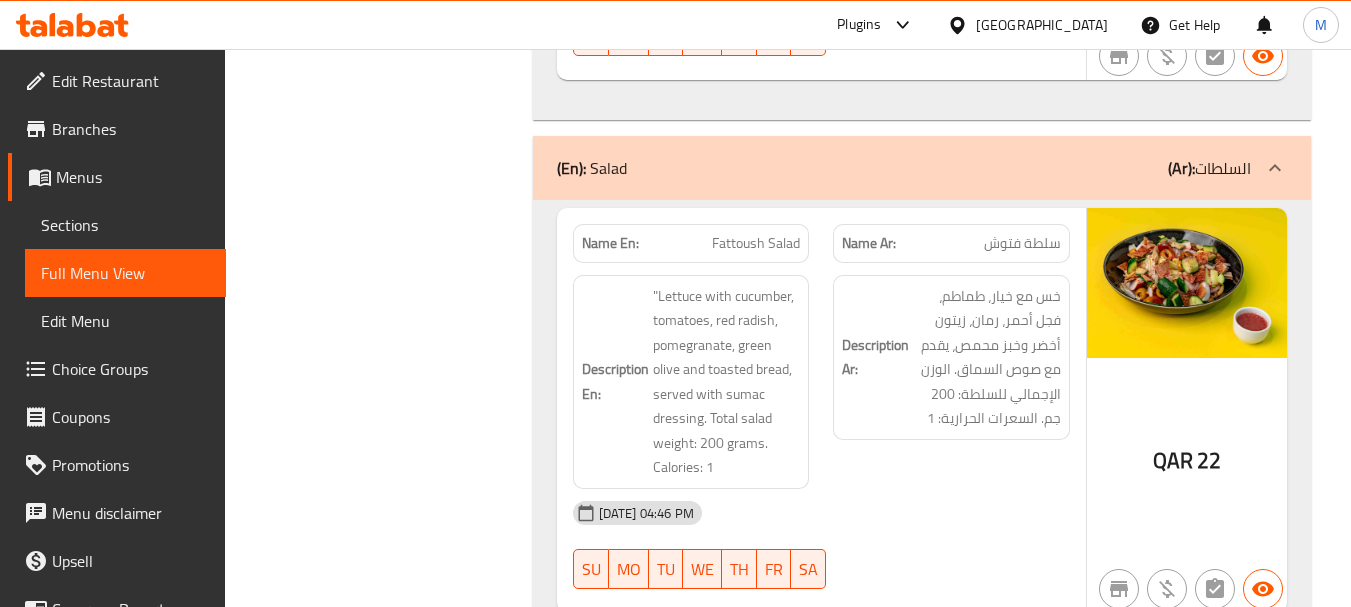 scroll, scrollTop: 2300, scrollLeft: 0, axis: vertical 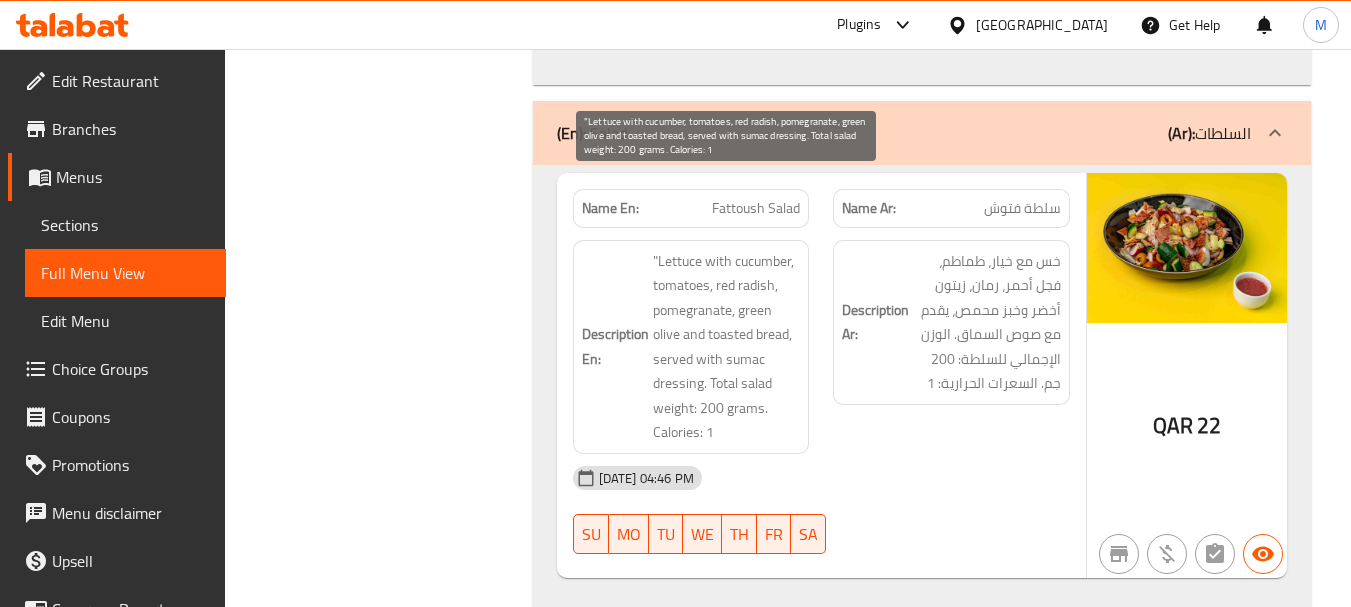 click on ""Lettuce with cucumber, tomatoes, red radish, pomegranate, green olive and toasted bread, served with sumac dressing.
Total salad weight: 200 grams.
Calories: 1" at bounding box center [727, 347] 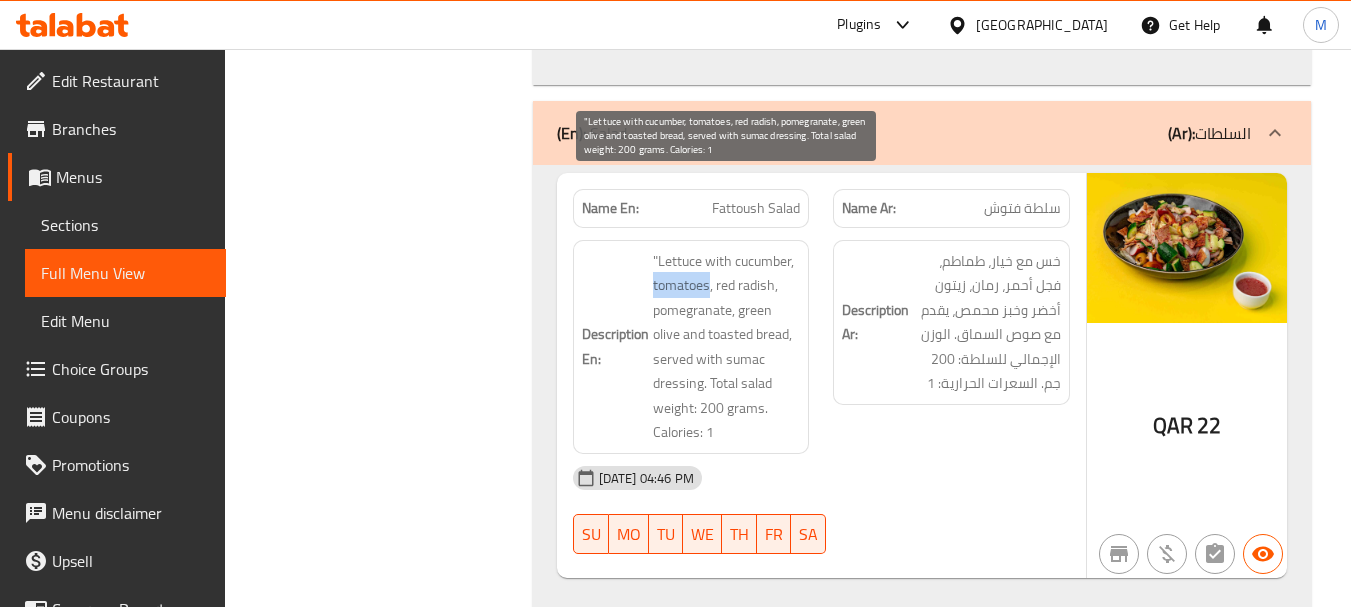 click on ""Lettuce with cucumber, tomatoes, red radish, pomegranate, green olive and toasted bread, served with sumac dressing.
Total salad weight: 200 grams.
Calories: 1" at bounding box center [727, 347] 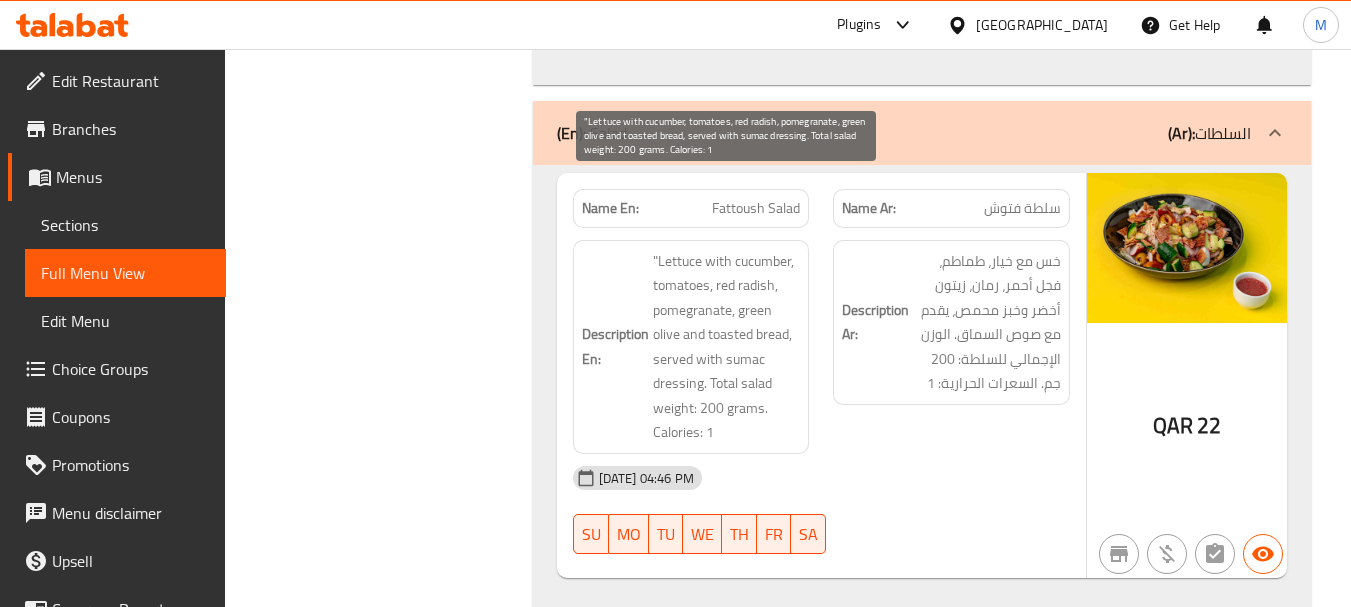 click on ""Lettuce with cucumber, tomatoes, red radish, pomegranate, green olive and toasted bread, served with sumac dressing.
Total salad weight: 200 grams.
Calories: 1" at bounding box center [727, 347] 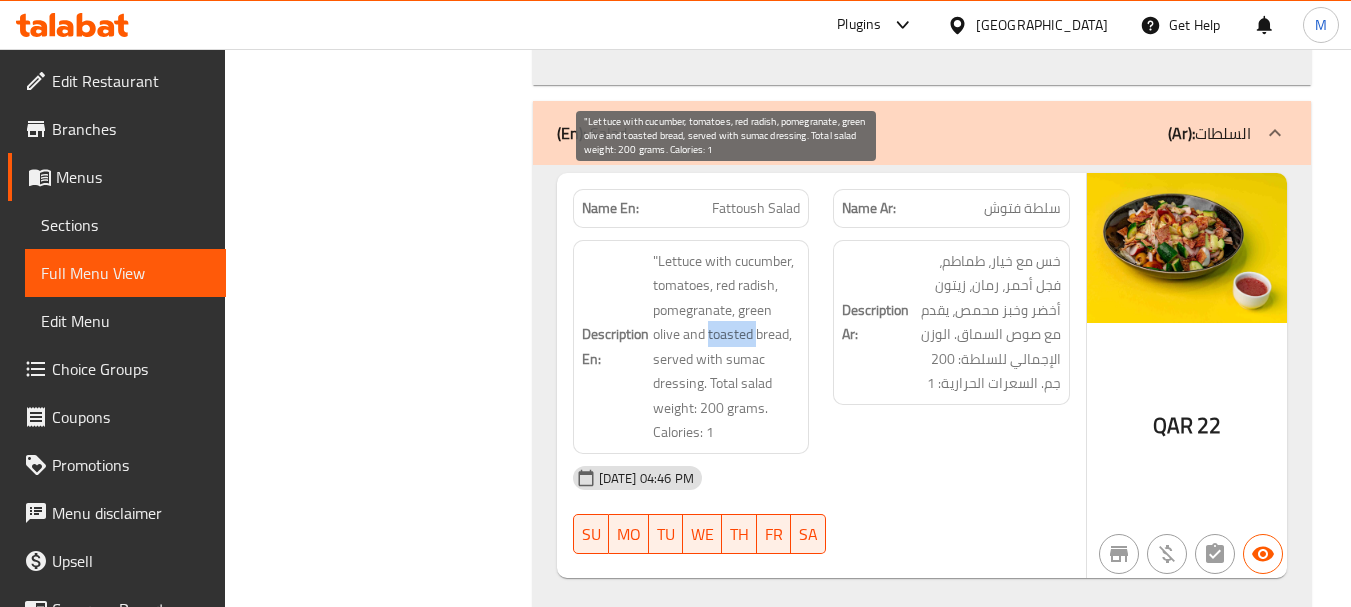 click on ""Lettuce with cucumber, tomatoes, red radish, pomegranate, green olive and toasted bread, served with sumac dressing.
Total salad weight: 200 grams.
Calories: 1" at bounding box center [727, 347] 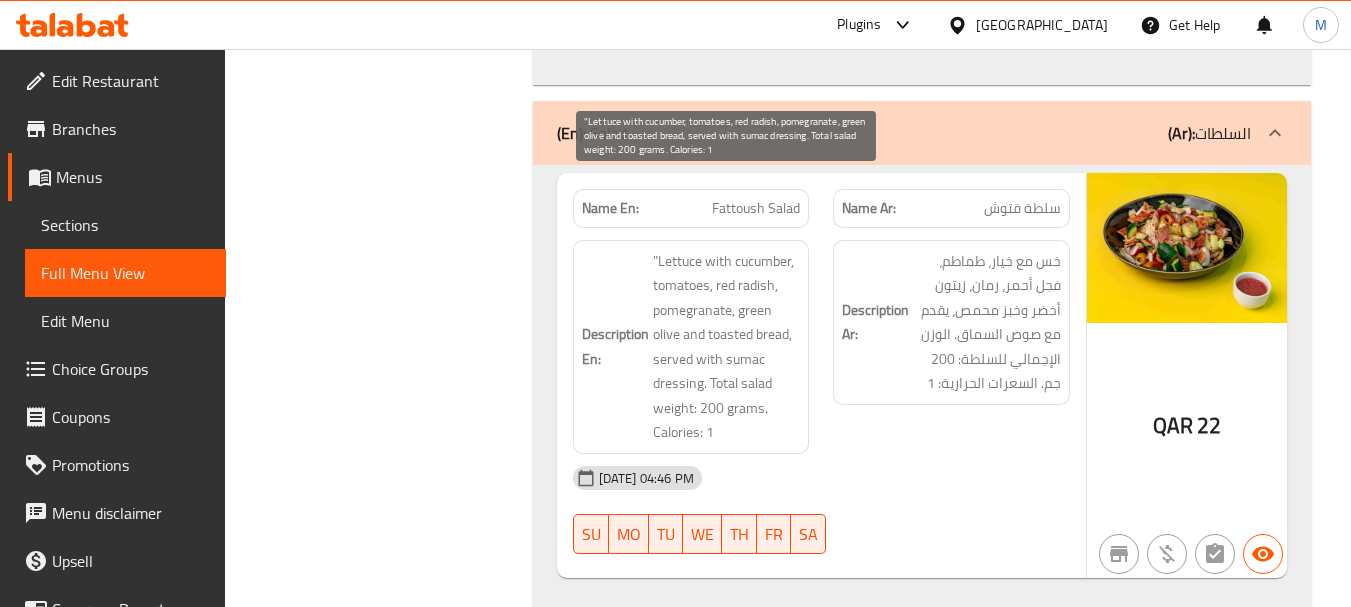click on ""Lettuce with cucumber, tomatoes, red radish, pomegranate, green olive and toasted bread, served with sumac dressing.
Total salad weight: 200 grams.
Calories: 1" at bounding box center (727, 347) 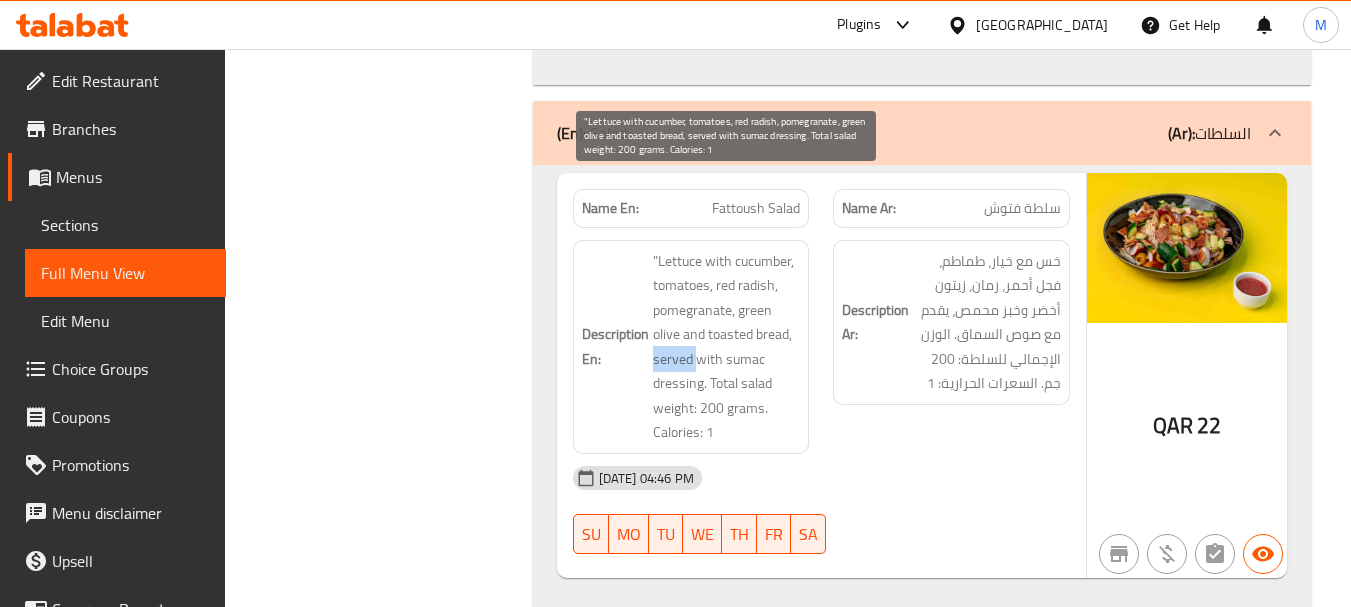 click on ""Lettuce with cucumber, tomatoes, red radish, pomegranate, green olive and toasted bread, served with sumac dressing.
Total salad weight: 200 grams.
Calories: 1" at bounding box center (727, 347) 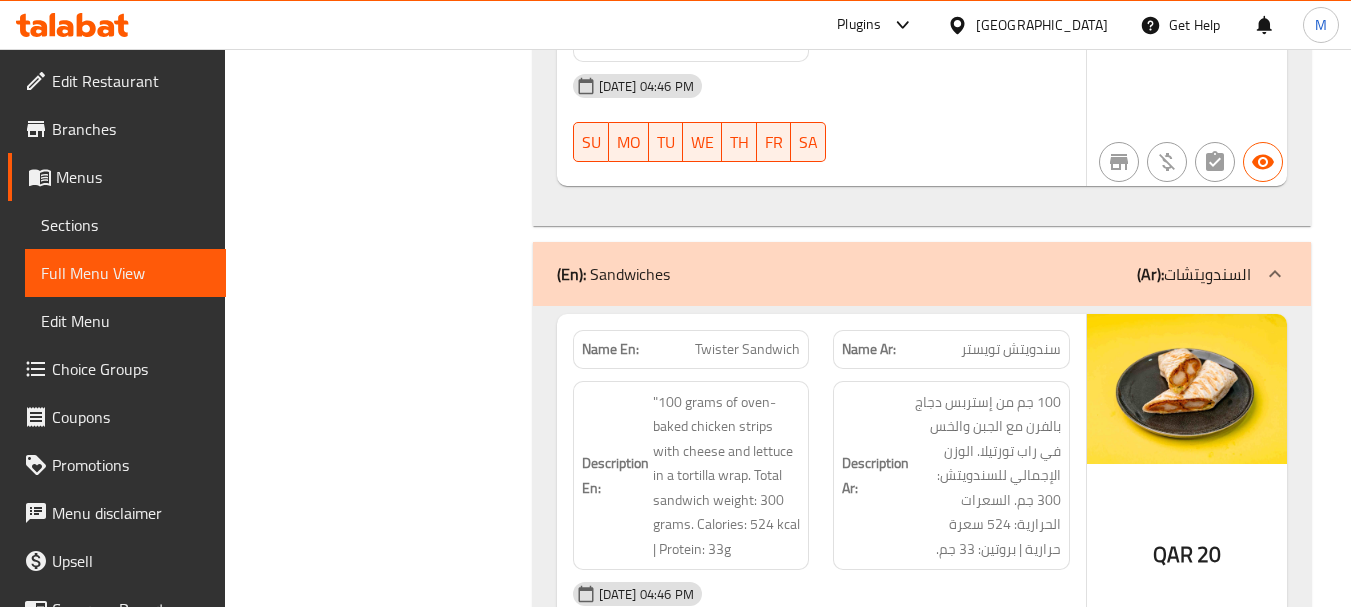 scroll, scrollTop: 2800, scrollLeft: 0, axis: vertical 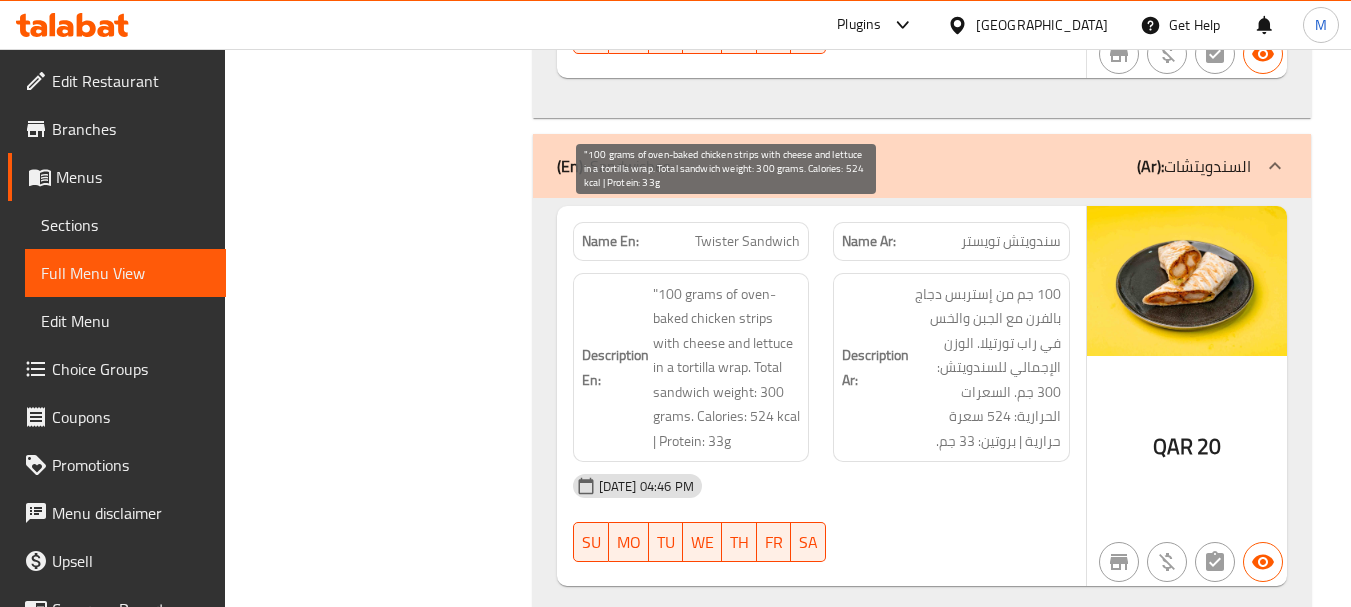 click on ""100 grams of oven-baked chicken strips with cheese and lettuce in a tortilla wrap.
Total sandwich weight: 300 grams.
Calories: 524 kcal | Protein: 33g" at bounding box center (727, 368) 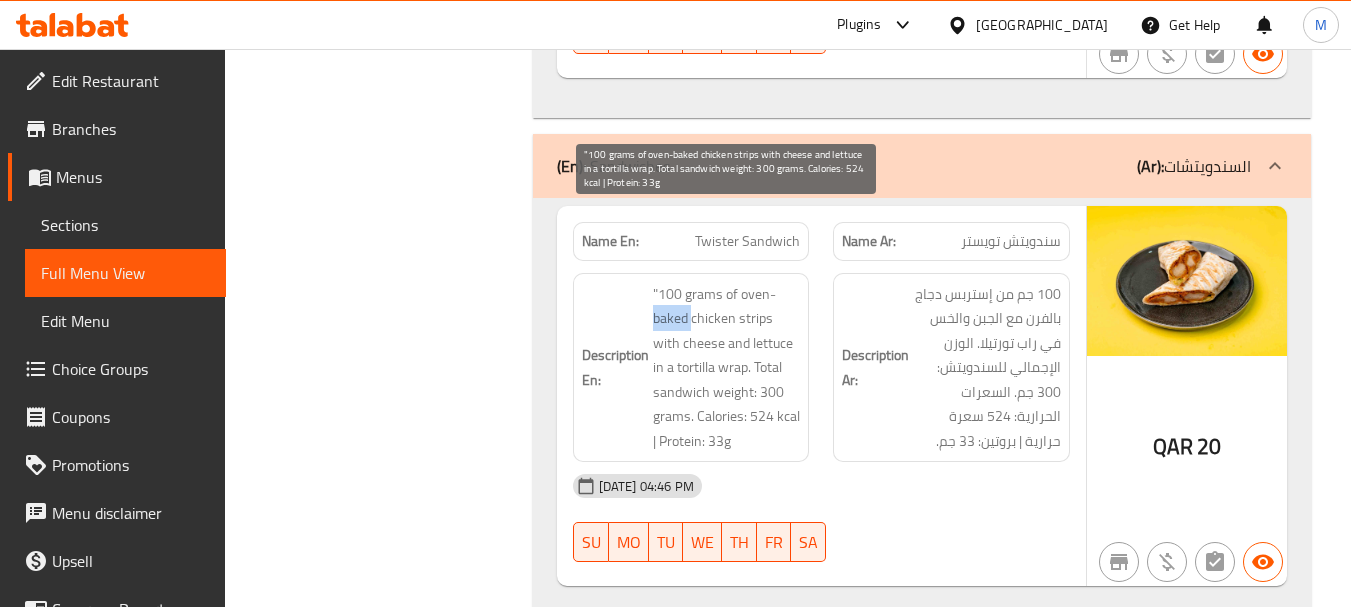 click on ""100 grams of oven-baked chicken strips with cheese and lettuce in a tortilla wrap.
Total sandwich weight: 300 grams.
Calories: 524 kcal | Protein: 33g" at bounding box center [727, 368] 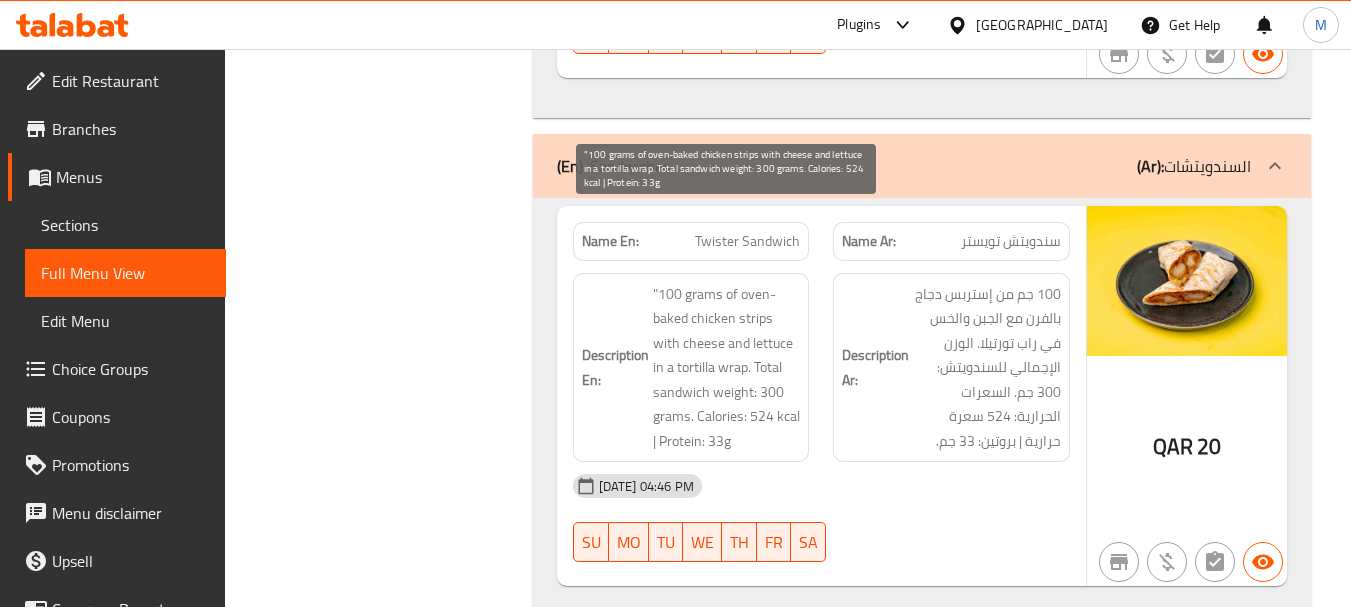 click on ""100 grams of oven-baked chicken strips with cheese and lettuce in a tortilla wrap.
Total sandwich weight: 300 grams.
Calories: 524 kcal | Protein: 33g" at bounding box center [727, 368] 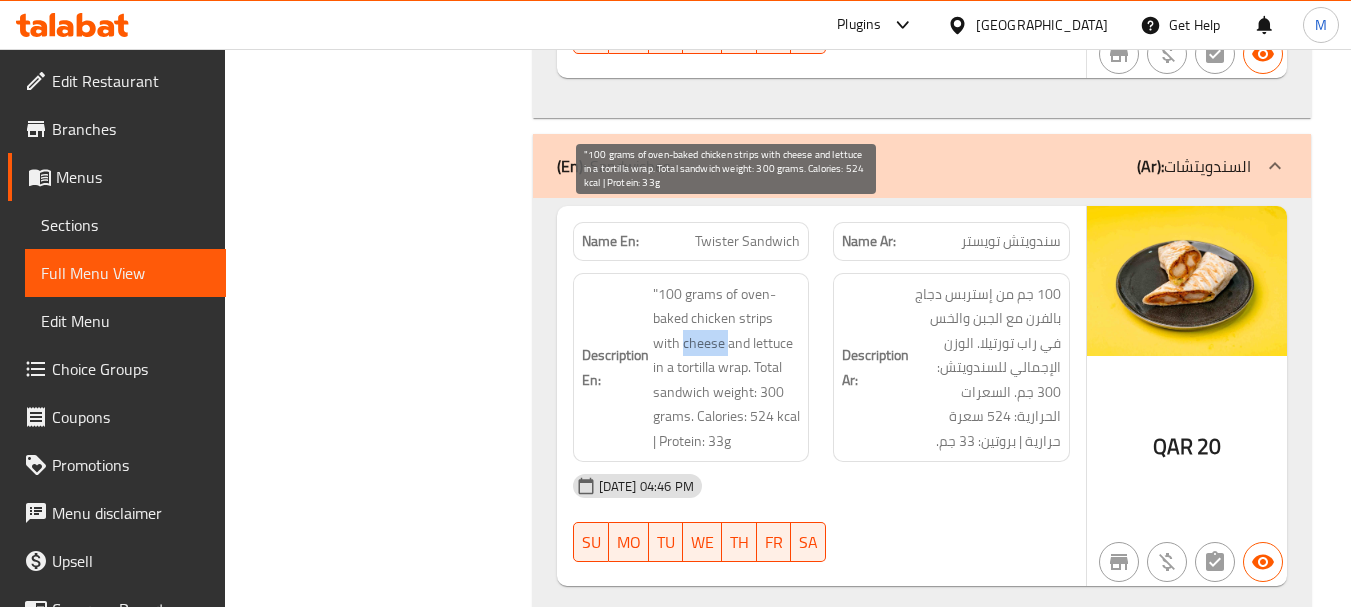 click on ""100 grams of oven-baked chicken strips with cheese and lettuce in a tortilla wrap.
Total sandwich weight: 300 grams.
Calories: 524 kcal | Protein: 33g" at bounding box center (727, 368) 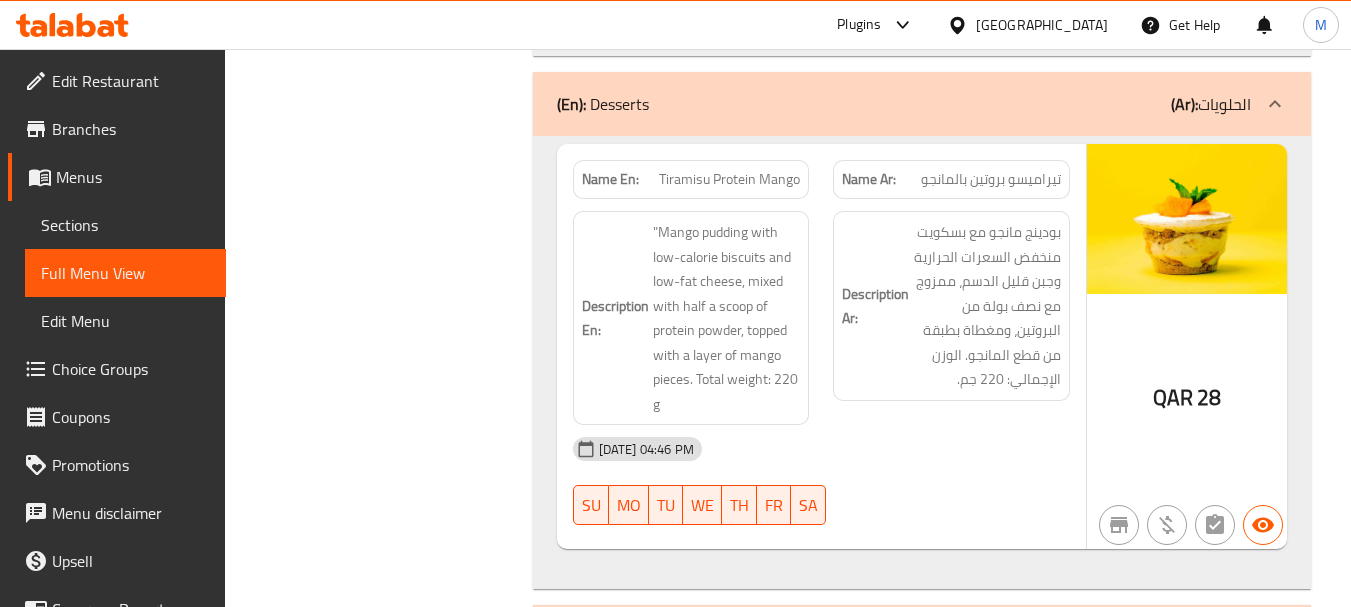 scroll, scrollTop: 3500, scrollLeft: 0, axis: vertical 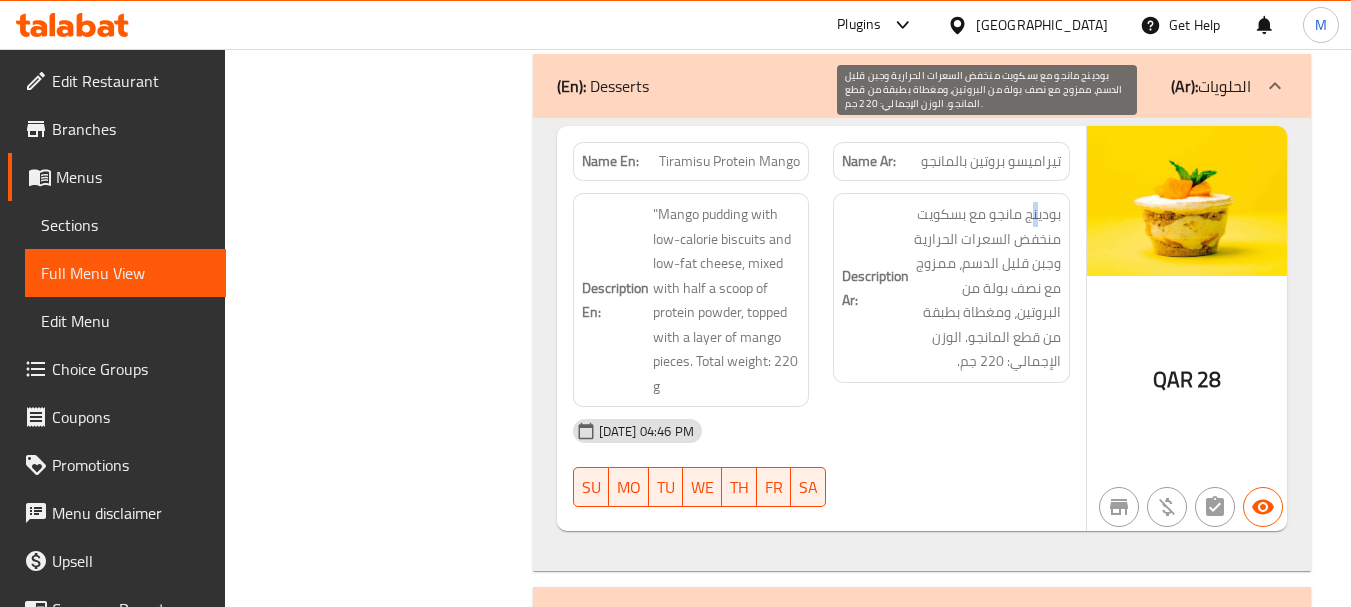 click on "بودينج مانجو مع بسكويت منخفض السعرات الحرارية وجبن قليل الدسم، ممزوج مع نصف بولة من البروتين، ومغطاة بطبقة من قطع المانجو. الوزن الإجمالي: 220 جم." at bounding box center (987, 288) 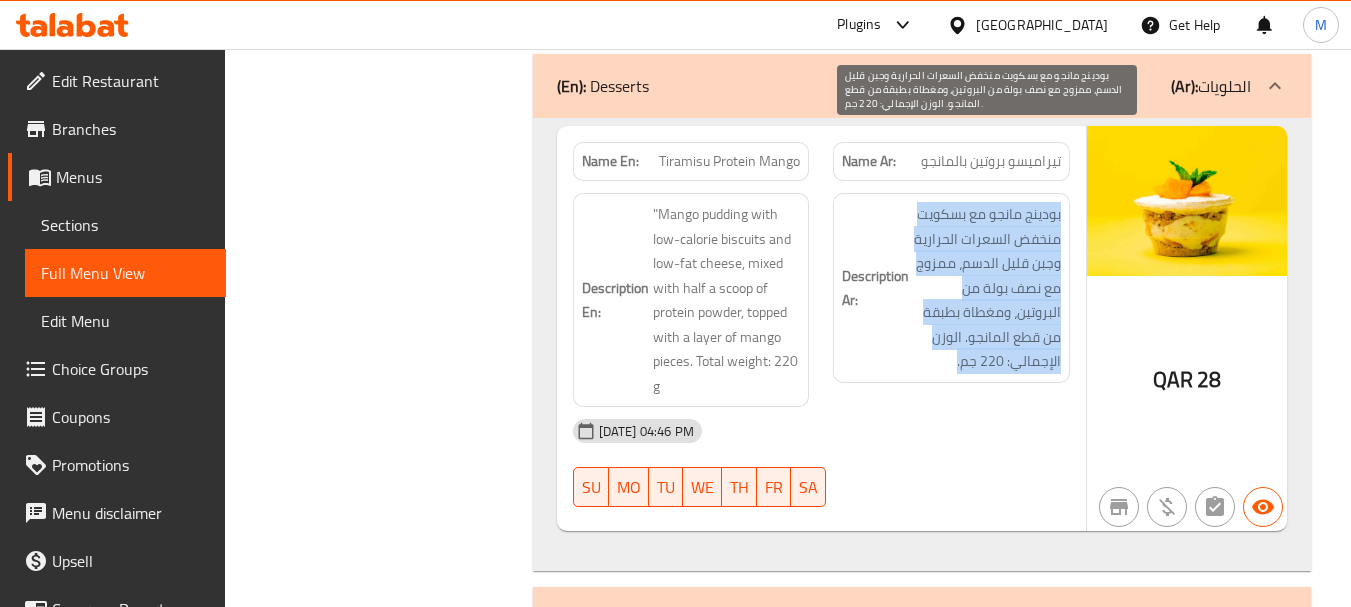 click on "بودينج مانجو مع بسكويت منخفض السعرات الحرارية وجبن قليل الدسم، ممزوج مع نصف بولة من البروتين، ومغطاة بطبقة من قطع المانجو. الوزن الإجمالي: 220 جم." at bounding box center (987, 288) 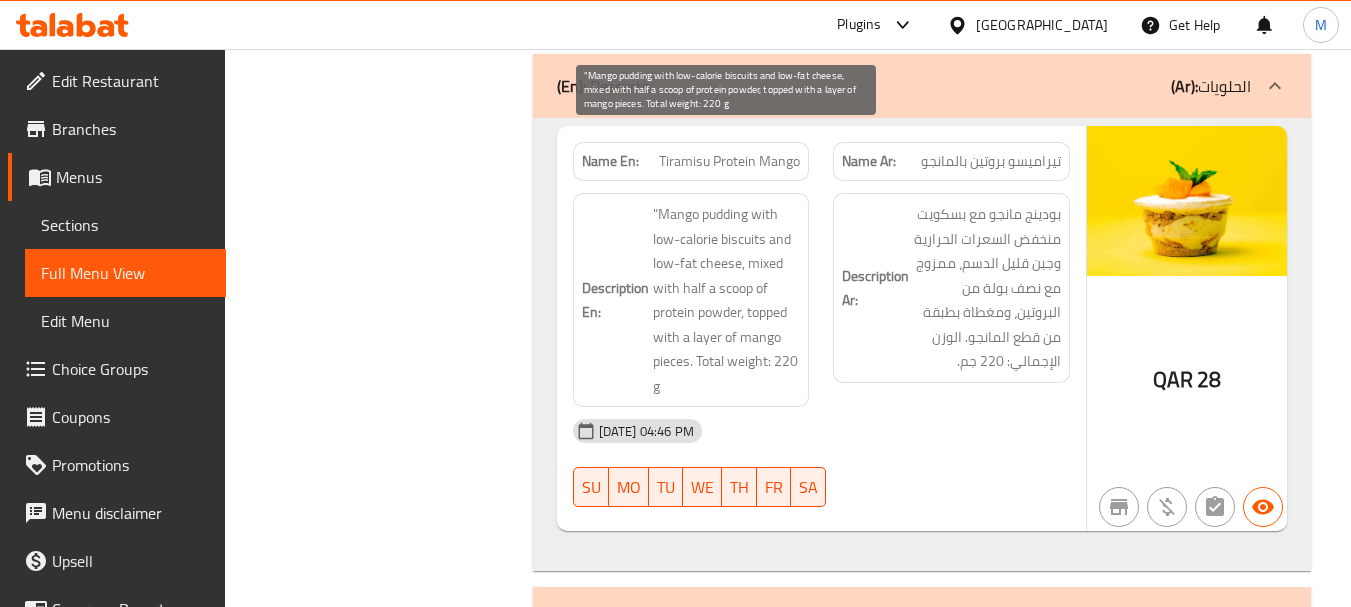click on ""Mango pudding with low-calorie biscuits and low-fat cheese, mixed with half a scoop of protein powder, topped with a layer of mango pieces.
Total weight: 220 g" at bounding box center [727, 300] 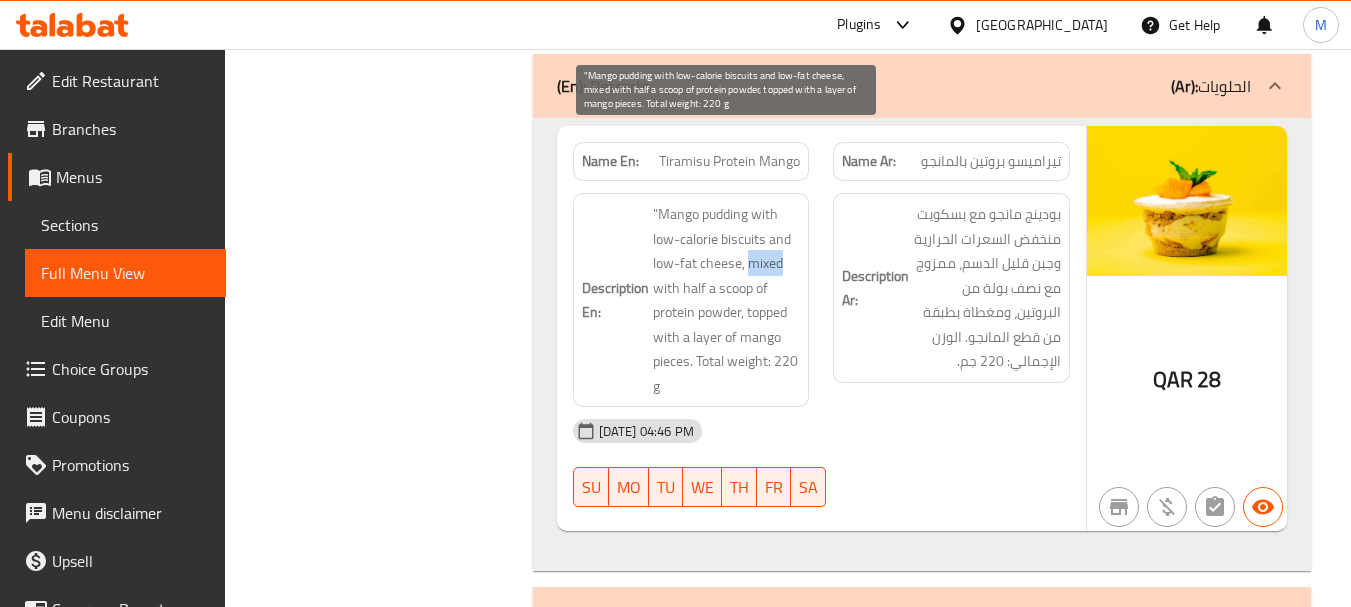click on ""Mango pudding with low-calorie biscuits and low-fat cheese, mixed with half a scoop of protein powder, topped with a layer of mango pieces.
Total weight: 220 g" at bounding box center [727, 300] 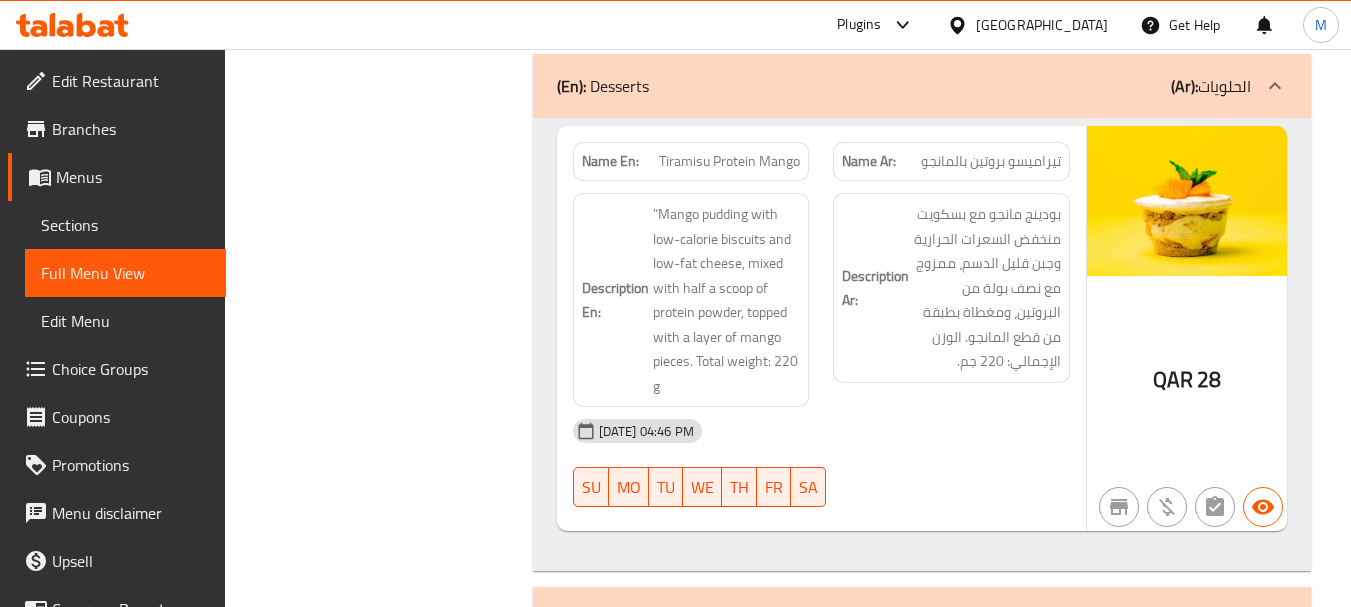 click on "Name En: Tiramisu Protein Mango" at bounding box center (691, -3124) 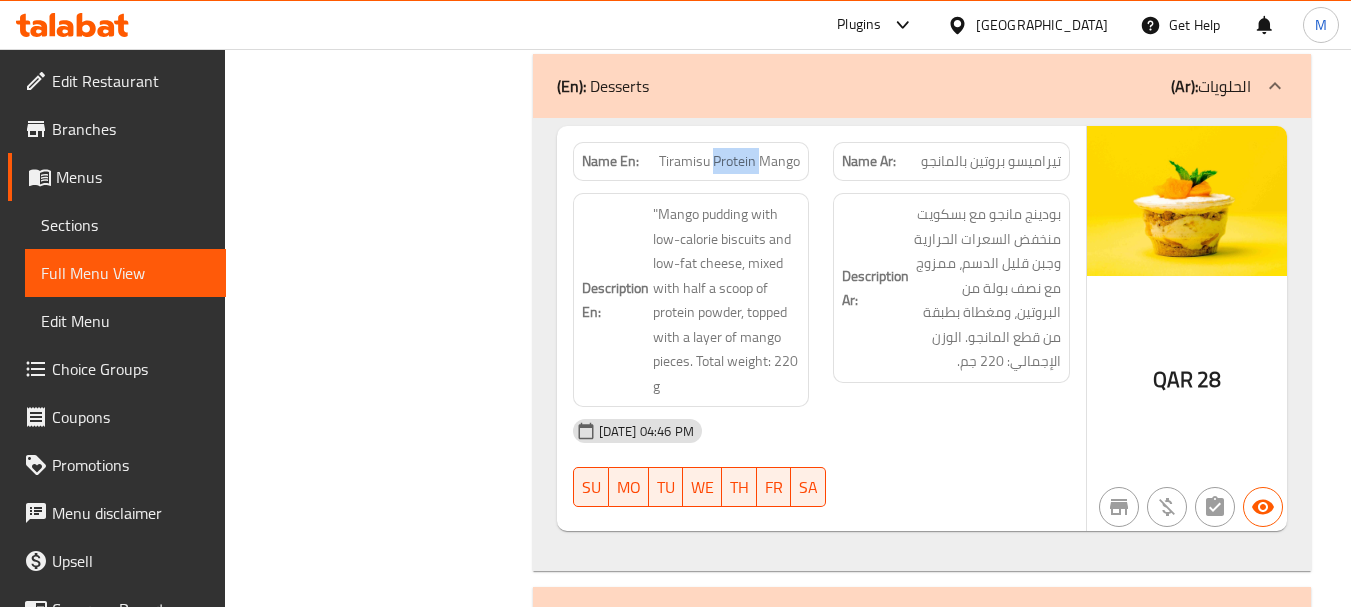 click on "Name En: Tiramisu Protein Mango" at bounding box center [691, -3124] 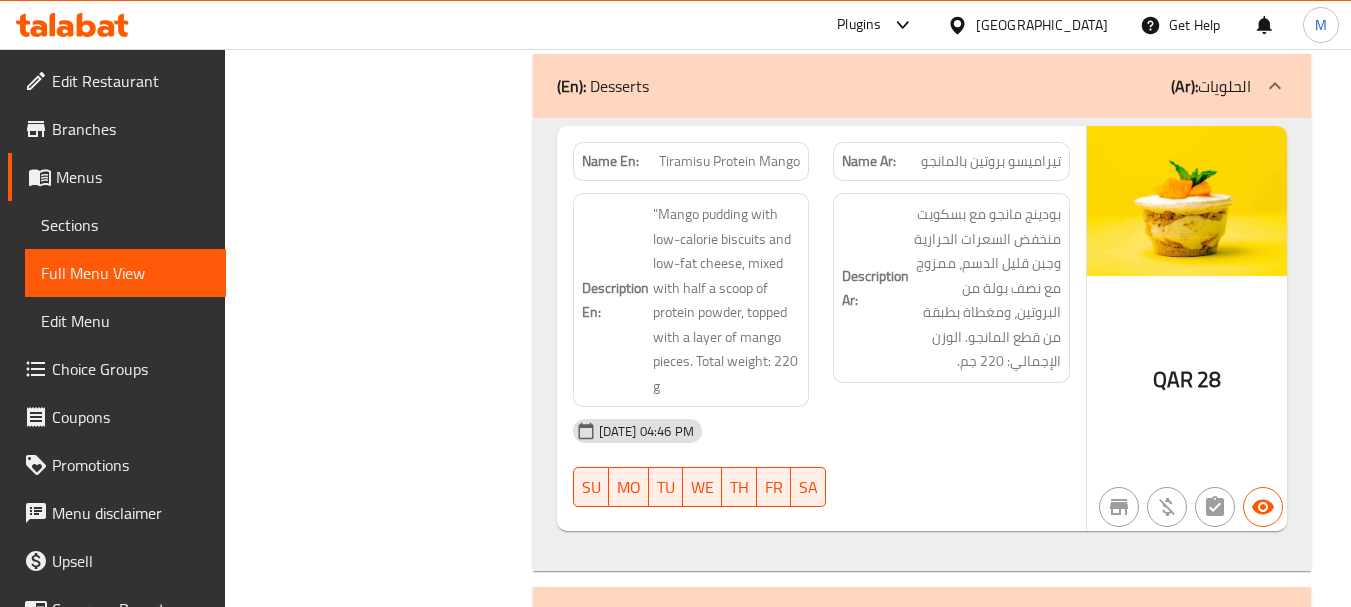 click on "Tiramisu Protein Mango" at bounding box center (746, -3124) 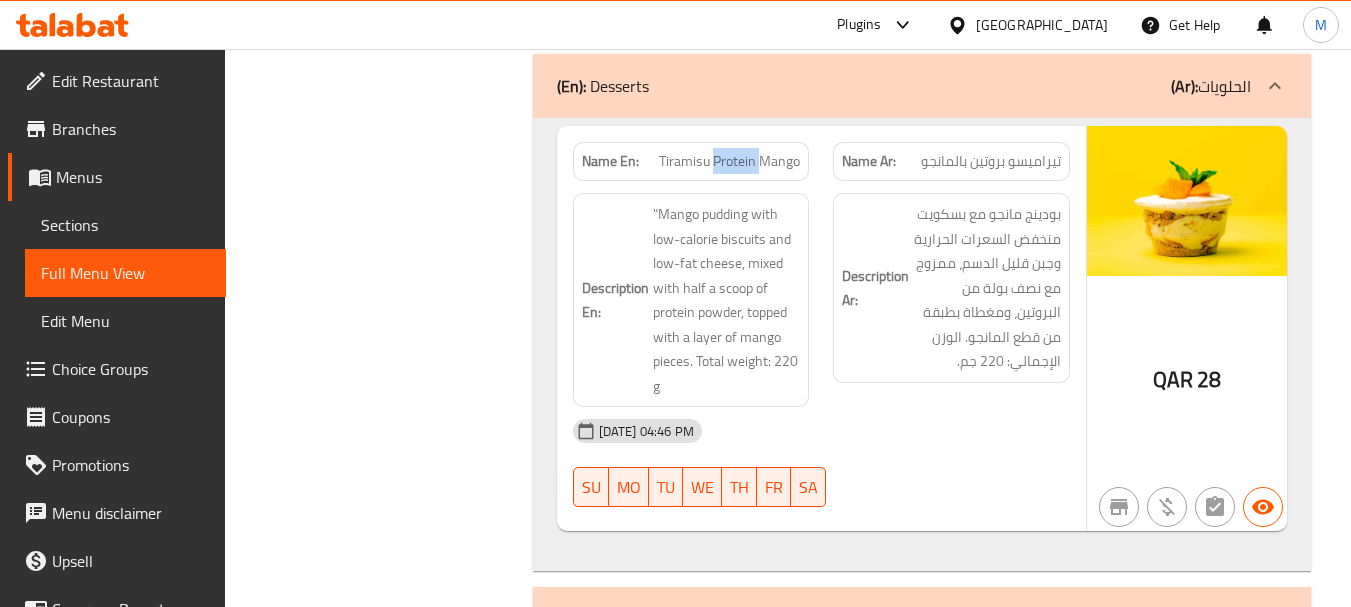 click on "Tiramisu Protein Mango" at bounding box center (746, -3124) 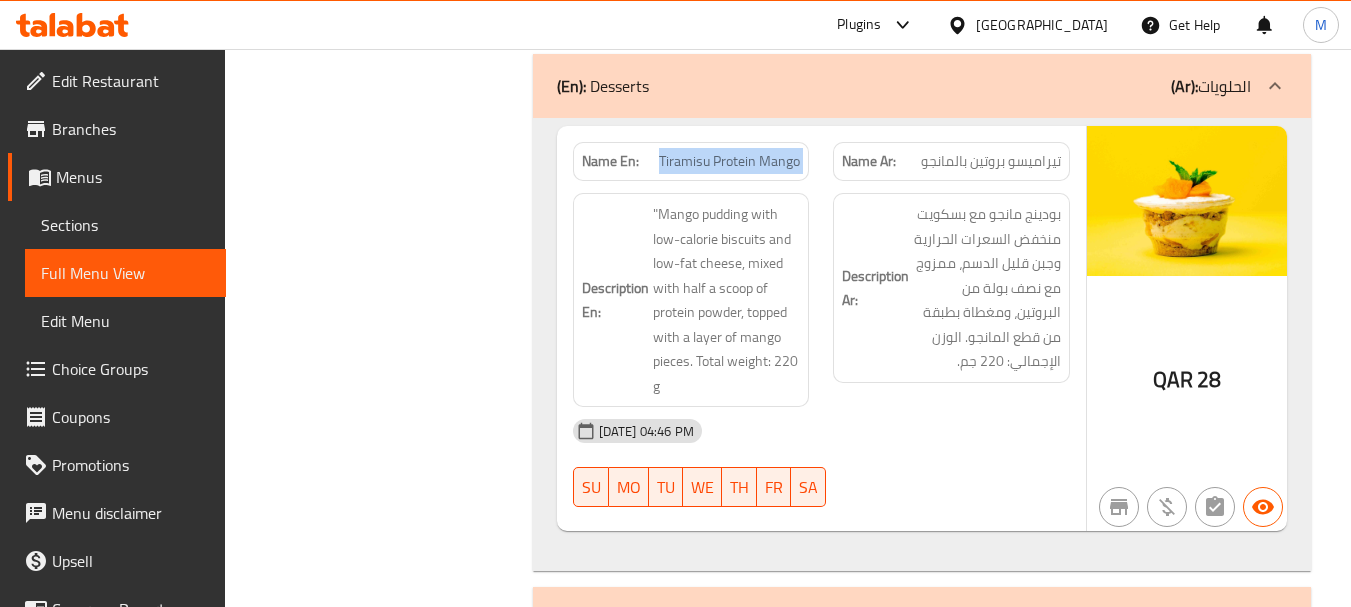 click on "Tiramisu Protein Mango" at bounding box center (746, -3124) 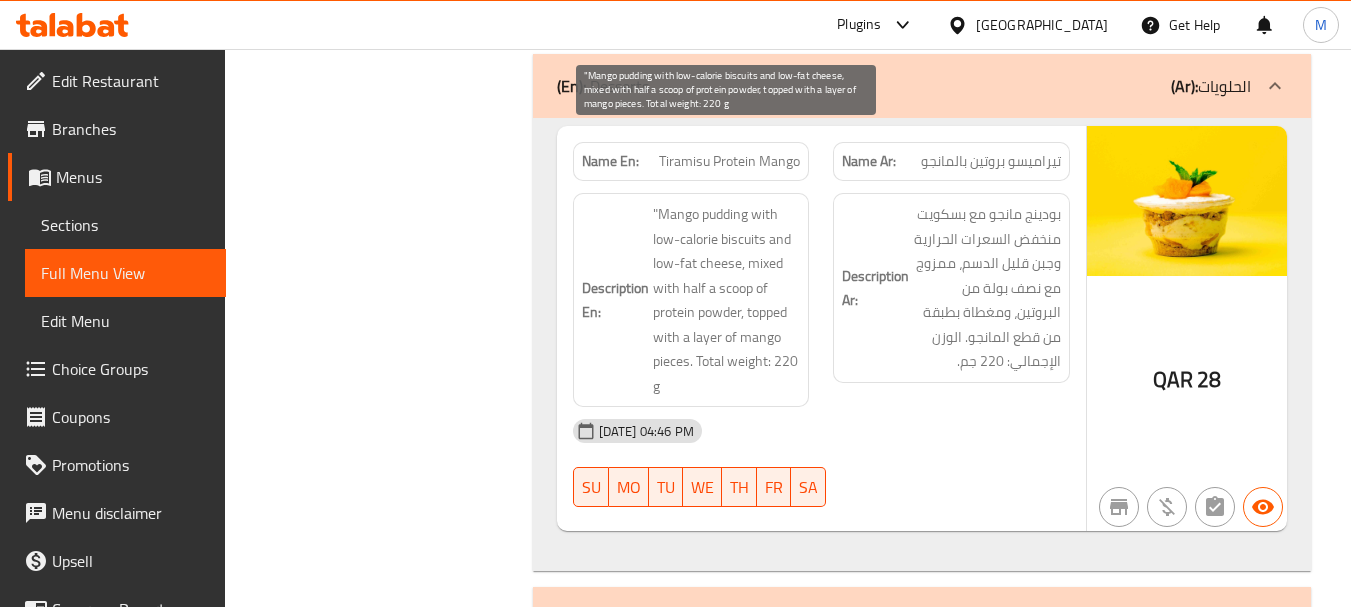 click on ""Mango pudding with low-calorie biscuits and low-fat cheese, mixed with half a scoop of protein powder, topped with a layer of mango pieces.
Total weight: 220 g" at bounding box center [727, 300] 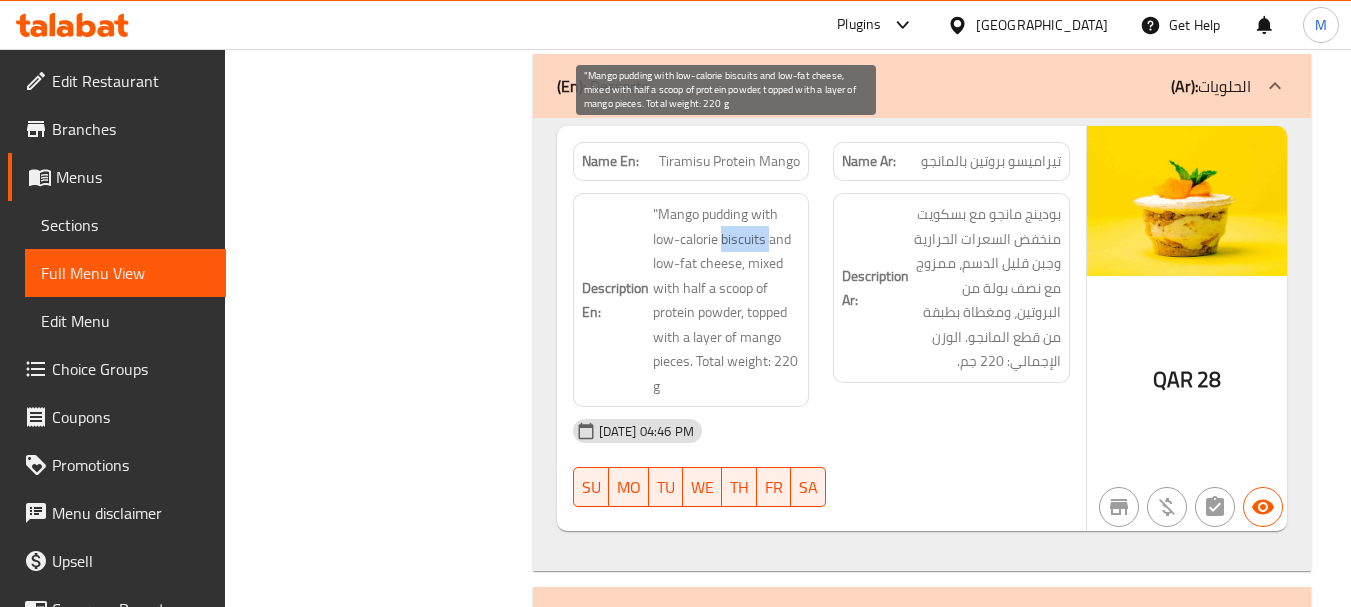 click on ""Mango pudding with low-calorie biscuits and low-fat cheese, mixed with half a scoop of protein powder, topped with a layer of mango pieces.
Total weight: 220 g" at bounding box center (727, 300) 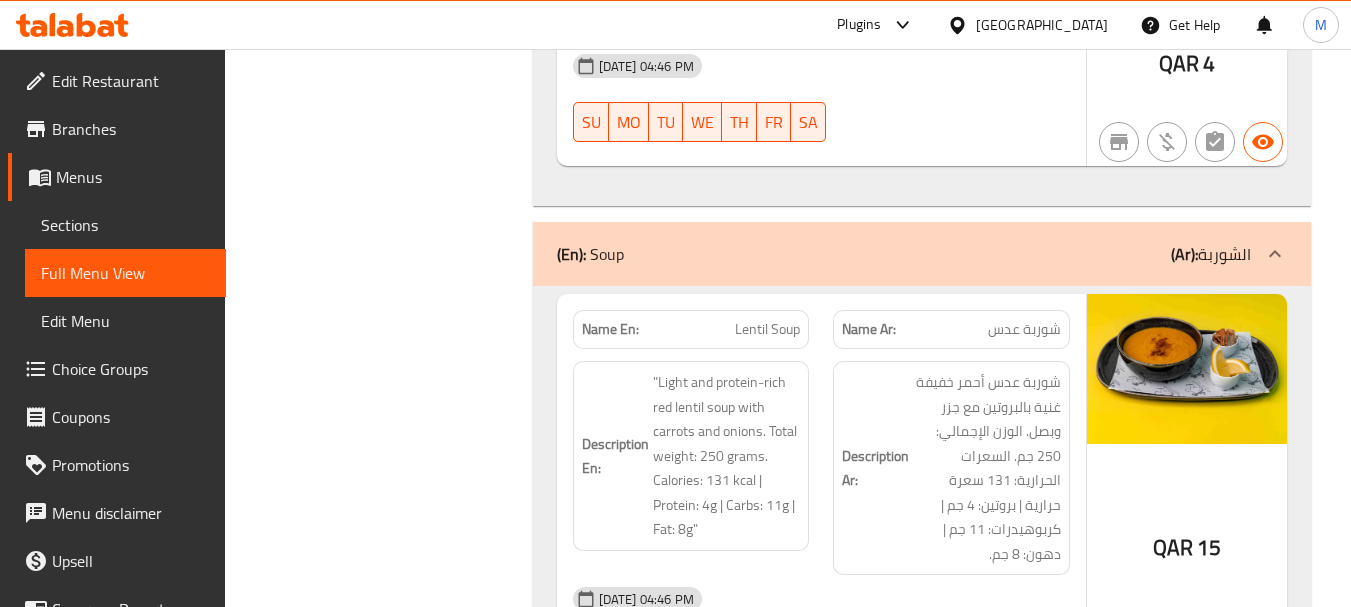 scroll, scrollTop: 4400, scrollLeft: 0, axis: vertical 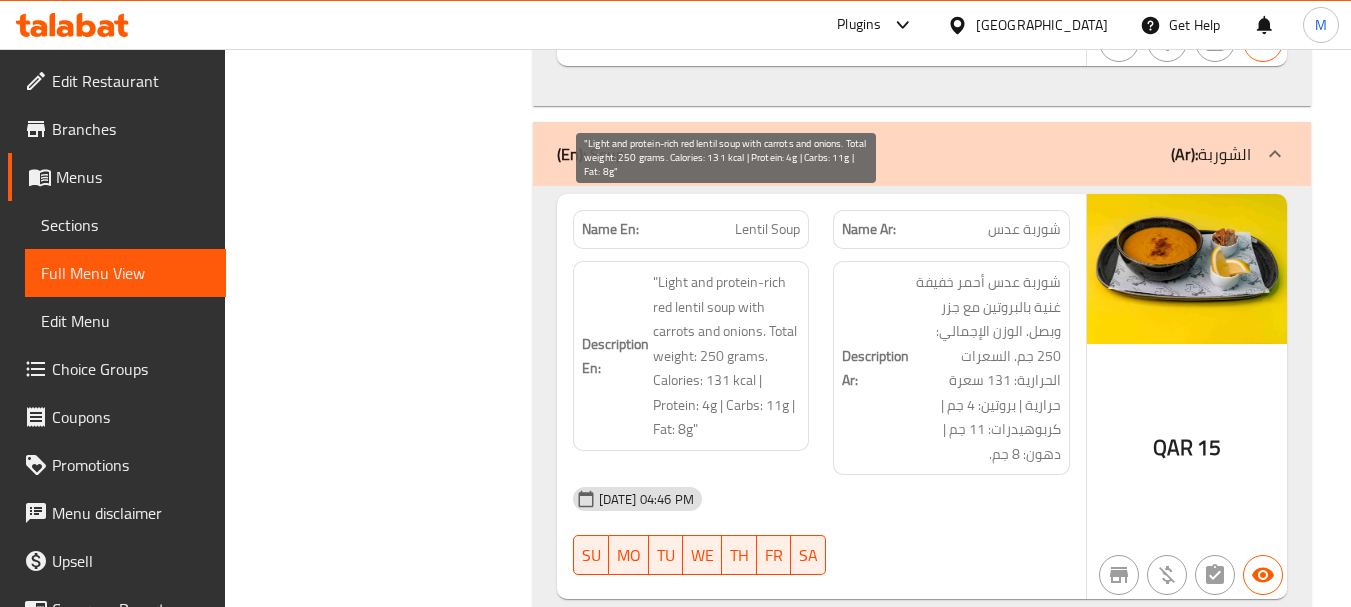 click on ""Light and protein-rich red lentil soup with carrots and onions.
Total weight: 250 grams.
Calories: 131 kcal | Protein: 4g | Carbs: 11g | Fat: 8g"" at bounding box center [727, 356] 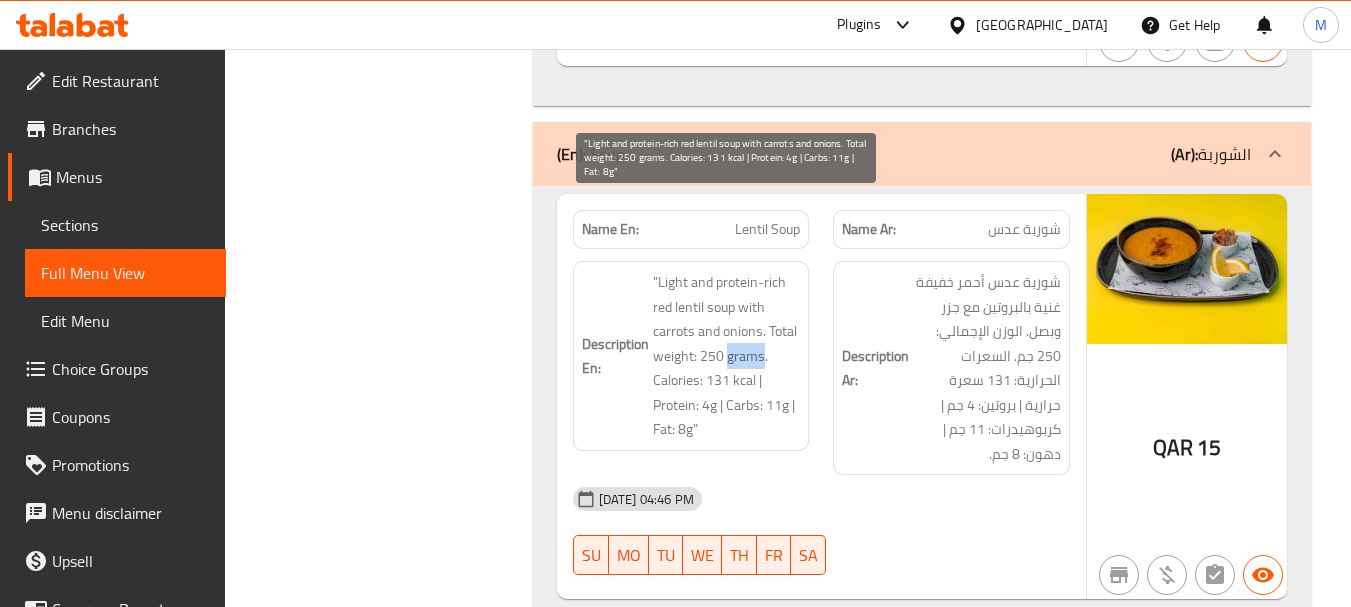 click on ""Light and protein-rich red lentil soup with carrots and onions.
Total weight: 250 grams.
Calories: 131 kcal | Protein: 4g | Carbs: 11g | Fat: 8g"" at bounding box center (727, 356) 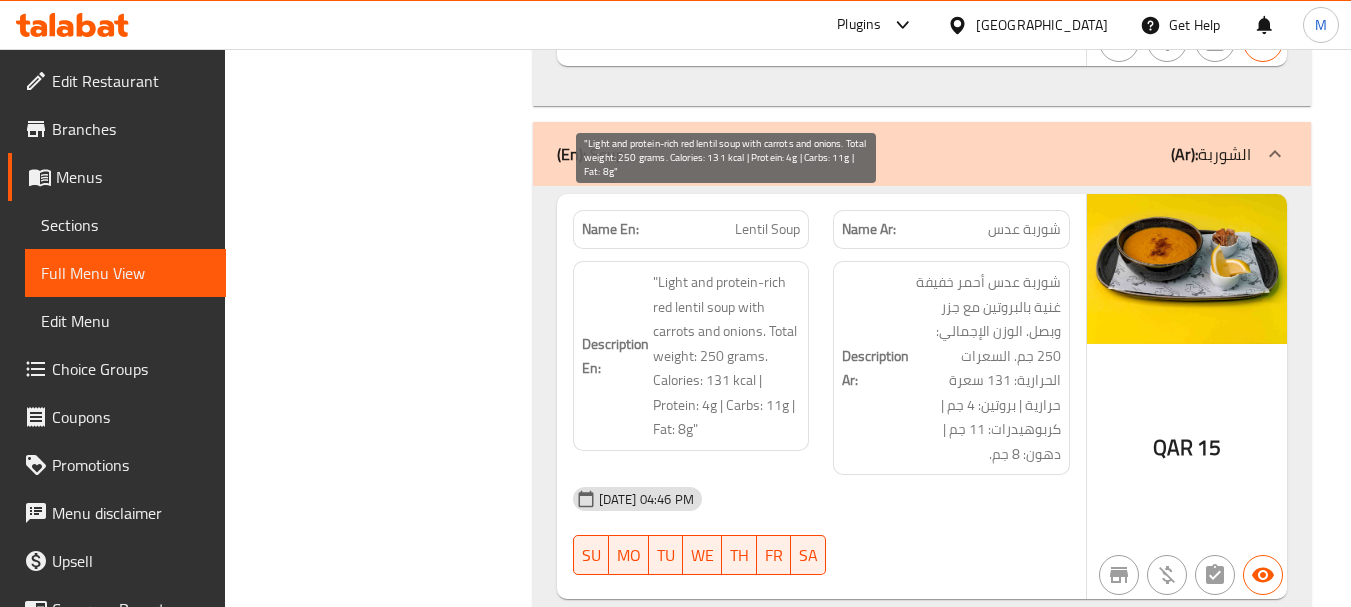 click on ""Light and protein-rich red lentil soup with carrots and onions.
Total weight: 250 grams.
Calories: 131 kcal | Protein: 4g | Carbs: 11g | Fat: 8g"" at bounding box center [727, 356] 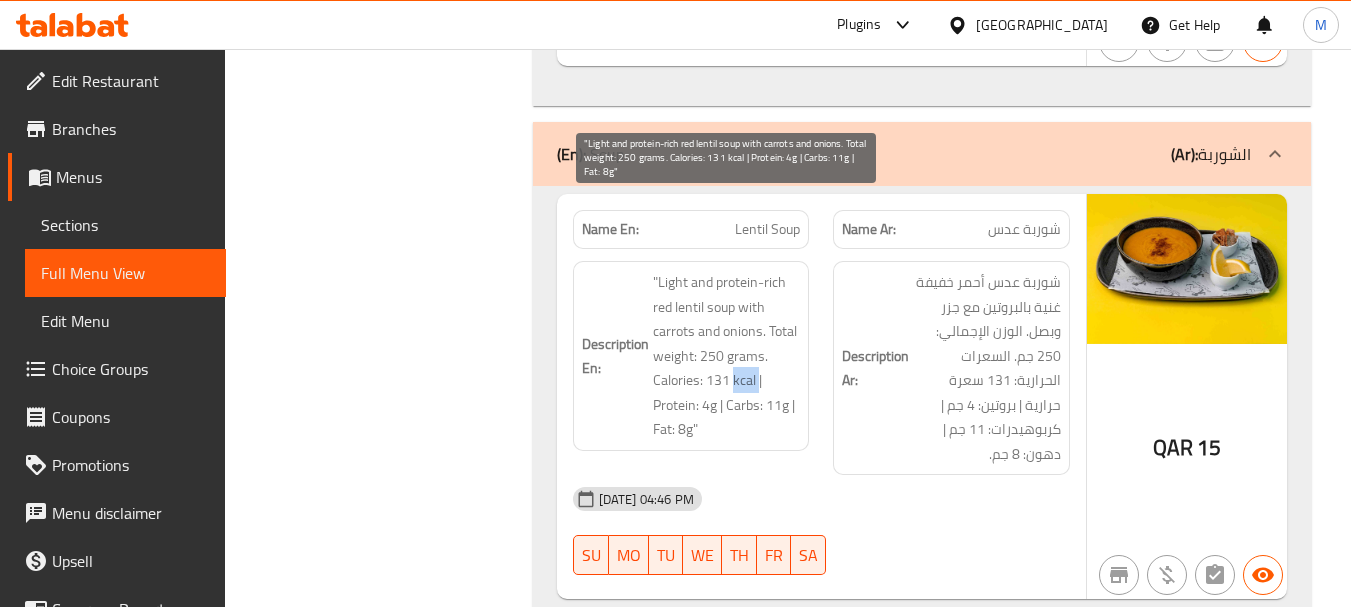 click on ""Light and protein-rich red lentil soup with carrots and onions.
Total weight: 250 grams.
Calories: 131 kcal | Protein: 4g | Carbs: 11g | Fat: 8g"" at bounding box center [727, 356] 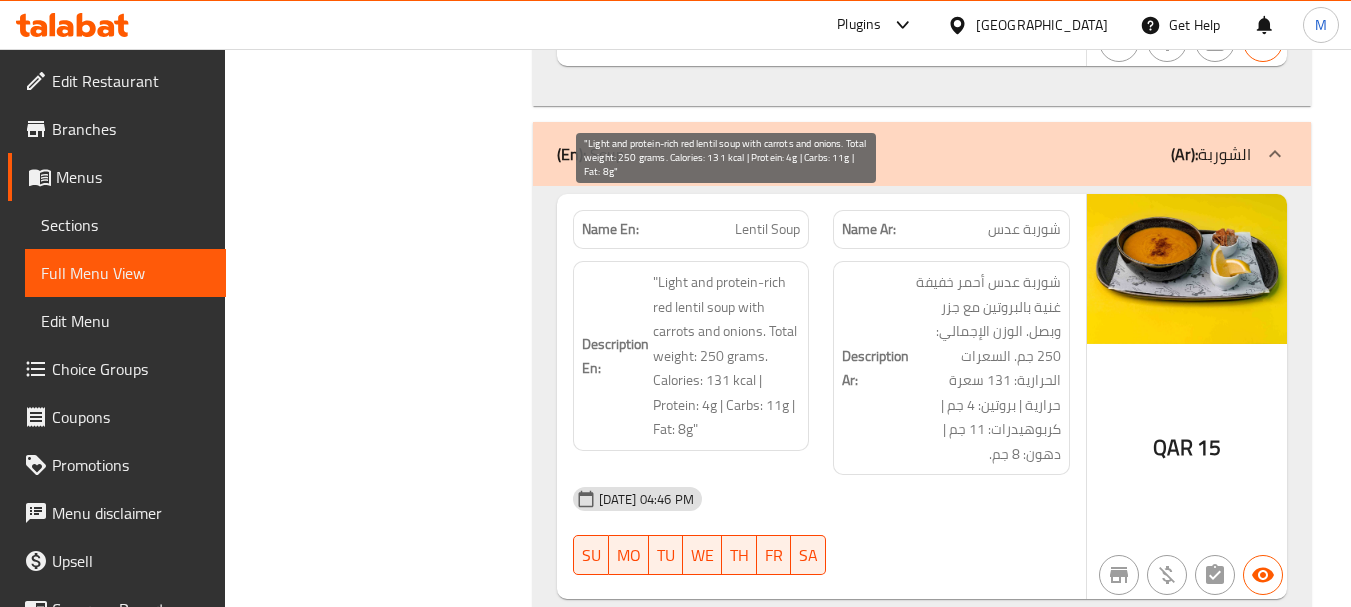 click on ""Light and protein-rich red lentil soup with carrots and onions.
Total weight: 250 grams.
Calories: 131 kcal | Protein: 4g | Carbs: 11g | Fat: 8g"" at bounding box center (727, 356) 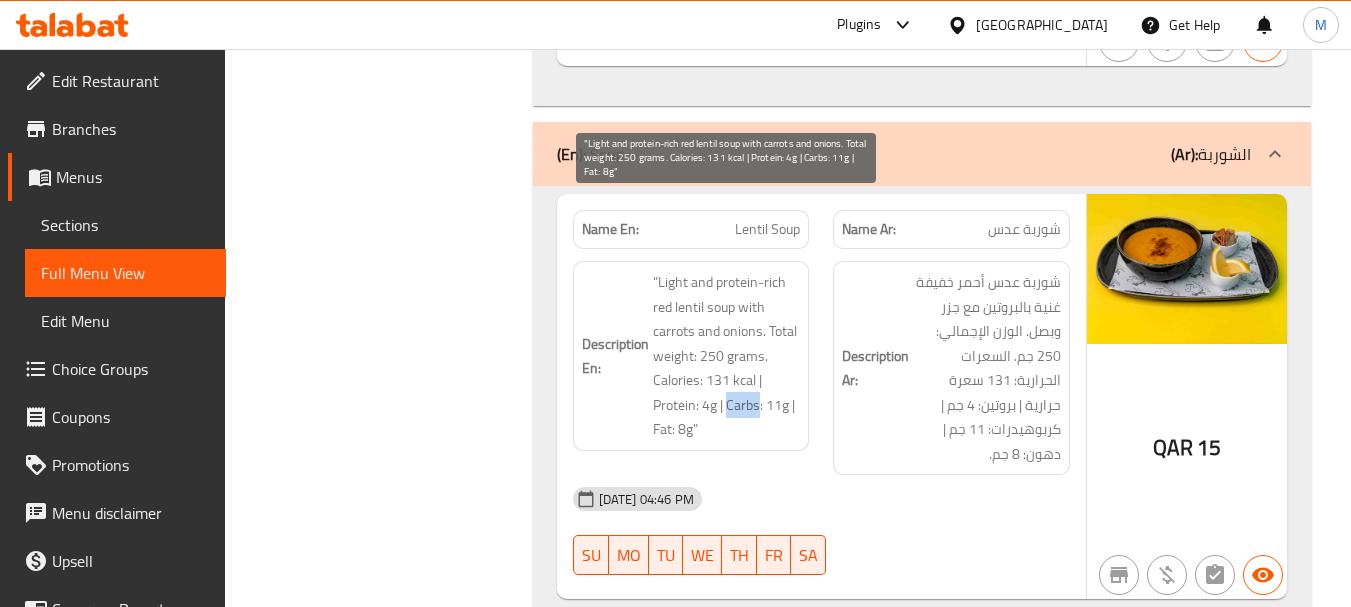 click on ""Light and protein-rich red lentil soup with carrots and onions.
Total weight: 250 grams.
Calories: 131 kcal | Protein: 4g | Carbs: 11g | Fat: 8g"" at bounding box center [727, 356] 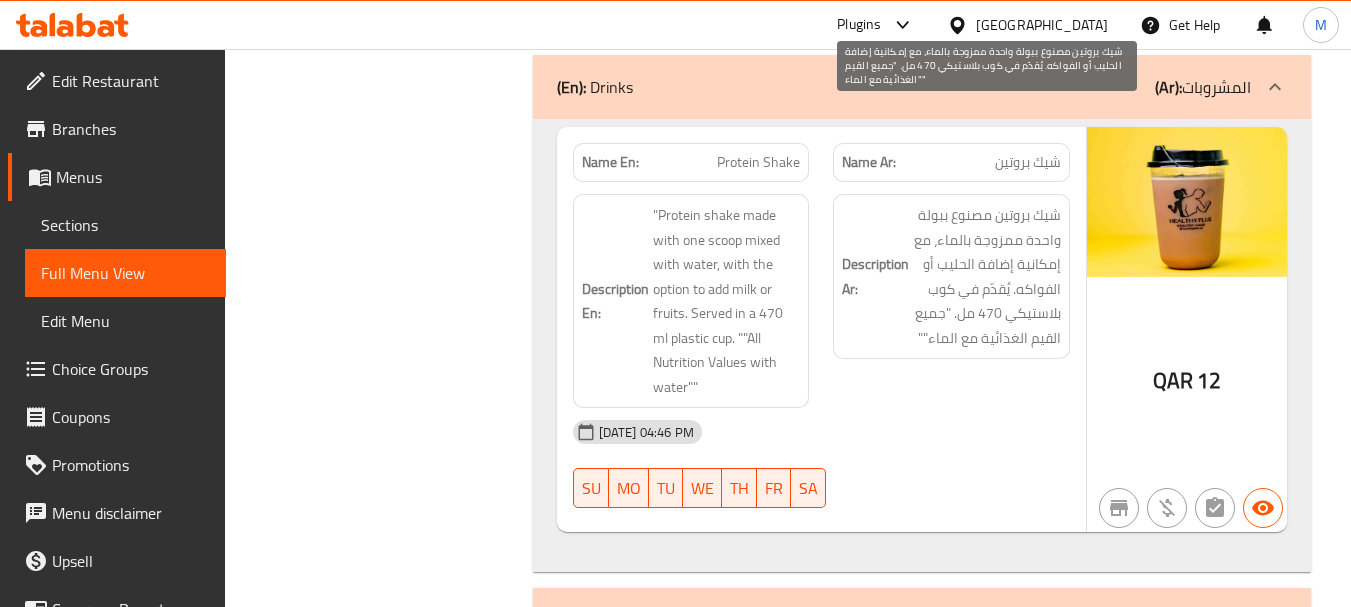 scroll, scrollTop: 4900, scrollLeft: 0, axis: vertical 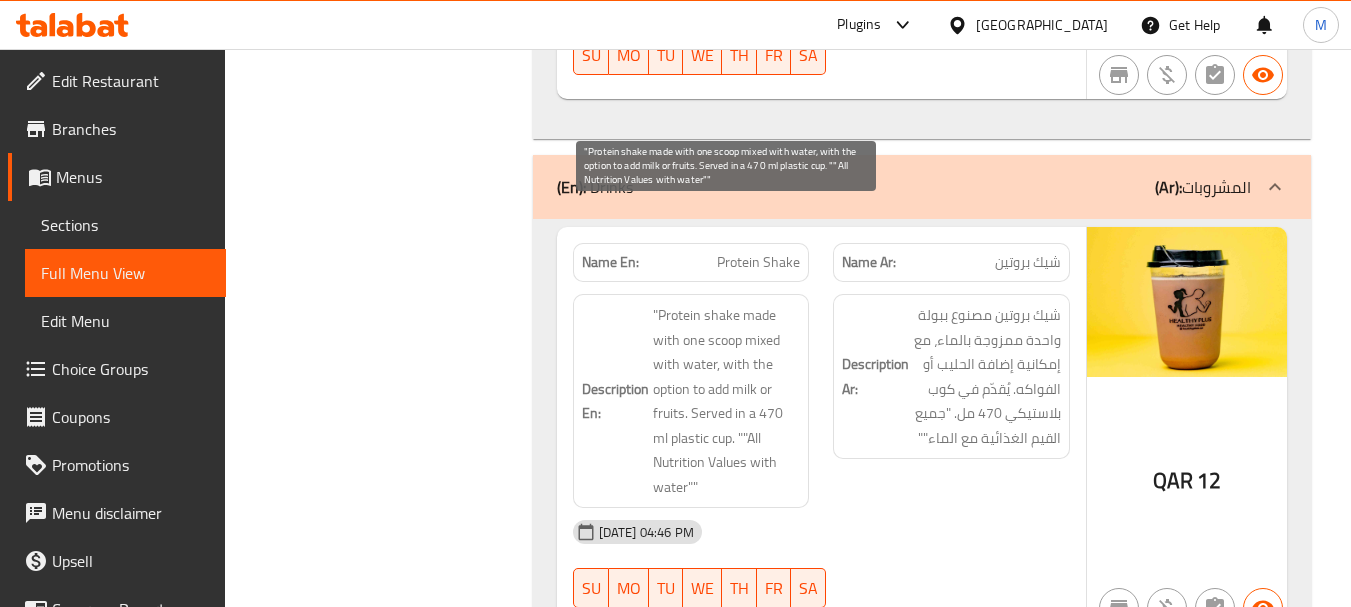 click on ""Protein shake made with one scoop mixed with water, with the option to add milk or fruits.
Served in a 470 ml plastic cup.
""All Nutrition Values with water""" at bounding box center (727, 401) 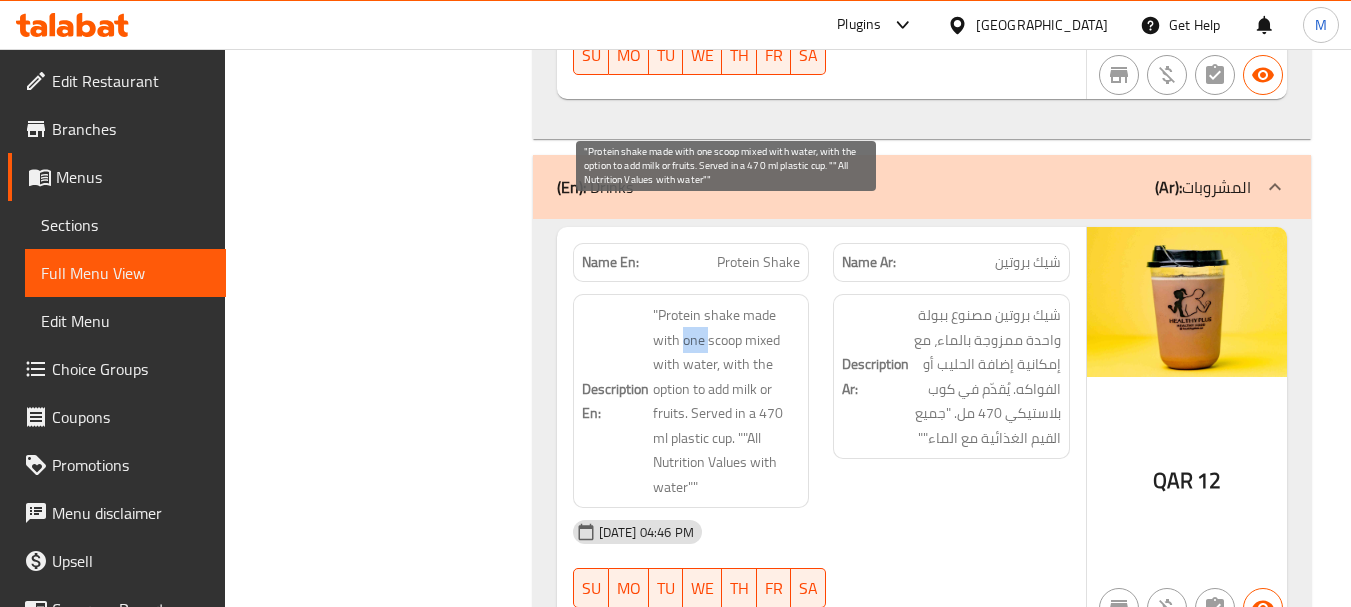 click on ""Protein shake made with one scoop mixed with water, with the option to add milk or fruits.
Served in a 470 ml plastic cup.
""All Nutrition Values with water""" at bounding box center (727, 401) 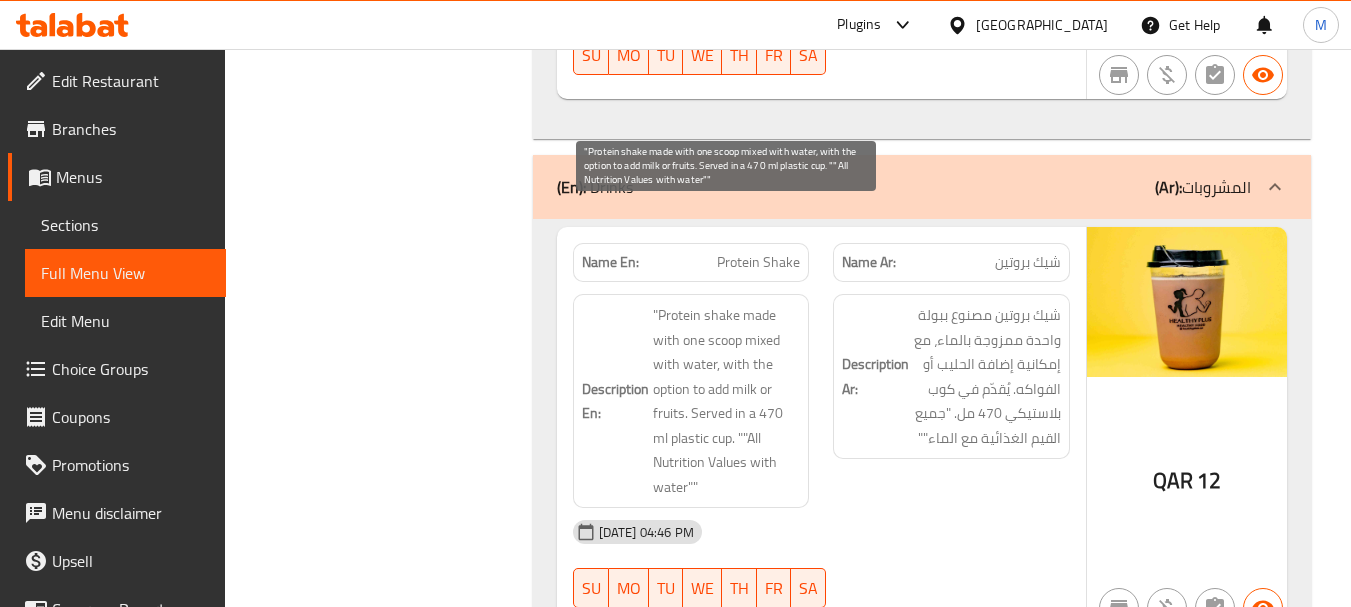 click on ""Protein shake made with one scoop mixed with water, with the option to add milk or fruits.
Served in a 470 ml plastic cup.
""All Nutrition Values with water""" at bounding box center [727, 401] 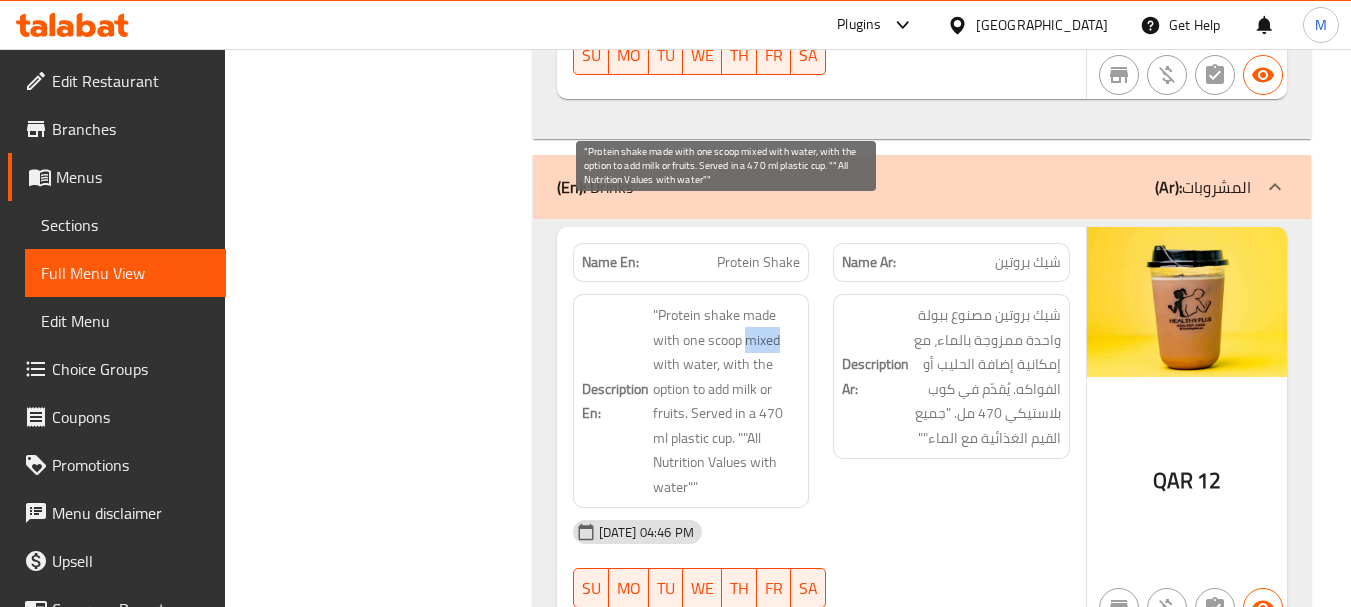 click on ""Protein shake made with one scoop mixed with water, with the option to add milk or fruits.
Served in a 470 ml plastic cup.
""All Nutrition Values with water""" at bounding box center (727, 401) 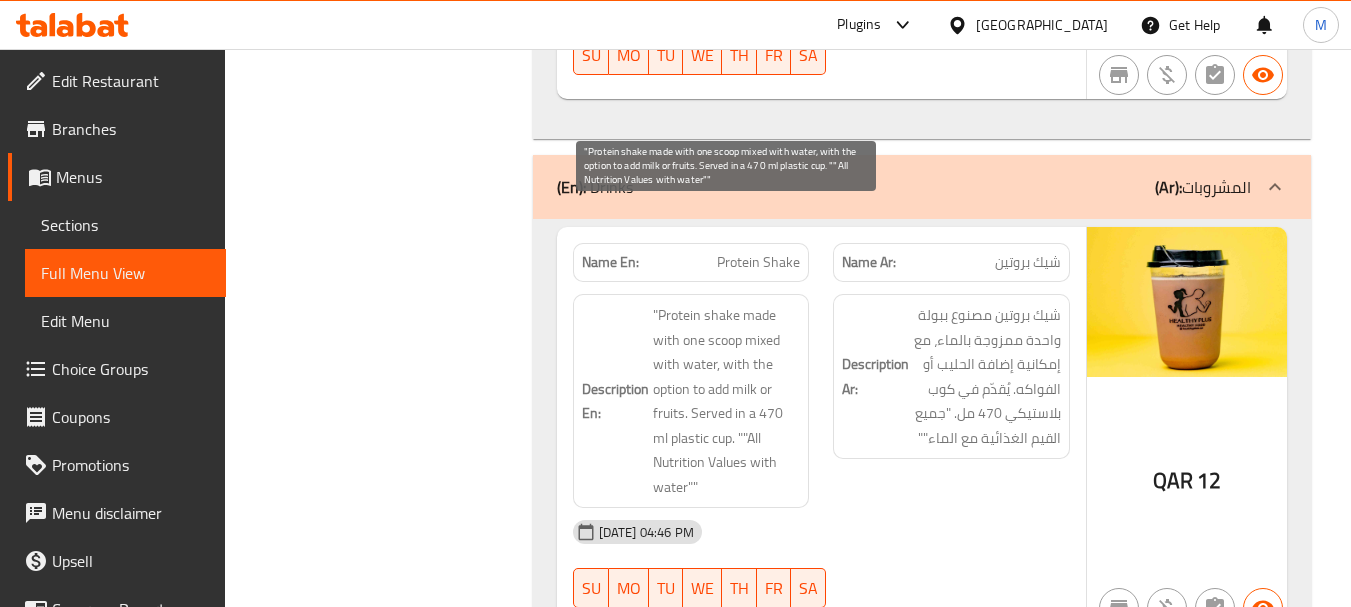click on ""Protein shake made with one scoop mixed with water, with the option to add milk or fruits.
Served in a 470 ml plastic cup.
""All Nutrition Values with water""" at bounding box center [727, 401] 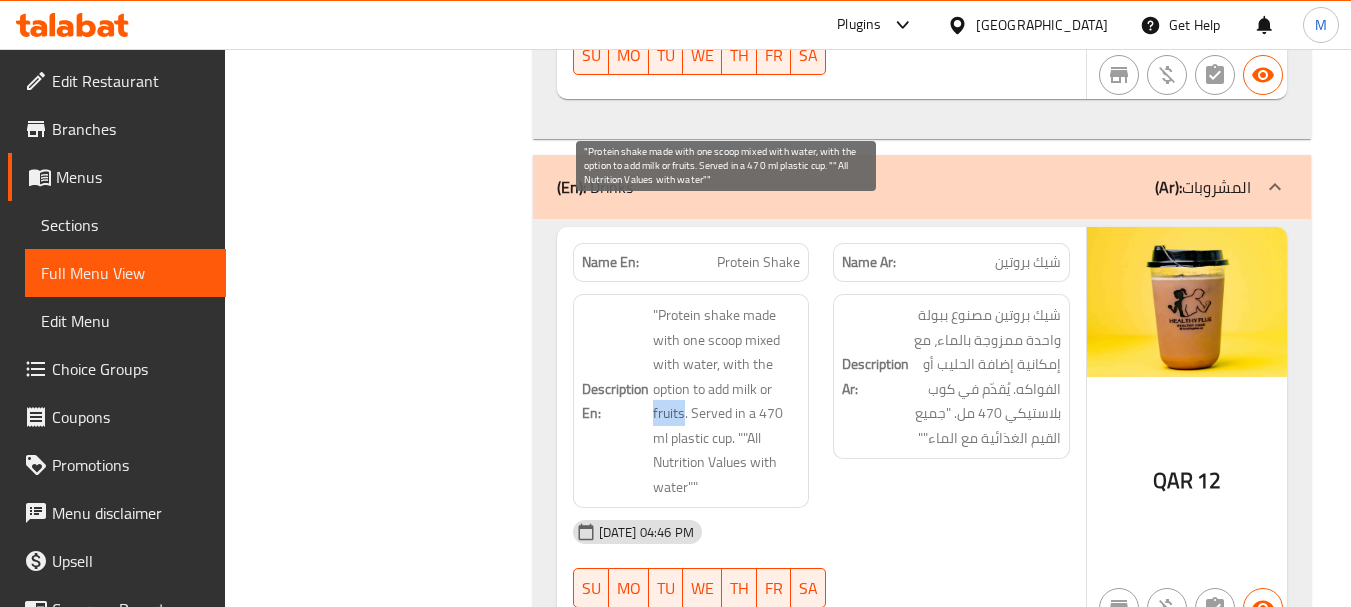 click on ""Protein shake made with one scoop mixed with water, with the option to add milk or fruits.
Served in a 470 ml plastic cup.
""All Nutrition Values with water""" at bounding box center (727, 401) 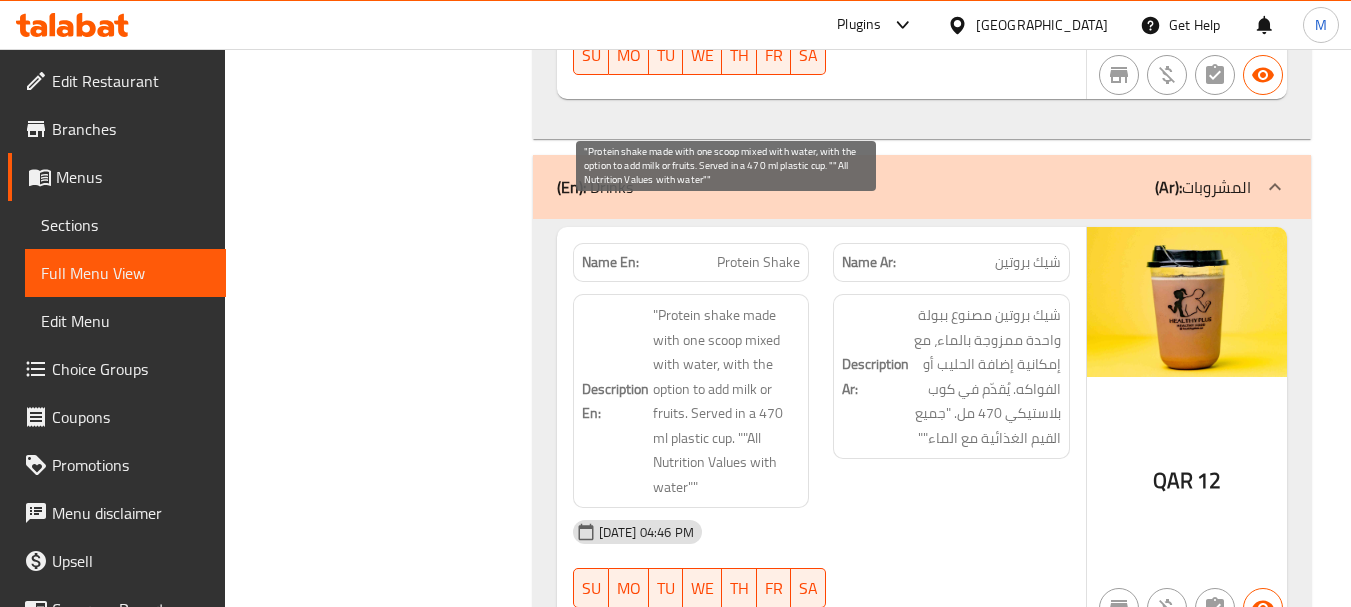 click on ""Protein shake made with one scoop mixed with water, with the option to add milk or fruits.
Served in a 470 ml plastic cup.
""All Nutrition Values with water""" at bounding box center (727, 401) 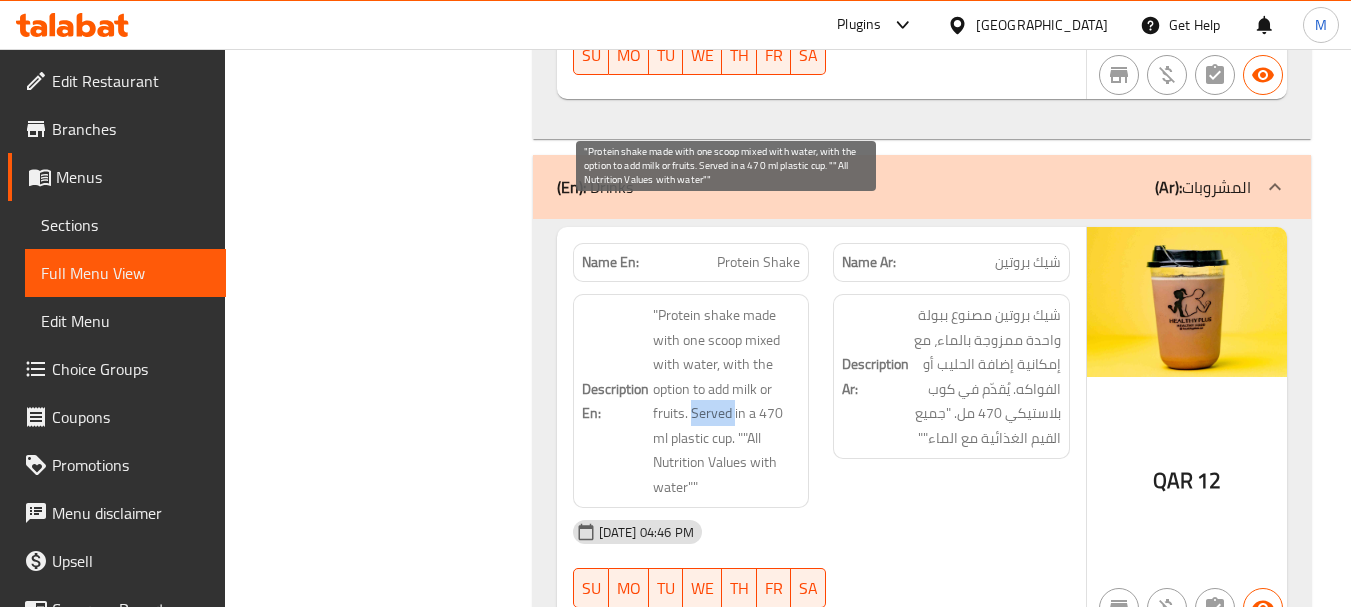 click on ""Protein shake made with one scoop mixed with water, with the option to add milk or fruits.
Served in a 470 ml plastic cup.
""All Nutrition Values with water""" at bounding box center [727, 401] 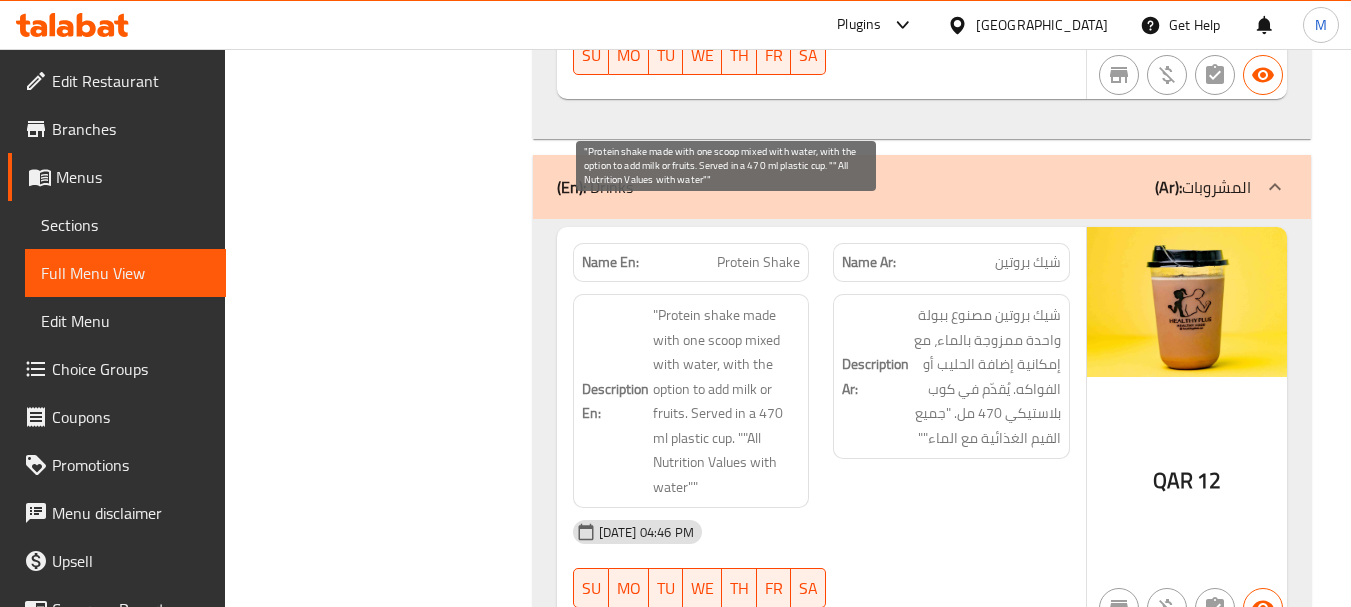 click on ""Protein shake made with one scoop mixed with water, with the option to add milk or fruits.
Served in a 470 ml plastic cup.
""All Nutrition Values with water""" at bounding box center (727, 401) 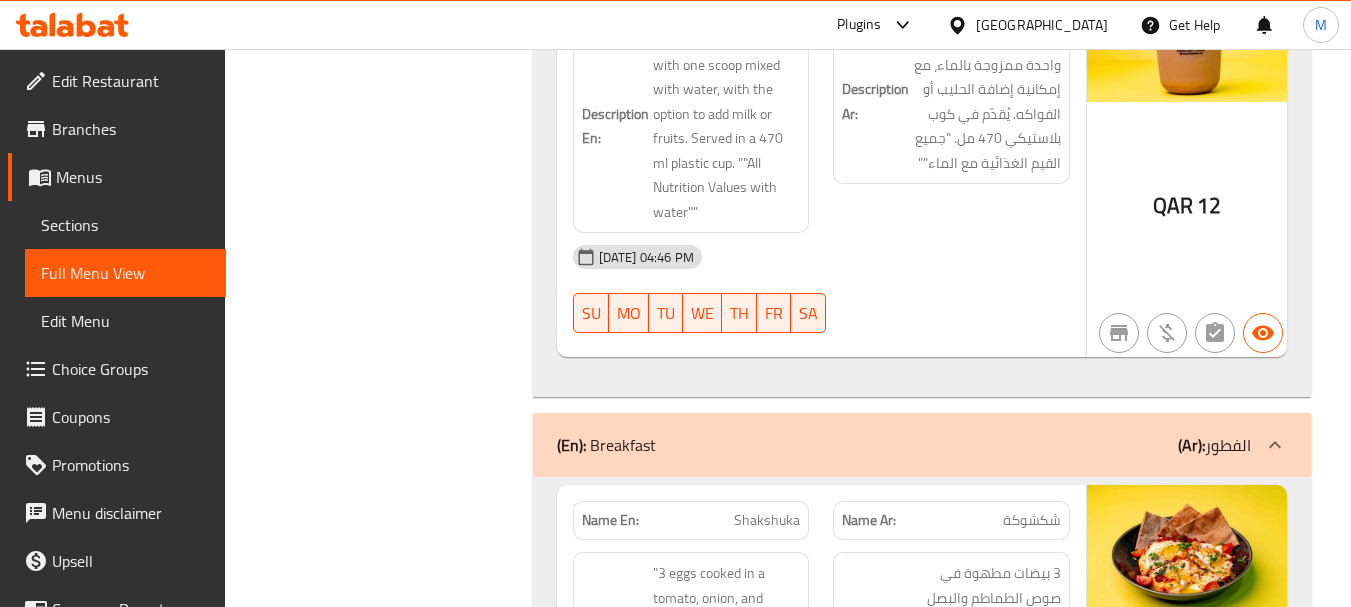 scroll, scrollTop: 5400, scrollLeft: 0, axis: vertical 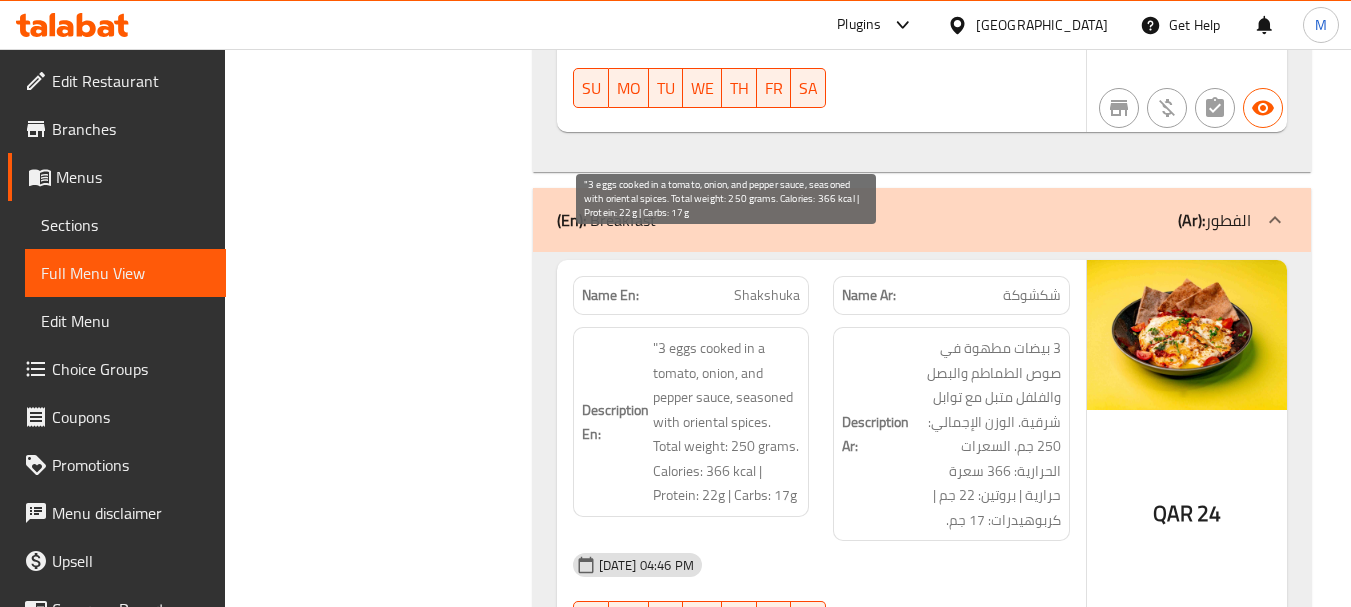 click on ""3 eggs cooked in a tomato, onion, and pepper sauce, seasoned with oriental spices.
Total weight: 250 grams.
Calories: 366 kcal | Protein: 22g | Carbs: 17g" at bounding box center (727, 422) 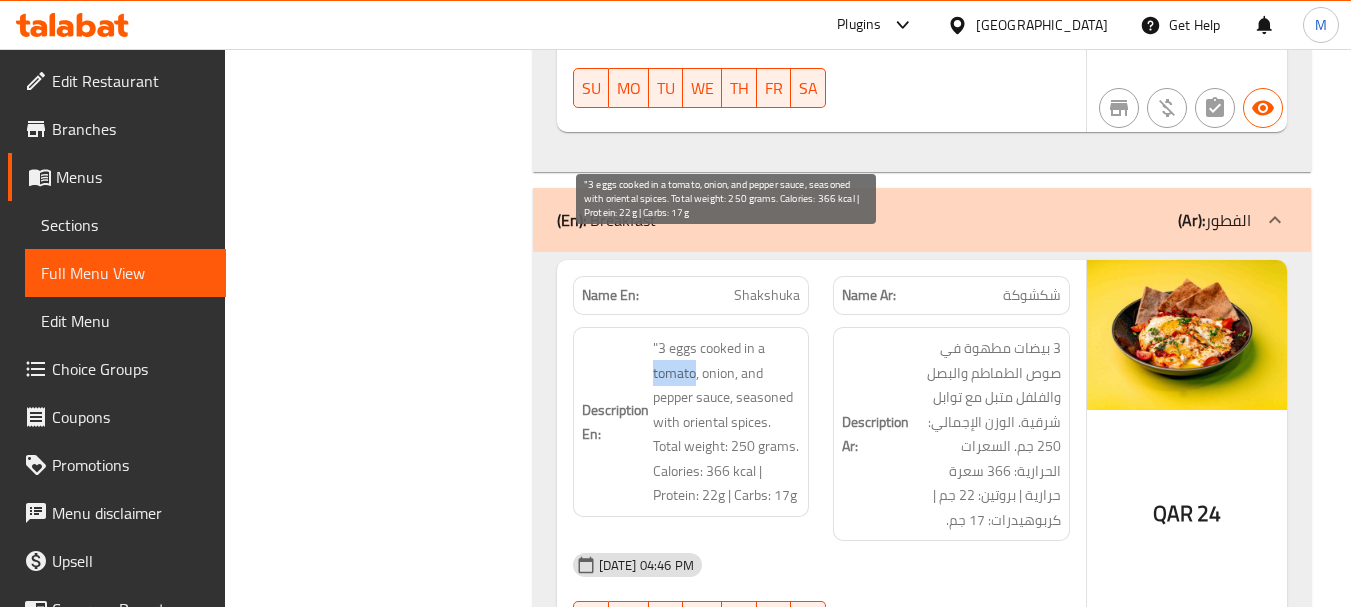 click on ""3 eggs cooked in a tomato, onion, and pepper sauce, seasoned with oriental spices.
Total weight: 250 grams.
Calories: 366 kcal | Protein: 22g | Carbs: 17g" at bounding box center (727, 422) 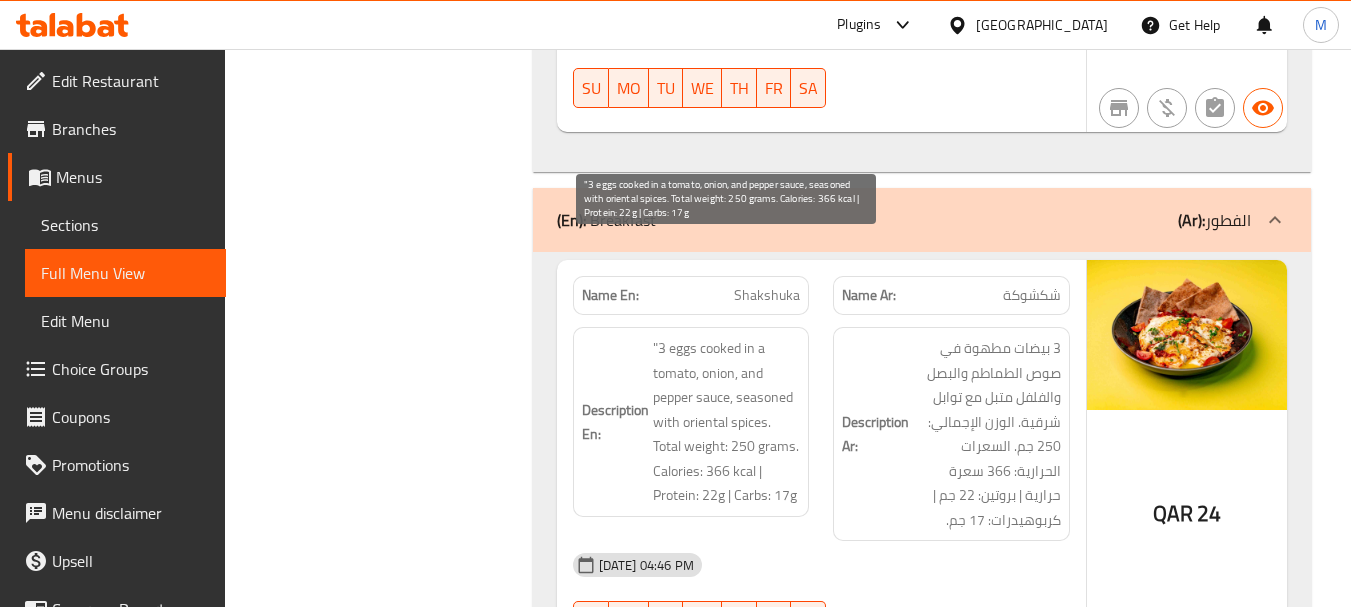 click on ""3 eggs cooked in a tomato, onion, and pepper sauce, seasoned with oriental spices.
Total weight: 250 grams.
Calories: 366 kcal | Protein: 22g | Carbs: 17g" at bounding box center (727, 422) 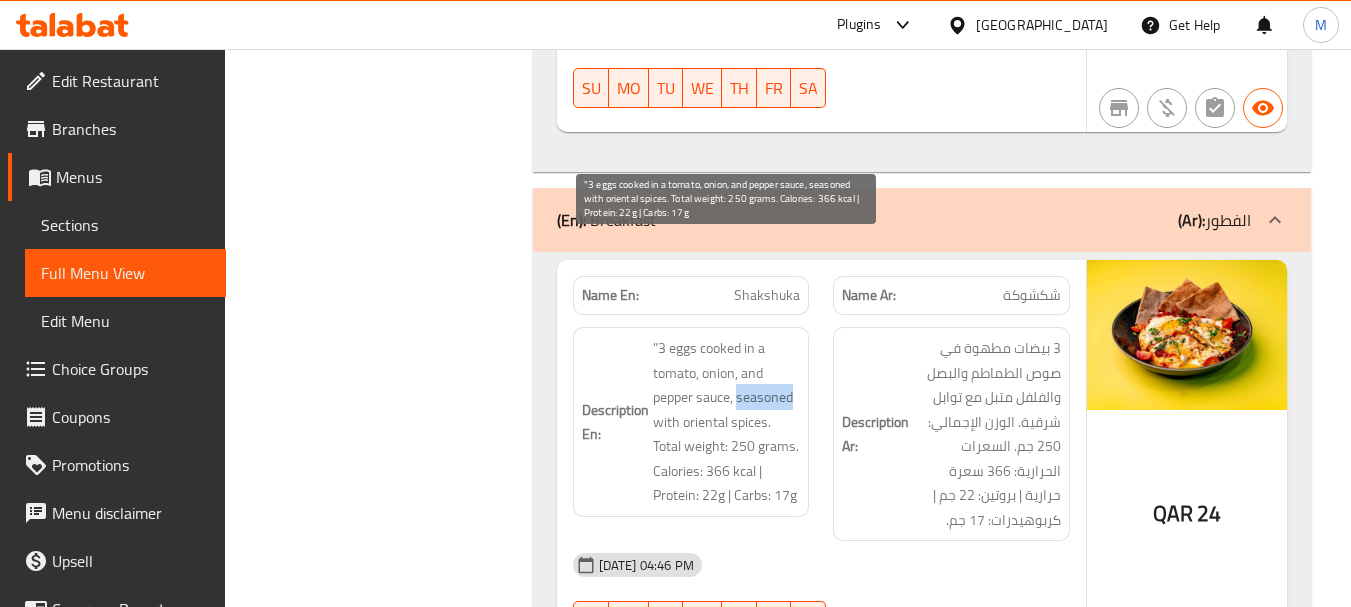 click on ""3 eggs cooked in a tomato, onion, and pepper sauce, seasoned with oriental spices.
Total weight: 250 grams.
Calories: 366 kcal | Protein: 22g | Carbs: 17g" at bounding box center [727, 422] 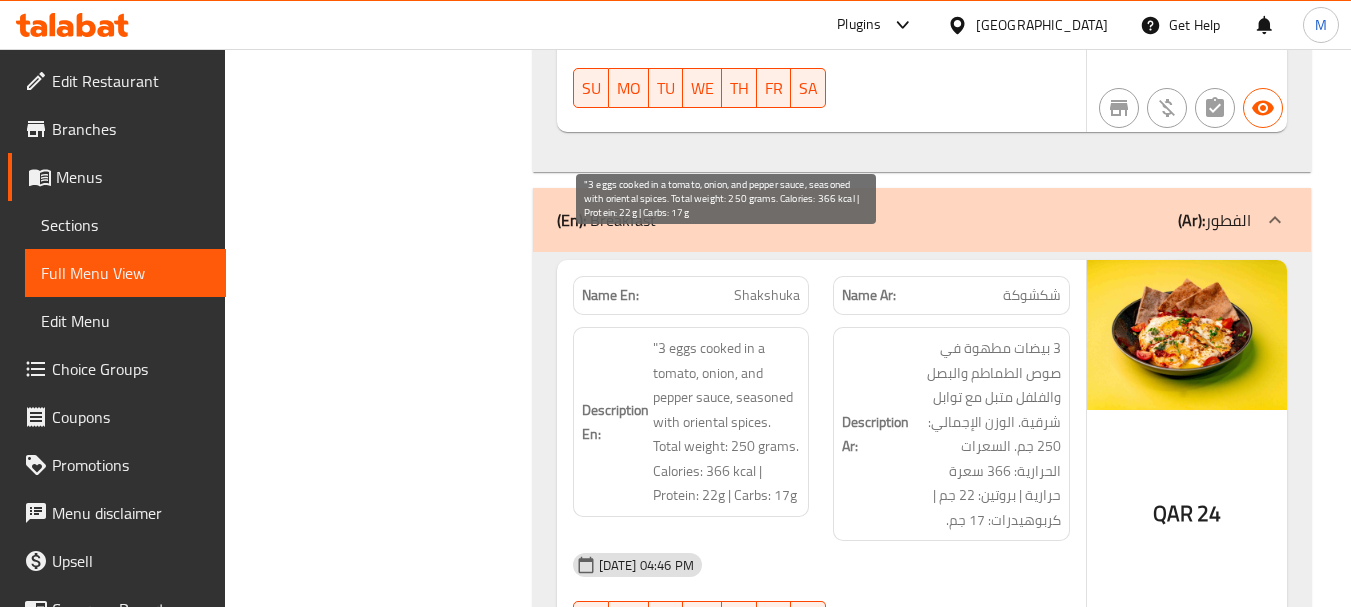 click on ""3 eggs cooked in a tomato, onion, and pepper sauce, seasoned with oriental spices.
Total weight: 250 grams.
Calories: 366 kcal | Protein: 22g | Carbs: 17g" at bounding box center [727, 422] 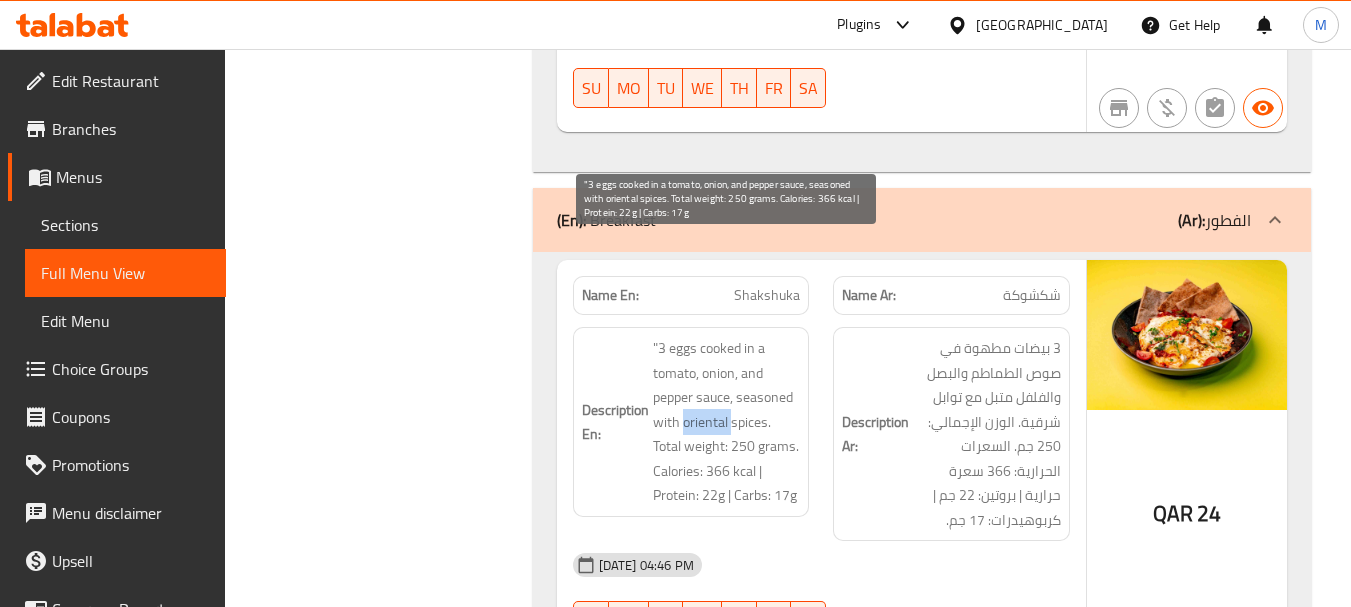 click on ""3 eggs cooked in a tomato, onion, and pepper sauce, seasoned with oriental spices.
Total weight: 250 grams.
Calories: 366 kcal | Protein: 22g | Carbs: 17g" at bounding box center (727, 422) 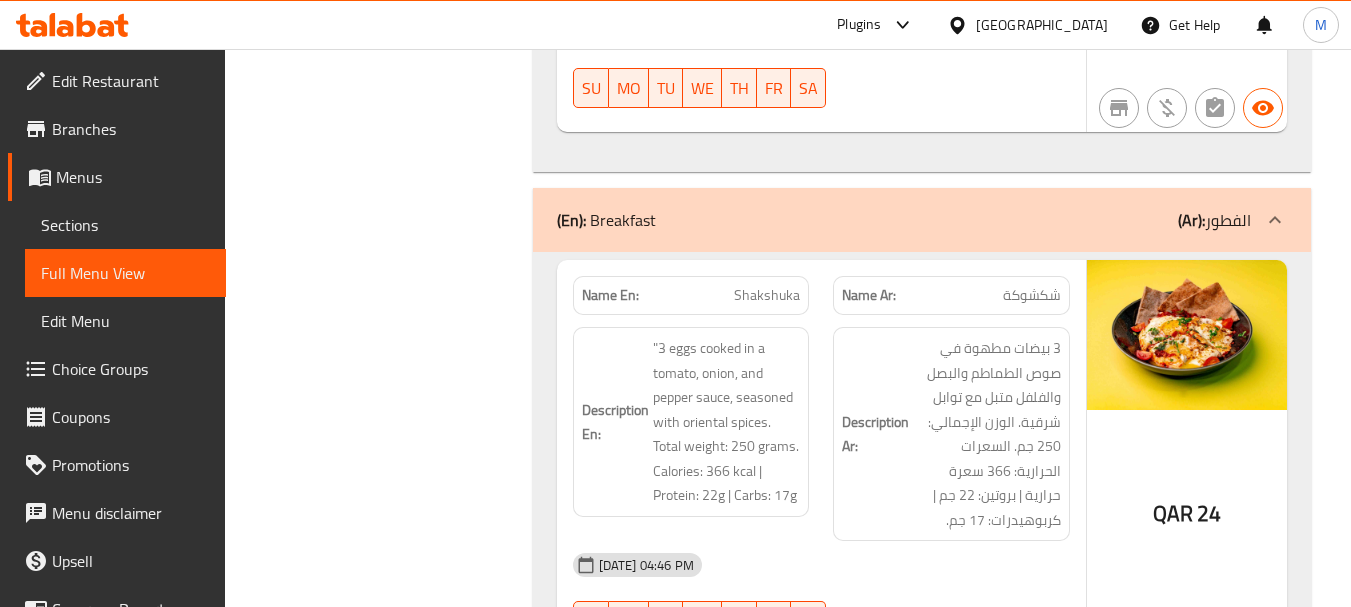 click on "Shakshuka" at bounding box center (746, -5024) 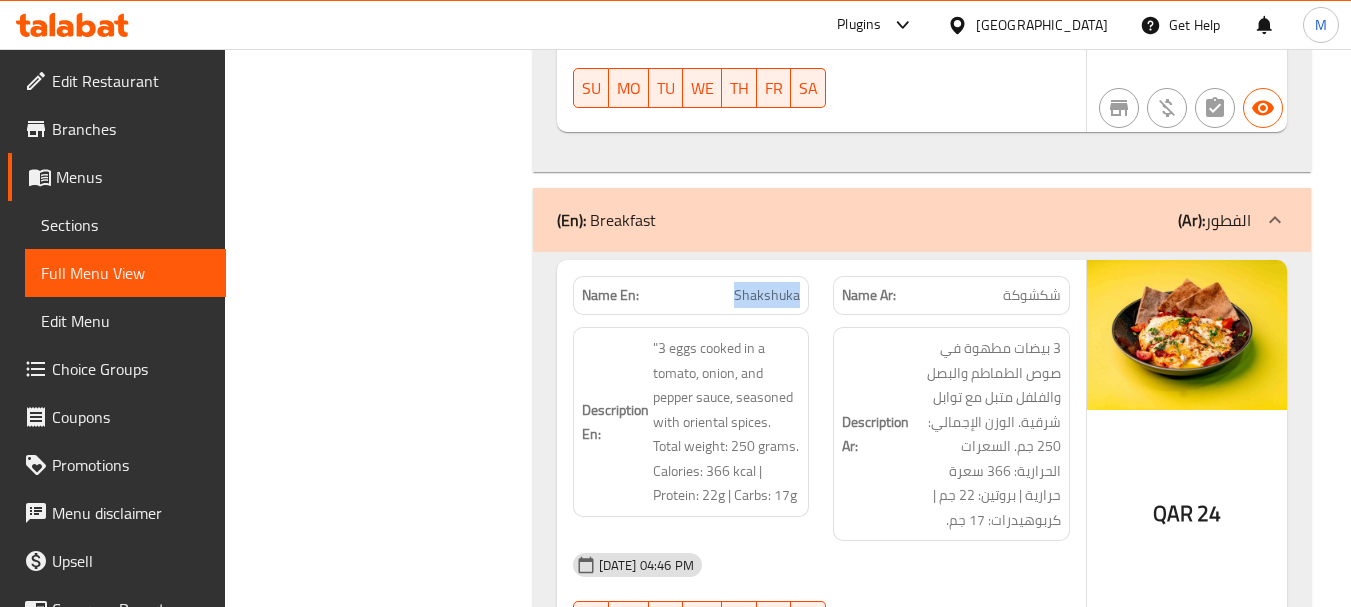 click on "Shakshuka" at bounding box center [746, -5024] 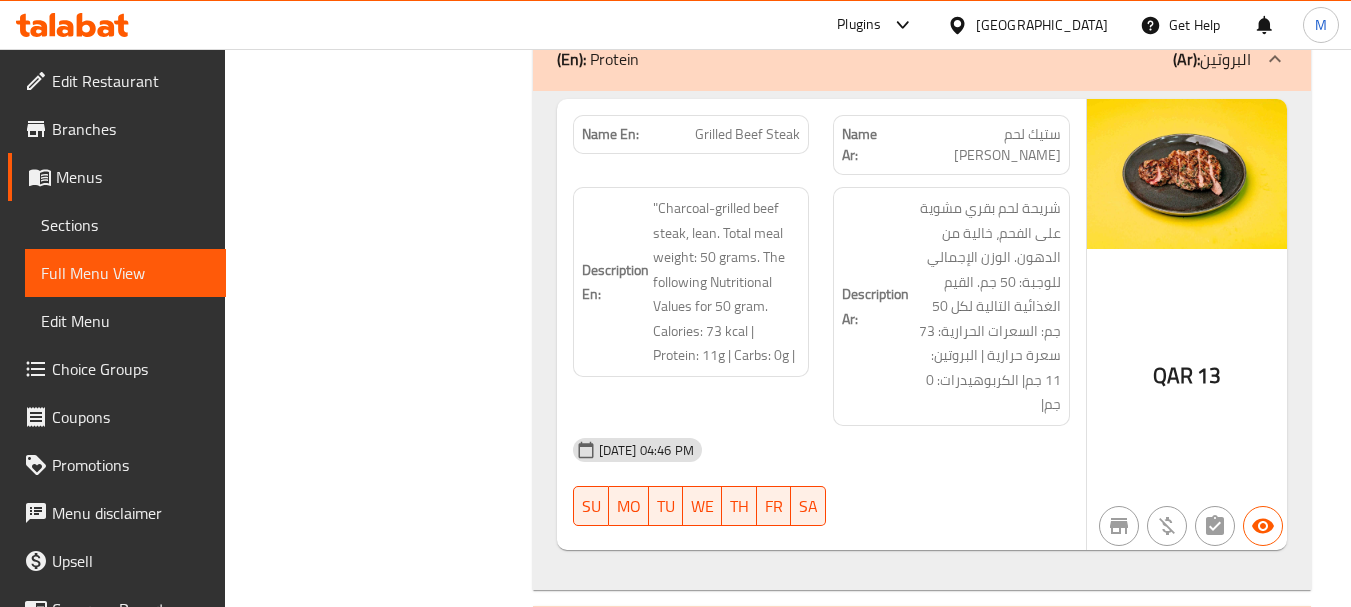 scroll, scrollTop: 5900, scrollLeft: 0, axis: vertical 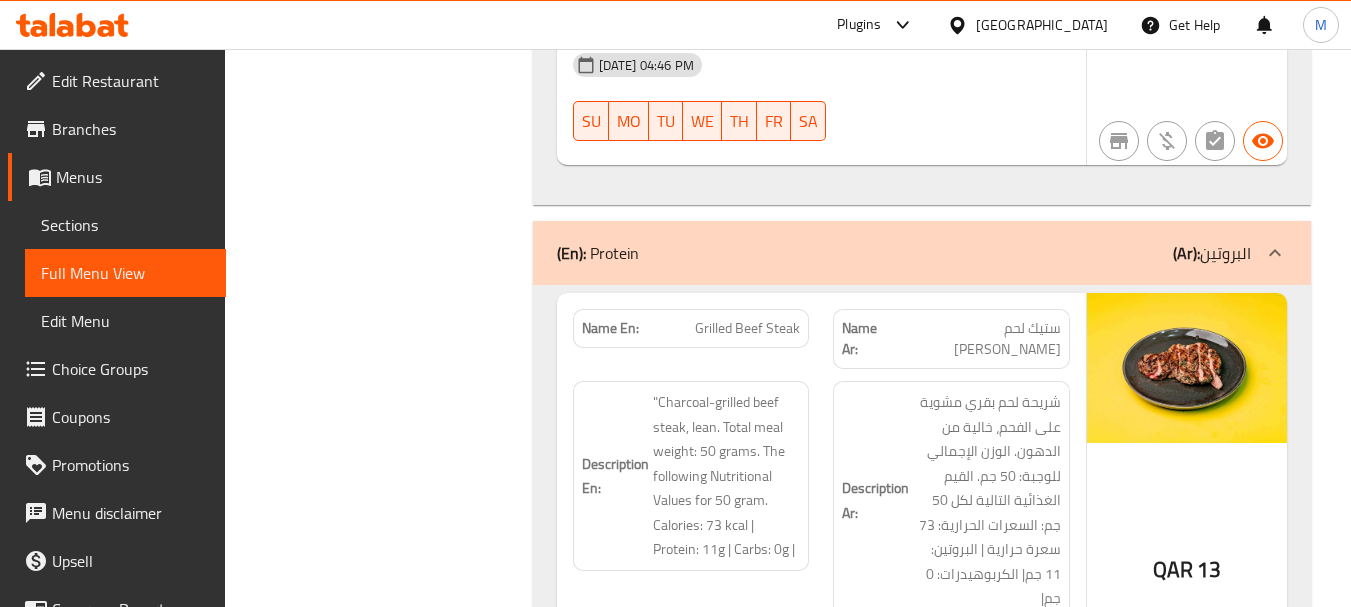click on "Name En: Grilled Beef Steak" at bounding box center (691, -5524) 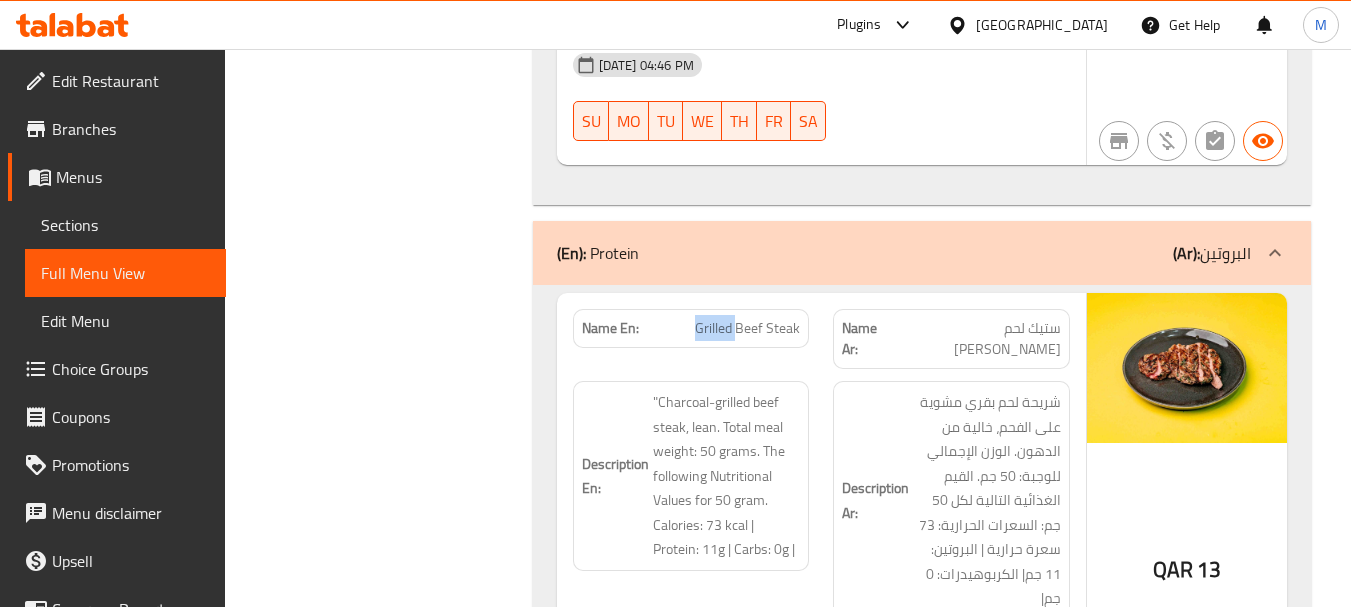 click on "Name En: Grilled Beef Steak" at bounding box center (691, -5524) 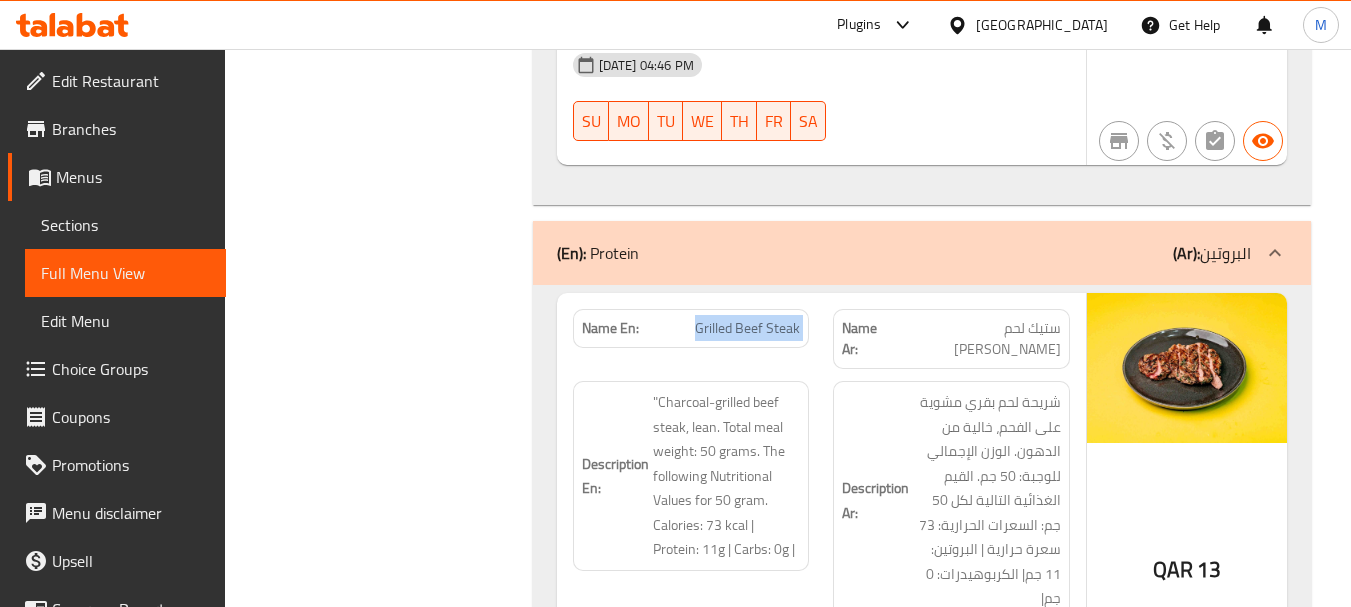click on "Name En: Grilled Beef Steak" at bounding box center [691, -5524] 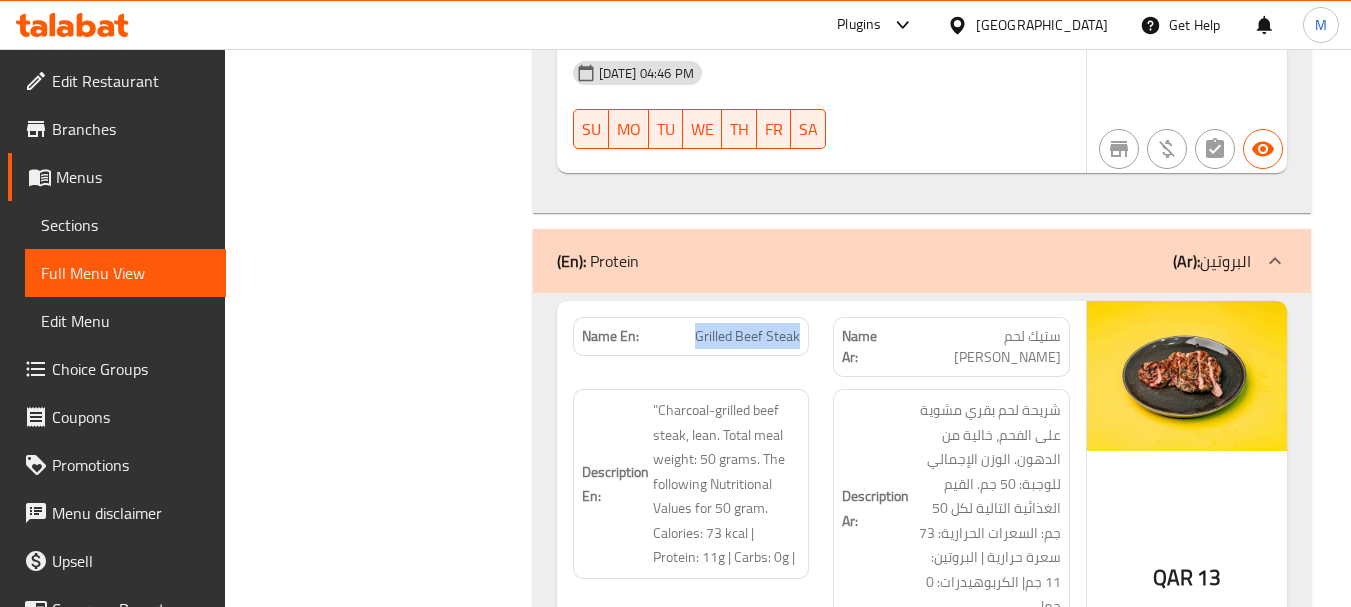 scroll, scrollTop: 5927, scrollLeft: 0, axis: vertical 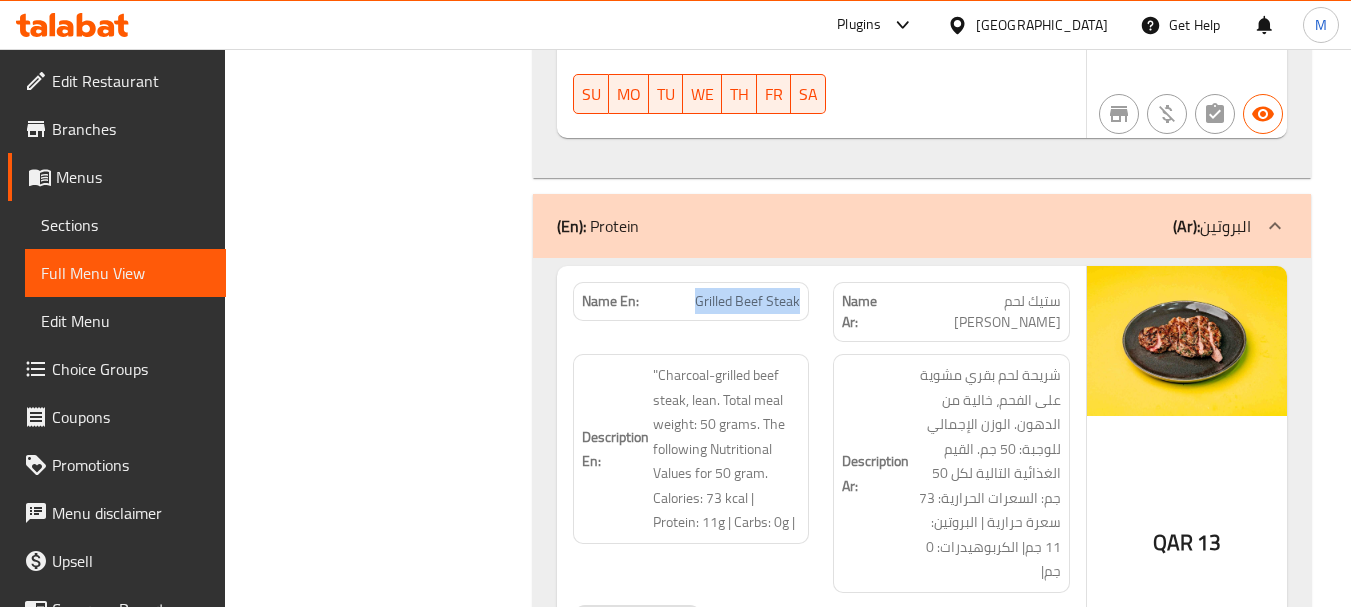 click on "Name En: Grilled Beef Steak" at bounding box center [691, -5551] 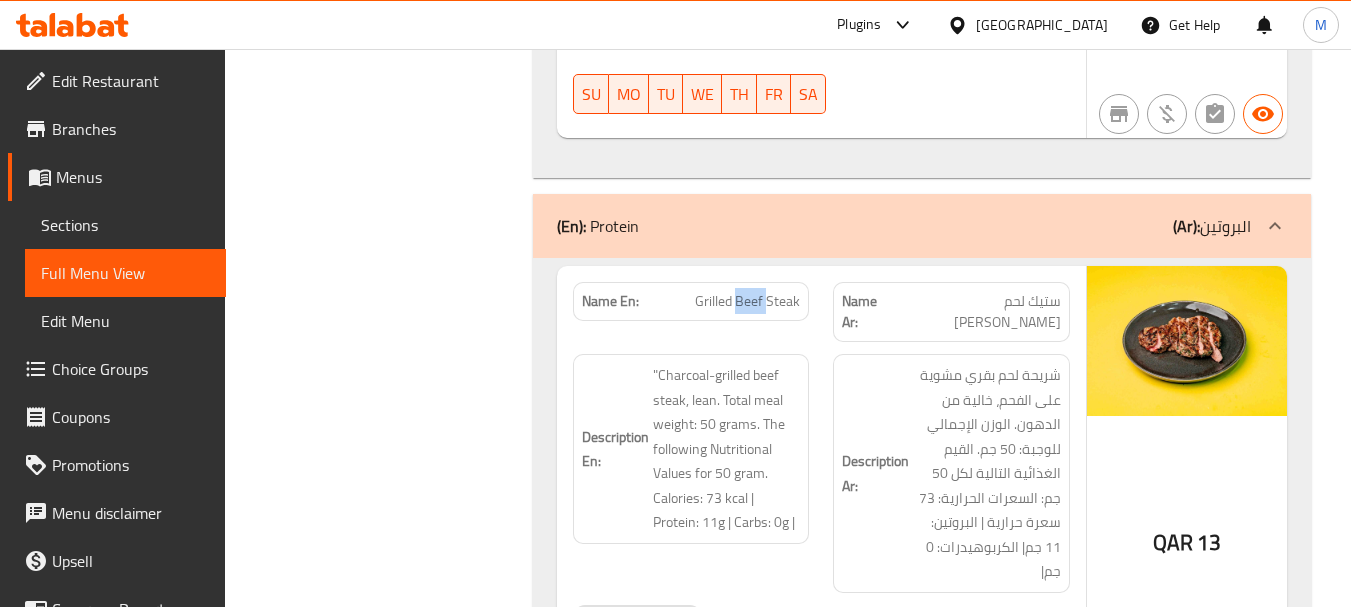 click on "Name En: Grilled Beef Steak" at bounding box center [691, -5551] 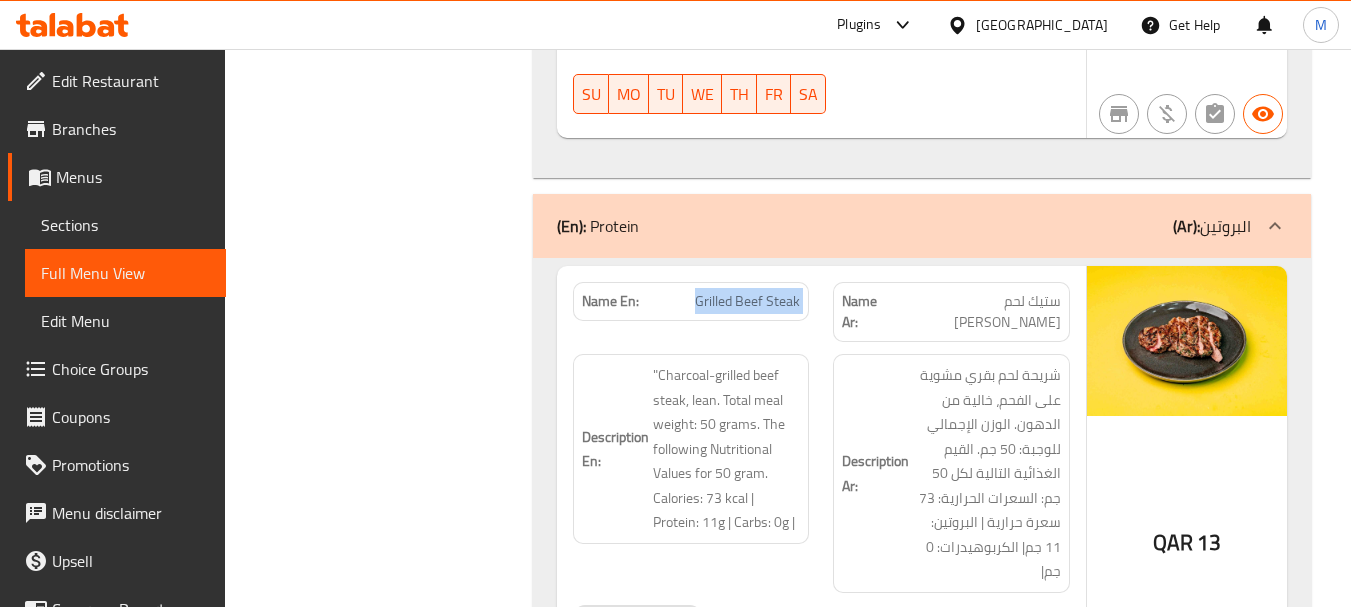 click on "Name En: Grilled Beef Steak" at bounding box center (691, -5551) 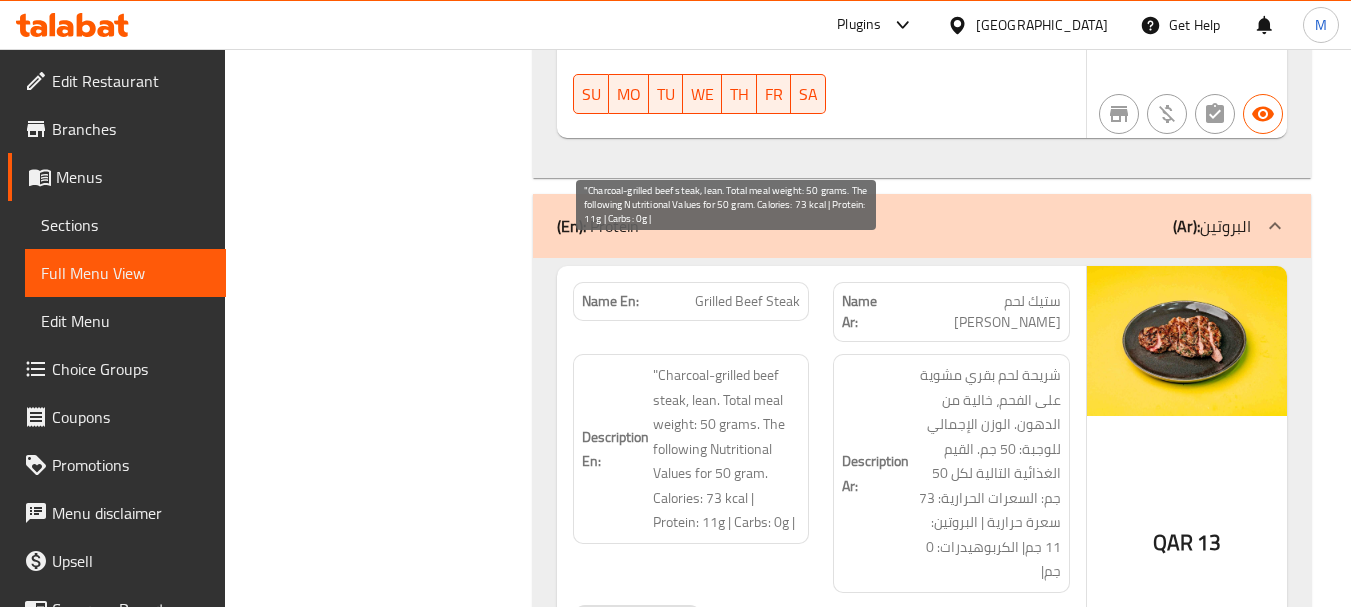 click on ""Charcoal-grilled beef steak, lean.
Total meal weight: 50 grams.
The following Nutritional Values for 50 gram.
Calories: 73 kcal | Protein: 11g | Carbs: 0g |" at bounding box center (727, 449) 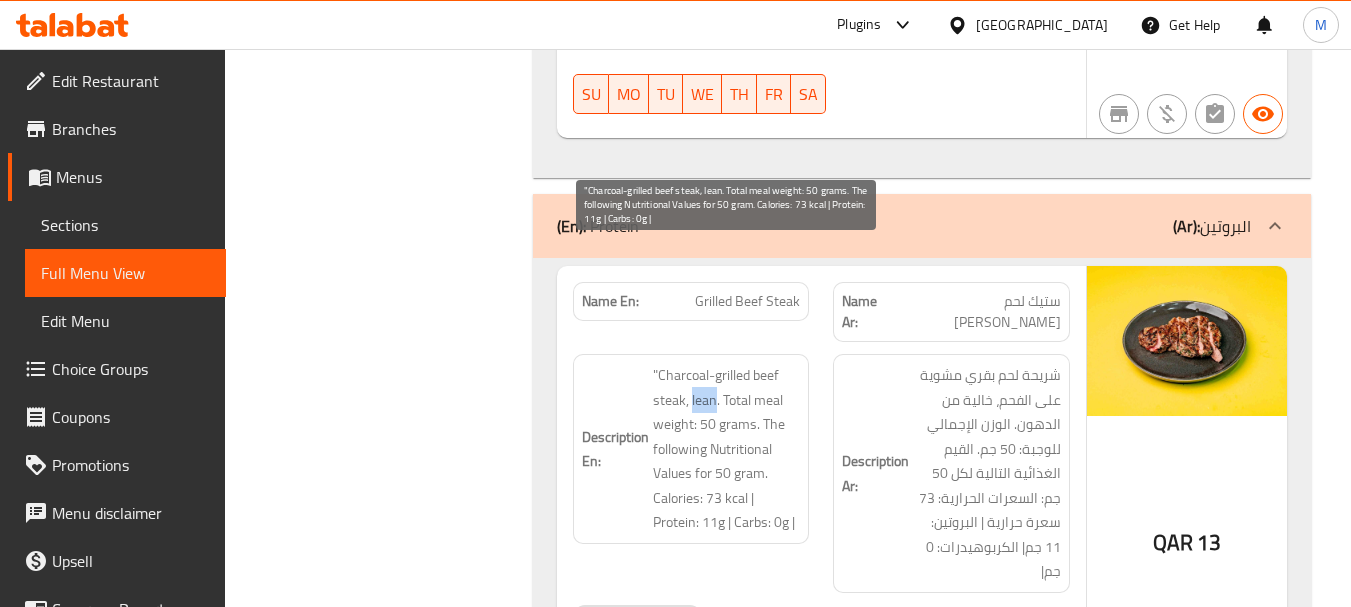 click on ""Charcoal-grilled beef steak, lean.
Total meal weight: 50 grams.
The following Nutritional Values for 50 gram.
Calories: 73 kcal | Protein: 11g | Carbs: 0g |" at bounding box center [727, 449] 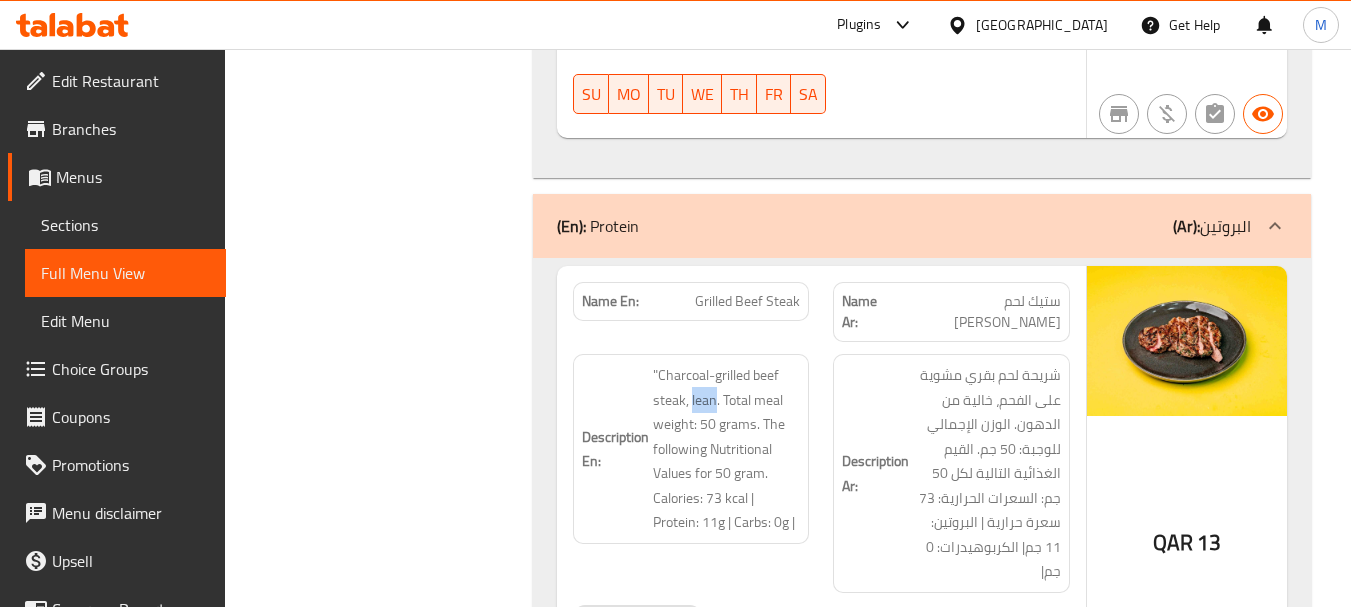 copy on "lean" 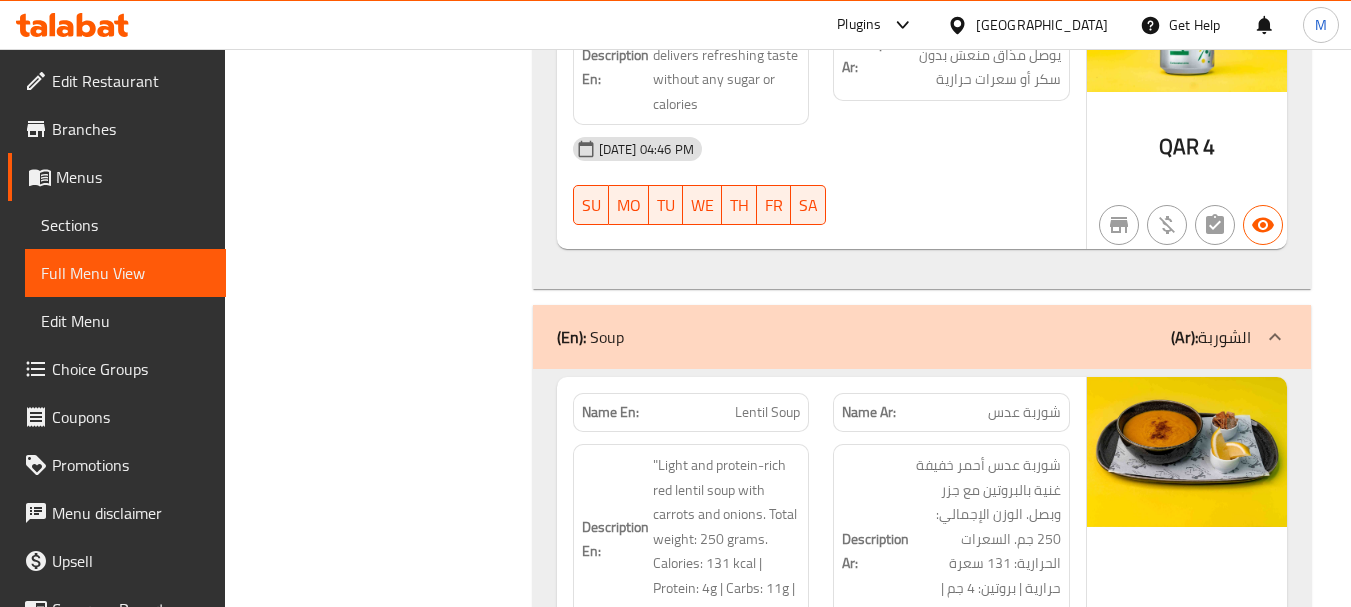 scroll, scrollTop: 4182, scrollLeft: 0, axis: vertical 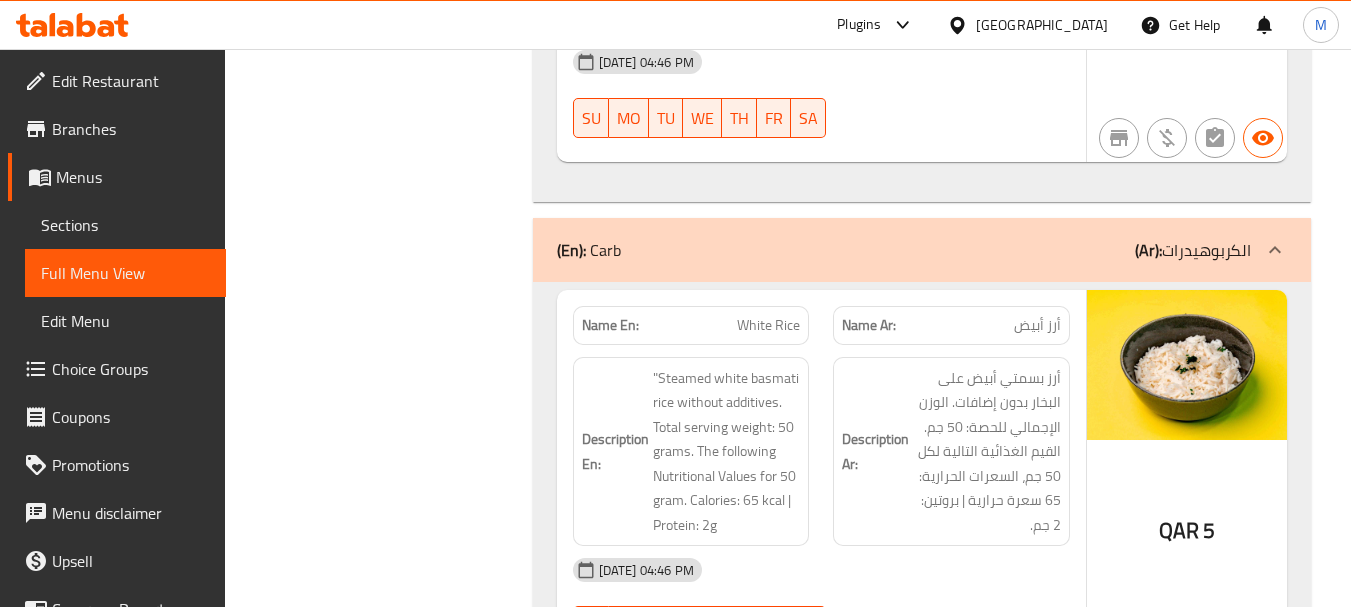click on "Sections" at bounding box center (125, 225) 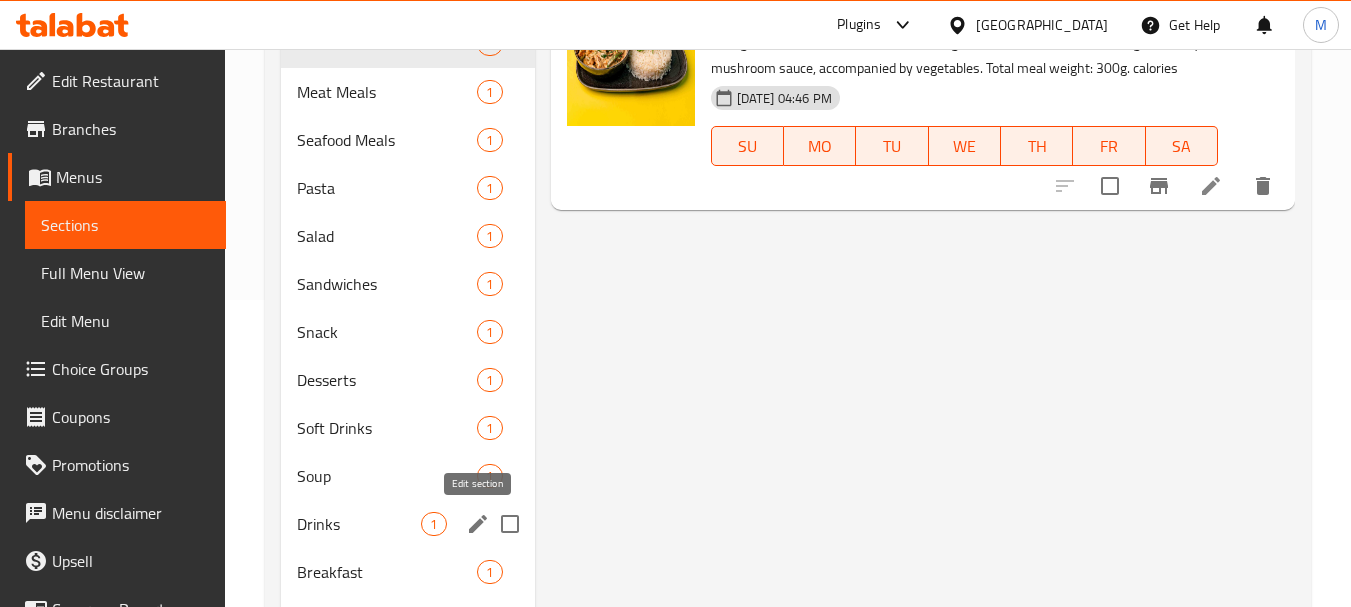 scroll, scrollTop: 56, scrollLeft: 0, axis: vertical 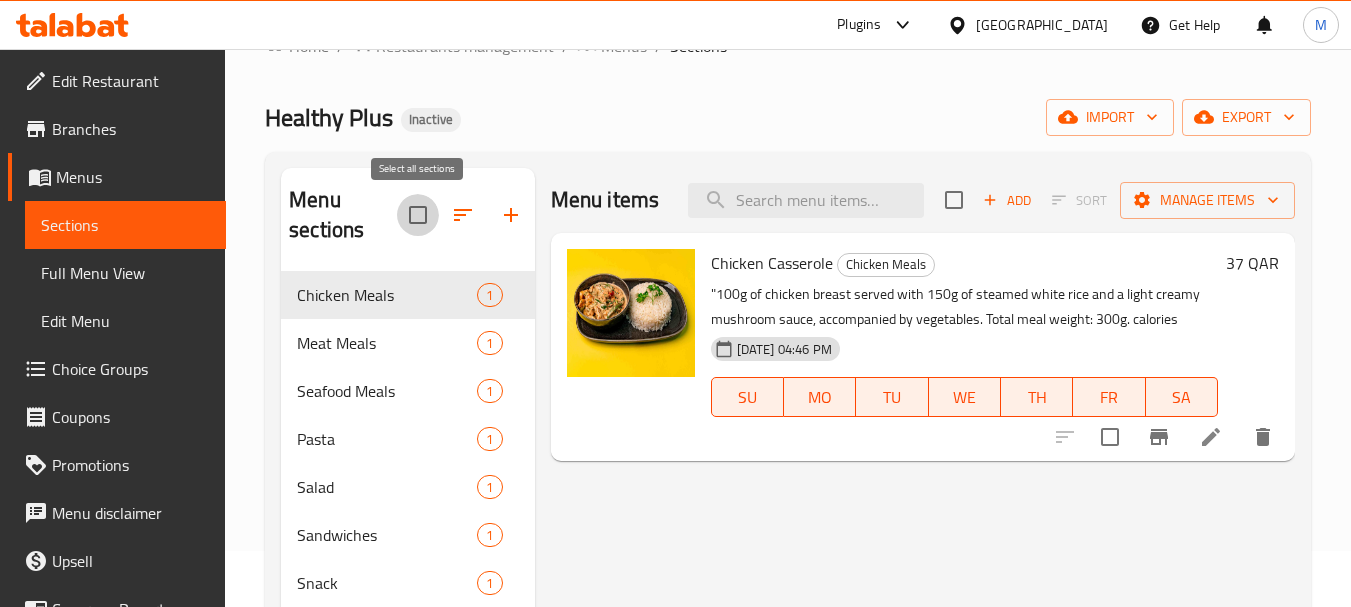 click at bounding box center [418, 215] 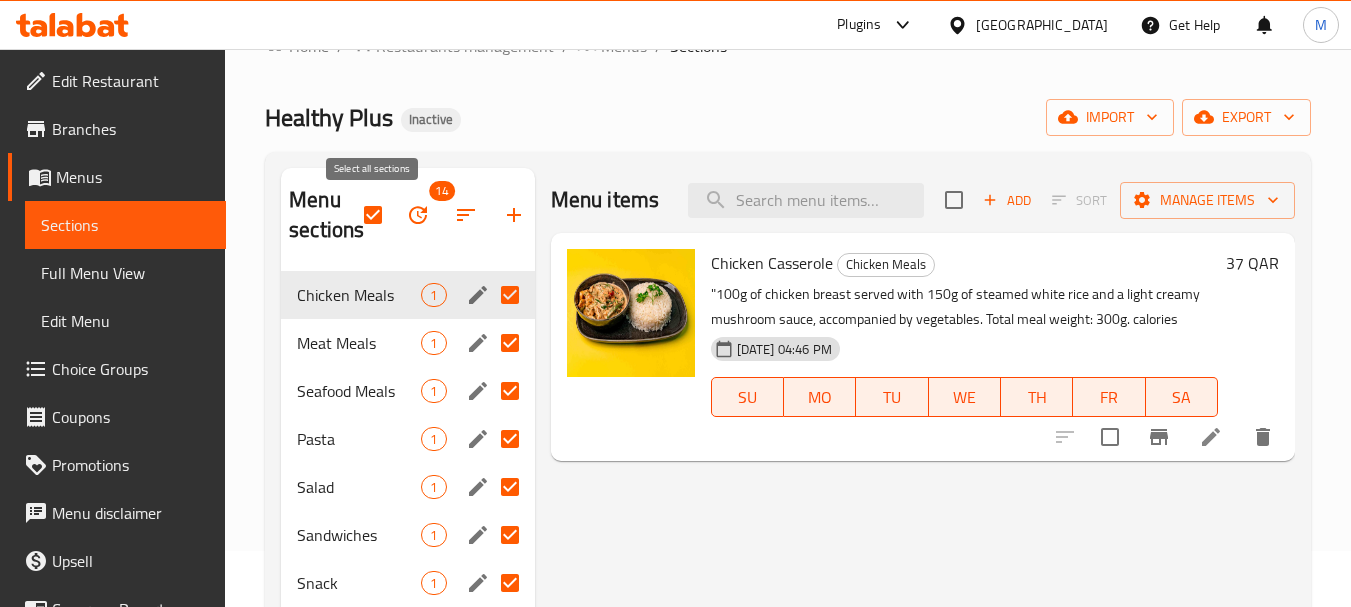 click at bounding box center (373, 215) 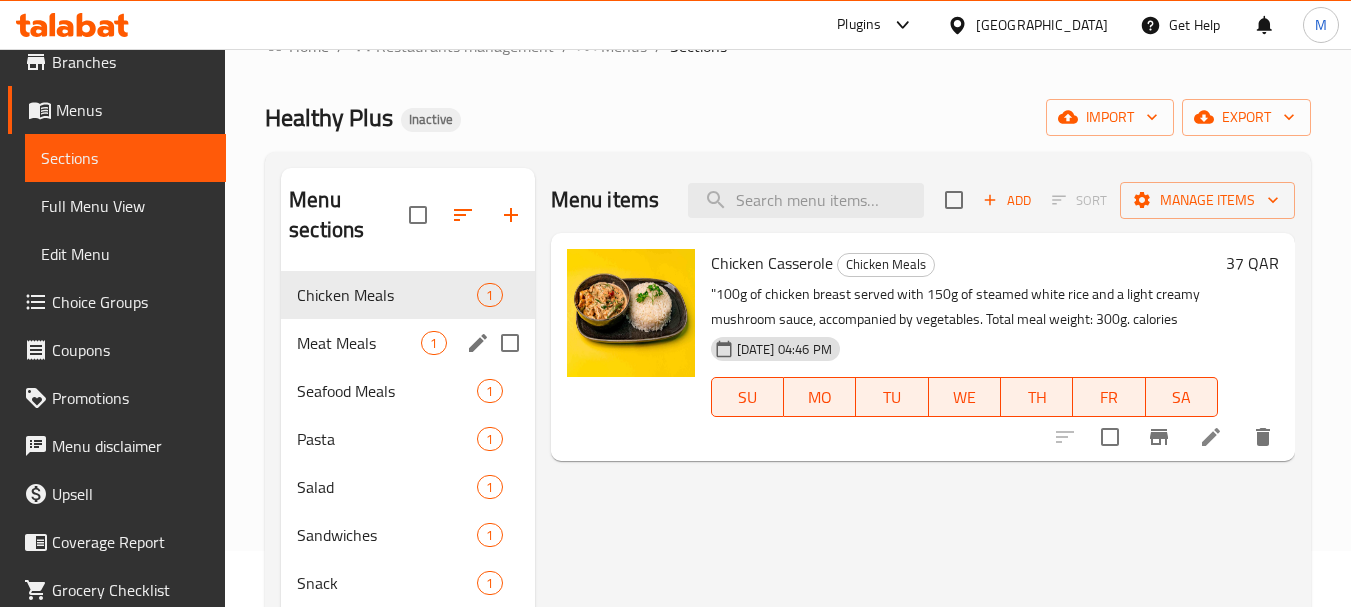 scroll, scrollTop: 135, scrollLeft: 0, axis: vertical 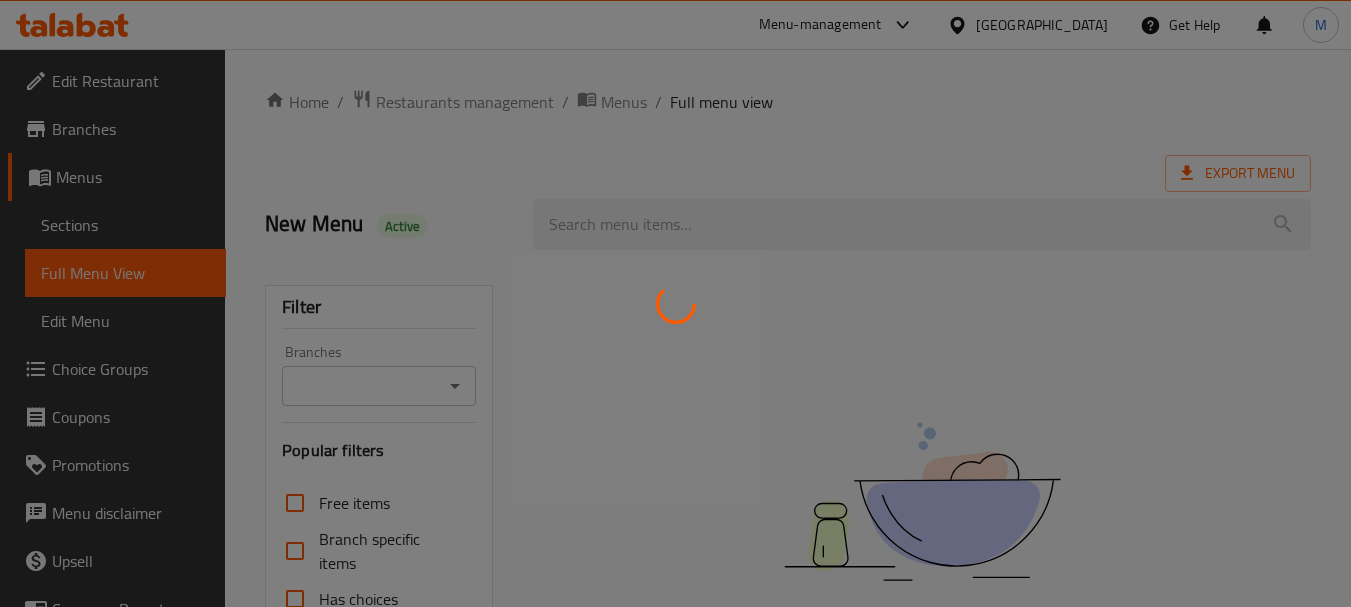 click at bounding box center (675, 303) 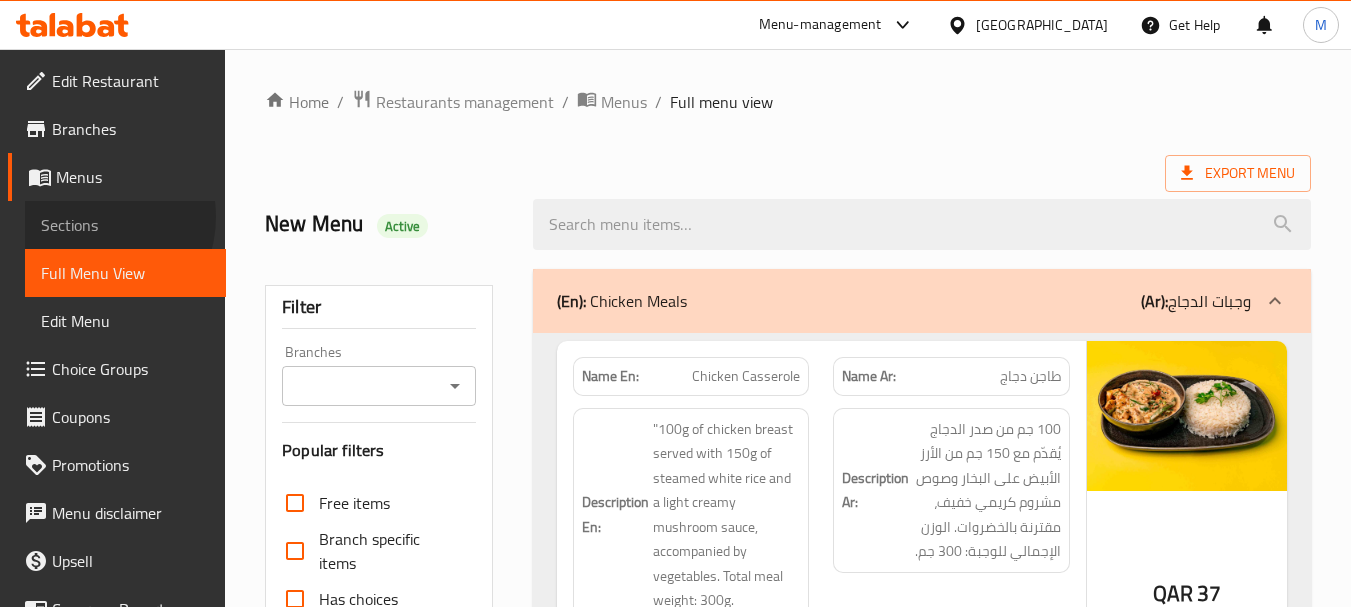 click on "Sections" at bounding box center (125, 225) 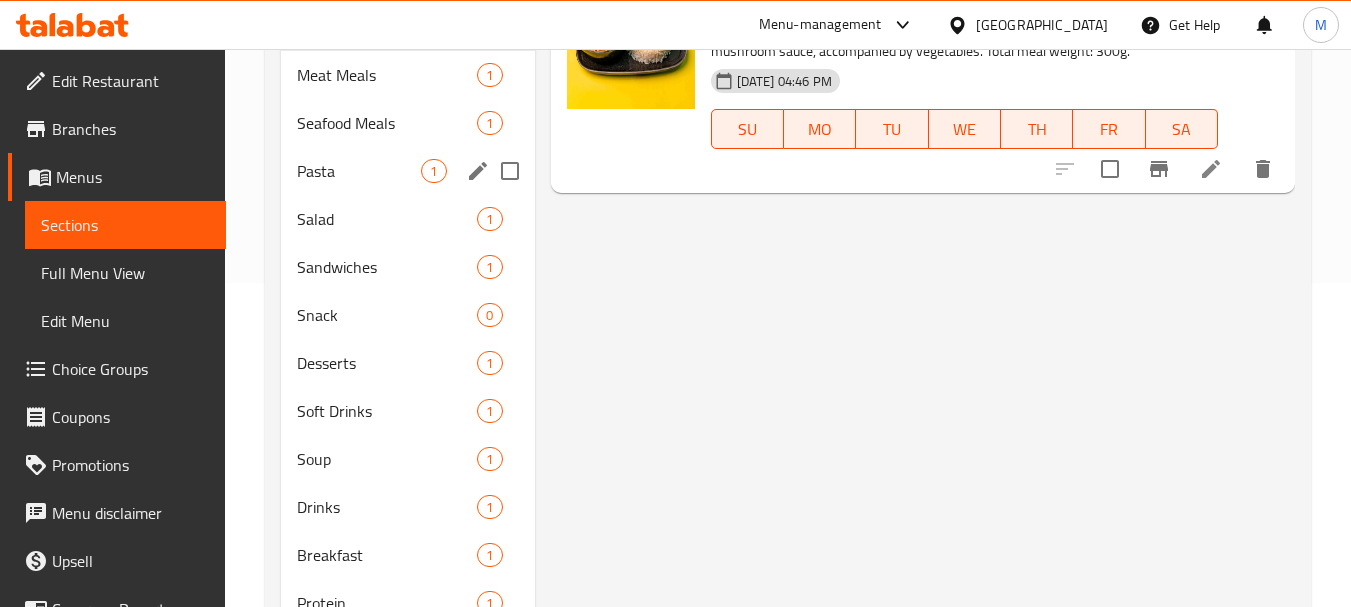 scroll, scrollTop: 200, scrollLeft: 0, axis: vertical 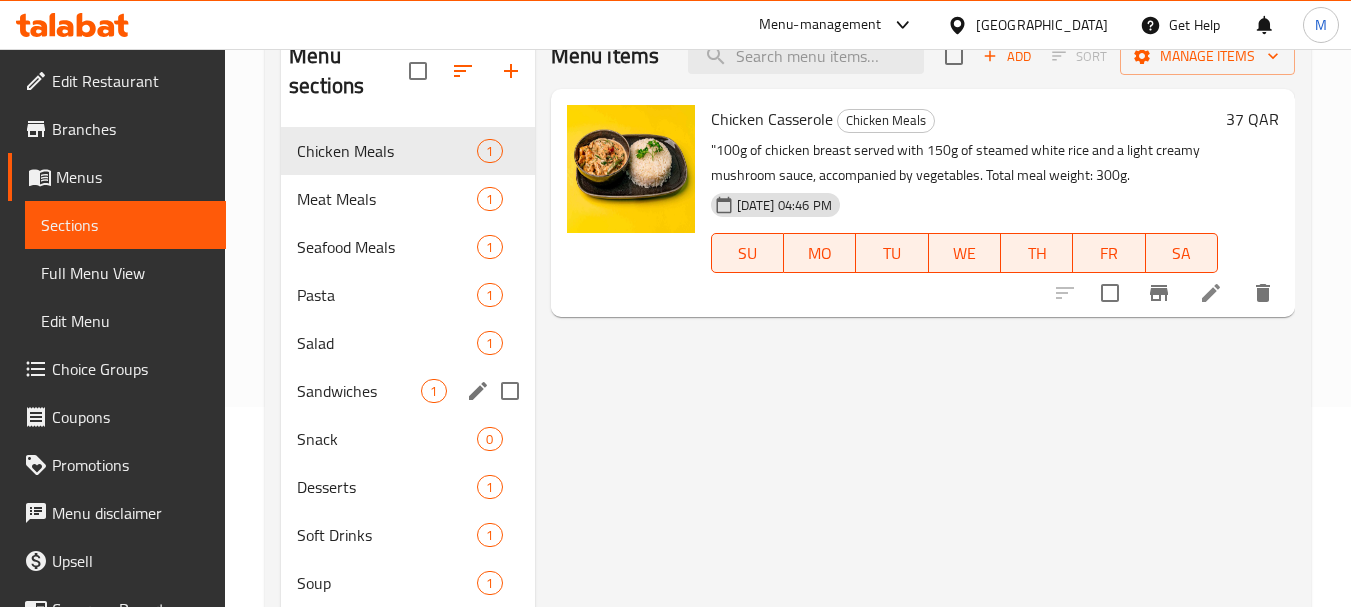 click on "Sandwiches 1" at bounding box center [407, 391] 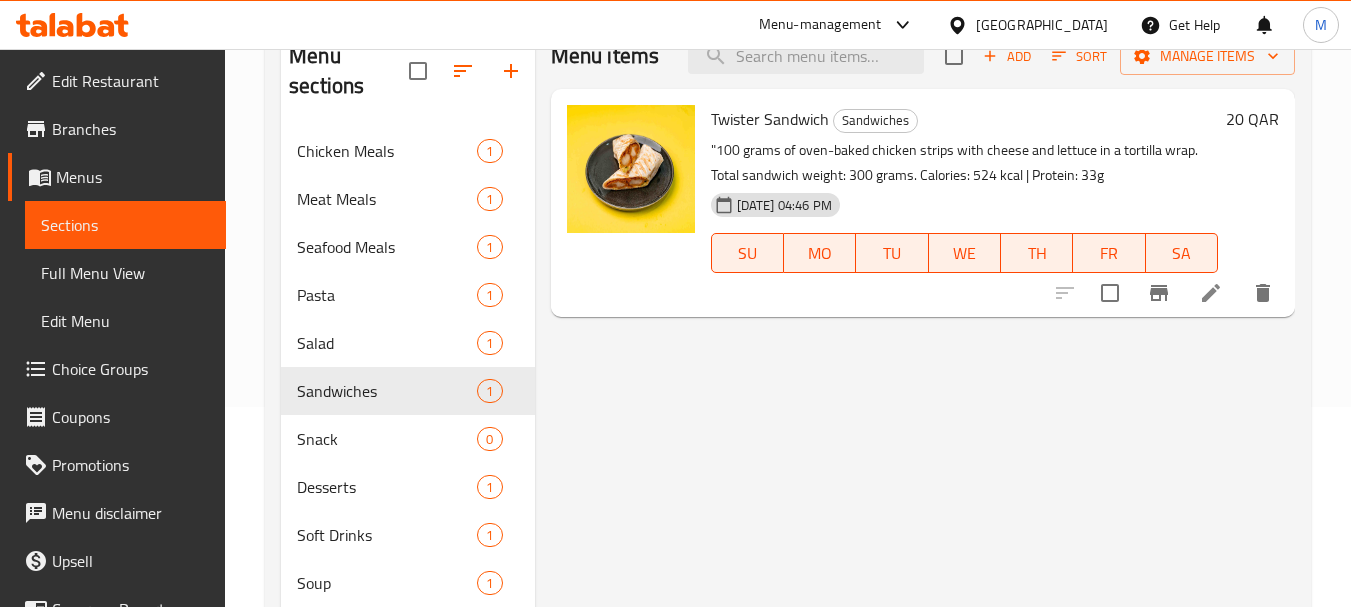 click at bounding box center [1211, 293] 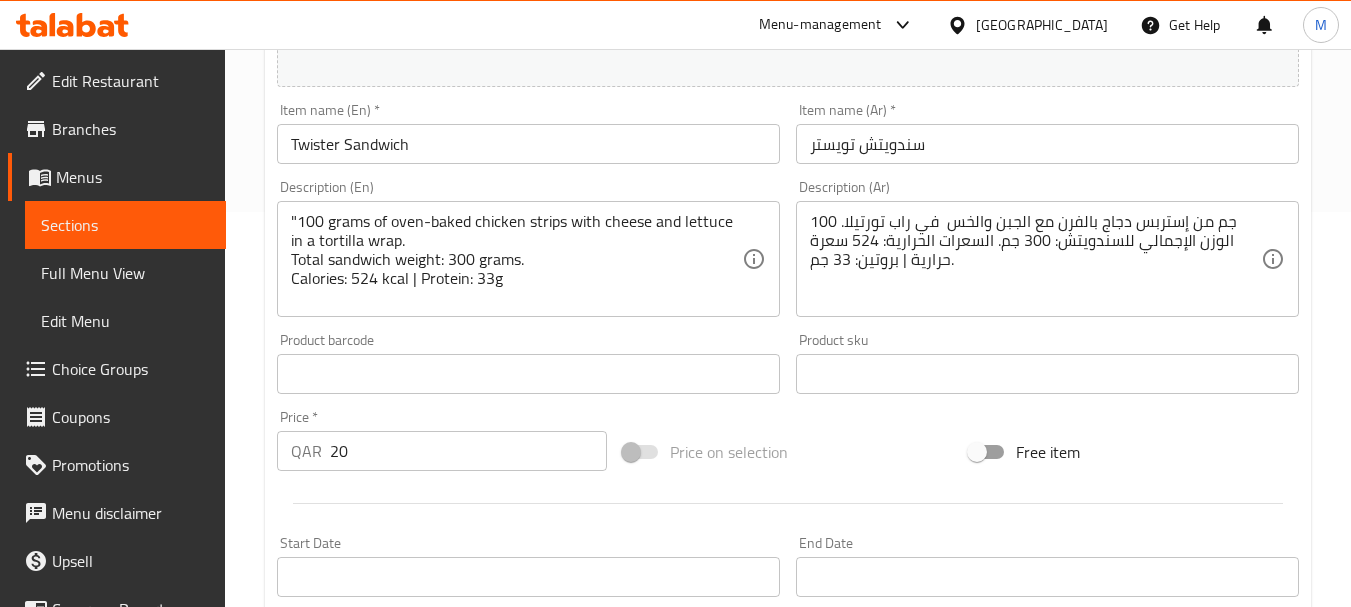 scroll, scrollTop: 400, scrollLeft: 0, axis: vertical 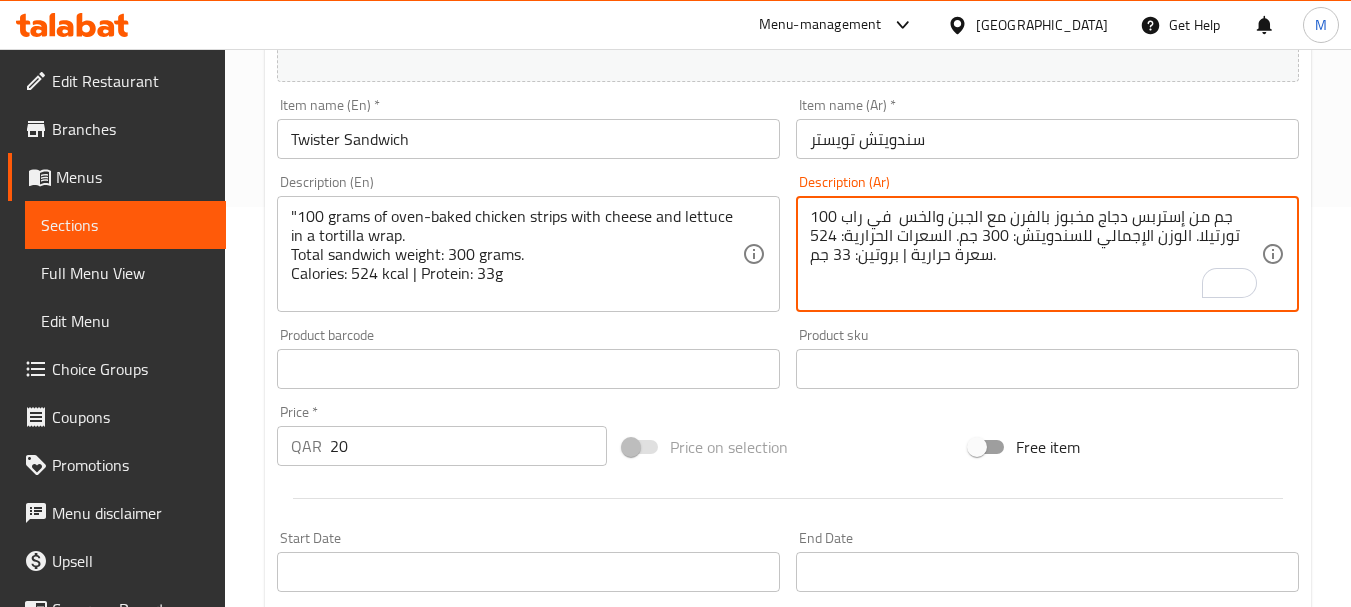 type on "100 جم من إستربس دجاج مخبوز بالفرن مع الجبن والخس  في راب تورتيلا. الوزن الإجمالي للسندويتش: 300 جم. السعرات الحرارية: 524 سعرة حرارية | بروتين: 33 جم." 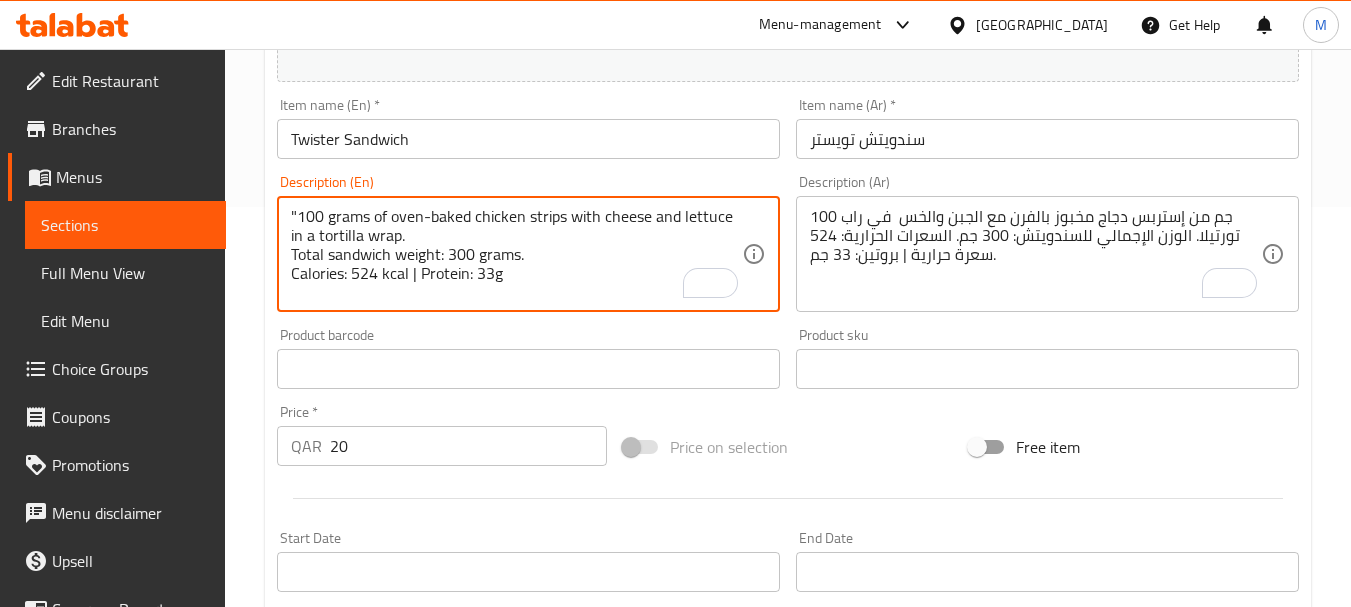 click on ""100 grams of oven-baked chicken strips with cheese and lettuce in a tortilla wrap.
Total sandwich weight: 300 grams.
Calories: 524 kcal | Protein: 33g" at bounding box center [516, 254] 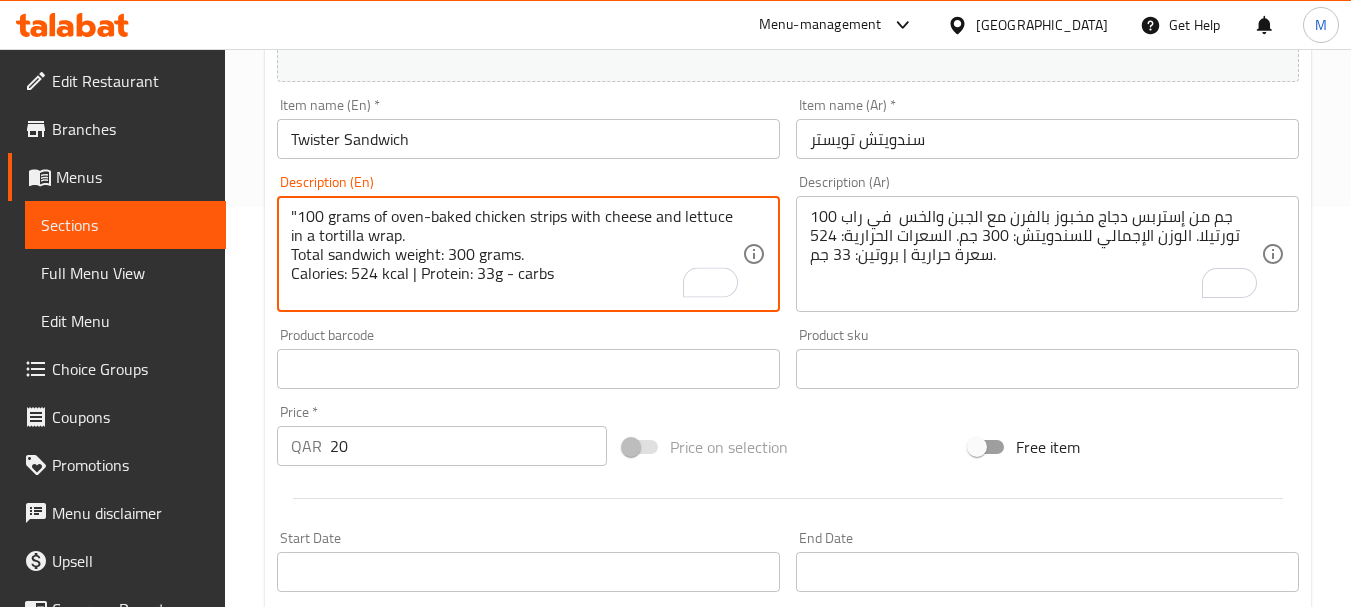 click on ""100 grams of oven-baked chicken strips with cheese and lettuce in a tortilla wrap.
Total sandwich weight: 300 grams.
Calories: 524 kcal | Protein: 33g - carbs" at bounding box center [516, 254] 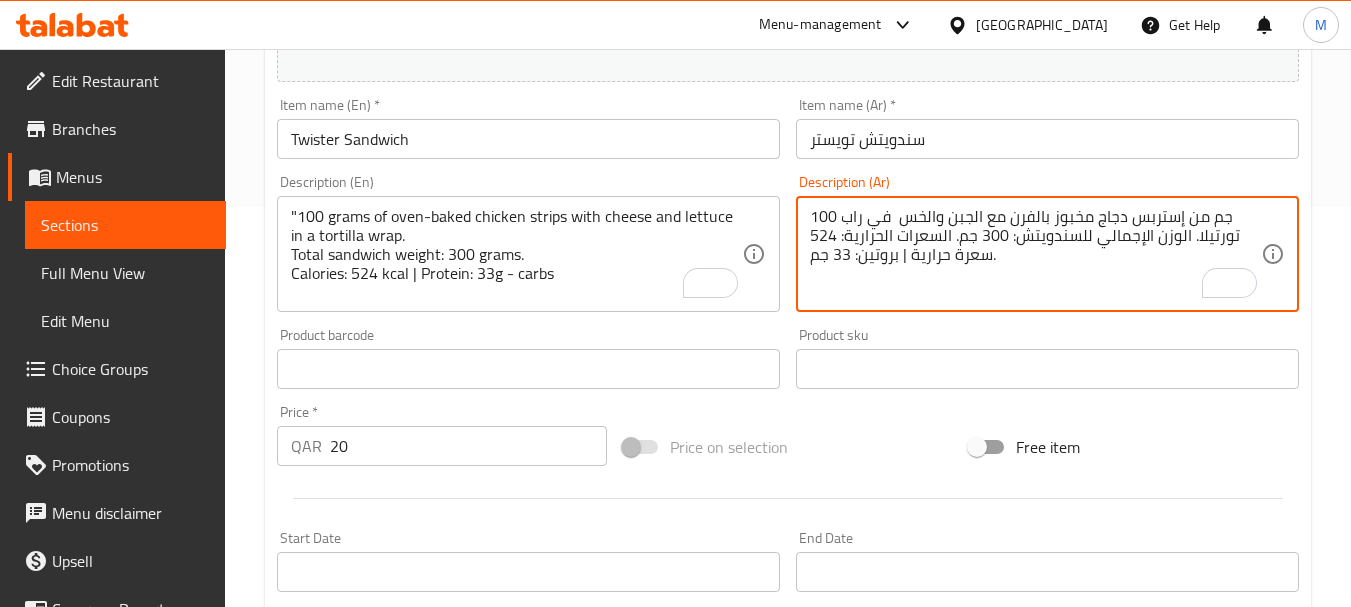 click on "100 جم من إستربس دجاج مخبوز بالفرن مع الجبن والخس  في راب تورتيلا. الوزن الإجمالي للسندويتش: 300 جم. السعرات الحرارية: 524 سعرة حرارية | بروتين: 33 جم." at bounding box center [1035, 254] 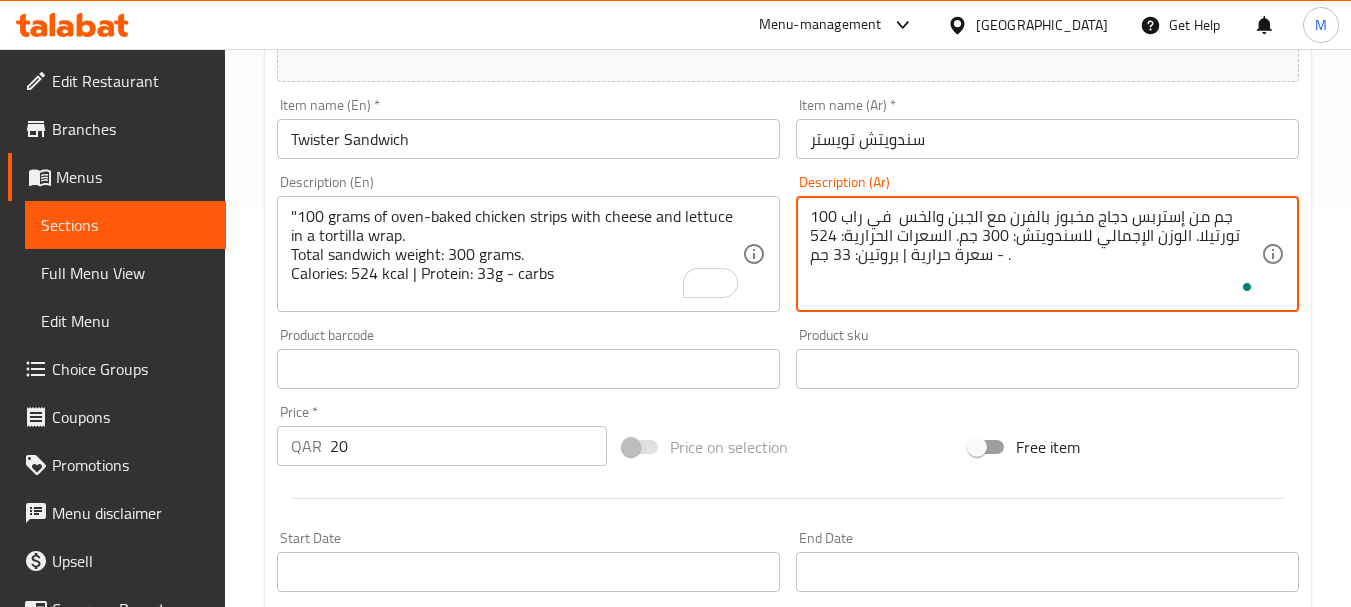 paste on "الكربوهيدرات" 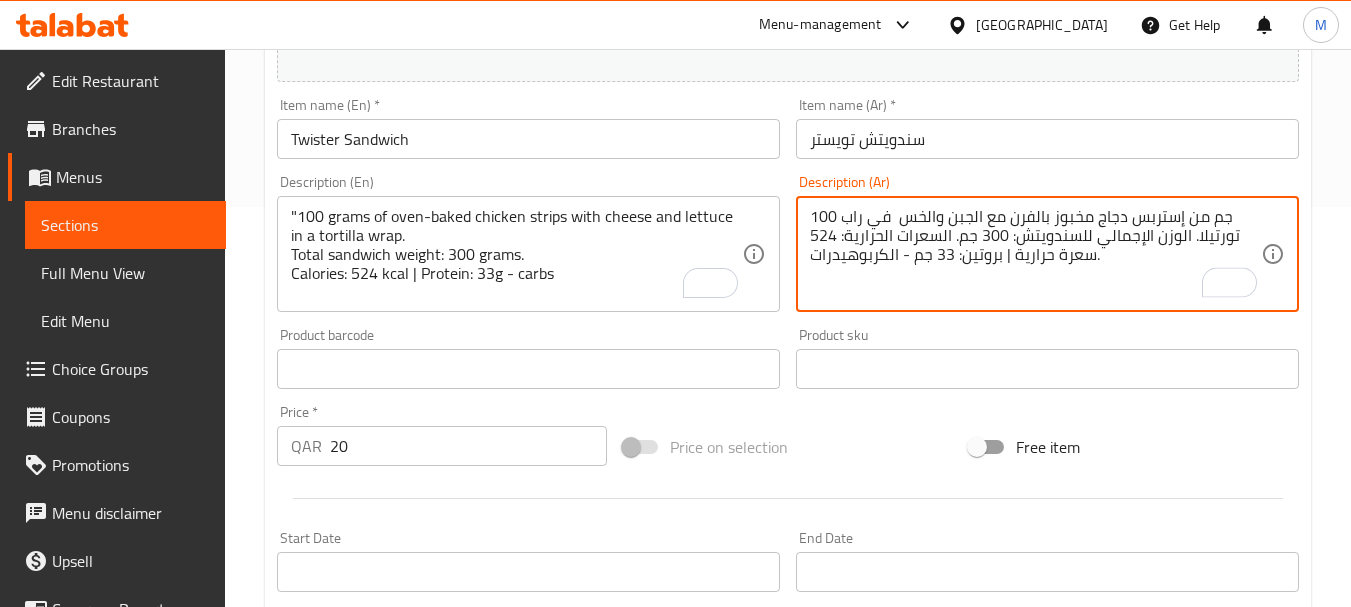 type on "100 جم من إستربس دجاج مخبوز بالفرن مع الجبن والخس  في راب تورتيلا. الوزن الإجمالي للسندويتش: 300 جم. السعرات الحرارية: 524 سعرة حرارية | بروتين: 33 جم - الكربوهيدرات." 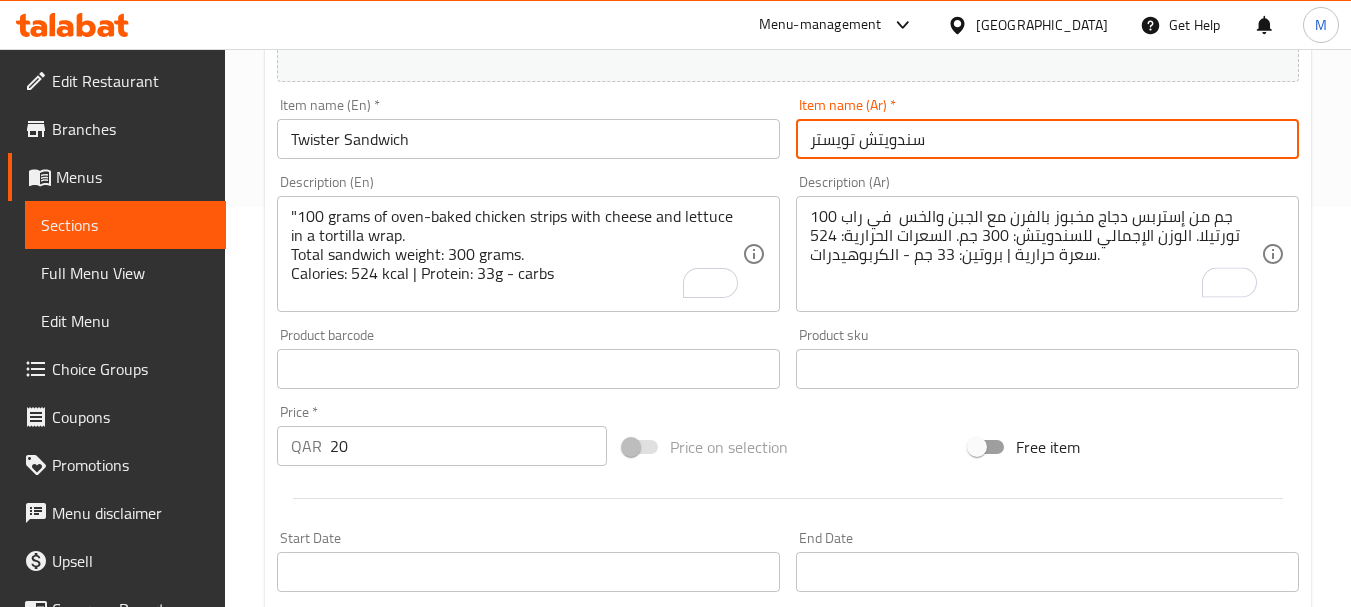 click on "Update" at bounding box center (398, 955) 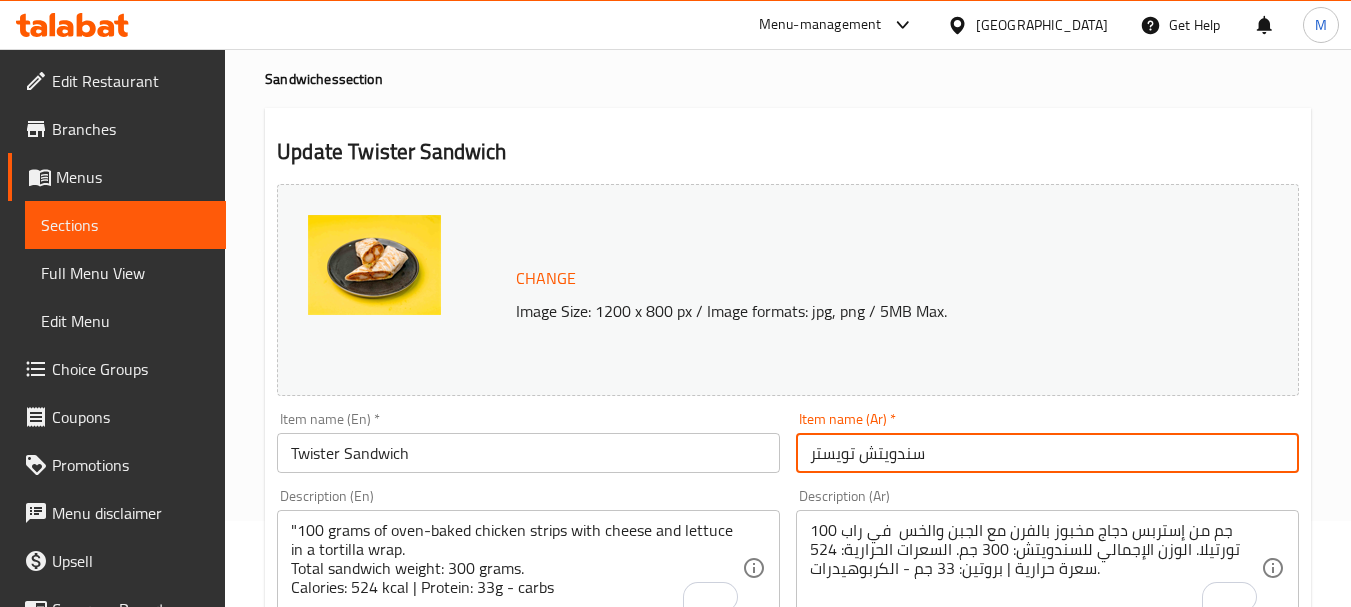 scroll, scrollTop: 0, scrollLeft: 0, axis: both 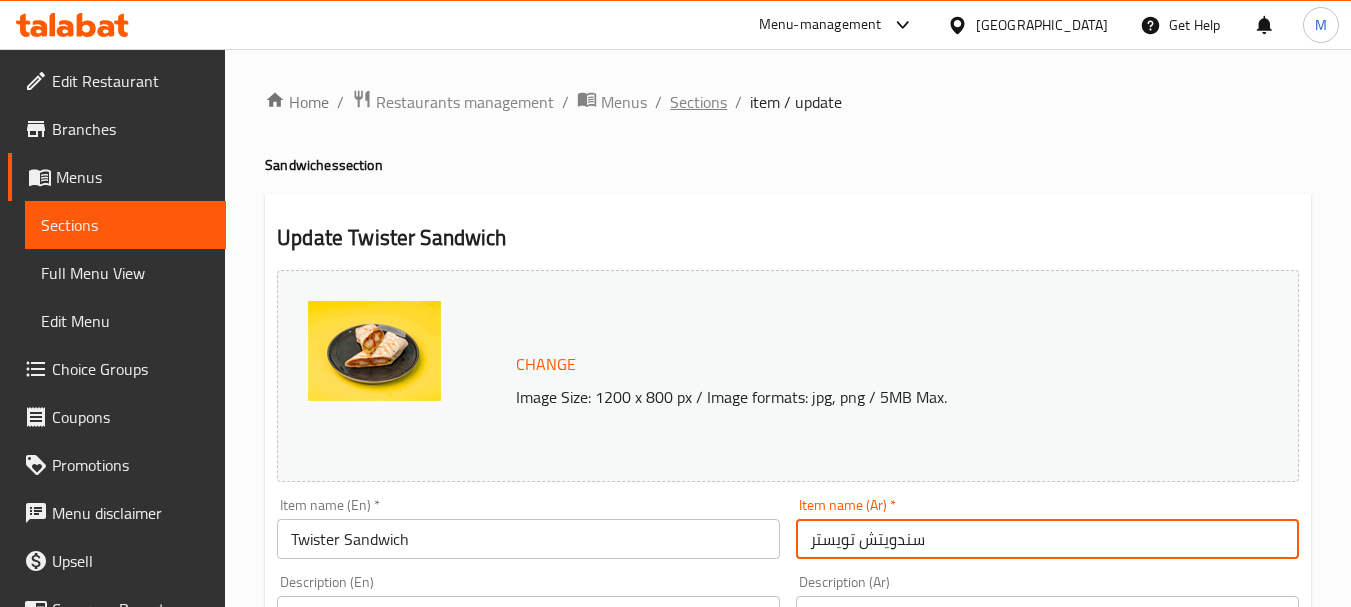 click on "Sections" at bounding box center [698, 102] 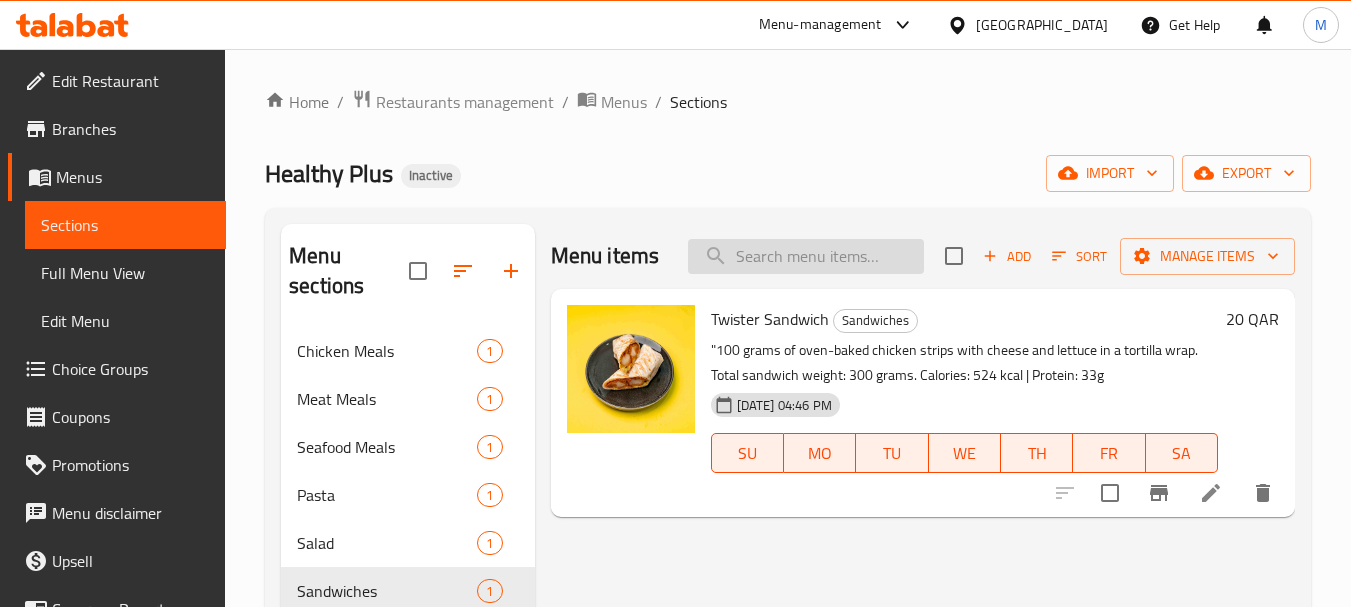 click at bounding box center [806, 256] 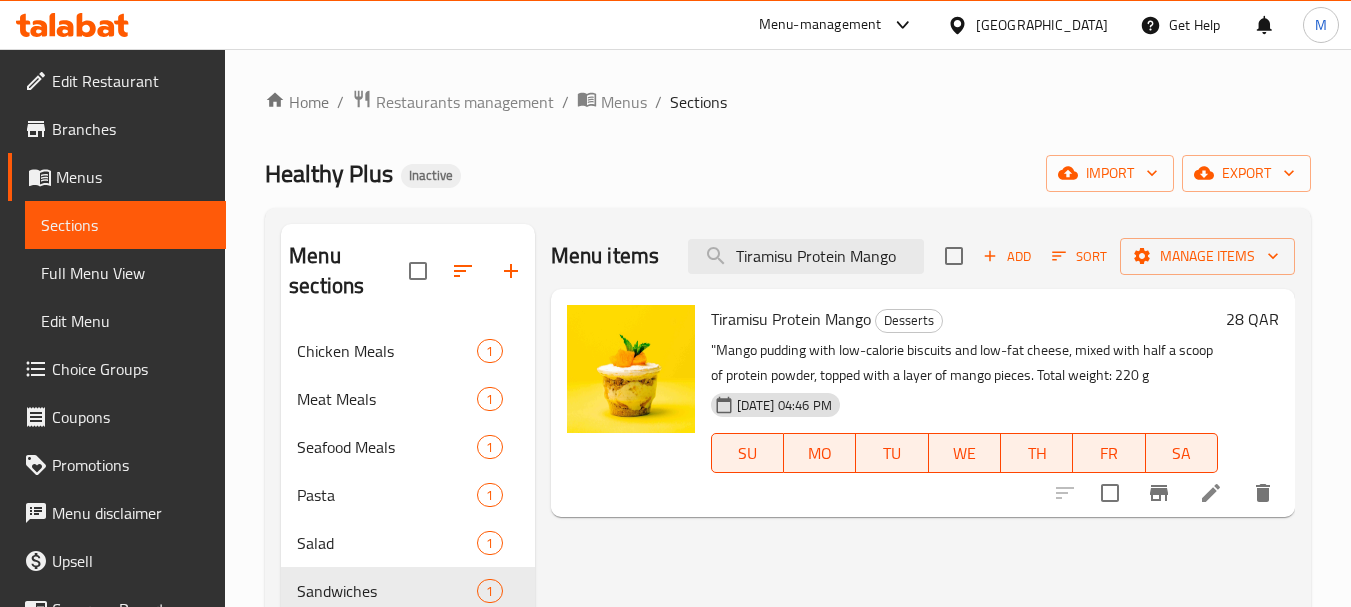 type on "Tiramisu Protein Mango" 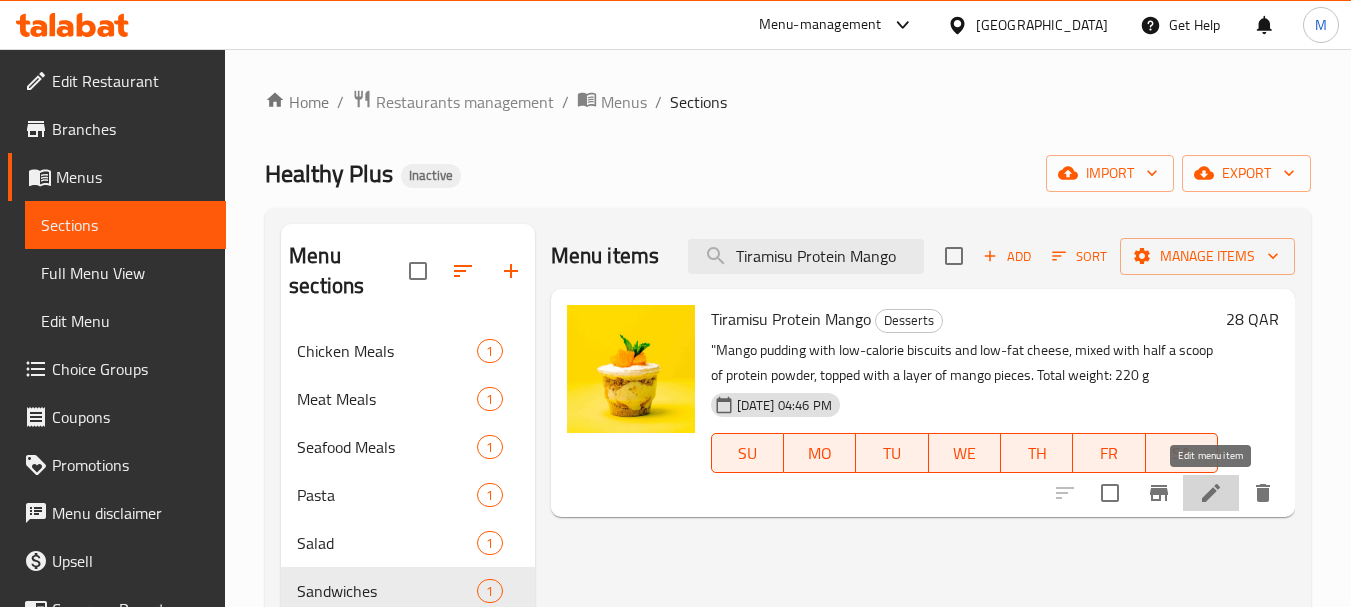 click 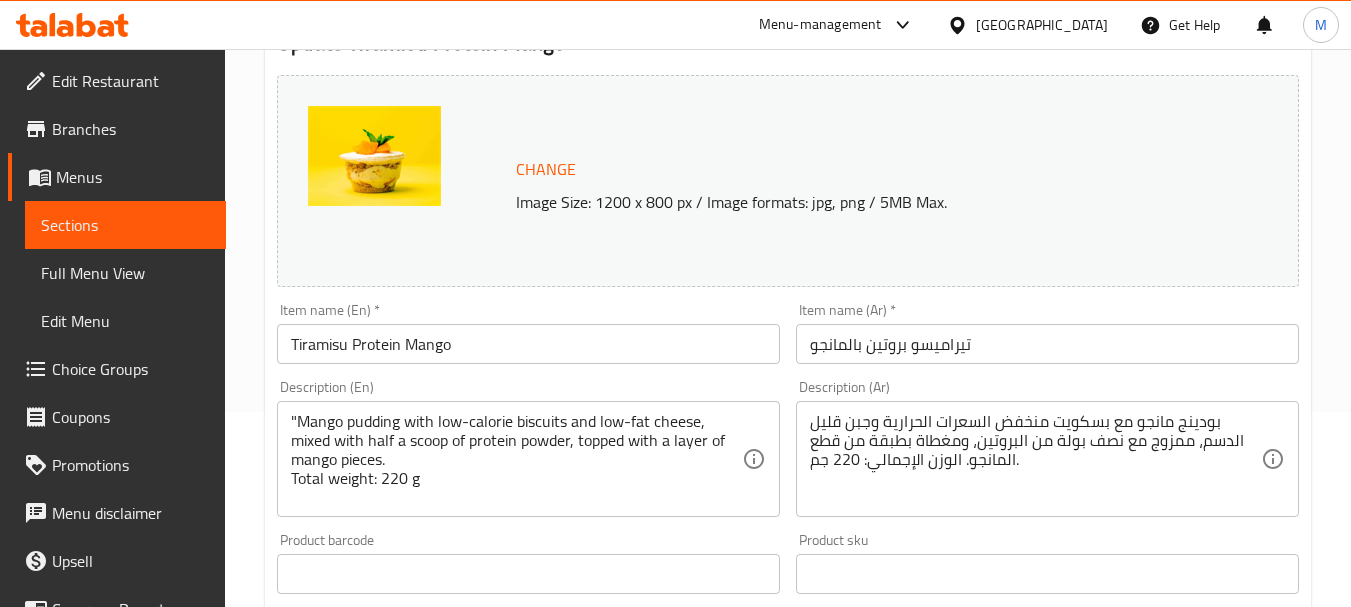 scroll, scrollTop: 300, scrollLeft: 0, axis: vertical 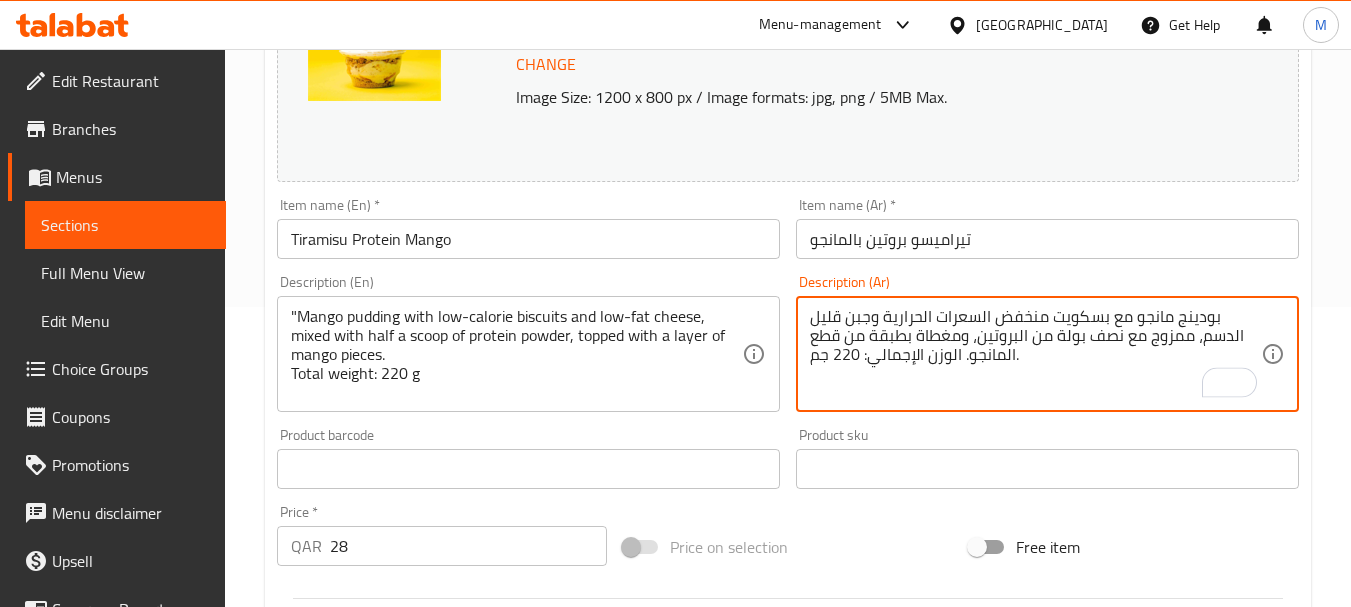 click on "بودينج مانجو مع بسكويت منخفض السعرات الحرارية وجبن قليل الدسم، ممزوج مع نصف بولة من البروتين، ومغطاة بطبقة من قطع المانجو. الوزن الإجمالي: 220 جم." at bounding box center [1035, 354] 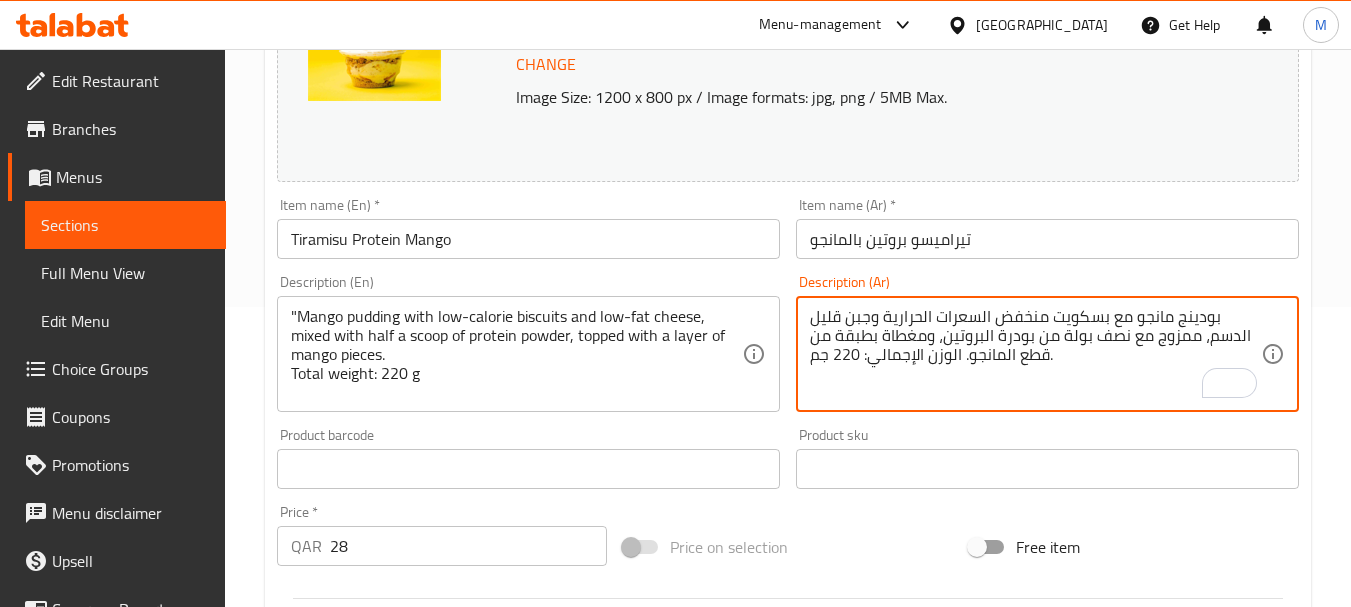 type on "بودينج مانجو مع بسكويت منخفض السعرات الحرارية وجبن قليل الدسم، ممزوج مع نصف بولة من بودرة البروتين، ومغطاة بطبقة من قطع المانجو. الوزن الإجمالي: 220 جم." 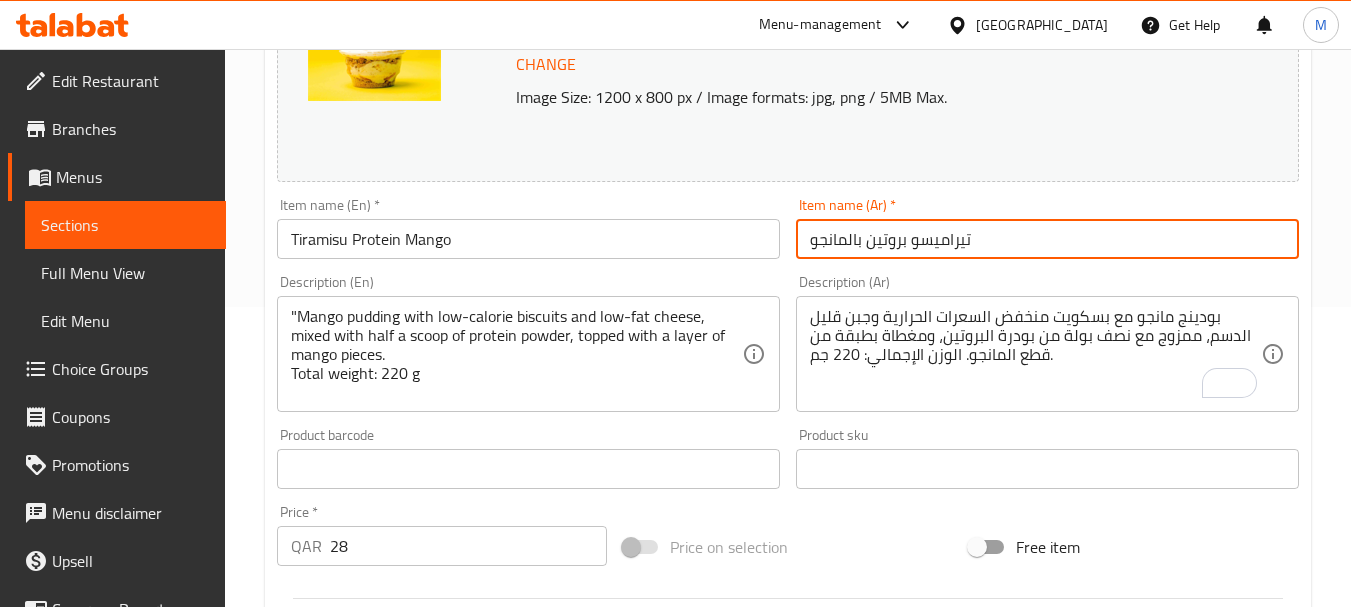 click on "Update" at bounding box center [398, 1055] 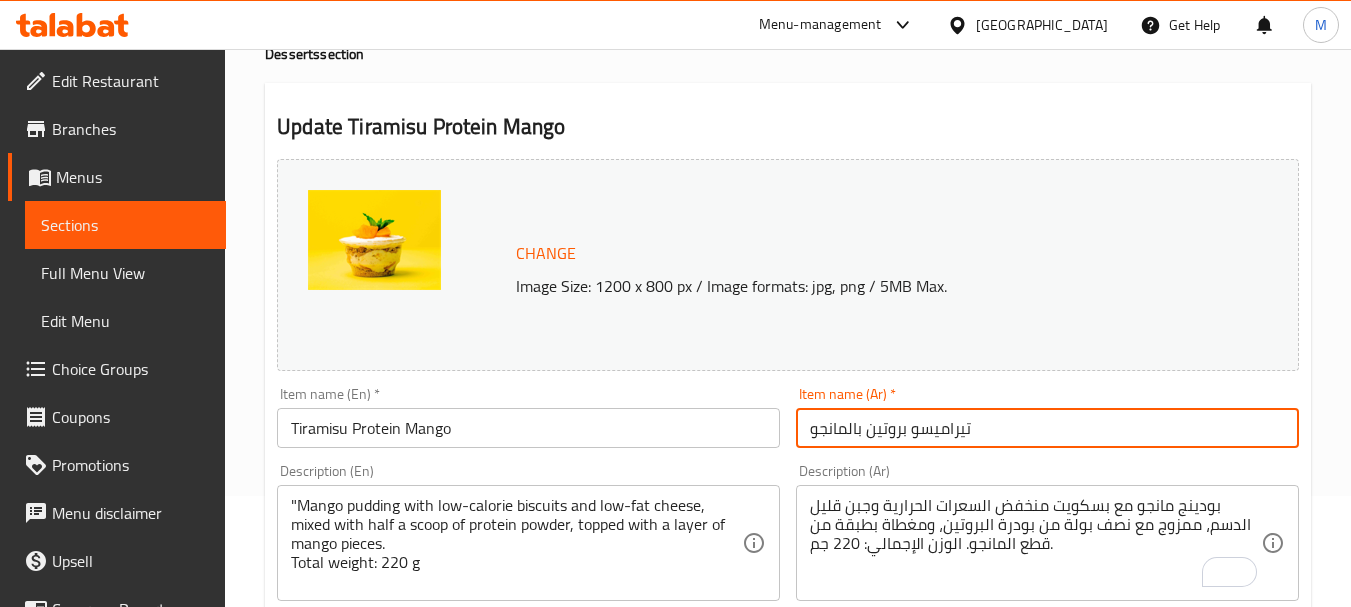 scroll, scrollTop: 0, scrollLeft: 0, axis: both 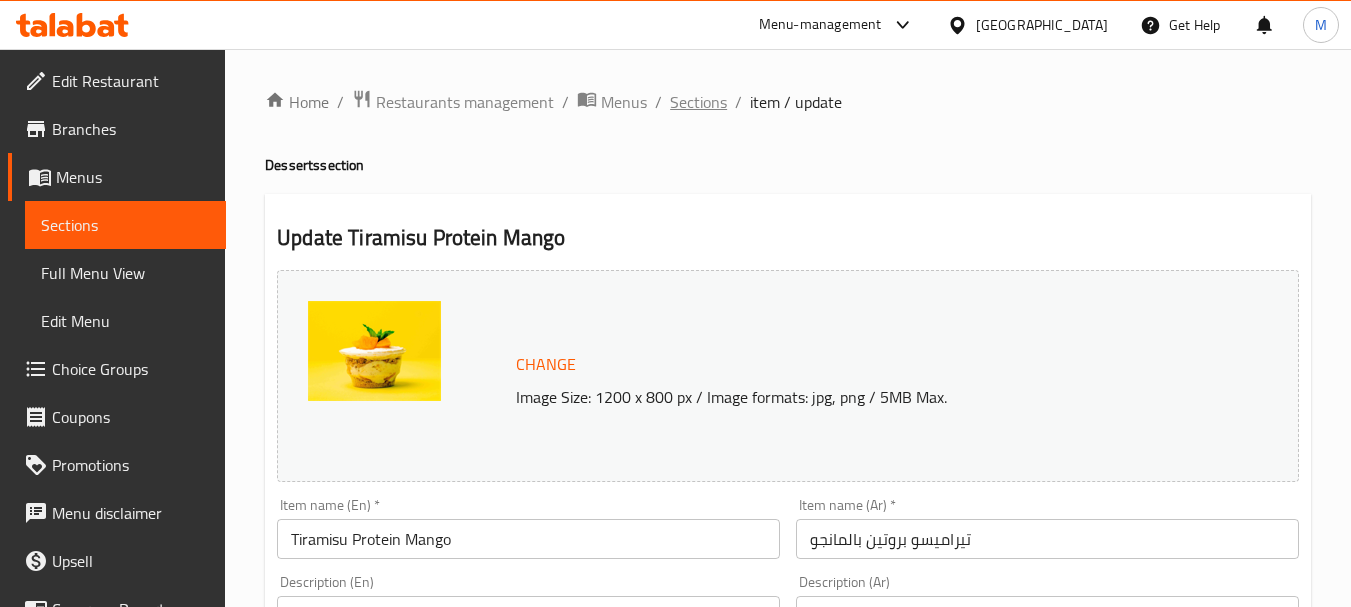 click on "Sections" at bounding box center (698, 102) 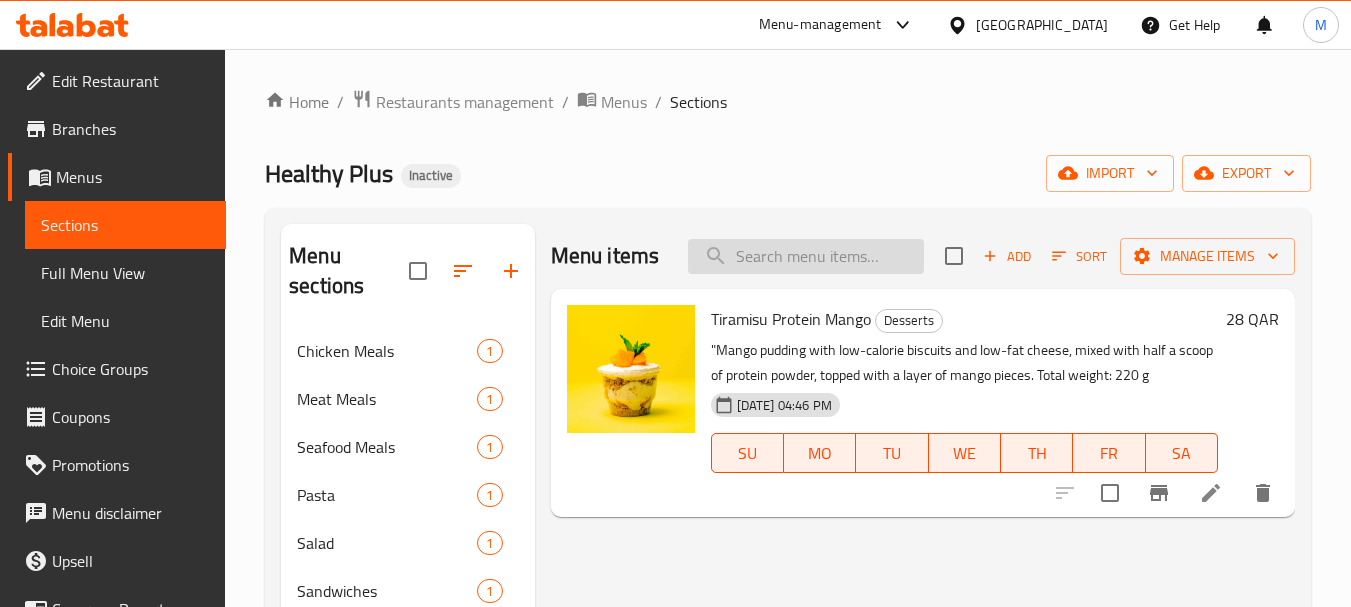 click at bounding box center [806, 256] 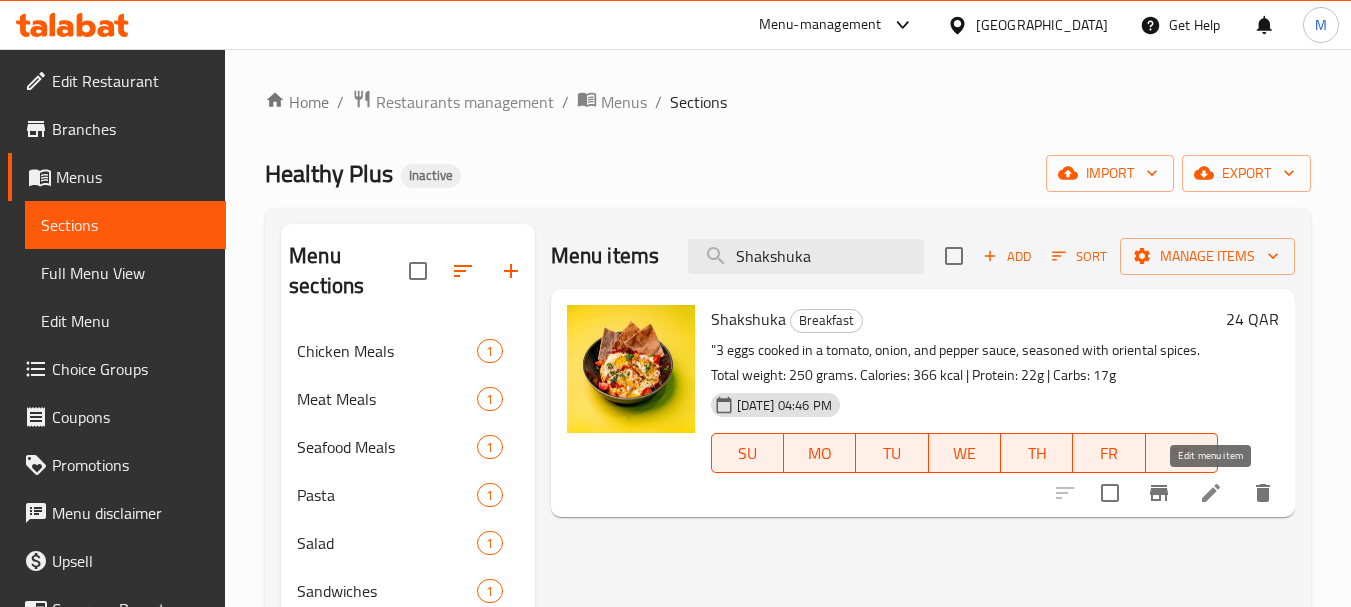 type on "Shakshuka" 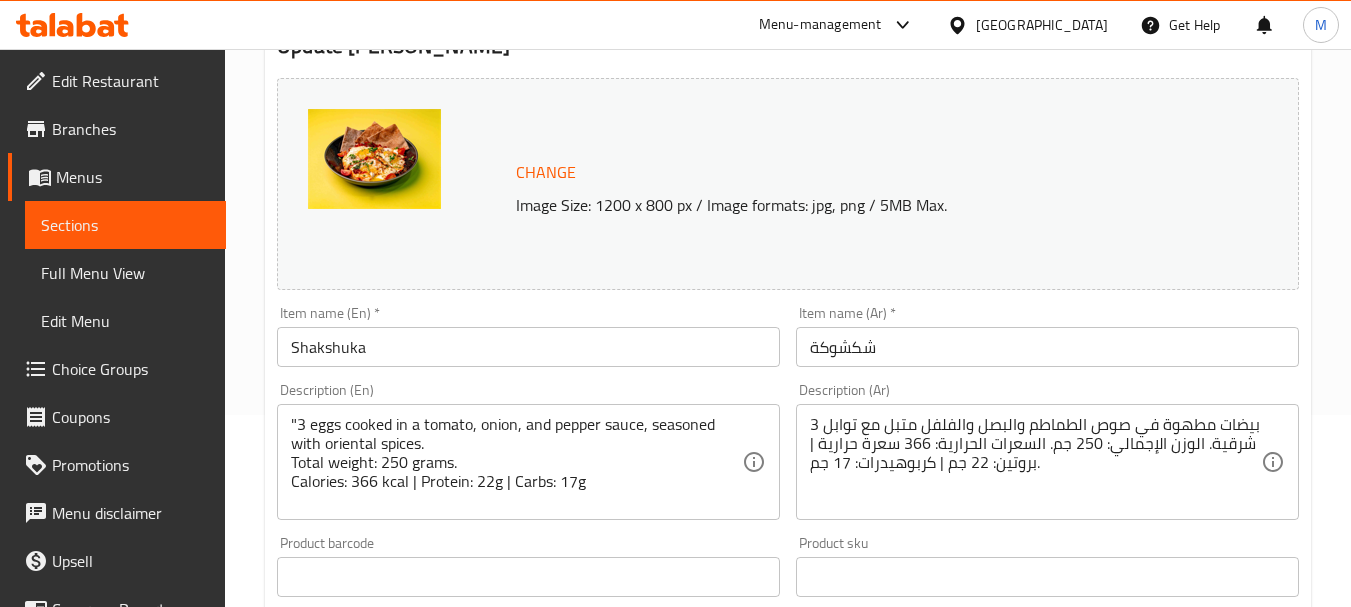 scroll, scrollTop: 200, scrollLeft: 0, axis: vertical 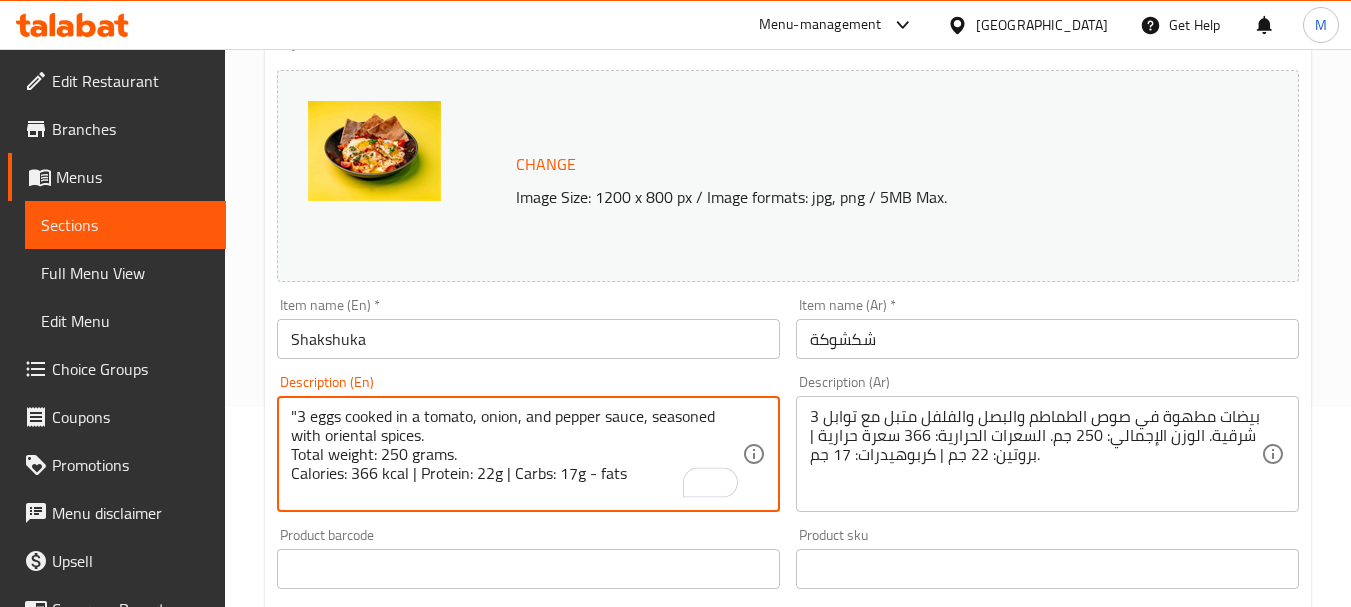 type on ""3 eggs cooked in a tomato, onion, and pepper sauce, seasoned with oriental spices.
Total weight: 250 grams.
Calories: 366 kcal | Protein: 22g | Carbs: 17g - fats" 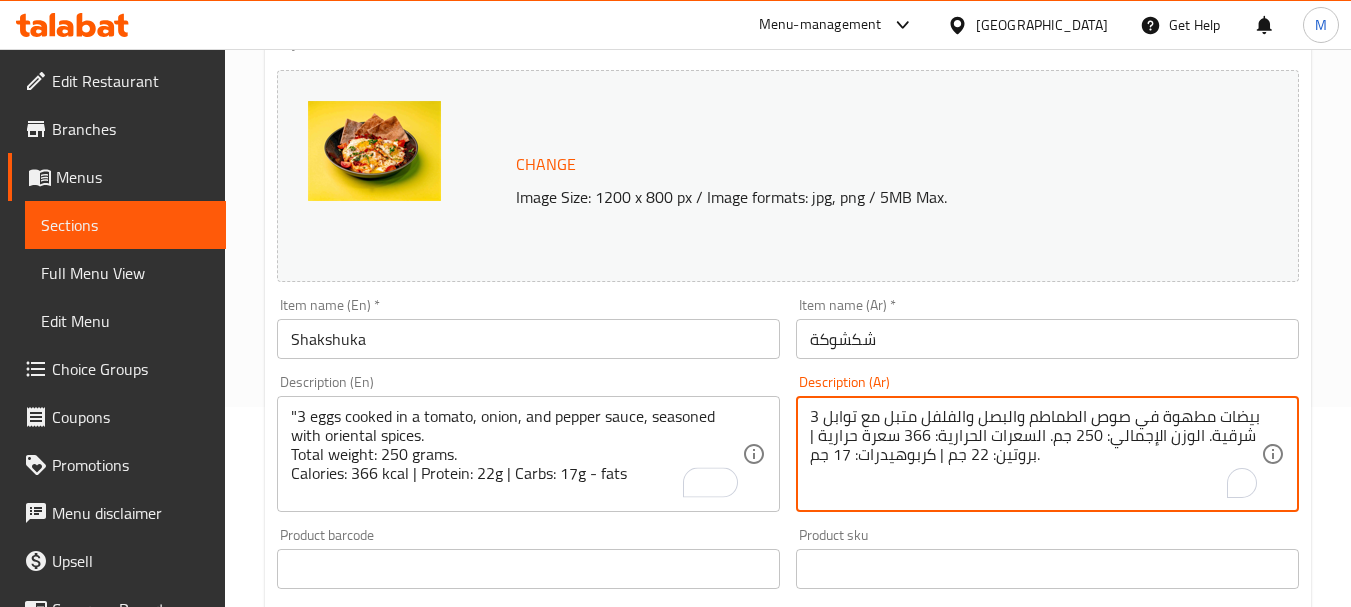 click on "3 بيضات مطهوة في صوص الطماطم والبصل والفلفل متبل مع توابل شرقية. الوزن الإجمالي: 250 جم. السعرات الحرارية: 366 سعرة حرارية | بروتين: 22 جم | كربوهيدرات: 17 جم." at bounding box center [1035, 454] 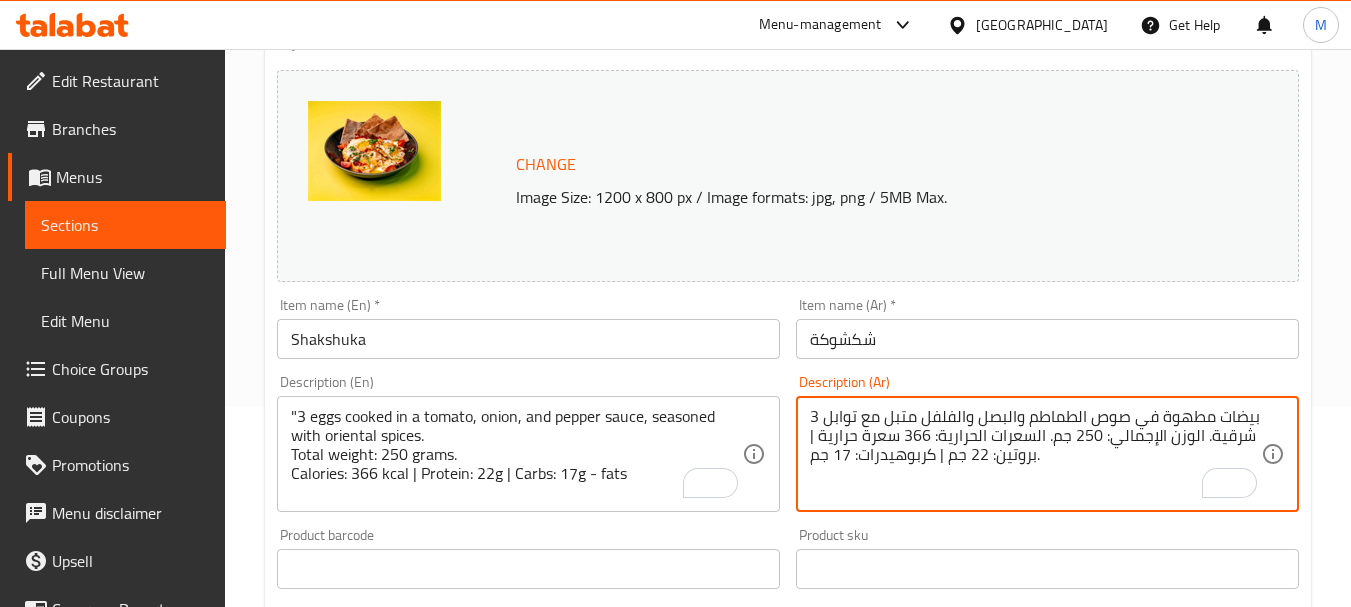 click on "3 بيضات مطهوة في صوص الطماطم والبصل والفلفل متبل مع توابل شرقية. الوزن الإجمالي: 250 جم. السعرات الحرارية: 366 سعرة حرارية | بروتين: 22 جم | كربوهيدرات: 17 جم." at bounding box center (1035, 454) 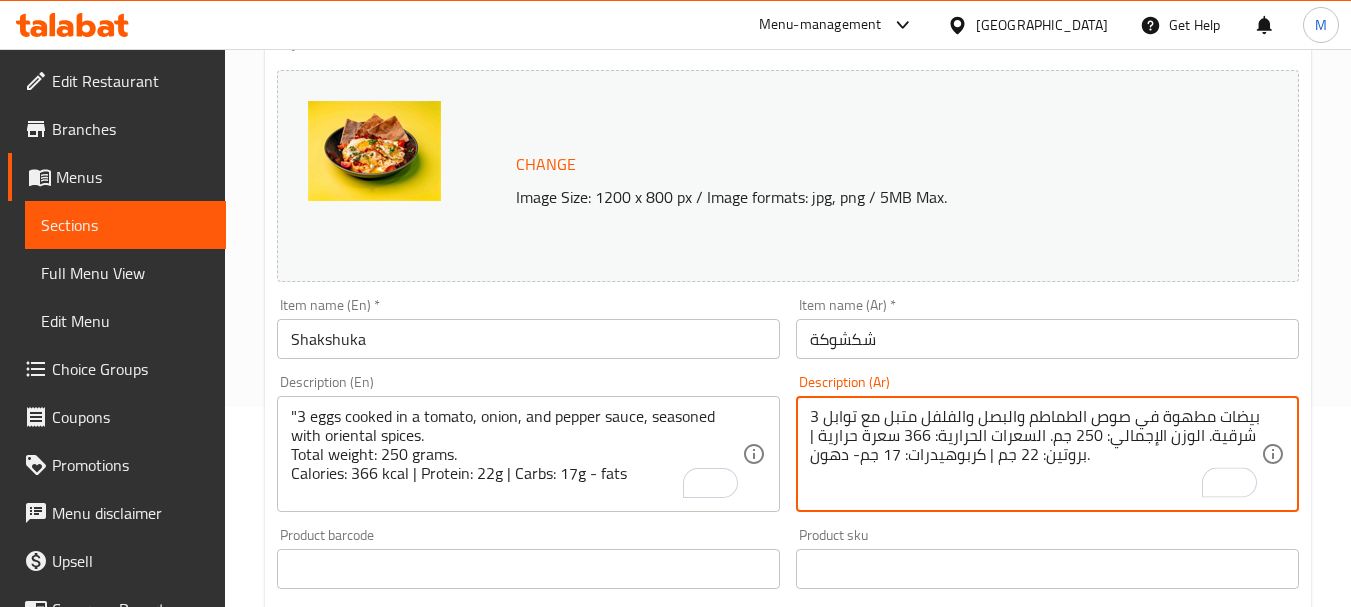 type on "3 بيضات مطهوة في صوص الطماطم والبصل والفلفل متبل مع توابل شرقية. الوزن الإجمالي: 250 جم. السعرات الحرارية: 366 سعرة حرارية | بروتين: 22 جم | كربوهيدرات: 17 جم- دهون." 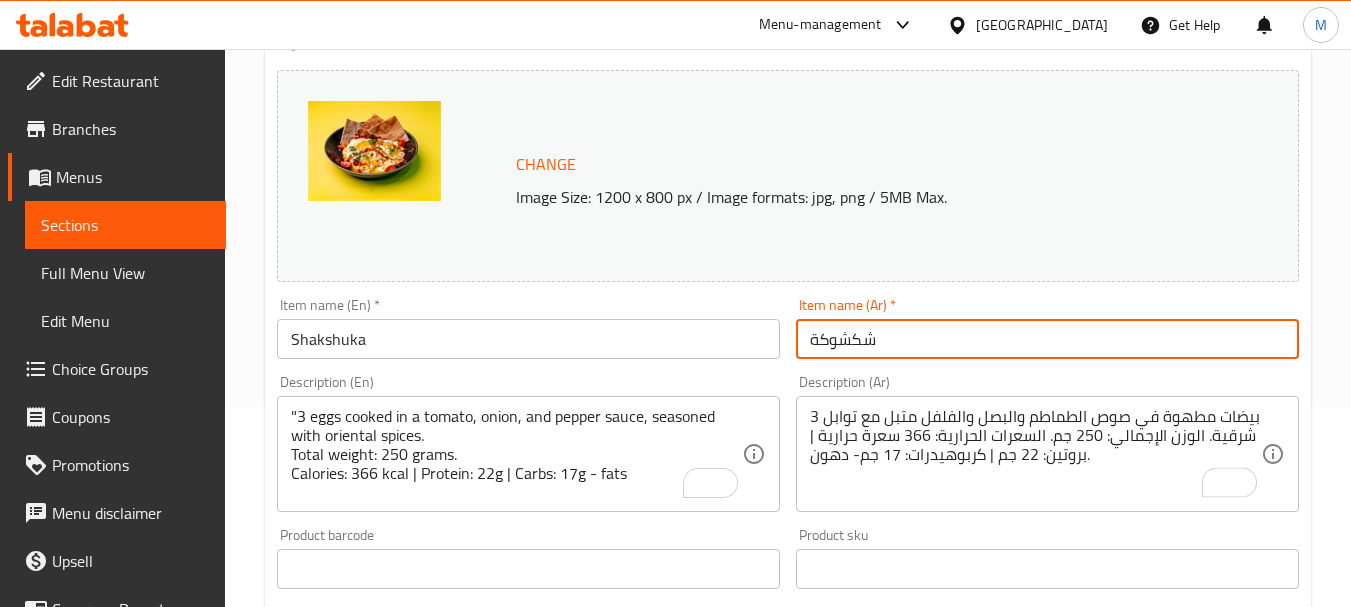 click on "Update" at bounding box center (398, 1155) 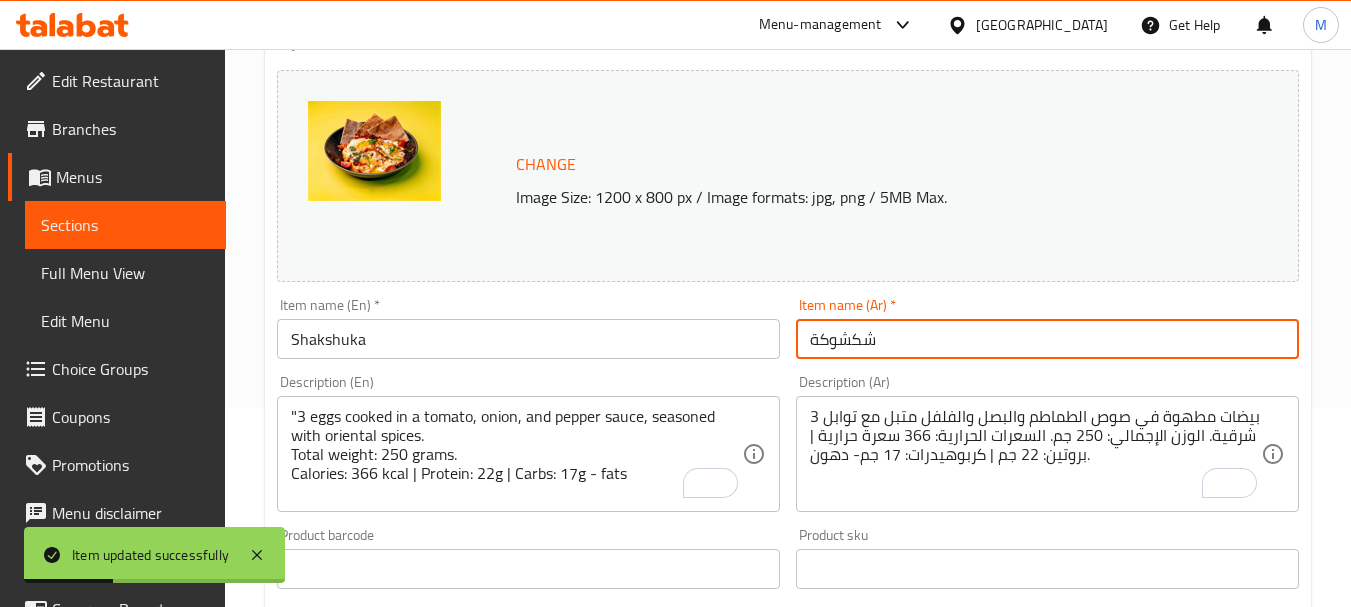 scroll, scrollTop: 0, scrollLeft: 0, axis: both 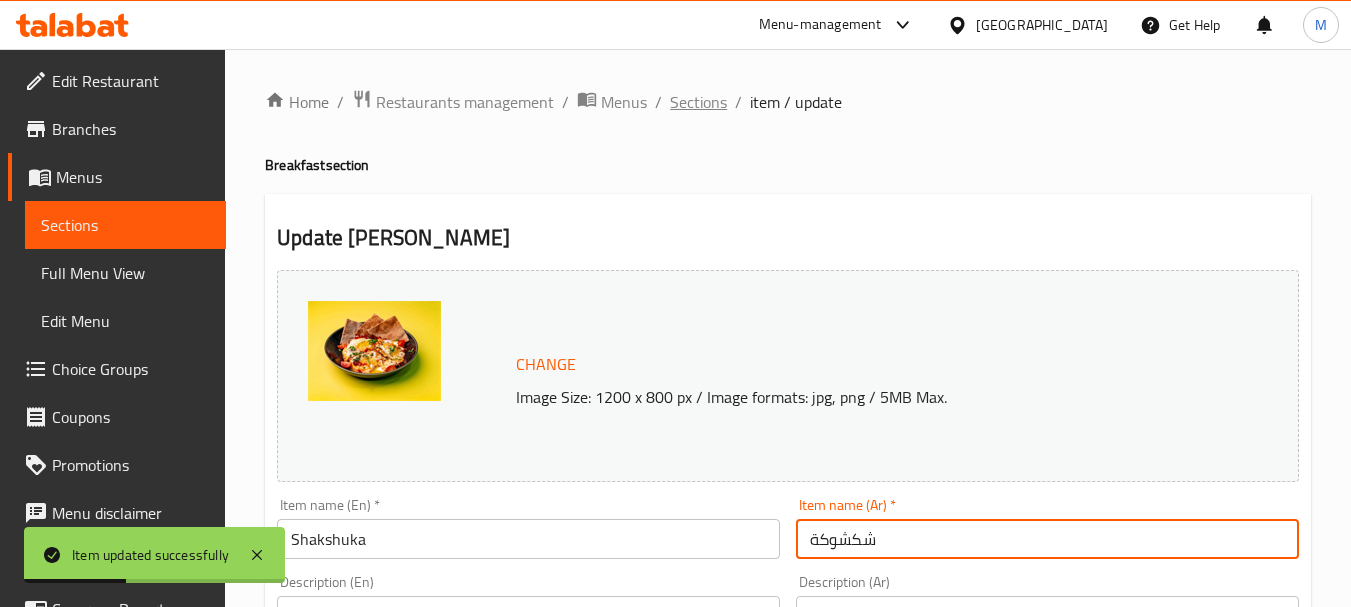 click on "Sections" at bounding box center [698, 102] 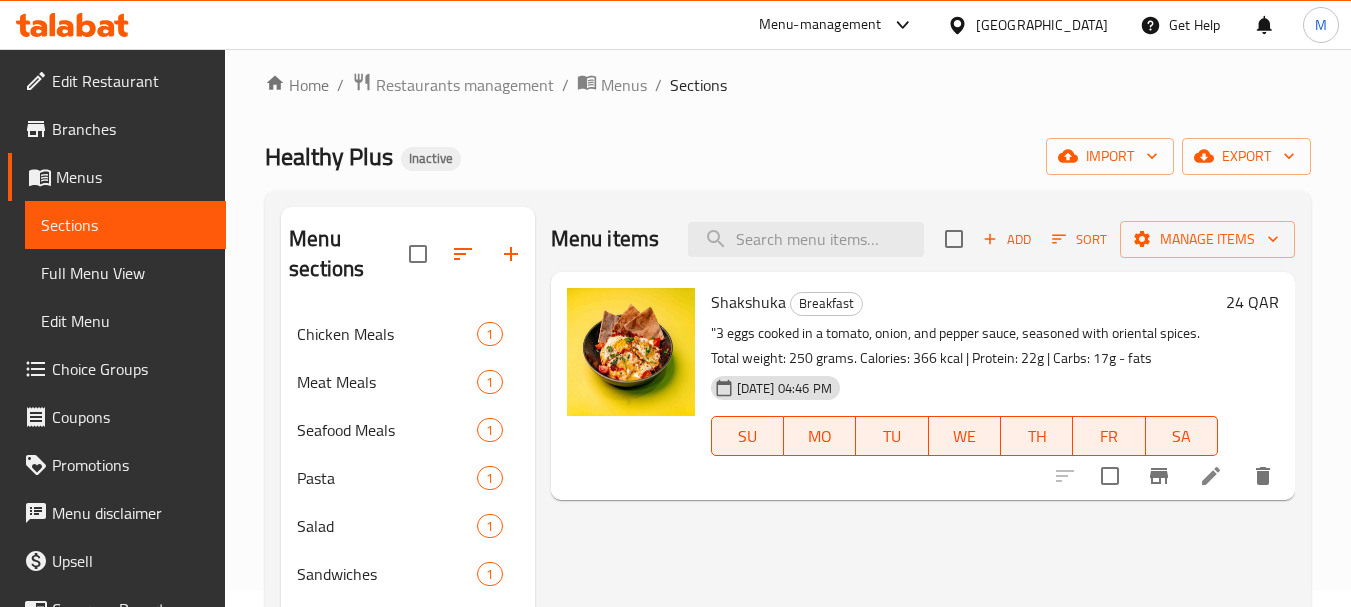 scroll, scrollTop: 0, scrollLeft: 0, axis: both 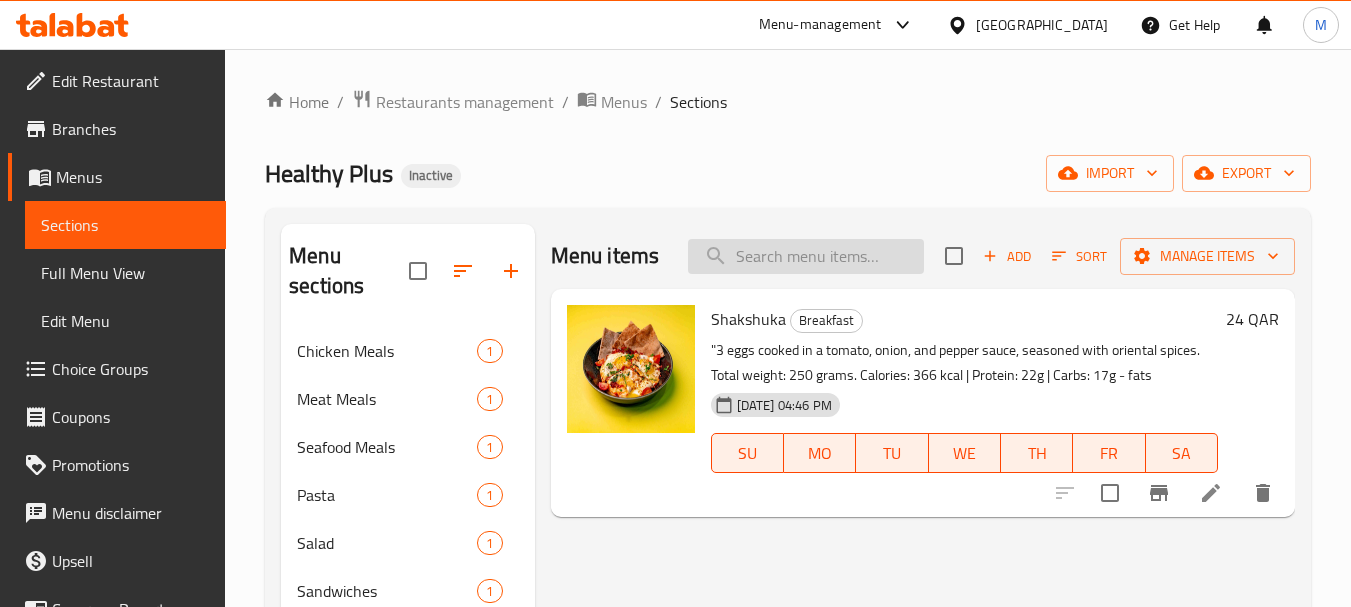 click at bounding box center (806, 256) 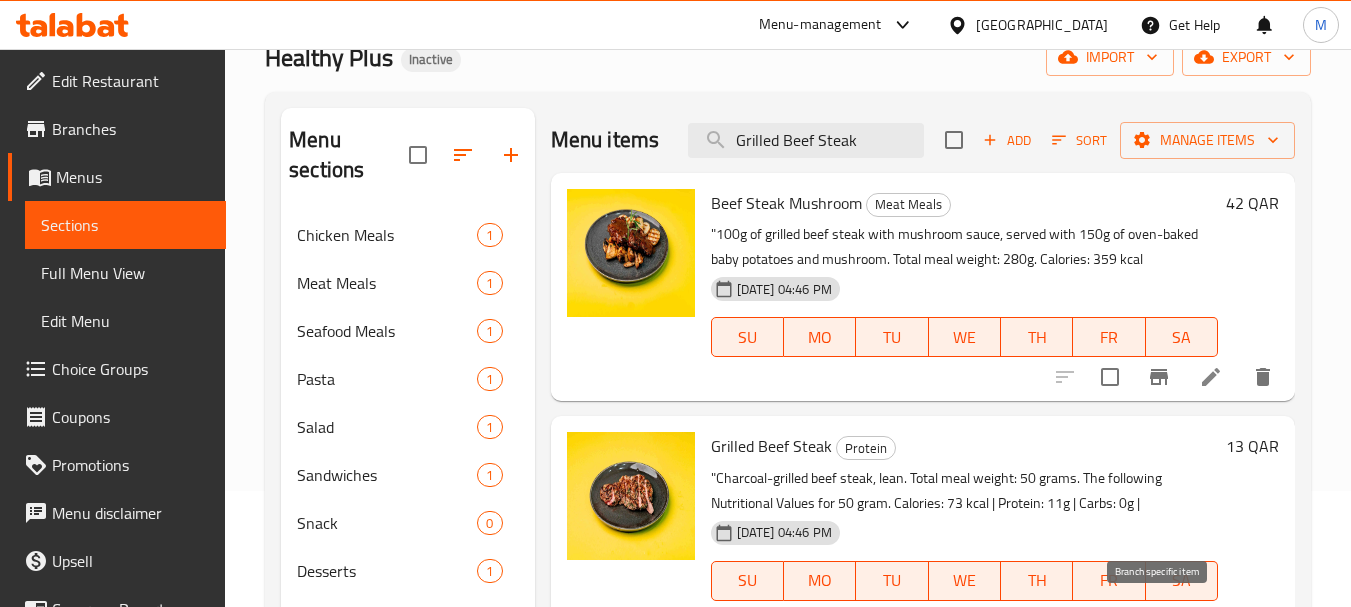 scroll, scrollTop: 300, scrollLeft: 0, axis: vertical 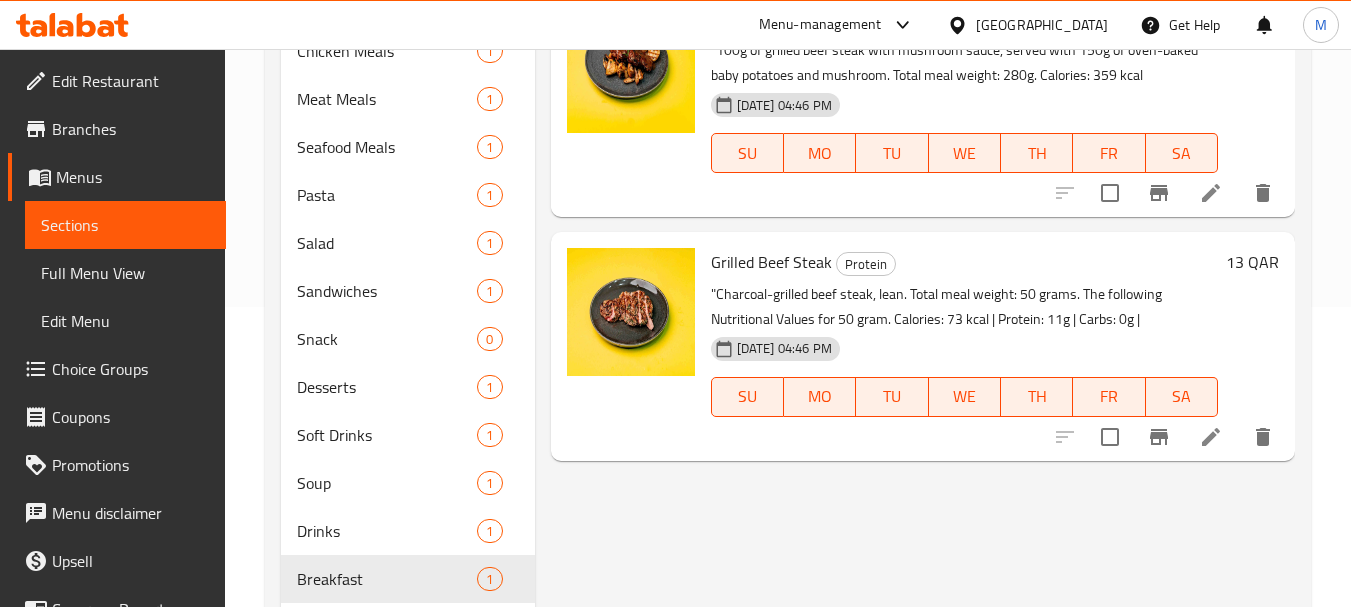 type on "Grilled Beef Steak" 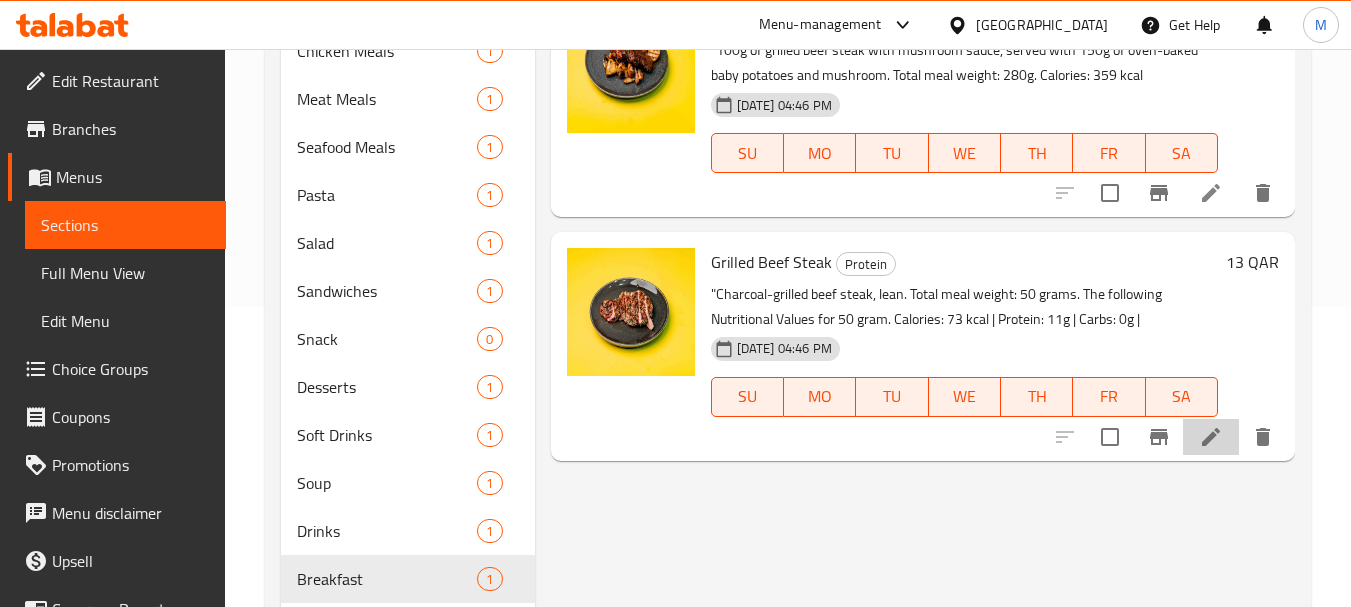 click at bounding box center [1211, 437] 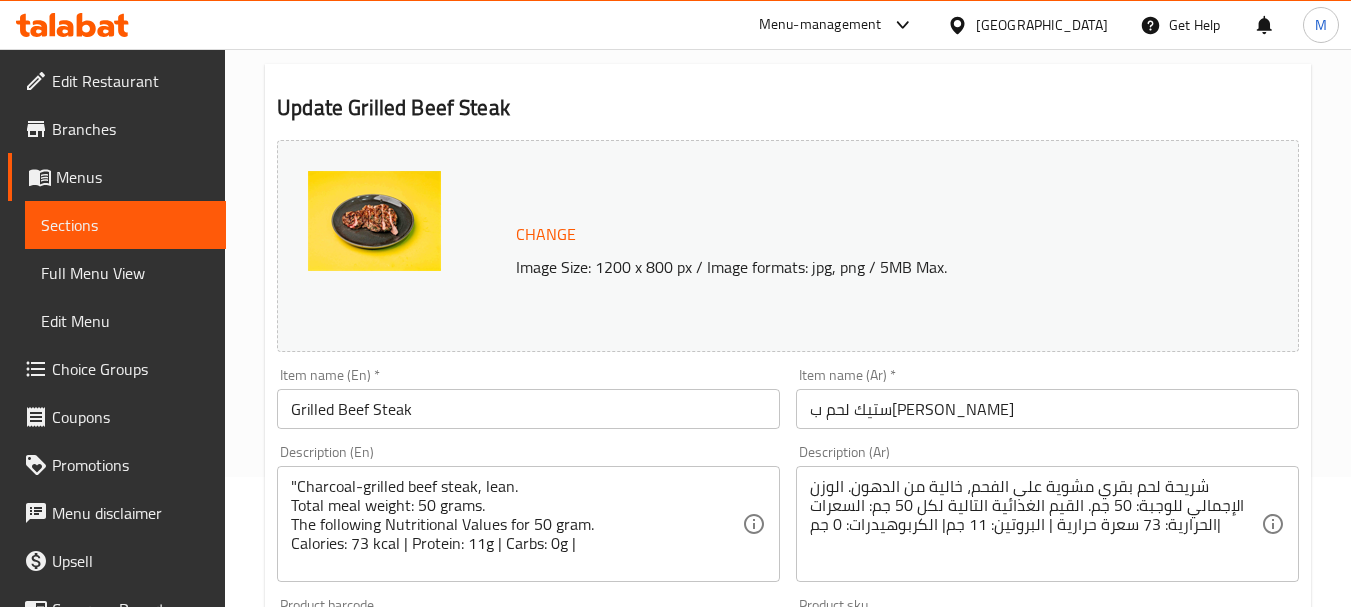 scroll, scrollTop: 300, scrollLeft: 0, axis: vertical 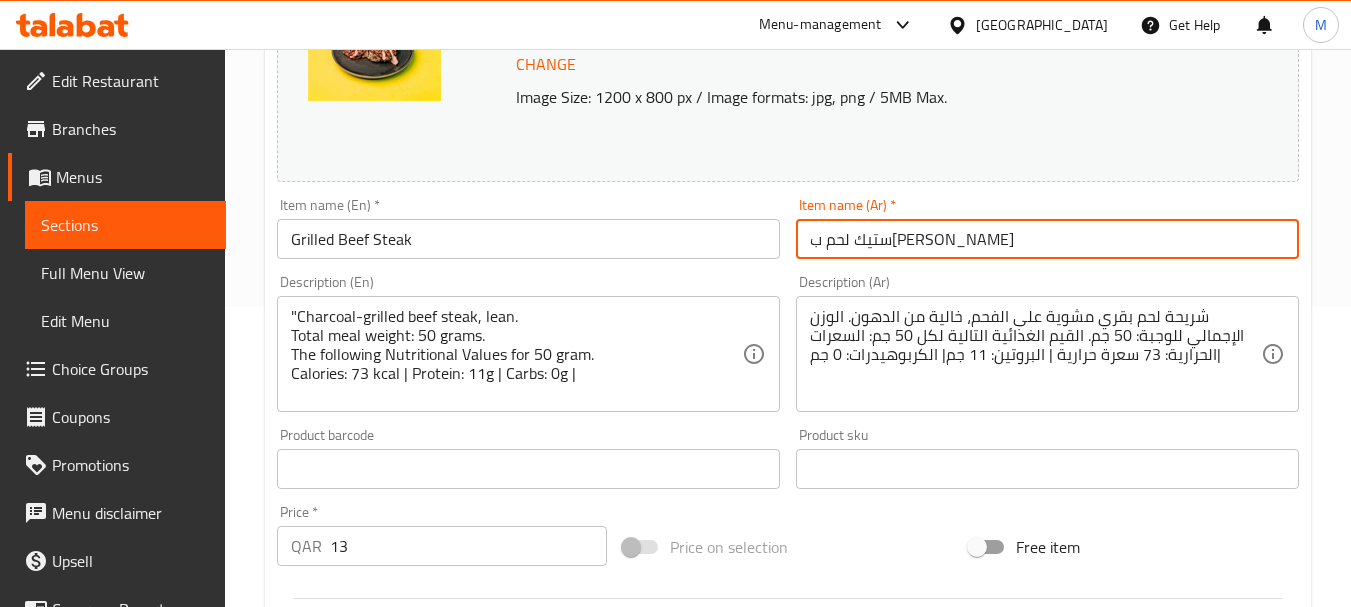 click on "ستيك لحم بقري مشوي" at bounding box center [1047, 239] 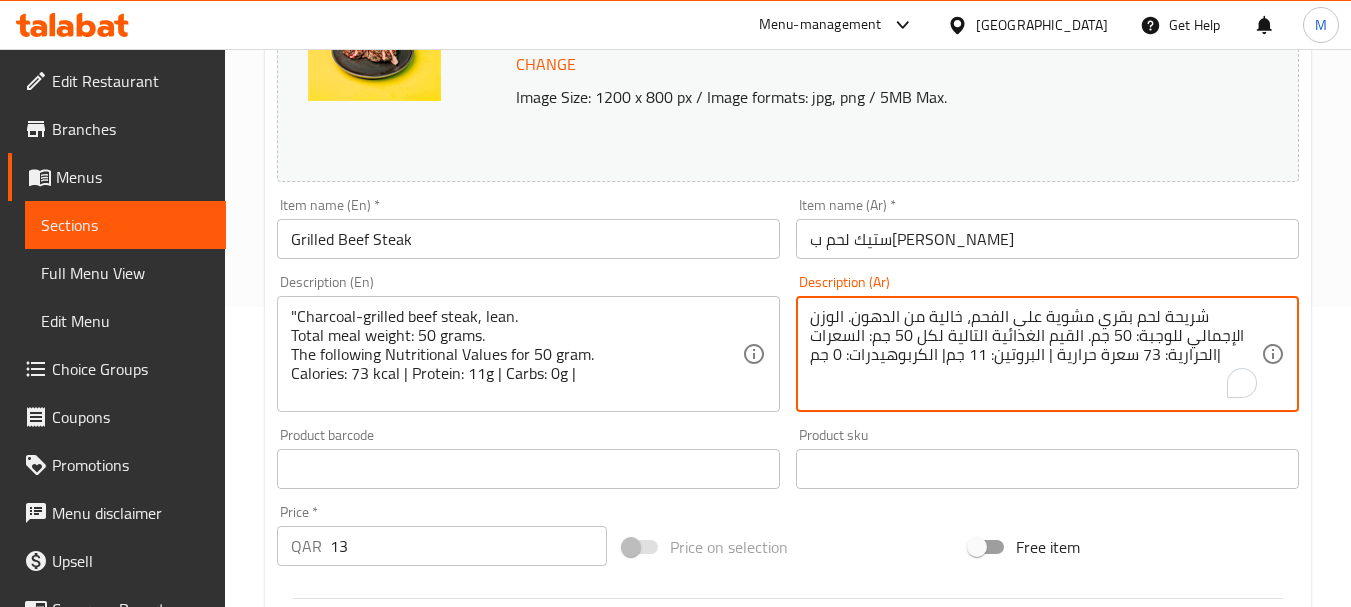 click on "شريحة لحم بقري مشوية على الفحم، خالية من الدهون. الوزن الإجمالي للوجبة: 50 جم. القيم الغذائية التالية لكل 50 جم: السعرات الحرارية: 73 سعرة حرارية | البروتين: 11 جم| الكربوهيدرات: 0 جم|" at bounding box center [1035, 354] 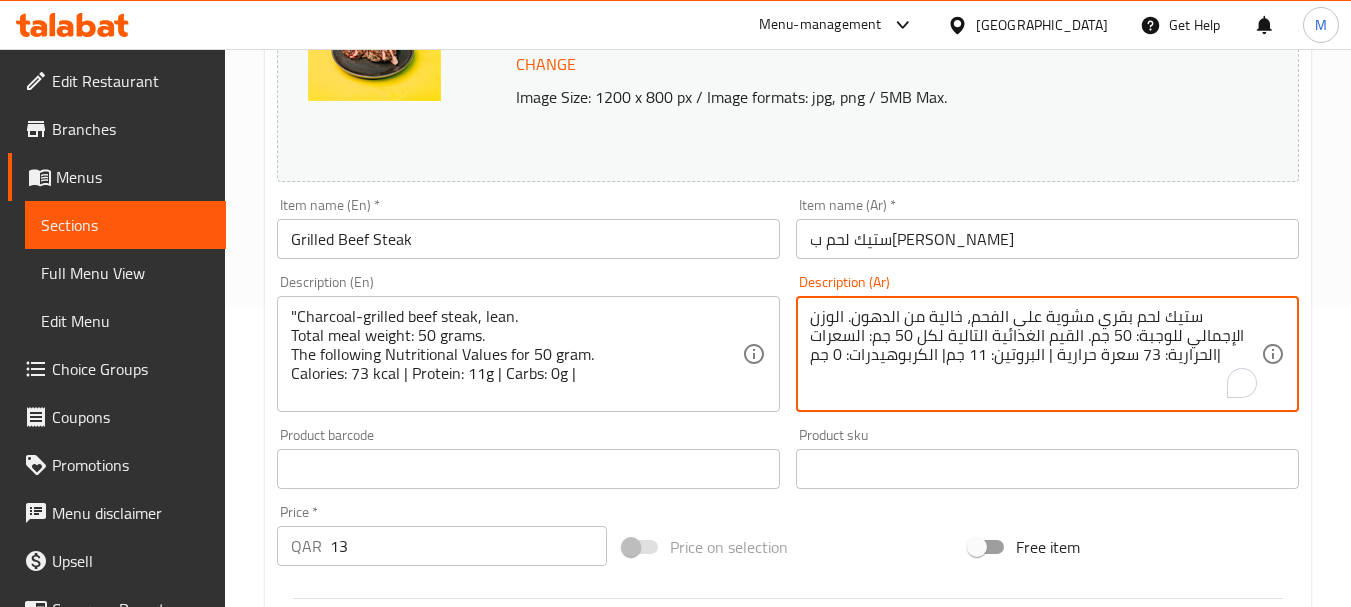 type on "ستيك لحم بقري مشوية على الفحم، خالية من الدهون. الوزن الإجمالي للوجبة: 50 جم. القيم الغذائية التالية لكل 50 جم: السعرات الحرارية: 73 سعرة حرارية | البروتين: 11 جم| الكربوهيدرات: 0 جم|" 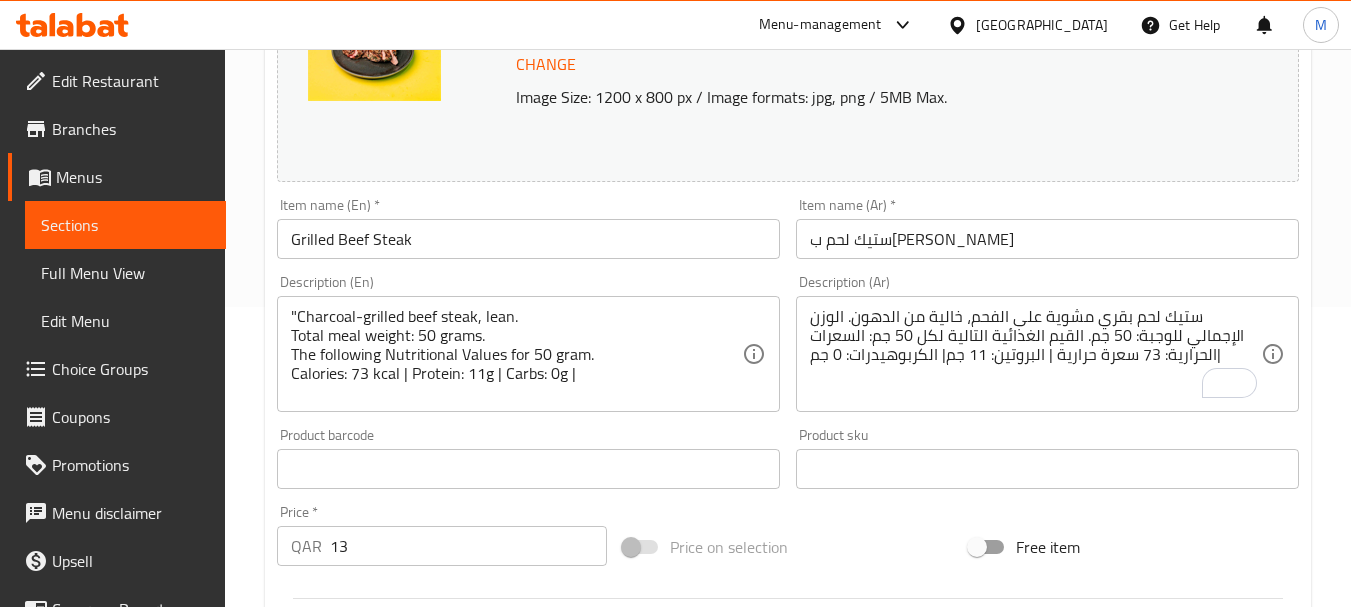 click on "Item name (Ar)   * ستيك لحم بقري مشوي Item name (Ar)  *" at bounding box center [1047, 228] 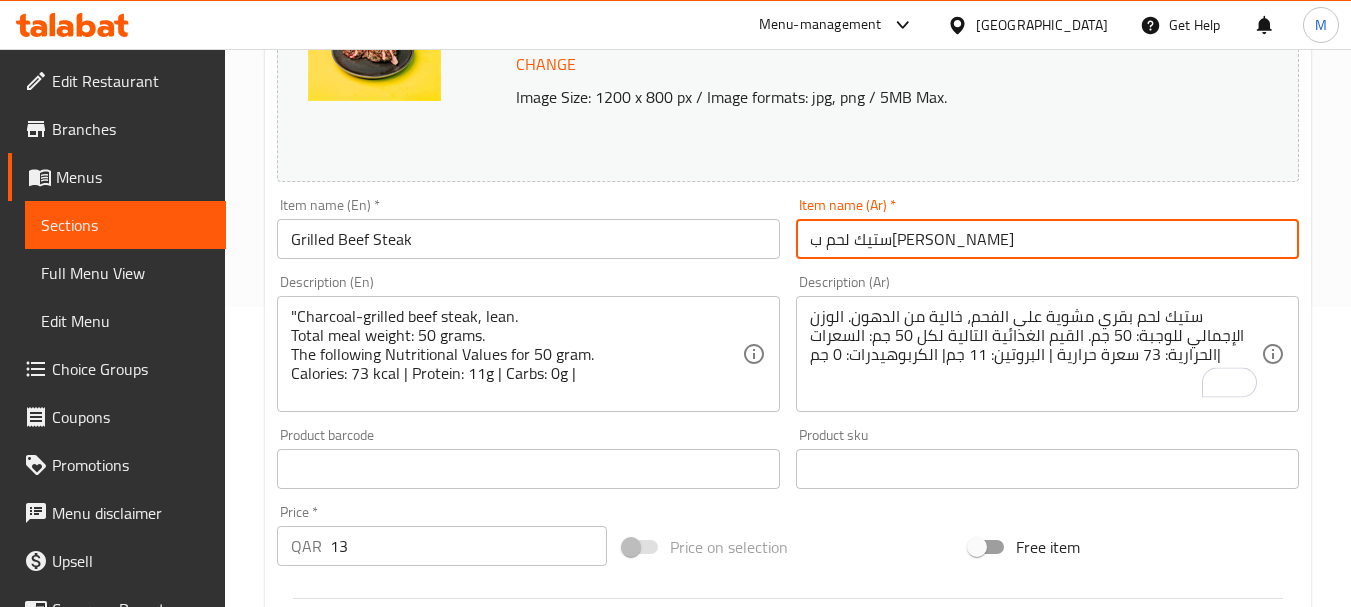 click on "ستيك لحم بقري مشوي" at bounding box center [1047, 239] 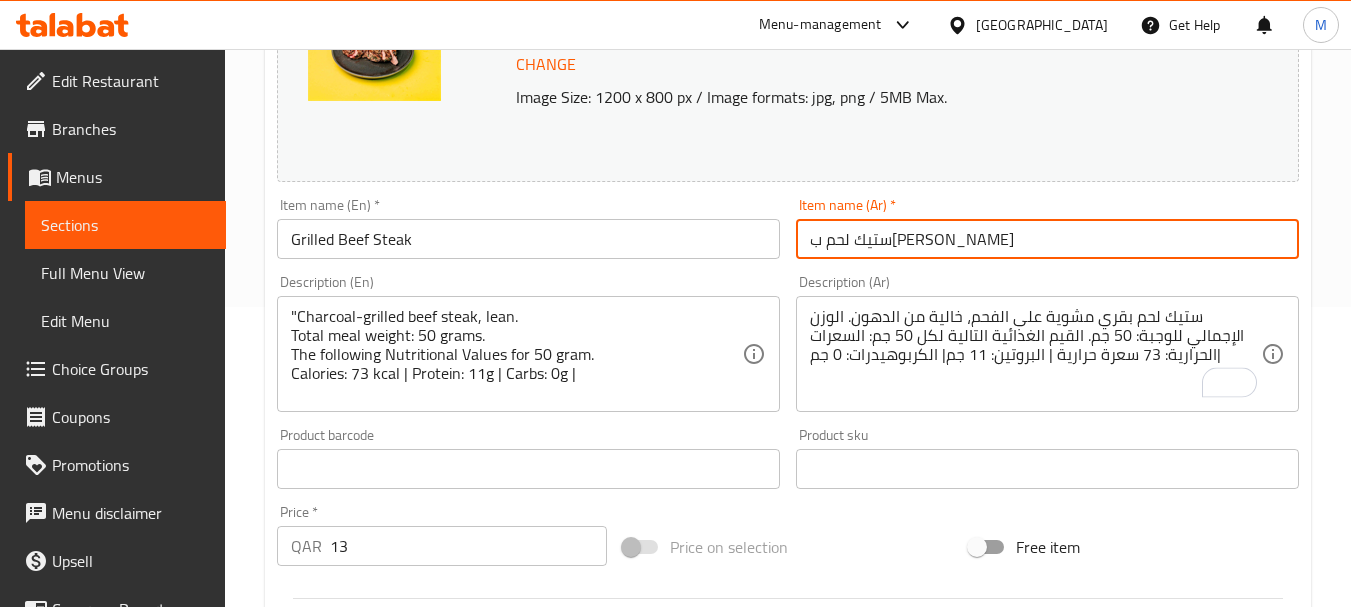 click on "Update" at bounding box center (398, 1055) 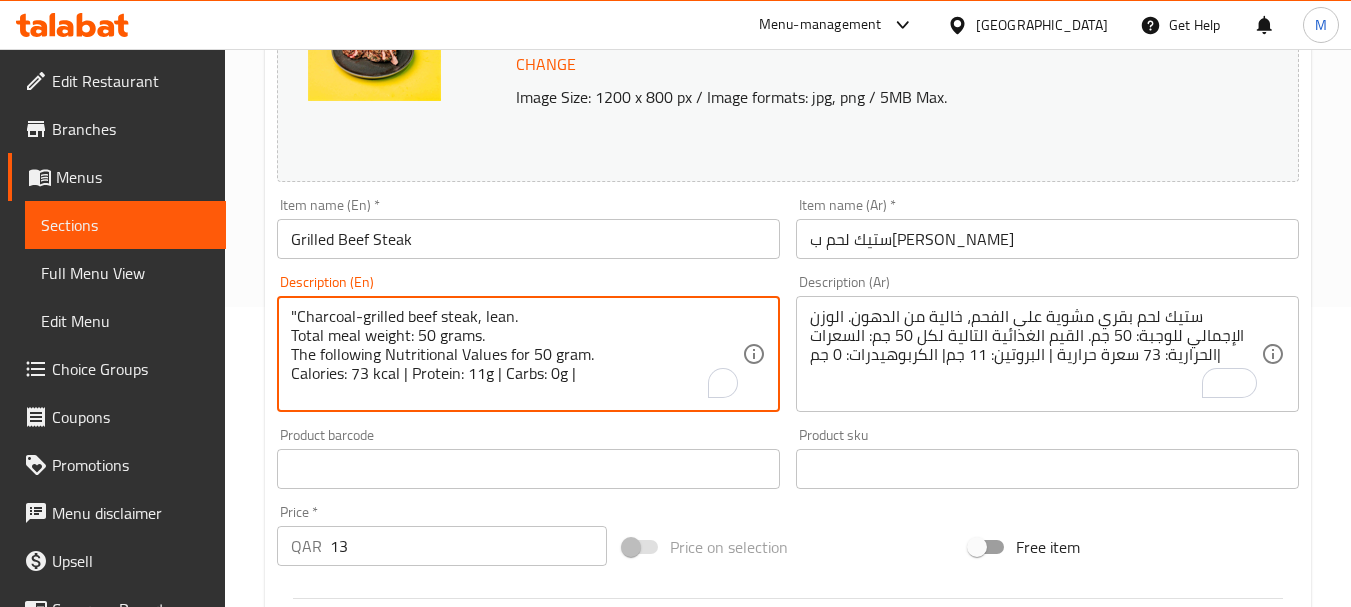 click on ""Charcoal-grilled beef steak, lean.
Total meal weight: 50 grams.
The following Nutritional Values for 50 gram.
Calories: 73 kcal | Protein: 11g | Carbs: 0g |" at bounding box center [516, 354] 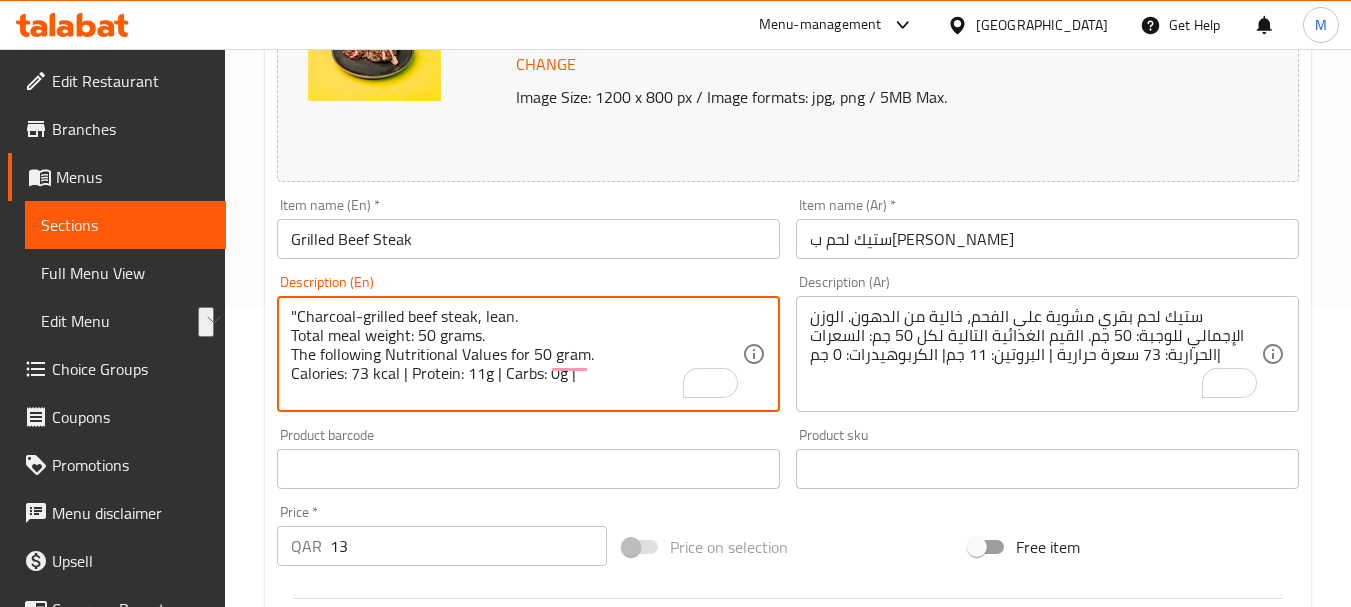 drag, startPoint x: 529, startPoint y: 316, endPoint x: 283, endPoint y: 310, distance: 246.07317 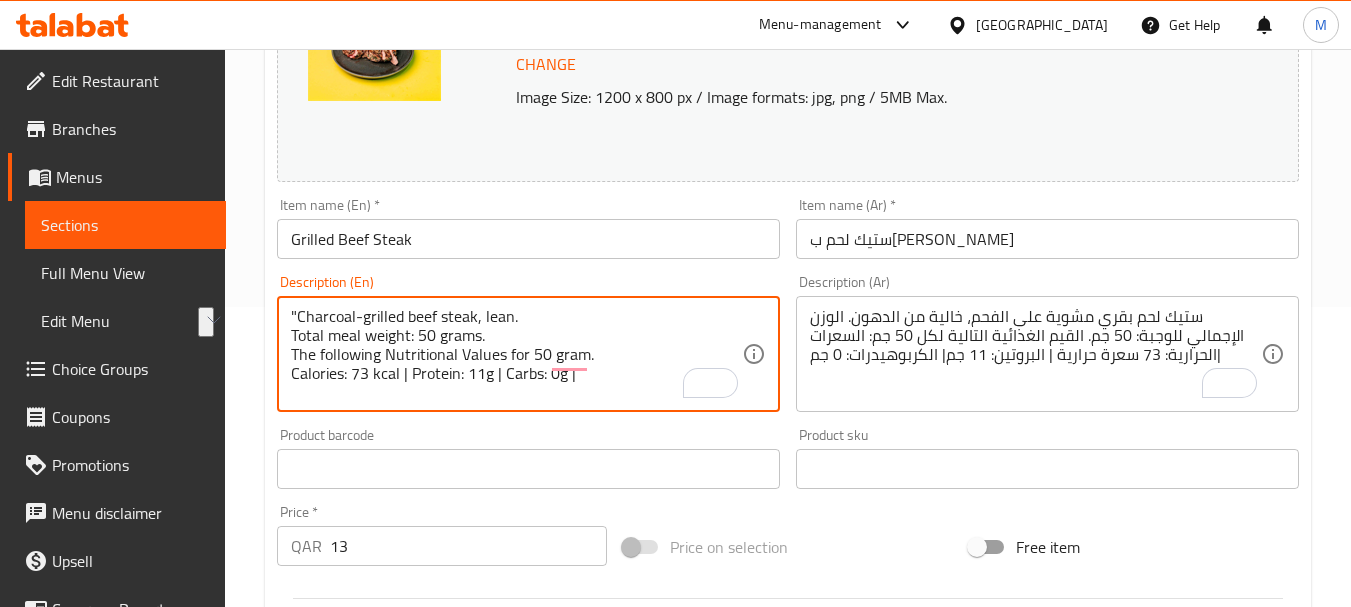 click on "Item name (Ar)   * ستيك لحم بقري مشوي Item name (Ar)  *" at bounding box center [1047, 228] 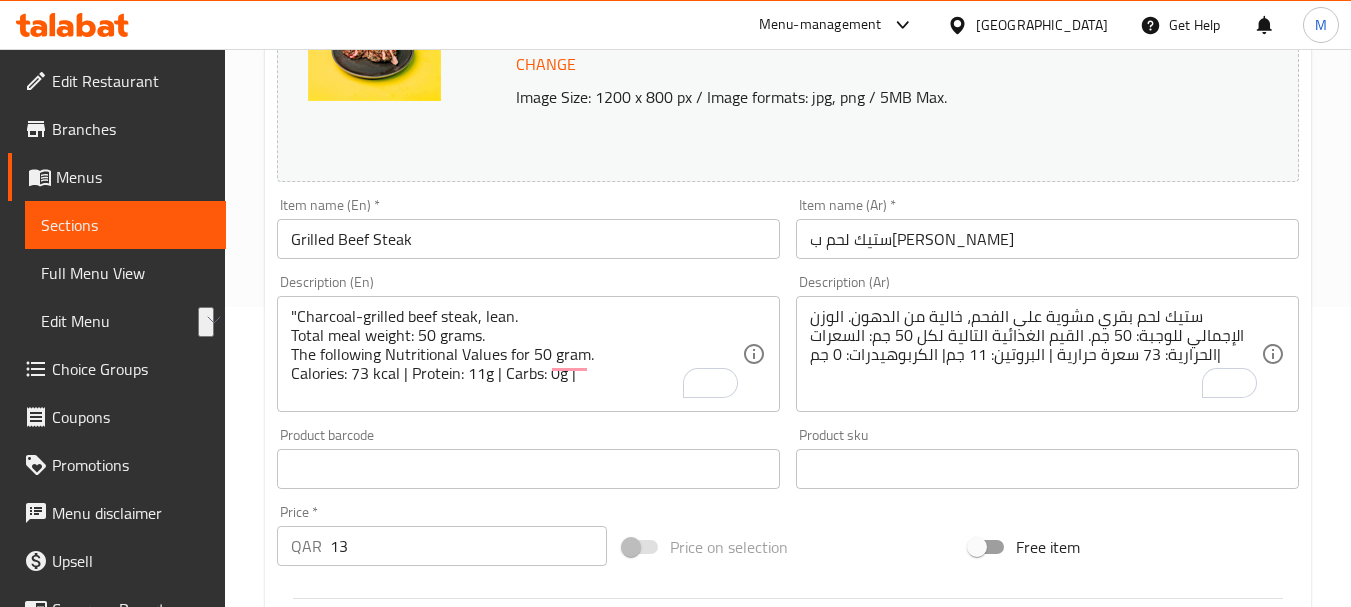 click on "ستيك لحم بقري مشوي" at bounding box center (1047, 239) 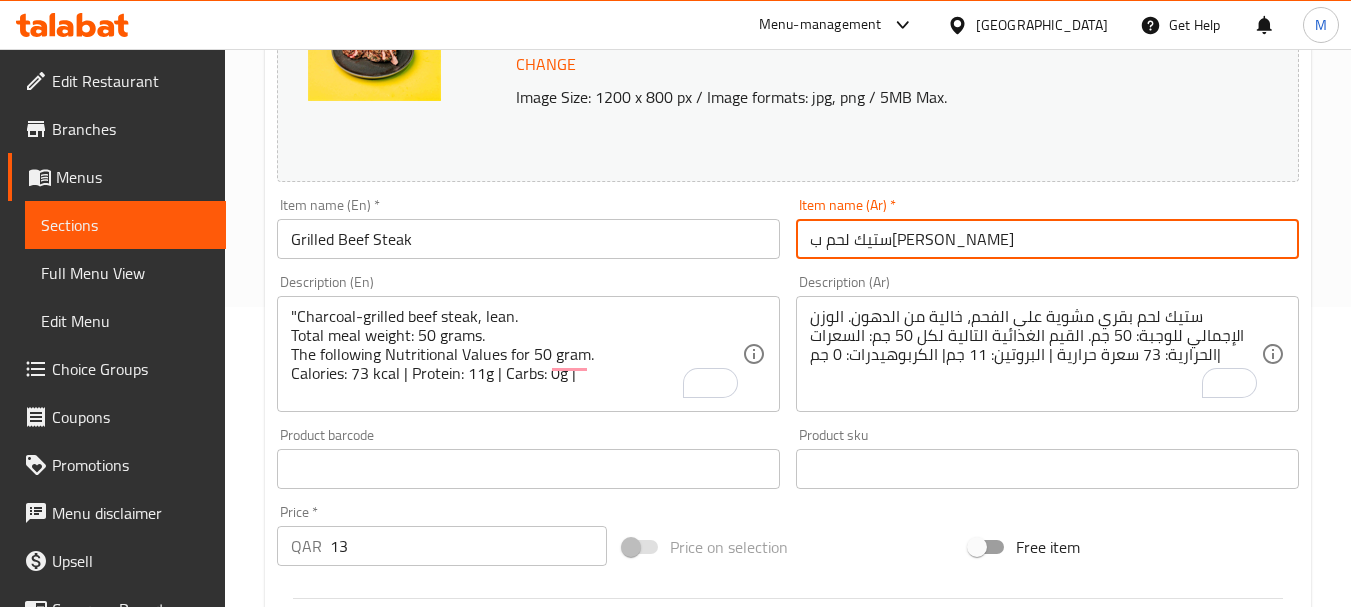 click on "Update" at bounding box center (398, 1055) 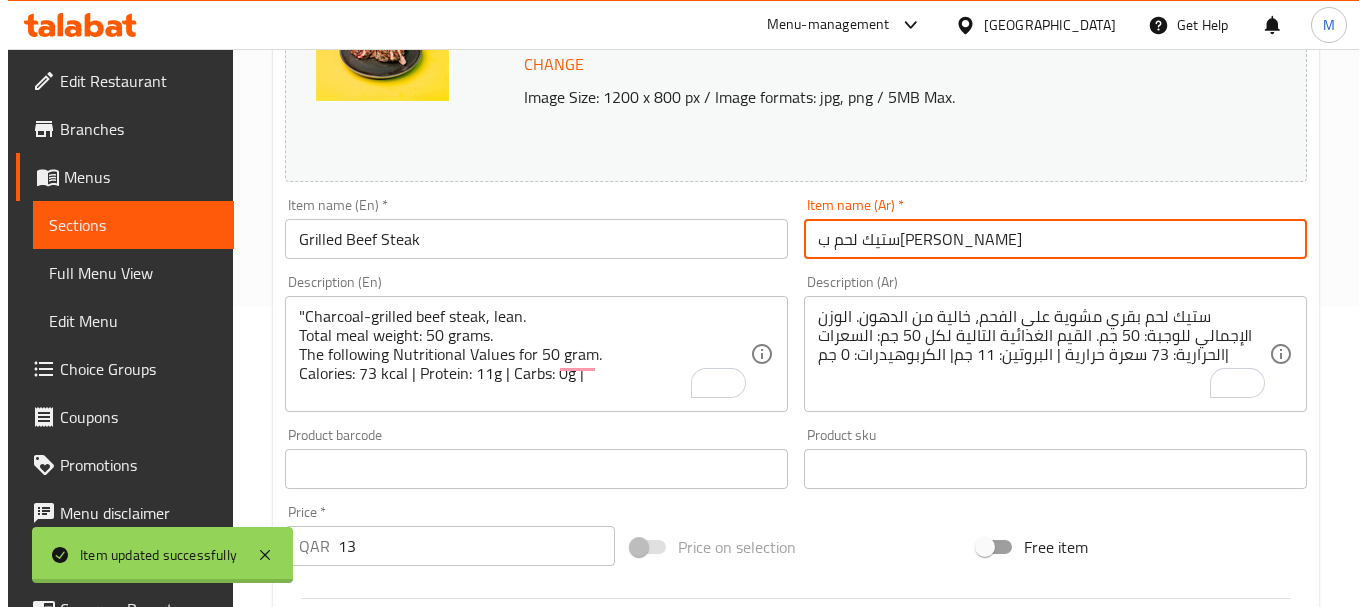 scroll, scrollTop: 0, scrollLeft: 0, axis: both 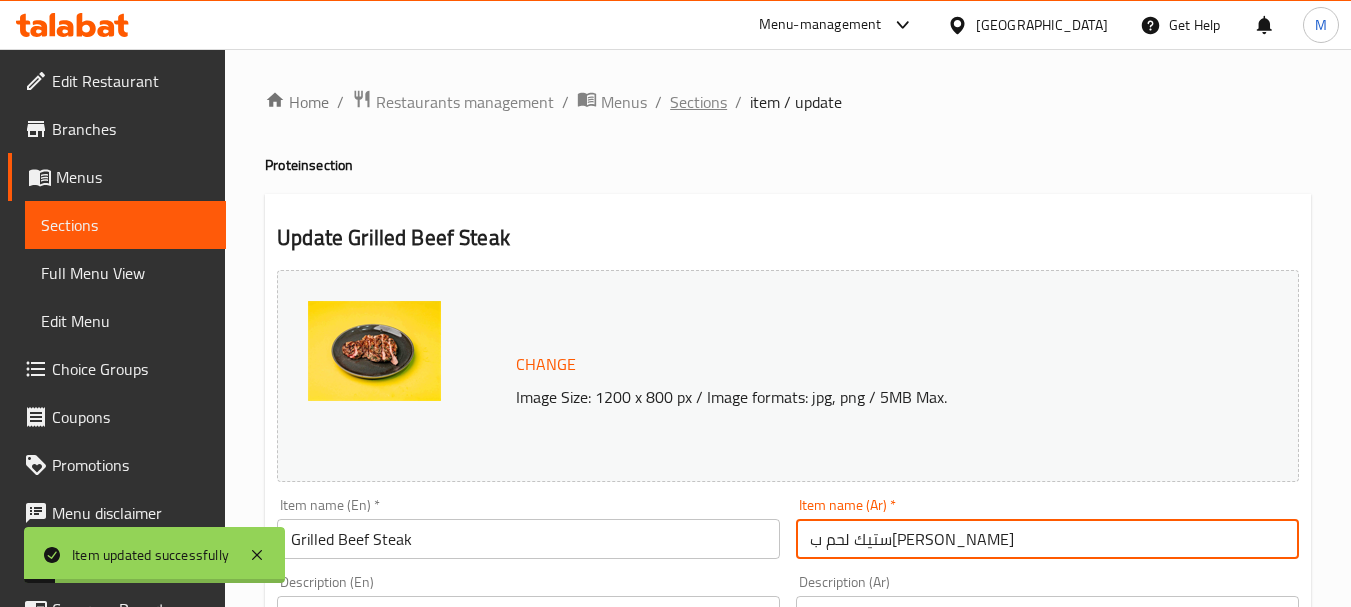 click on "Sections" at bounding box center (698, 102) 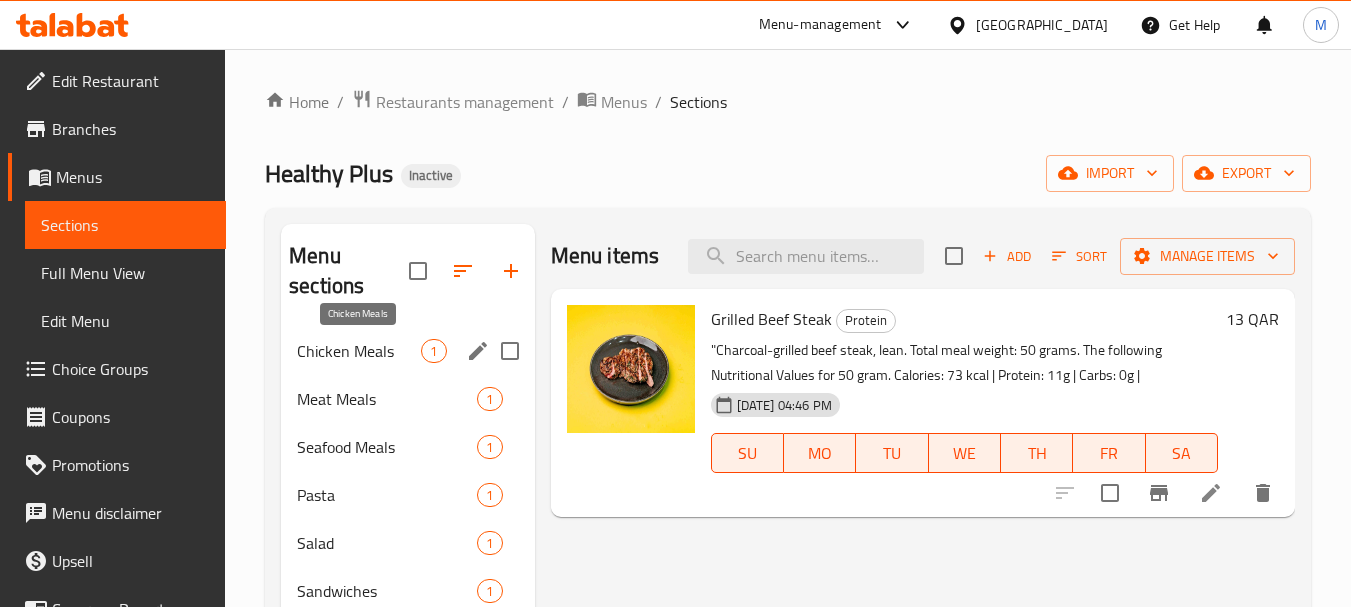 click on "Chicken Meals" at bounding box center [359, 351] 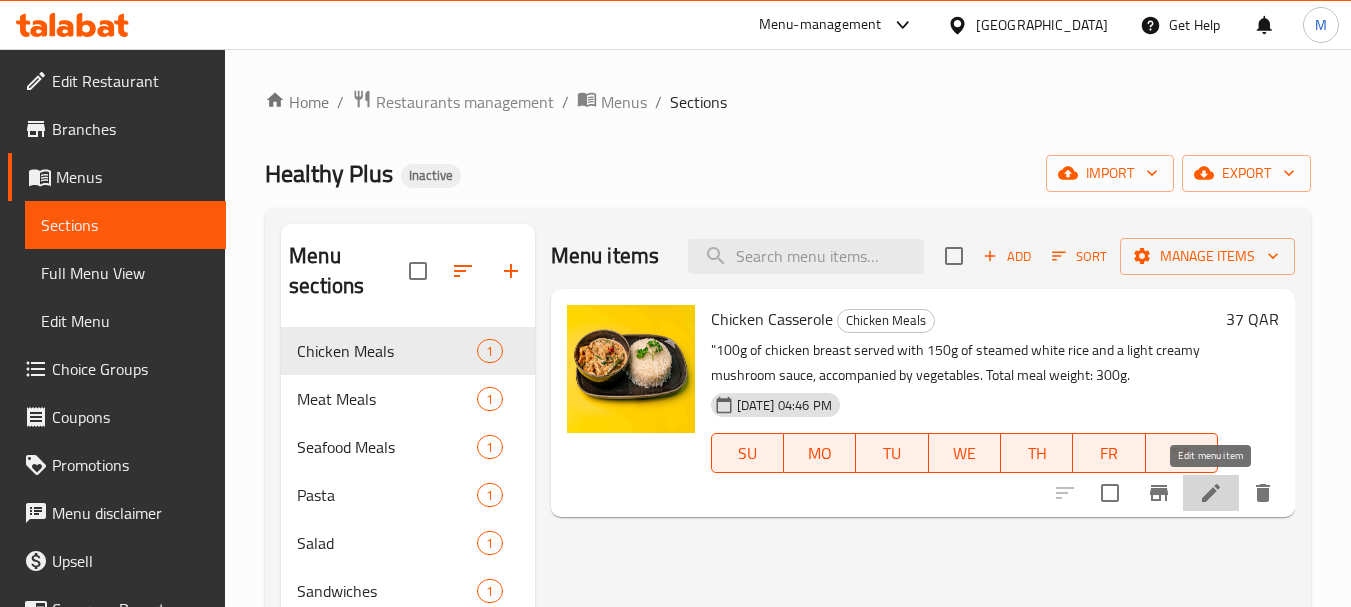 click 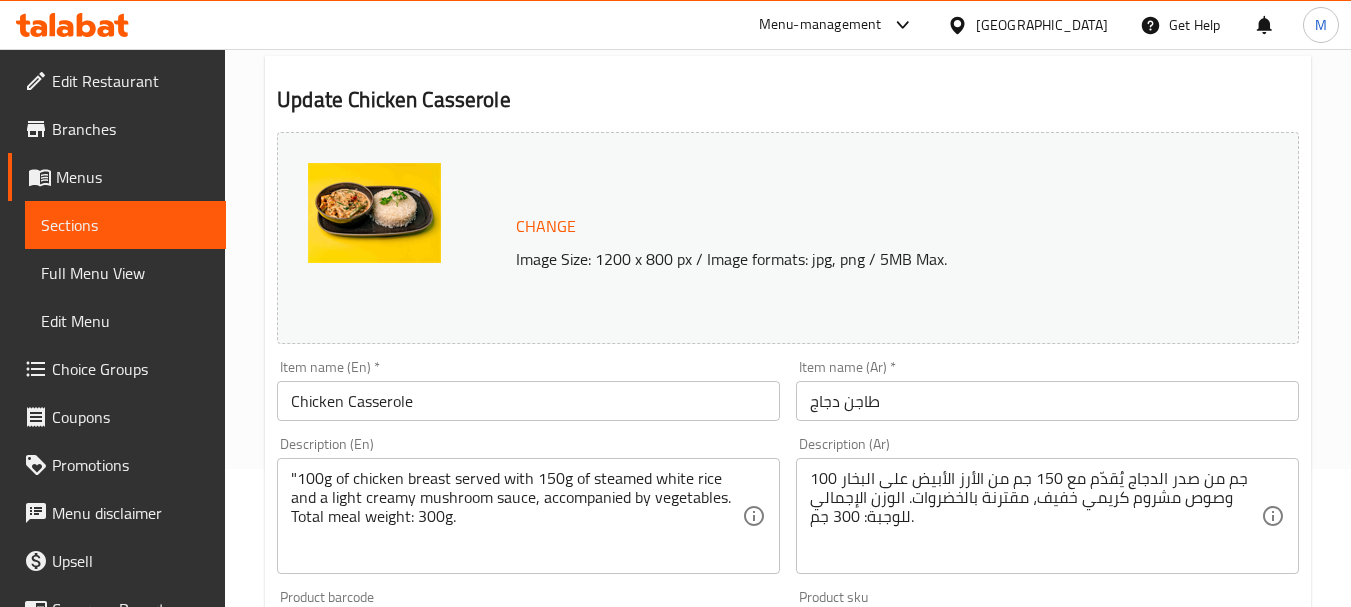 scroll, scrollTop: 300, scrollLeft: 0, axis: vertical 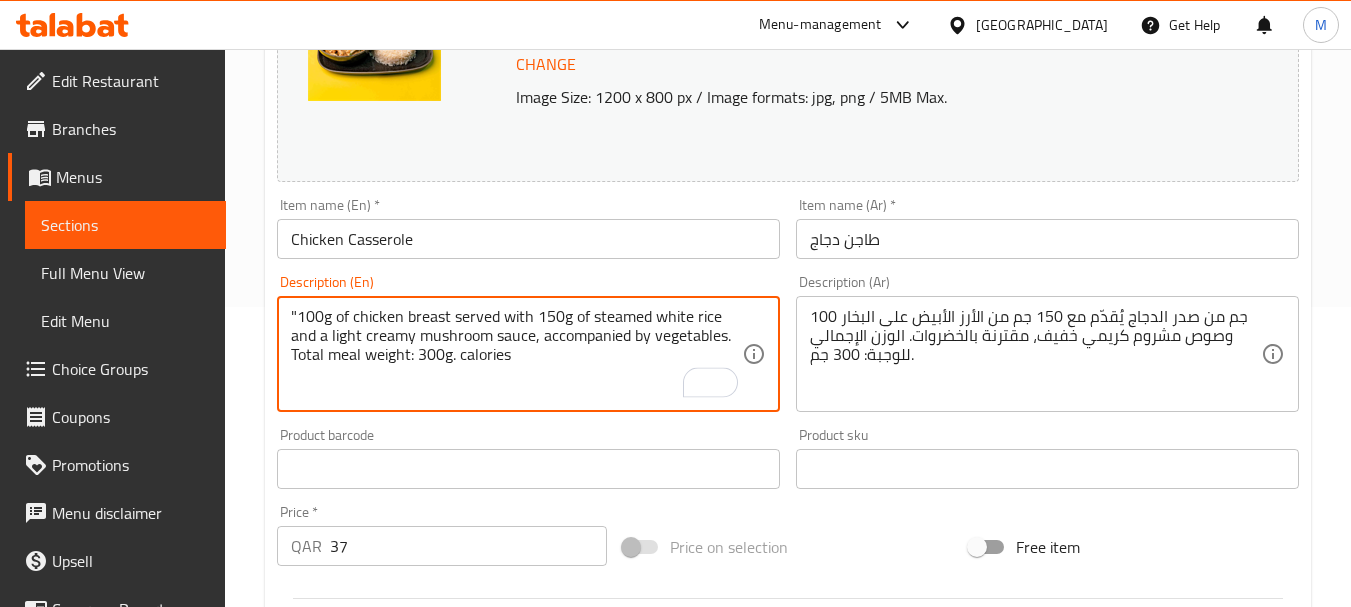 click on ""100g of chicken breast served with 150g of steamed white rice and a light creamy mushroom sauce, accompanied by vegetables.
Total meal weight: 300g. calories" at bounding box center [516, 354] 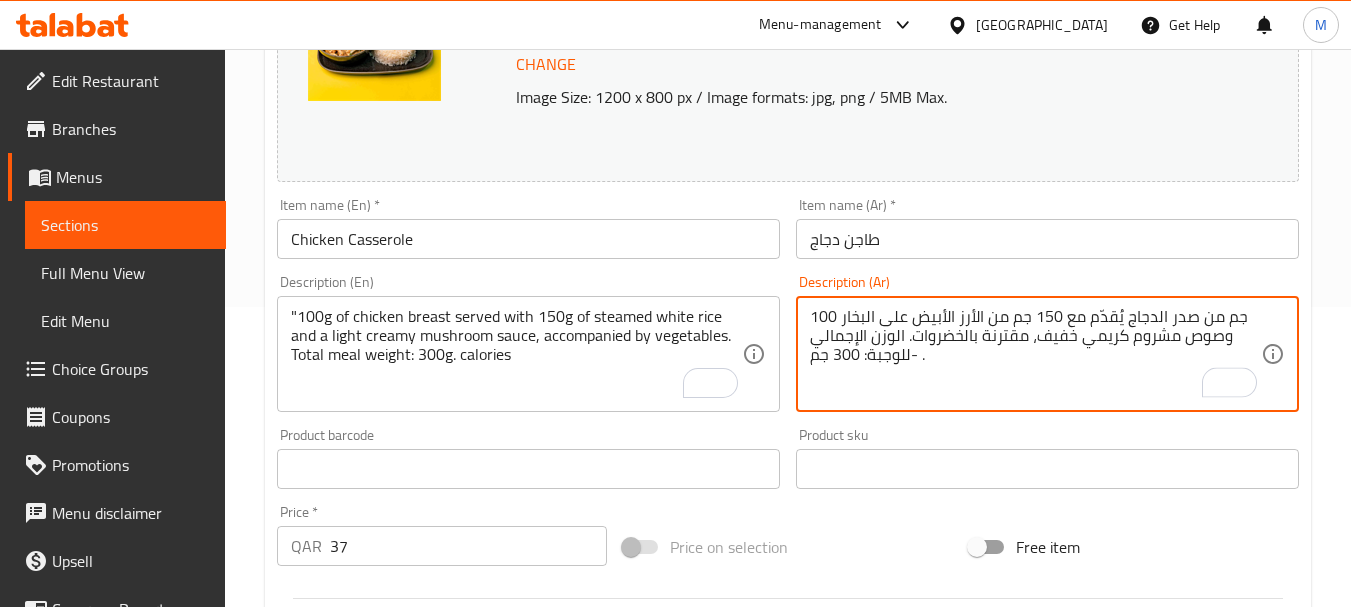 paste on "سعرات حرارية" 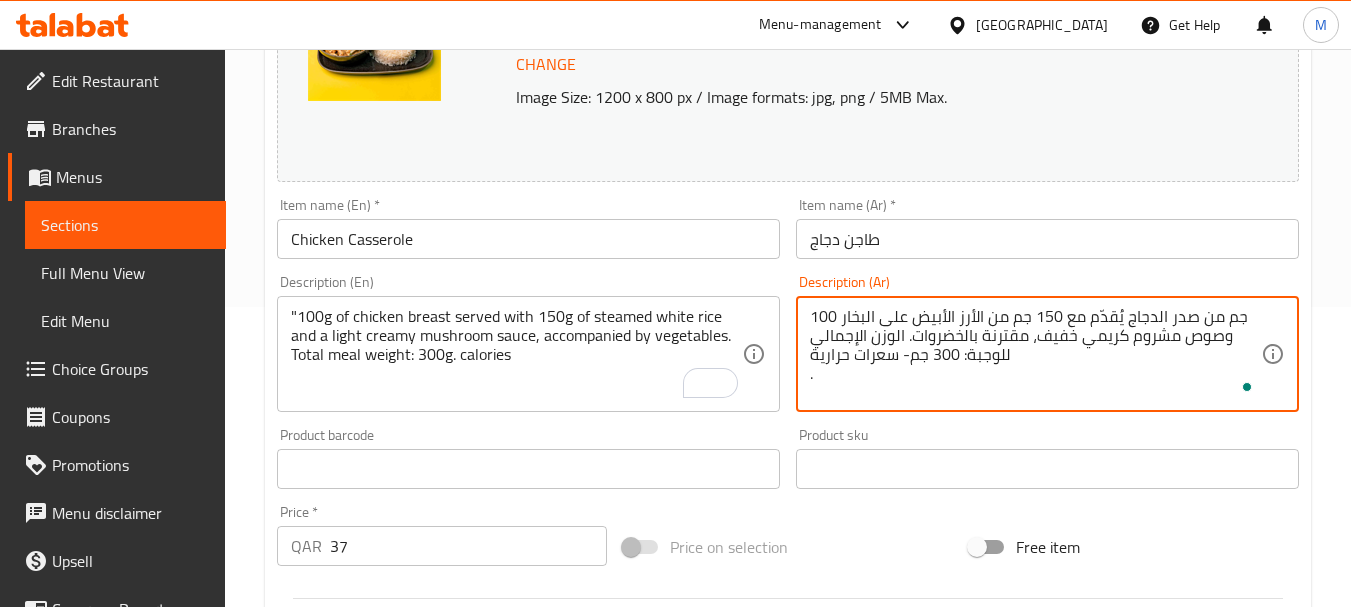 type on "100 جم من صدر الدجاج يُقدّم مع 150 جم من الأرز الأبيض على البخار وصوص مشروم كريمي خفيف، مقترنة بالخضروات. الوزن الإجمالي للوجبة: 300 جم- سعرات حرارية
." 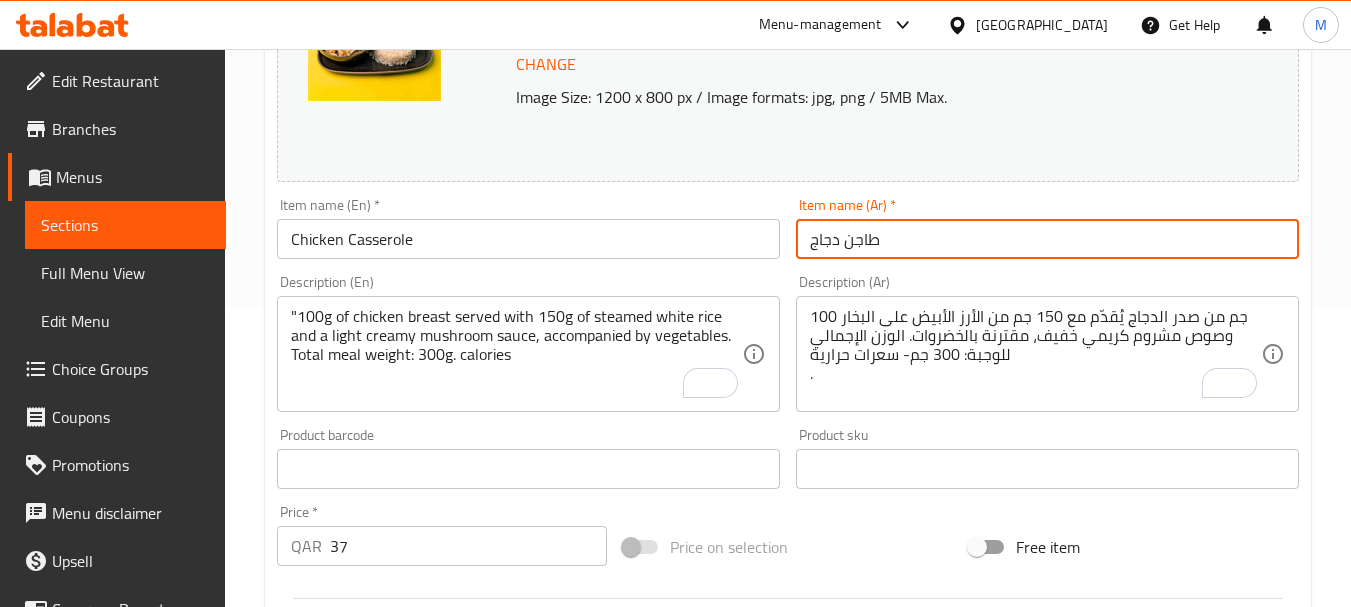 click on "Update" at bounding box center (398, 1055) 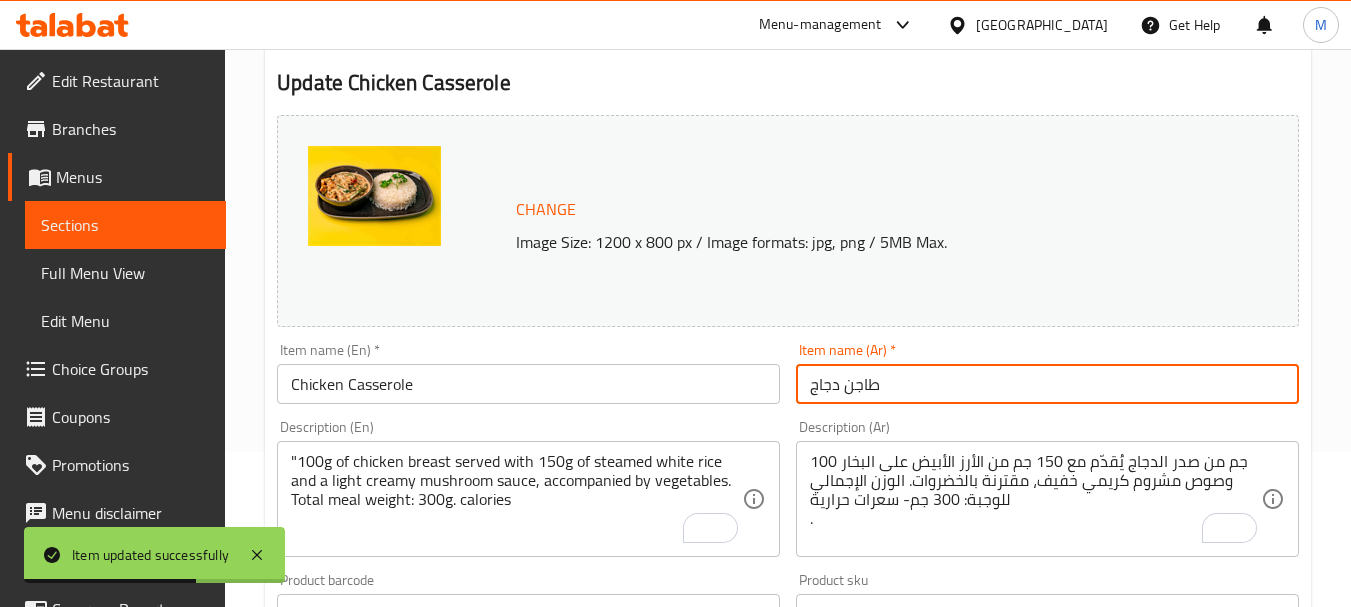 scroll, scrollTop: 0, scrollLeft: 0, axis: both 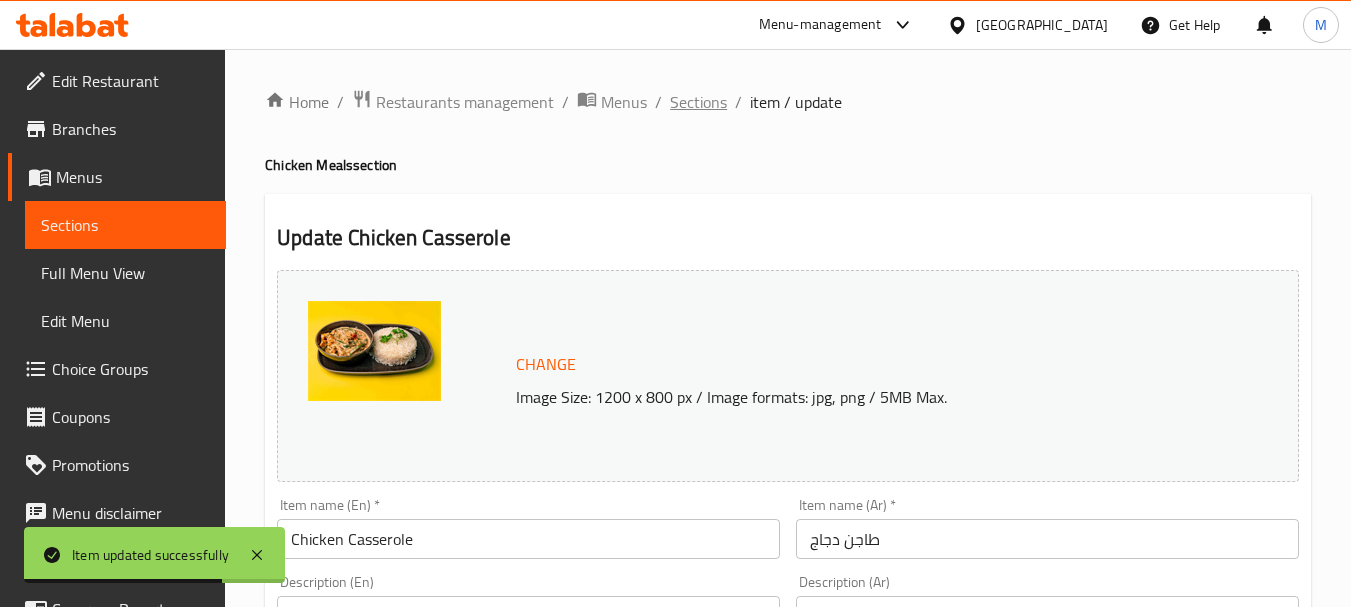 click on "Sections" at bounding box center [698, 102] 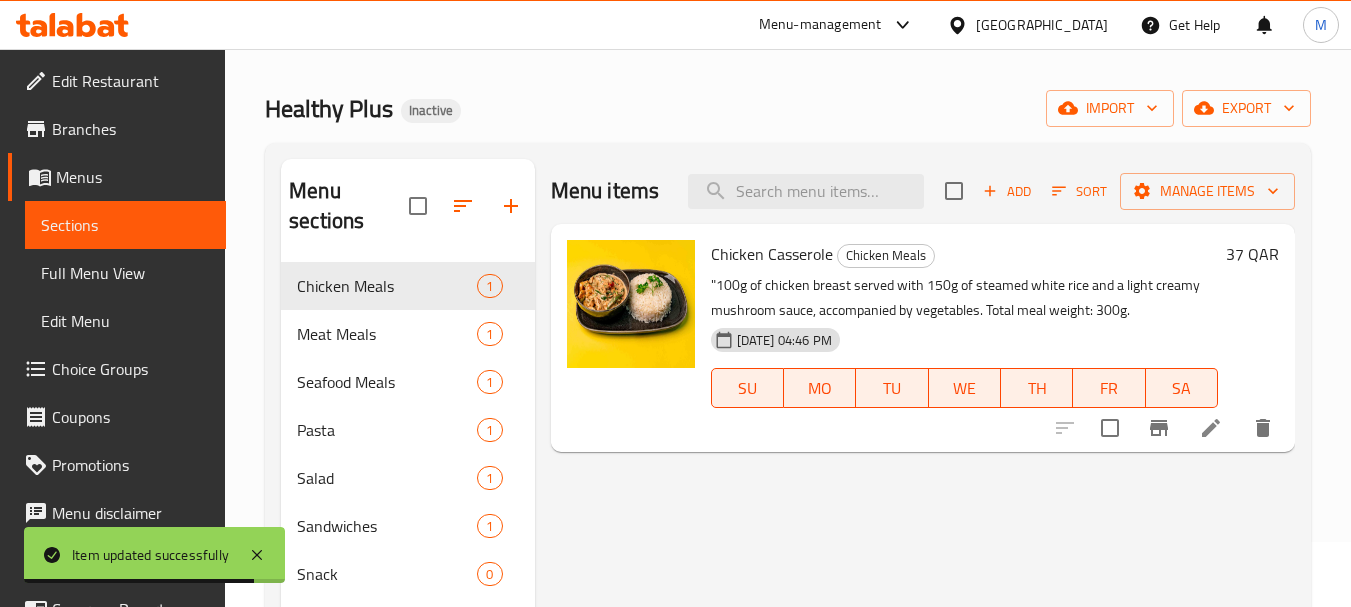 scroll, scrollTop: 100, scrollLeft: 0, axis: vertical 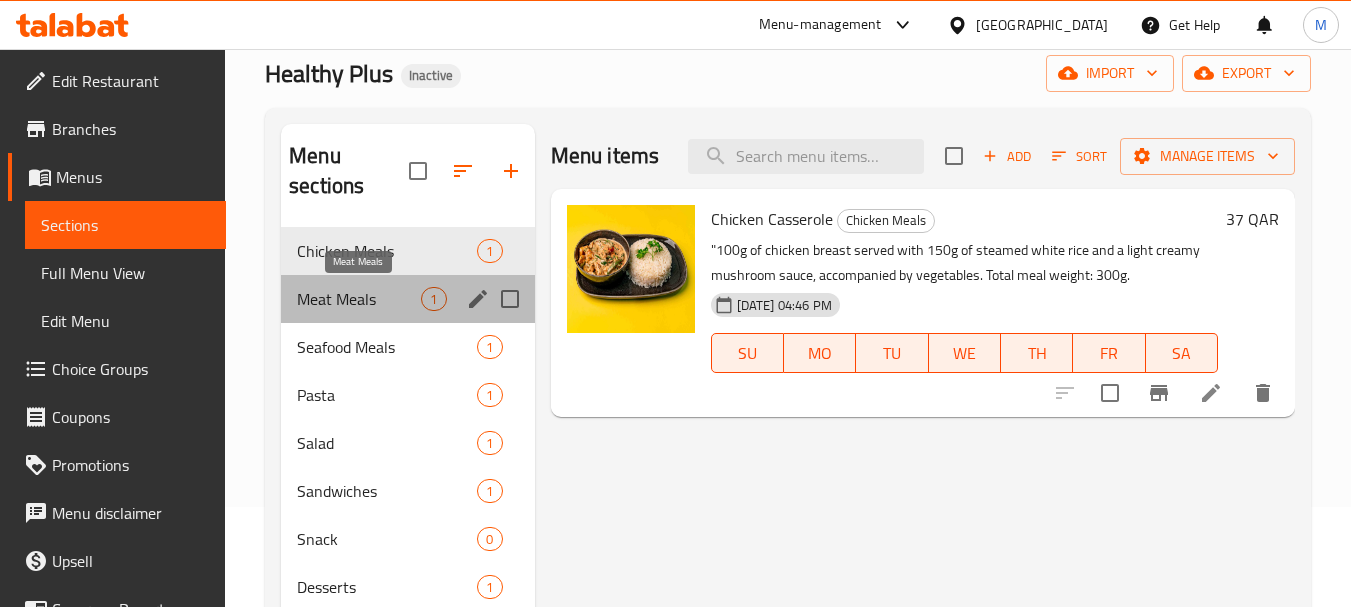 click on "Meat Meals" at bounding box center (359, 299) 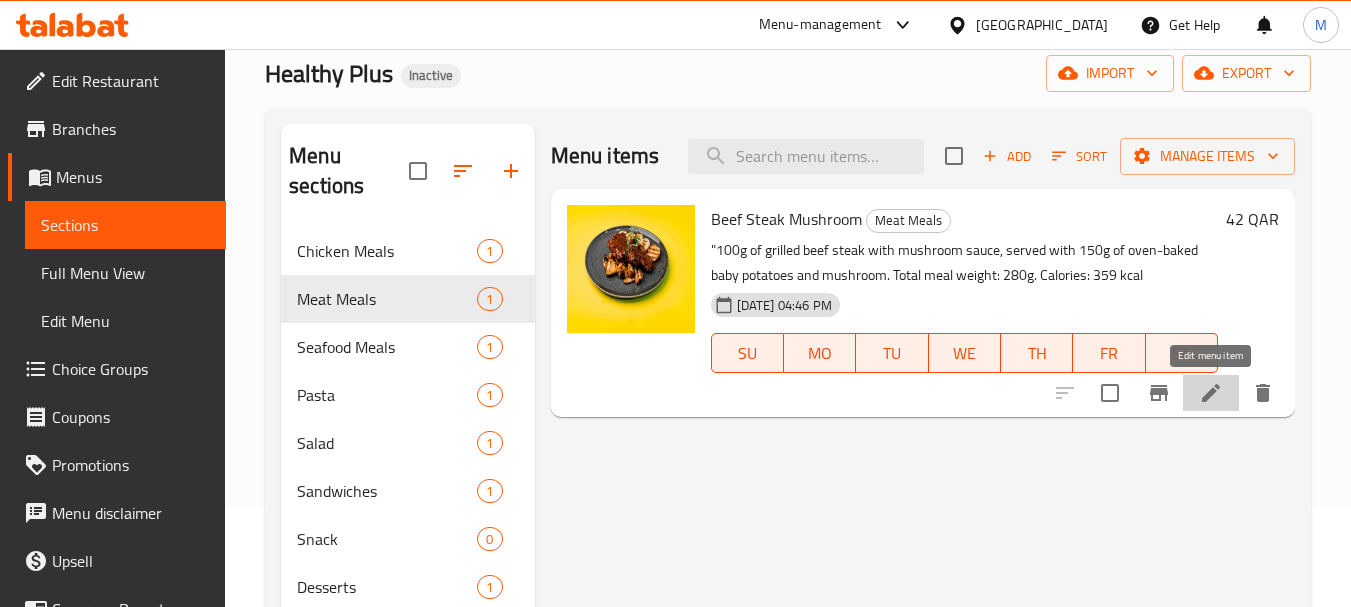 click 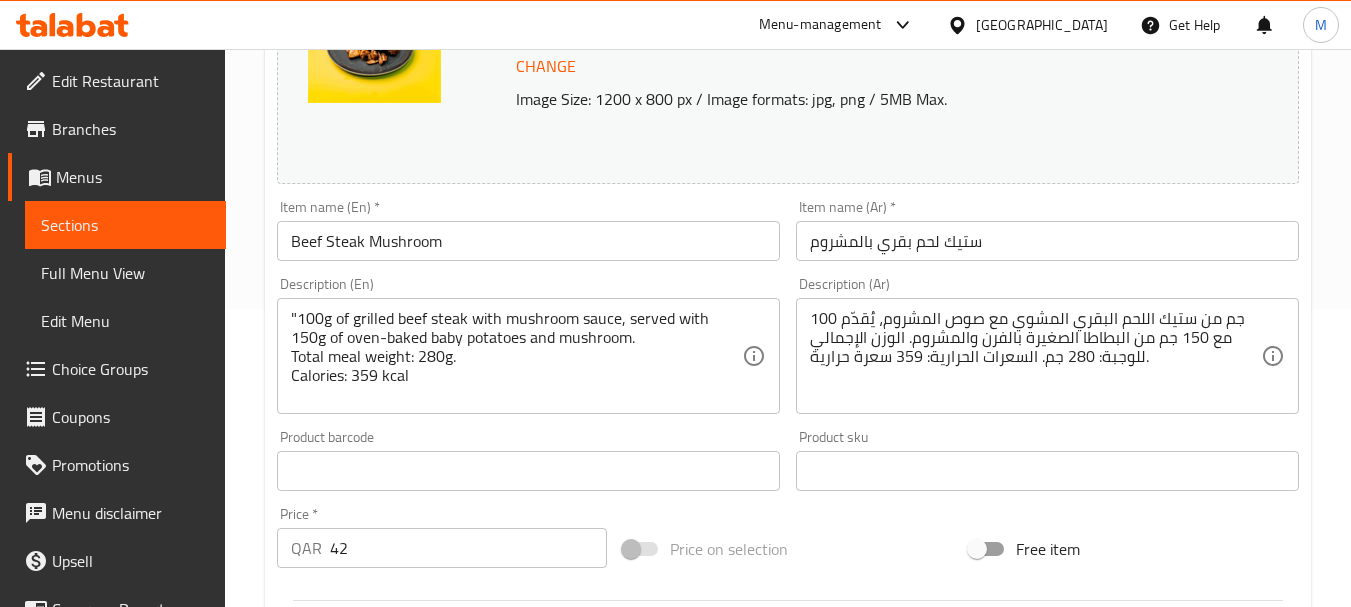 scroll, scrollTop: 300, scrollLeft: 0, axis: vertical 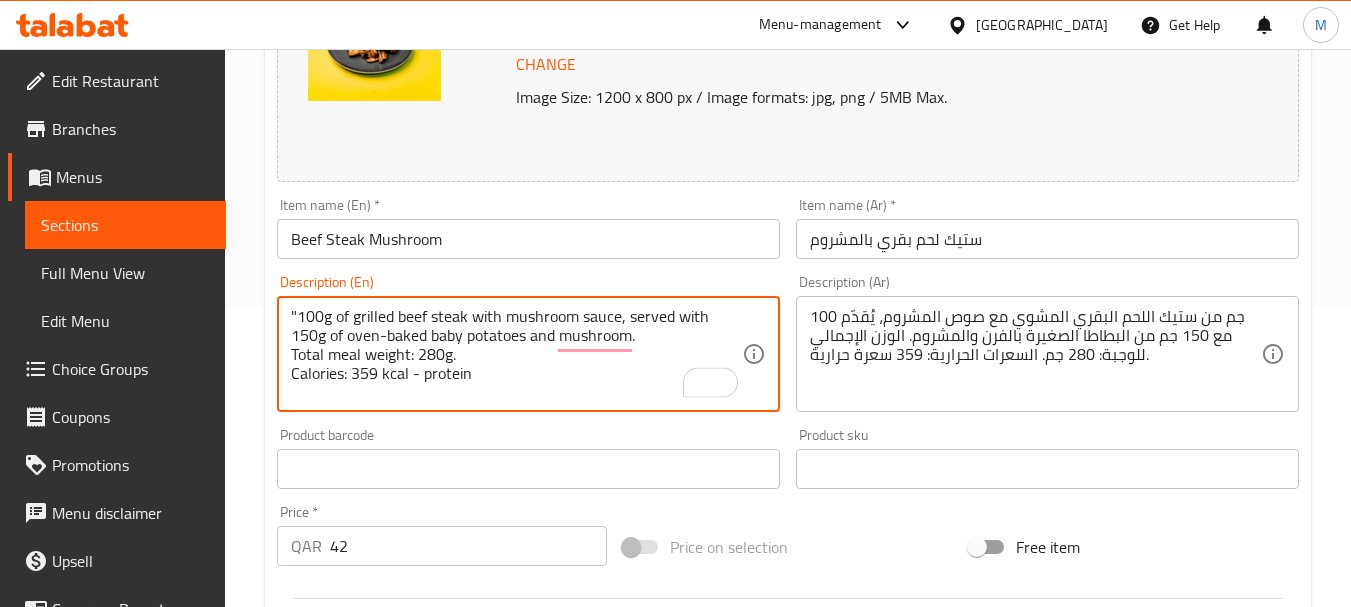 type on ""100g of grilled beef steak with mushroom sauce, served with 150g of oven-baked baby potatoes and mushroom.
Total meal weight: 280g.
Calories: 359 kcal - protein" 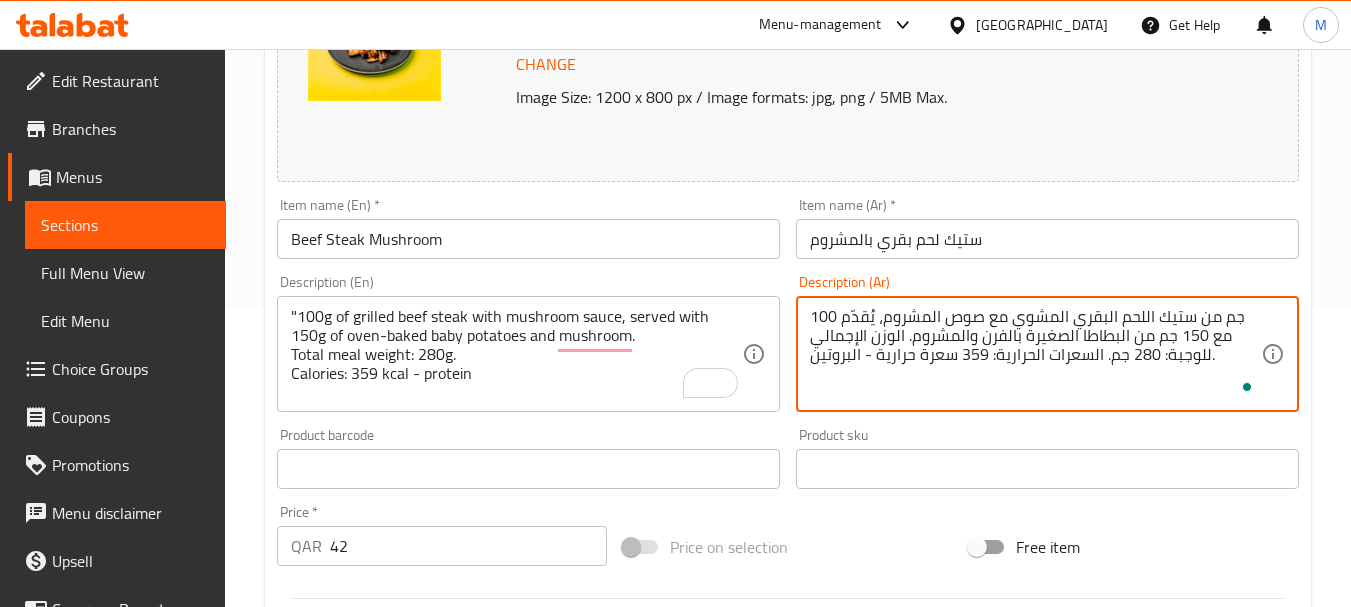 type on "100 جم من ستيك اللحم البقري المشوي مع صوص المشروم، يُقدّم مع 150 جم من البطاطا الصغيرة بالفرن والمشروم. الوزن الإجمالي للوجبة: 280 جم. السعرات الحرارية: 359 سعرة حرارية - البروتين." 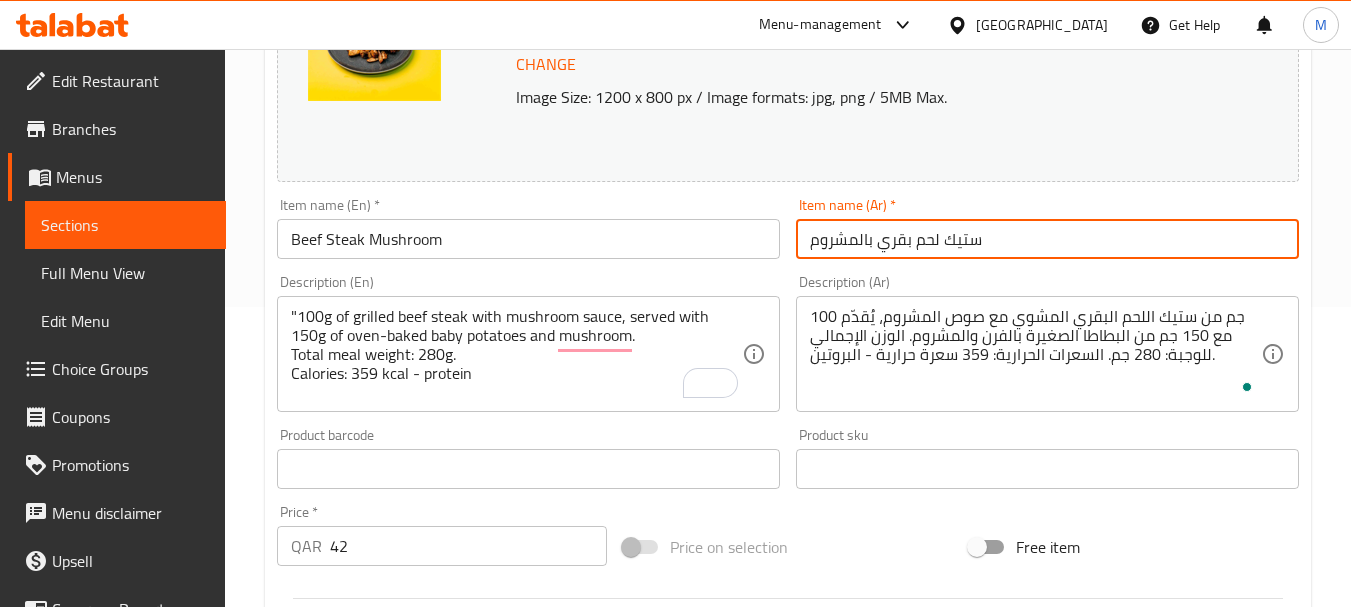click on "Update" at bounding box center [398, 1055] 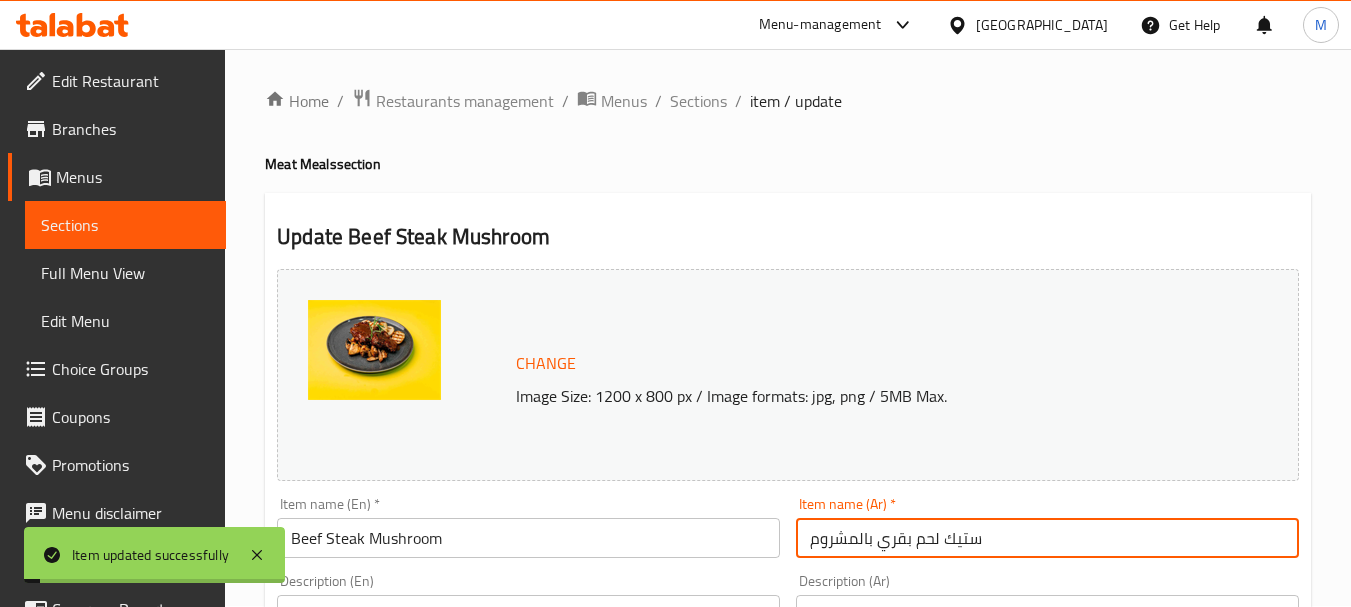 scroll, scrollTop: 0, scrollLeft: 0, axis: both 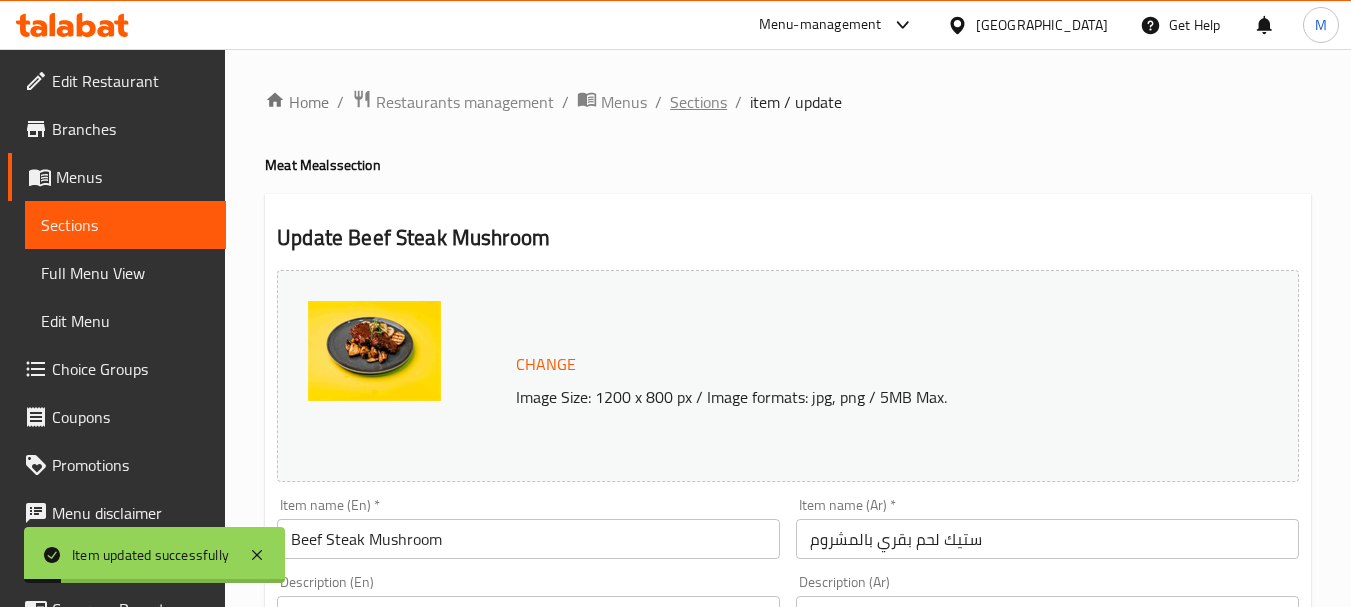 click on "Sections" at bounding box center [698, 102] 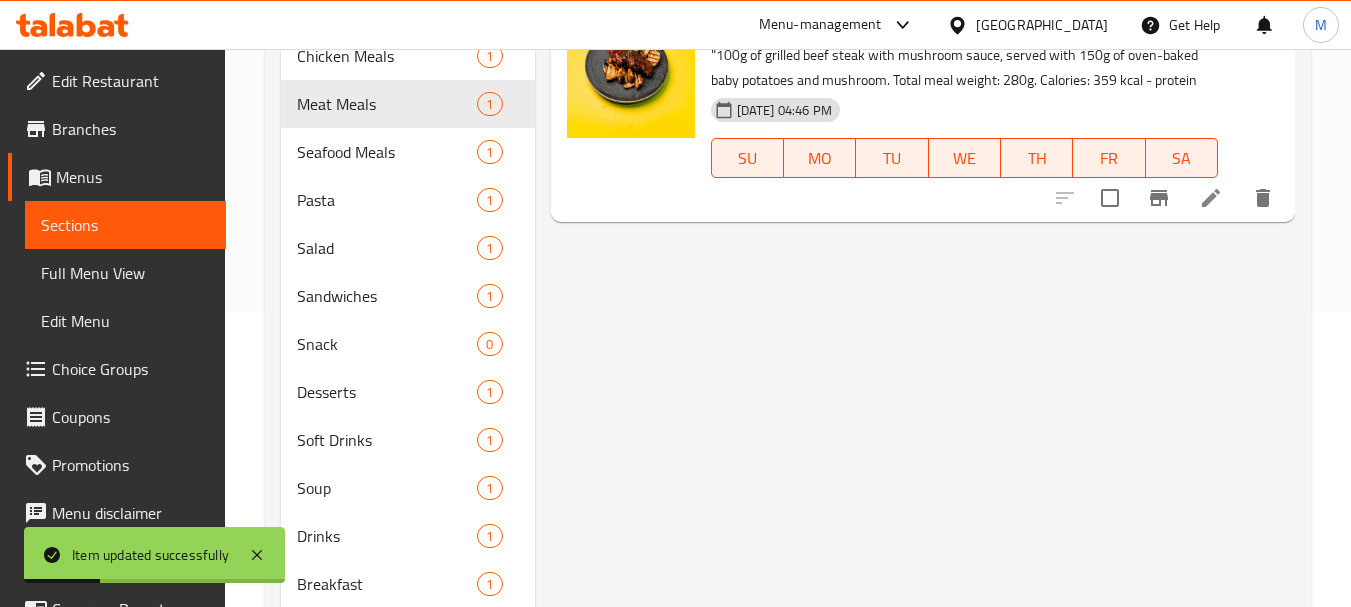 scroll, scrollTop: 300, scrollLeft: 0, axis: vertical 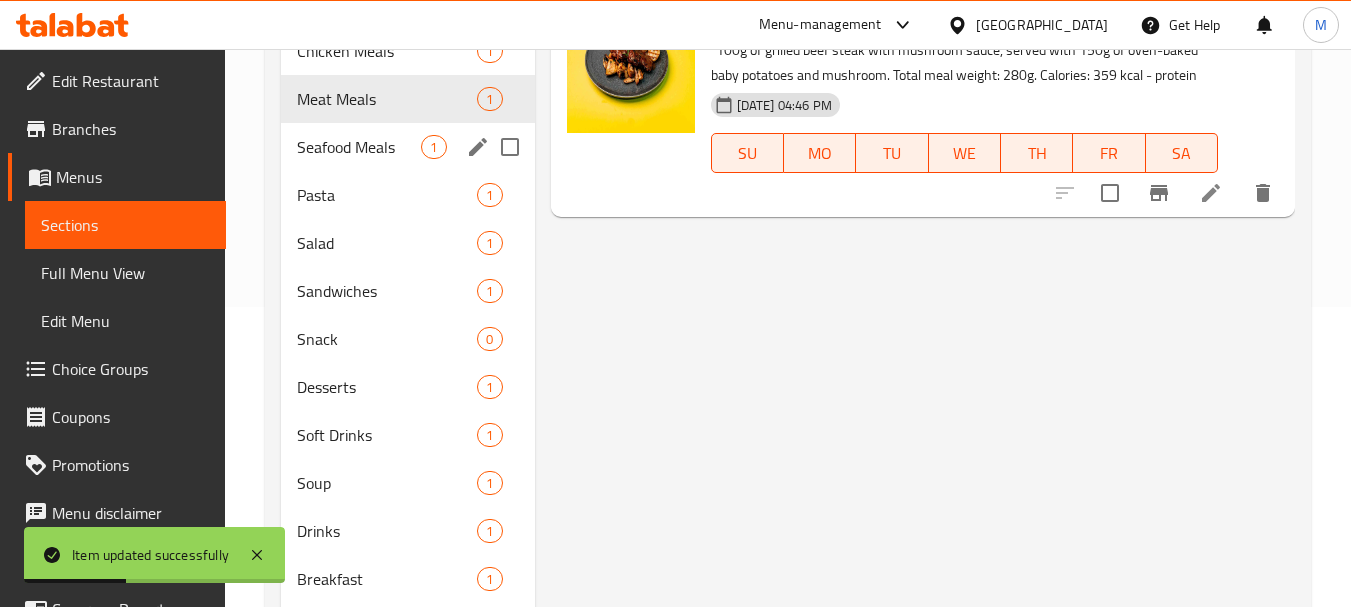 click on "Seafood Meals" at bounding box center [359, 147] 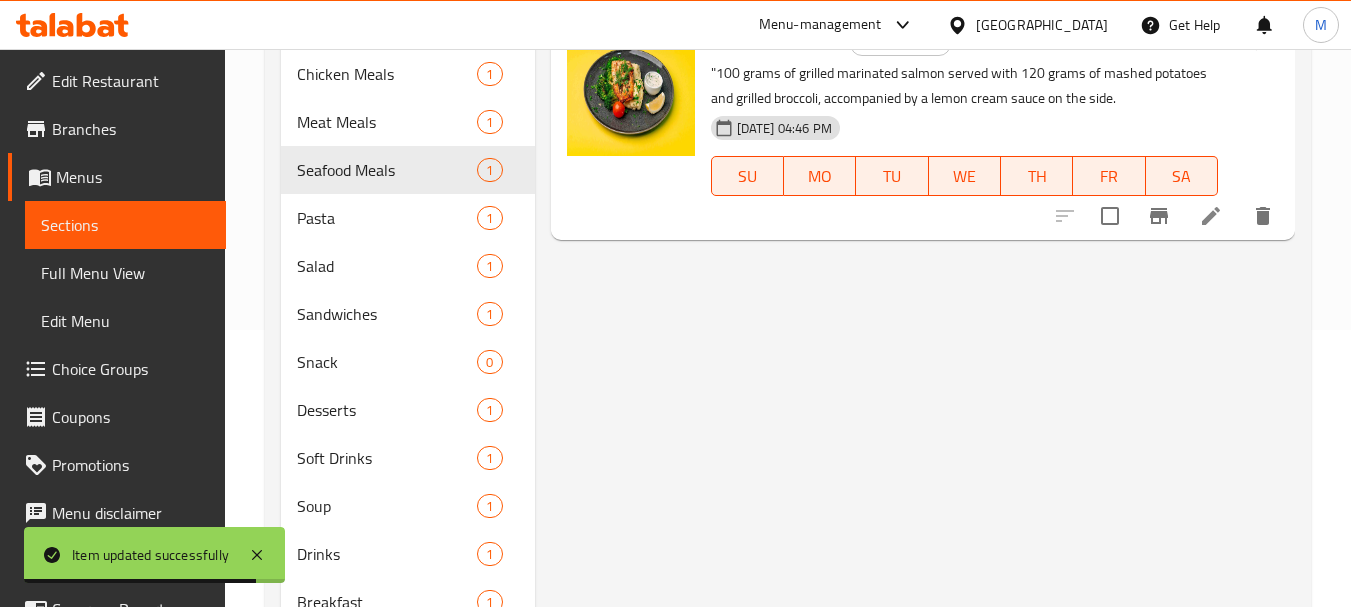 scroll, scrollTop: 200, scrollLeft: 0, axis: vertical 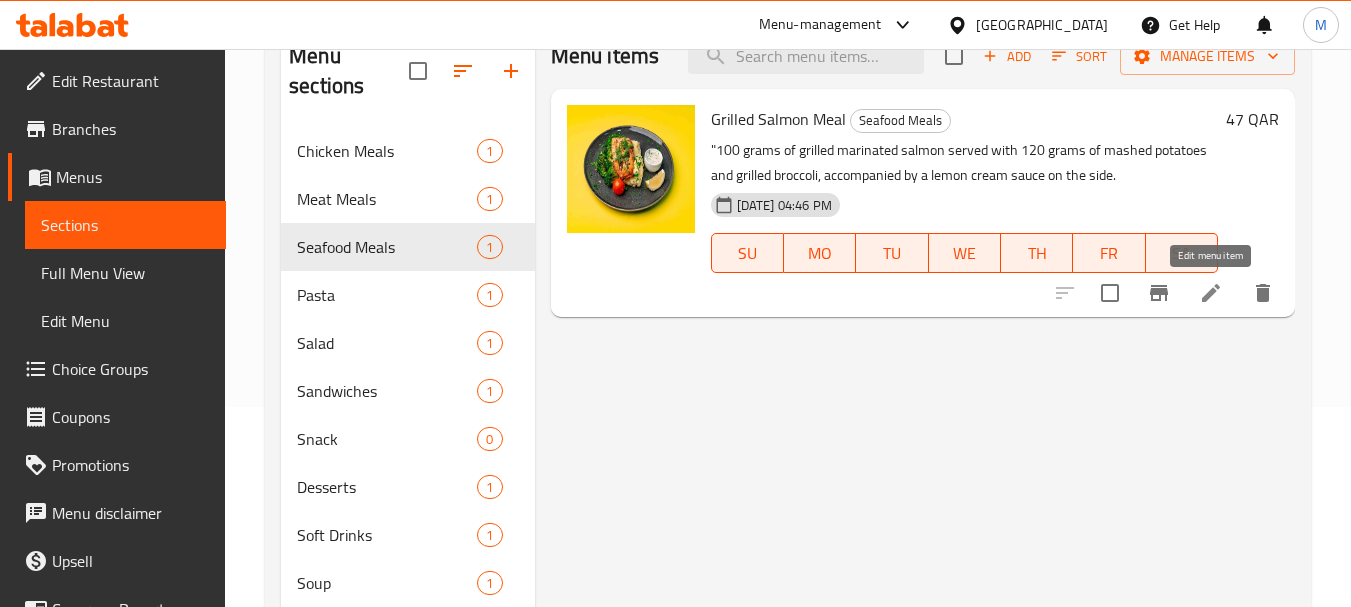 click 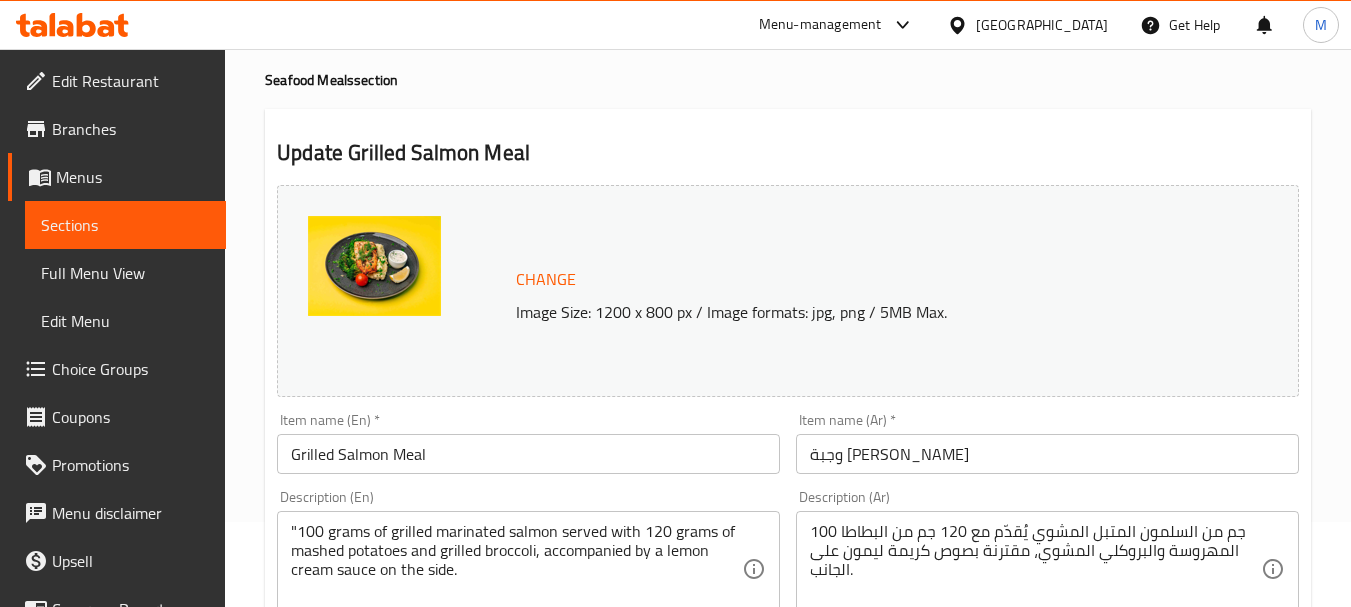 scroll, scrollTop: 200, scrollLeft: 0, axis: vertical 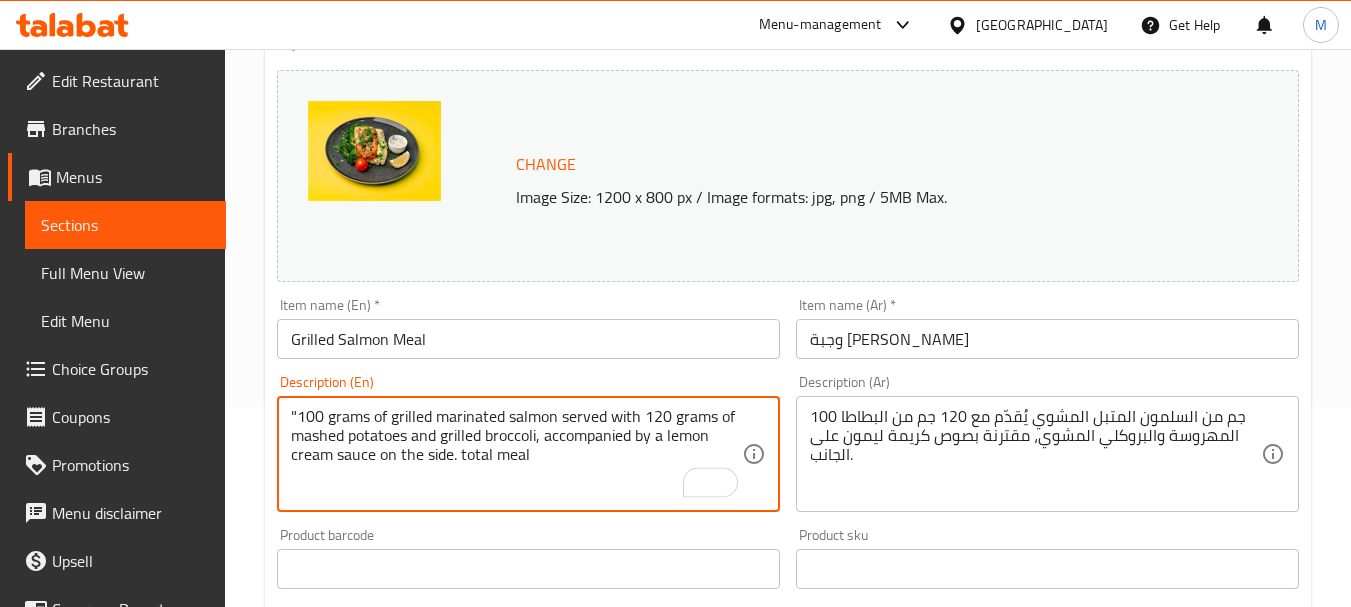 type on ""100 grams of grilled marinated salmon served with 120 grams of mashed potatoes and grilled broccoli, accompanied by a lemon cream sauce on the side. total meal" 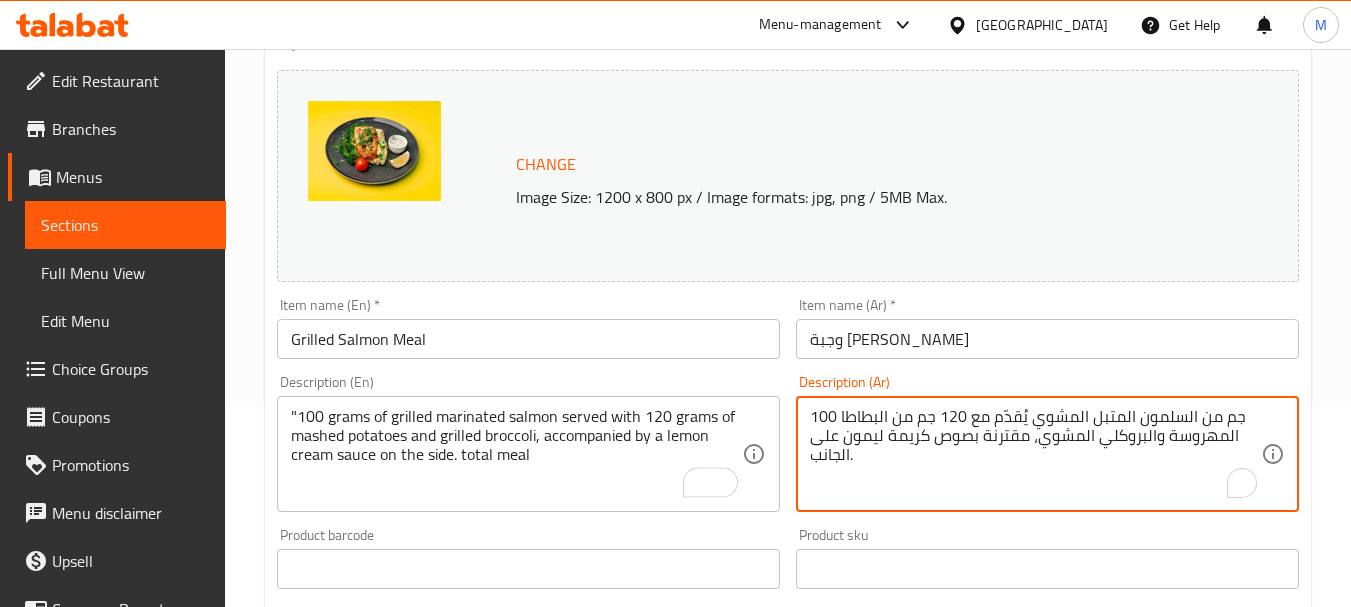 click on "100 جم من السلمون المتبل المشوي يُقدّم مع 120 جم من البطاطا المهروسة والبروكلي المشوي، مقترنة بصوص كريمة ليمون على الجانب." at bounding box center (1035, 454) 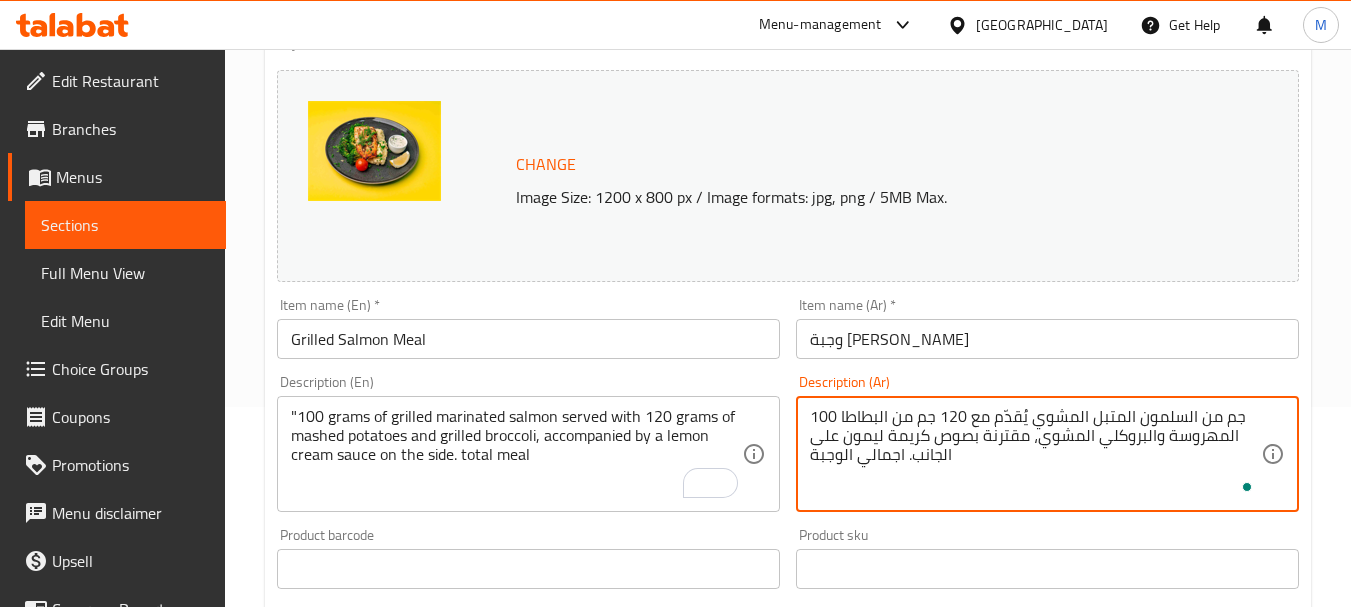 type on "100 جم من السلمون المتبل المشوي يُقدّم مع 120 جم من البطاطا المهروسة والبروكلي المشوي، مقترنة بصوص كريمة ليمون على الجانب. اجمالي الوجبة" 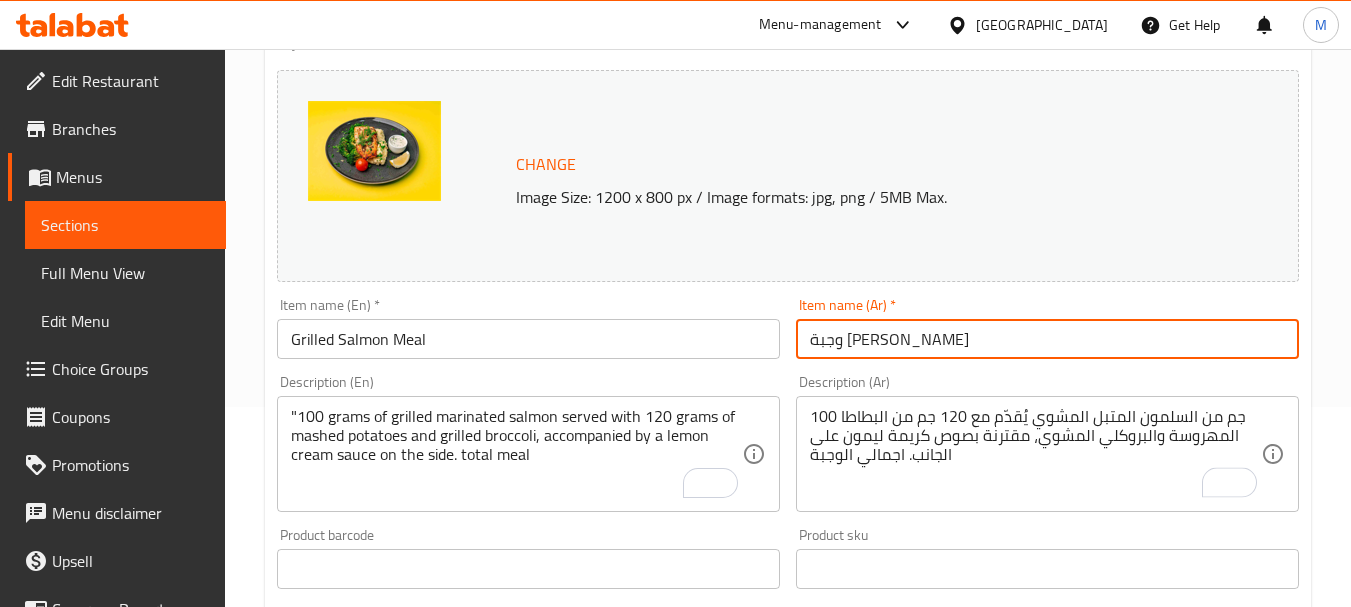 click on "وجبة [PERSON_NAME]" at bounding box center [1047, 339] 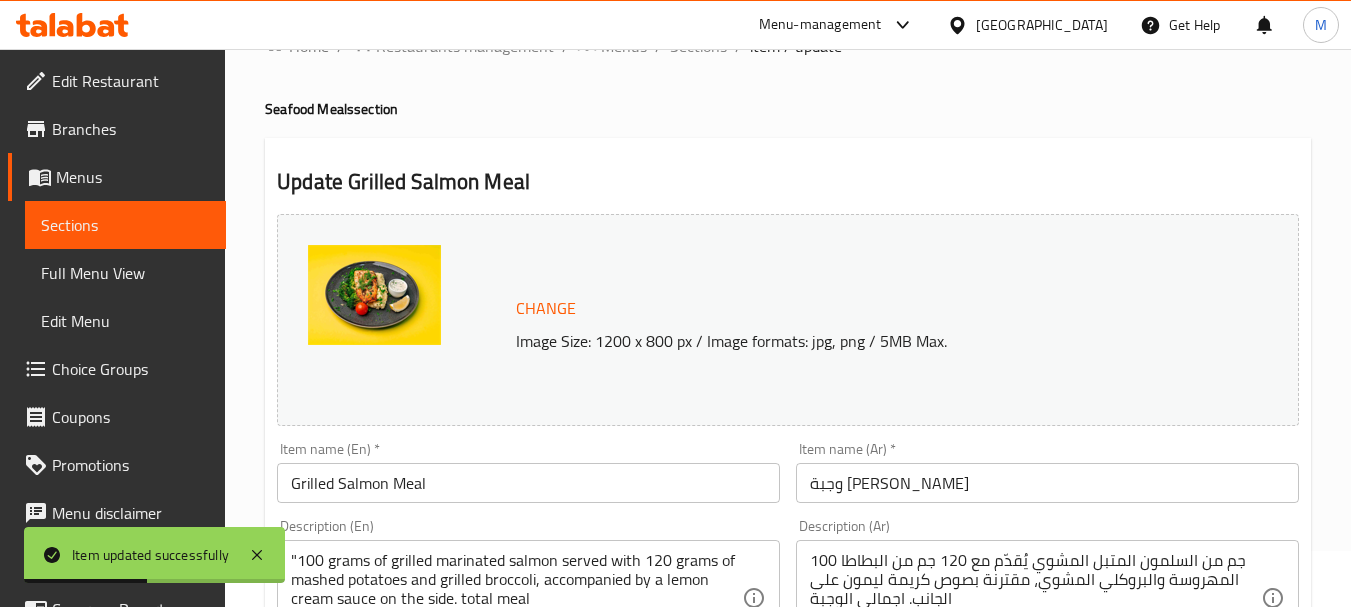 scroll, scrollTop: 0, scrollLeft: 0, axis: both 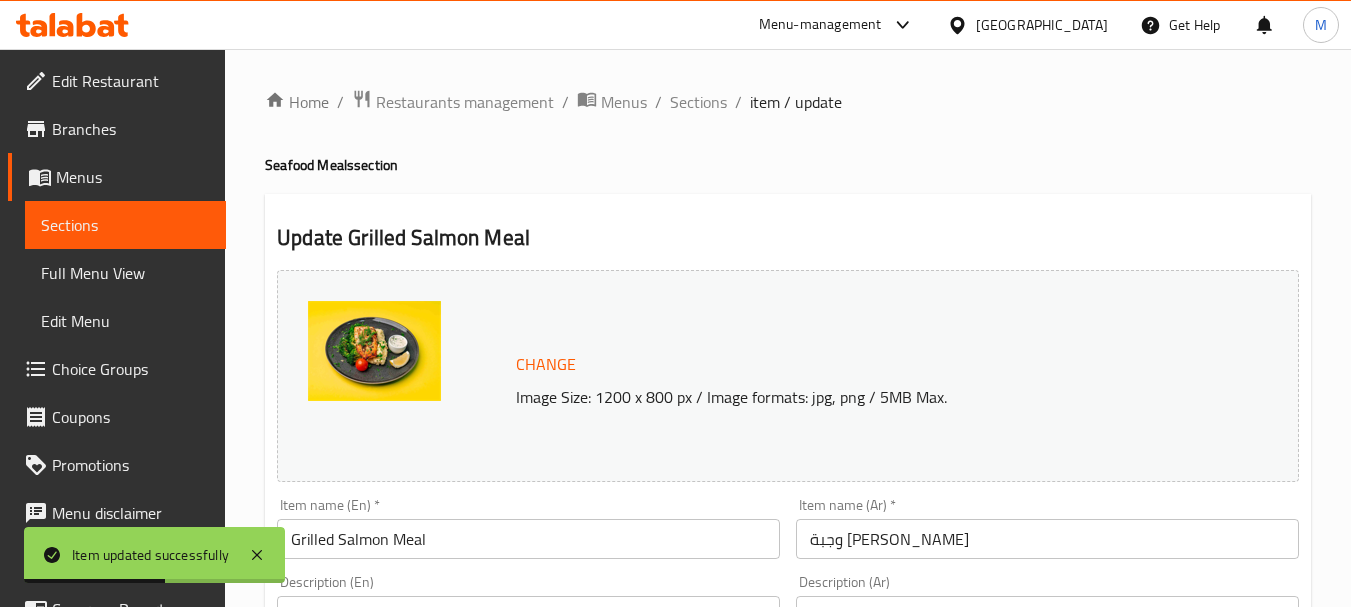 drag, startPoint x: 701, startPoint y: 107, endPoint x: 872, endPoint y: 119, distance: 171.42053 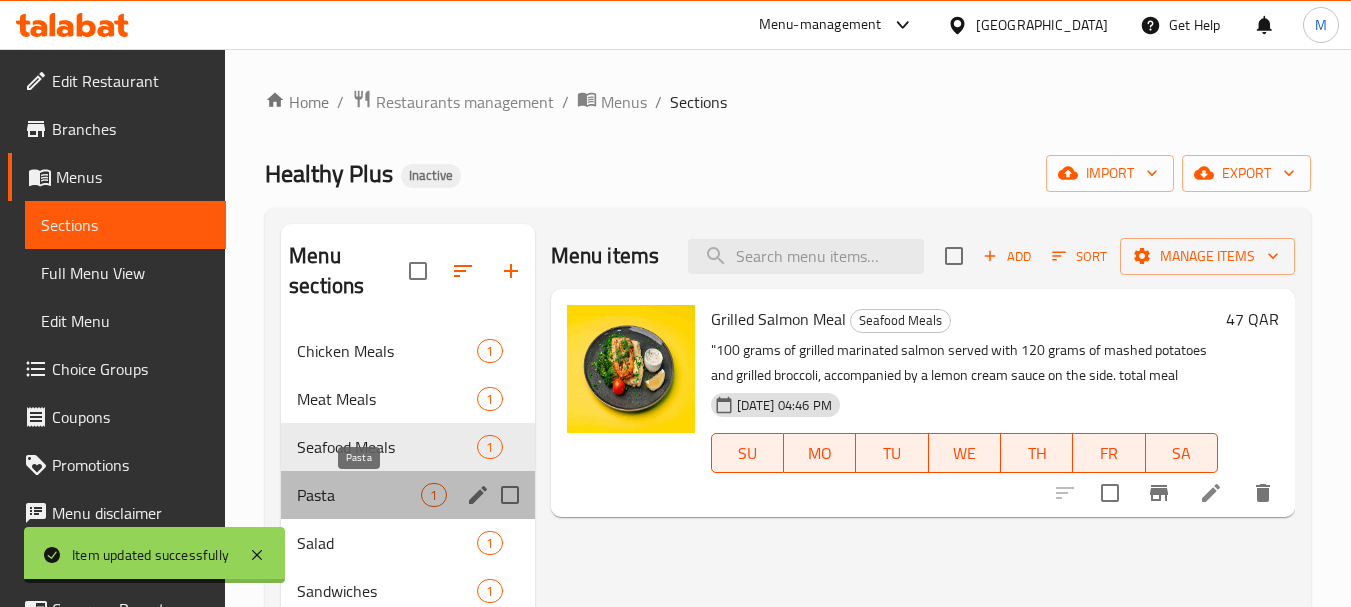click on "Pasta" at bounding box center [359, 495] 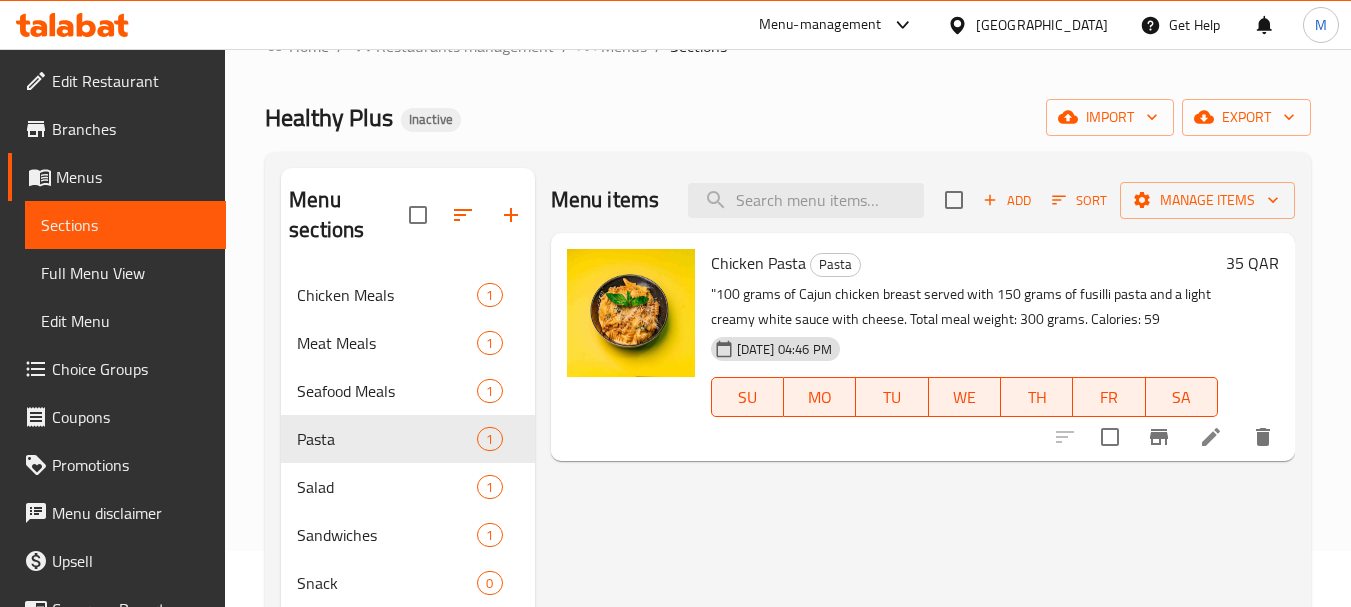 scroll, scrollTop: 100, scrollLeft: 0, axis: vertical 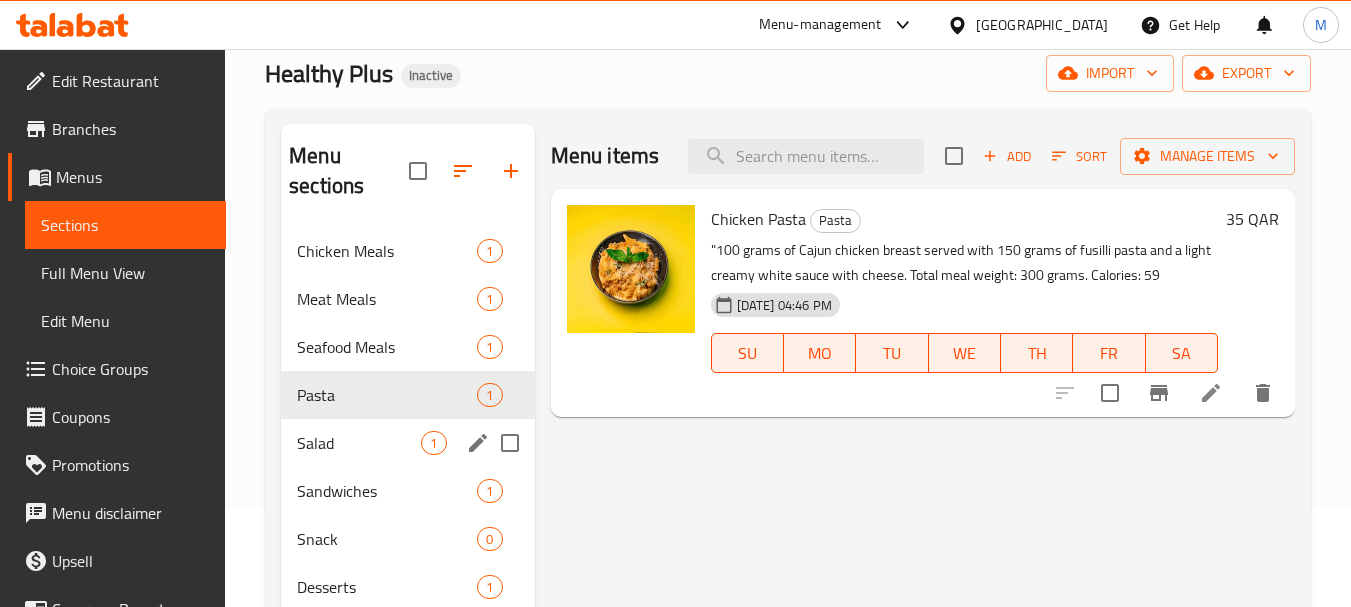 drag, startPoint x: 335, startPoint y: 429, endPoint x: 345, endPoint y: 436, distance: 12.206555 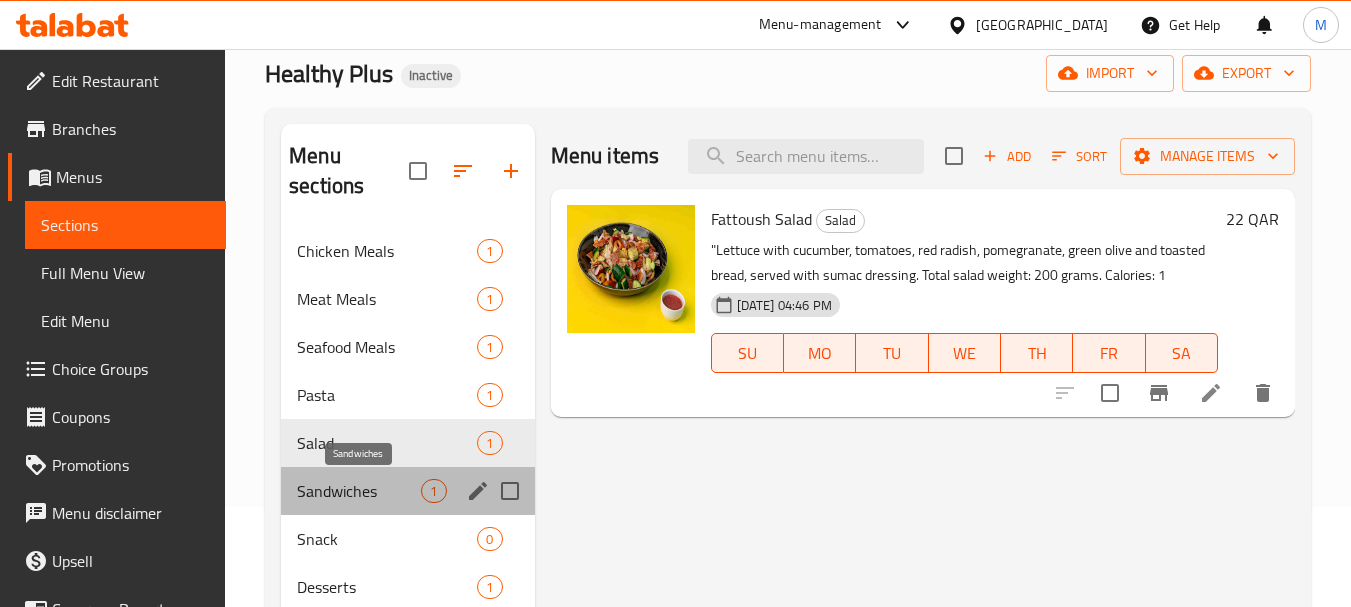 click on "Sandwiches" at bounding box center [359, 491] 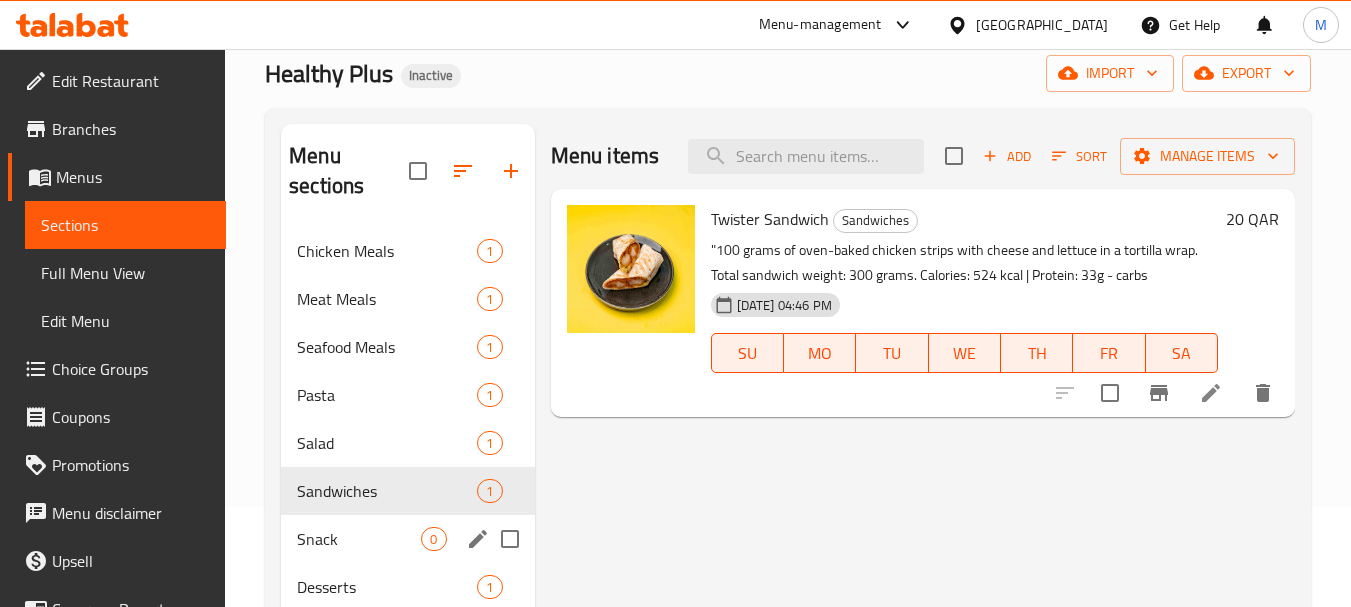 click on "Snack 0" at bounding box center [407, 539] 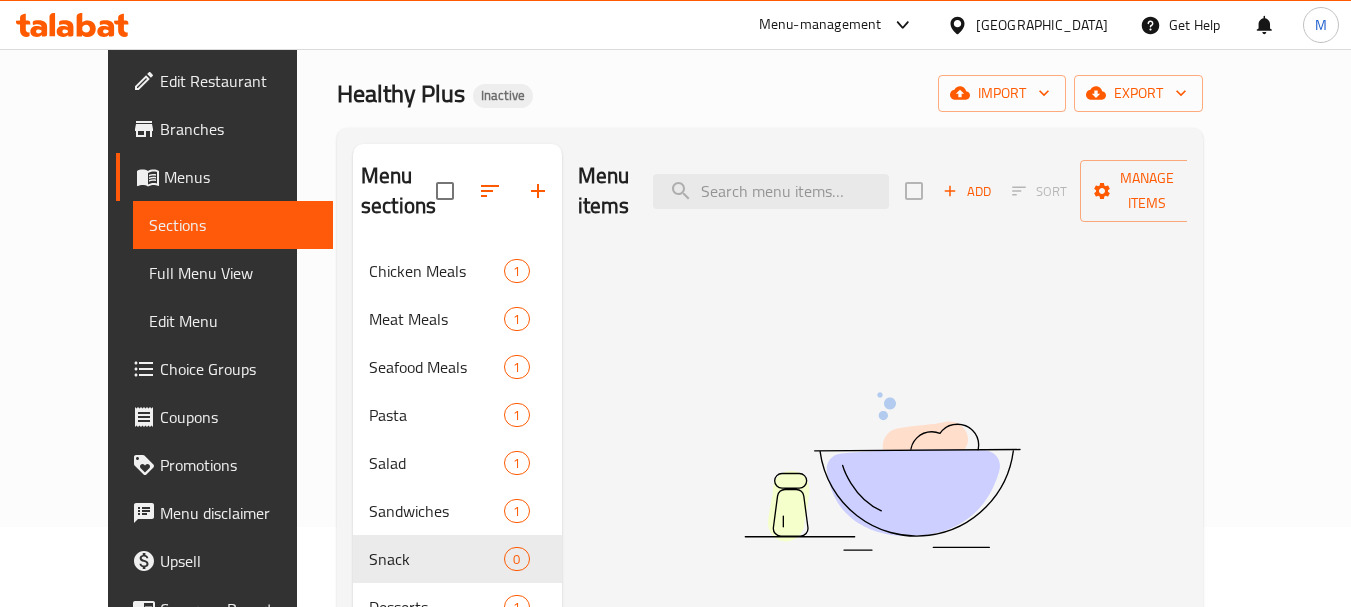 scroll, scrollTop: 0, scrollLeft: 0, axis: both 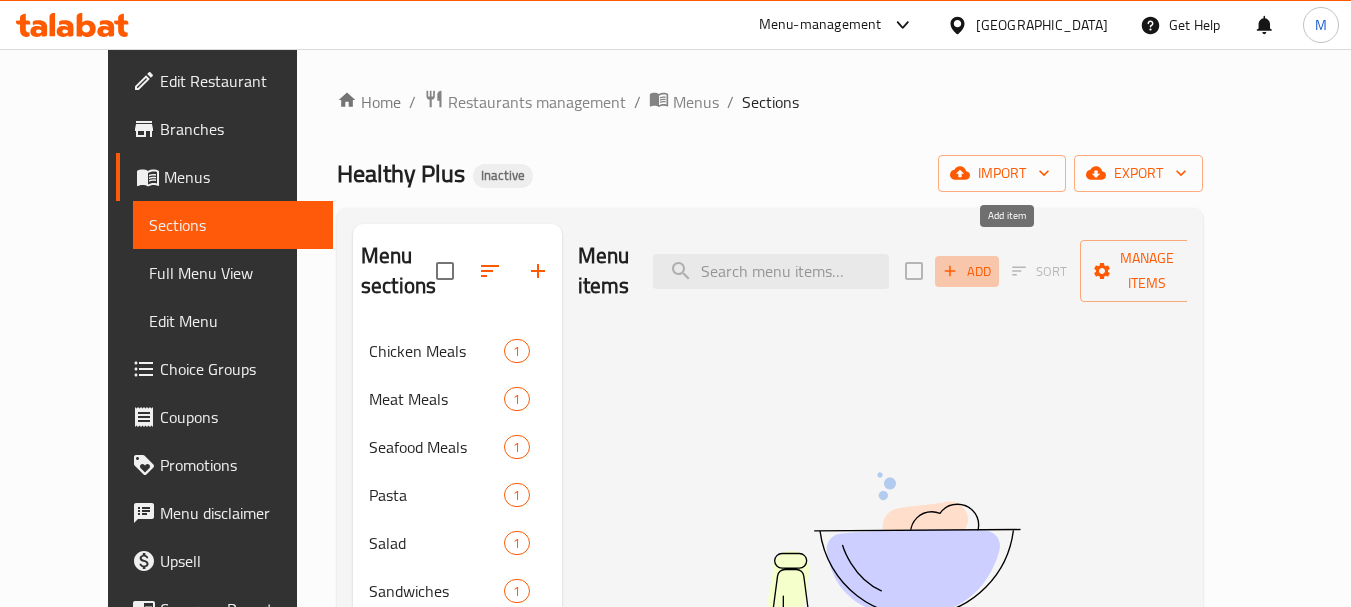 click 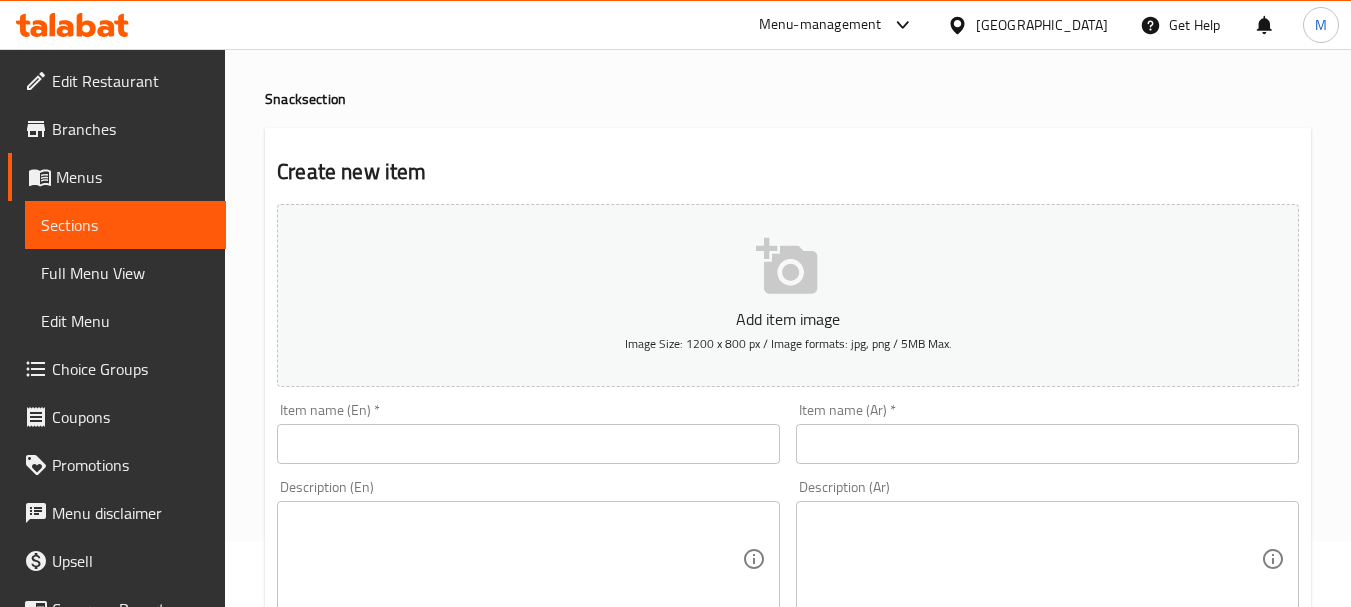 scroll, scrollTop: 100, scrollLeft: 0, axis: vertical 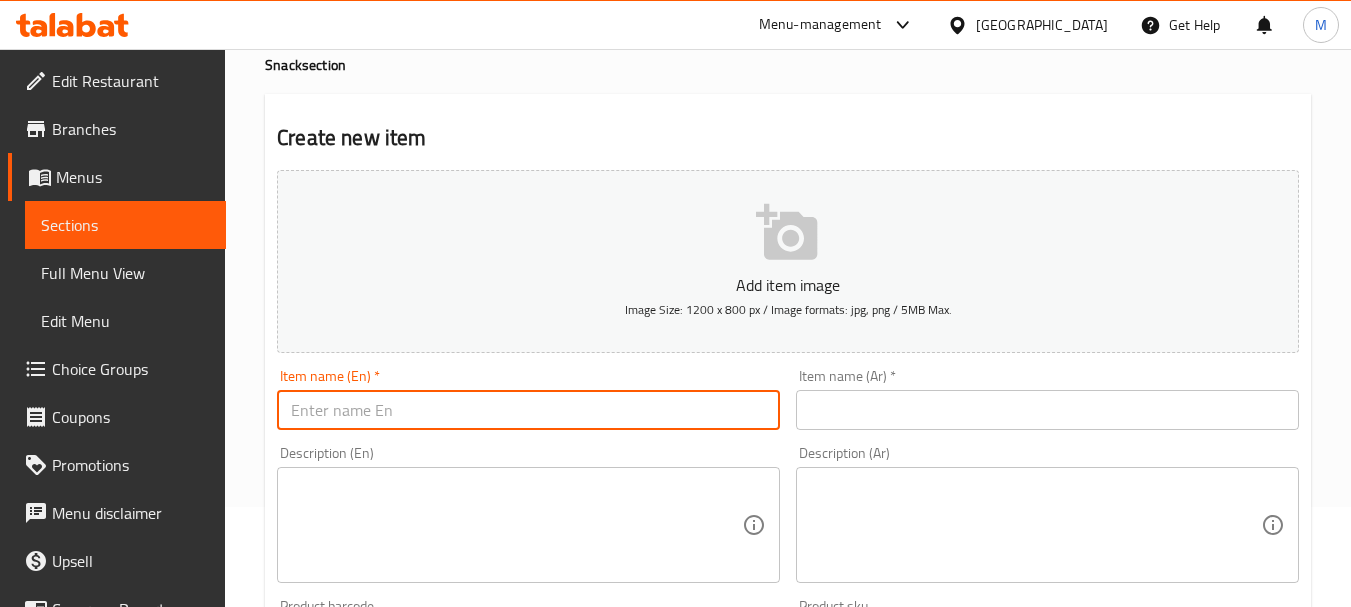 click at bounding box center [528, 410] 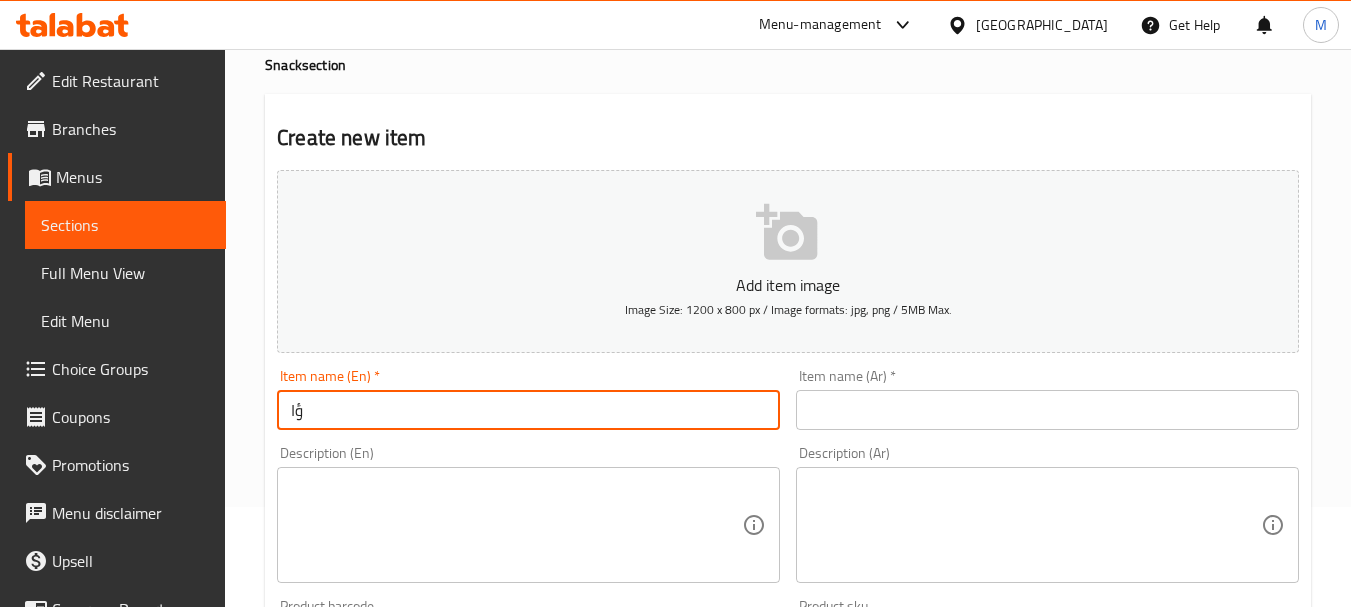 type on "ؤا" 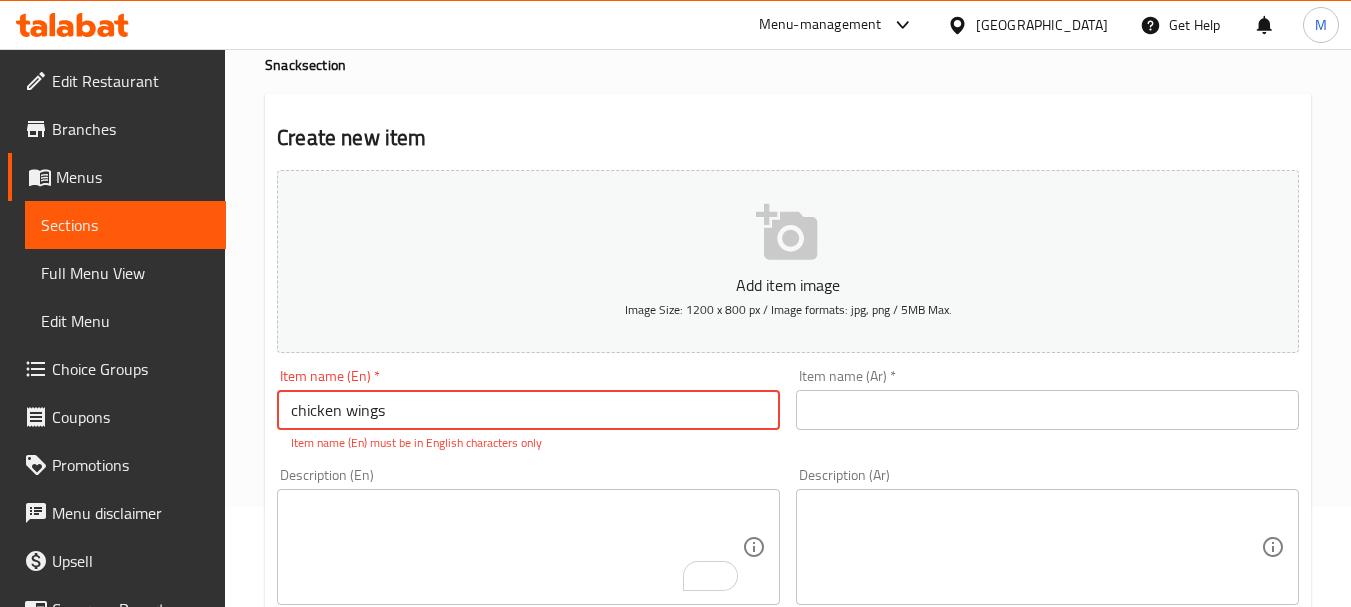 type on "chicken wings" 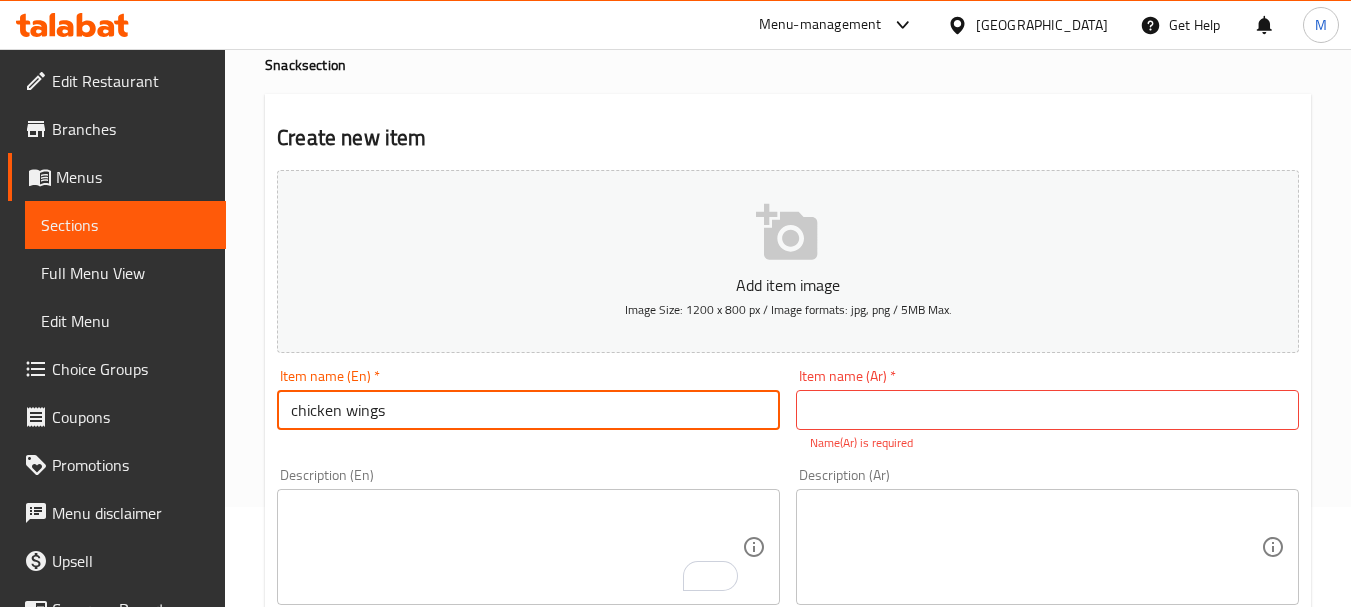 click on "Item name (Ar)   * Item name (Ar)  * Name(Ar) is required" at bounding box center [1047, 410] 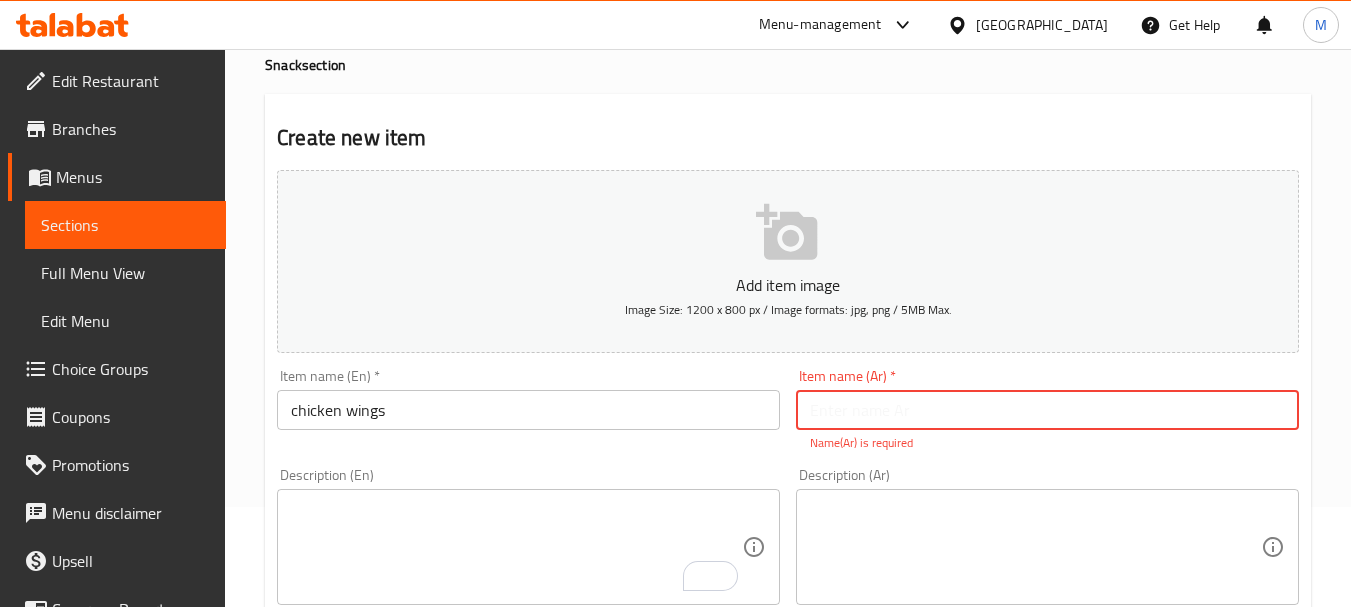 paste on "أجنحة الدجاج" 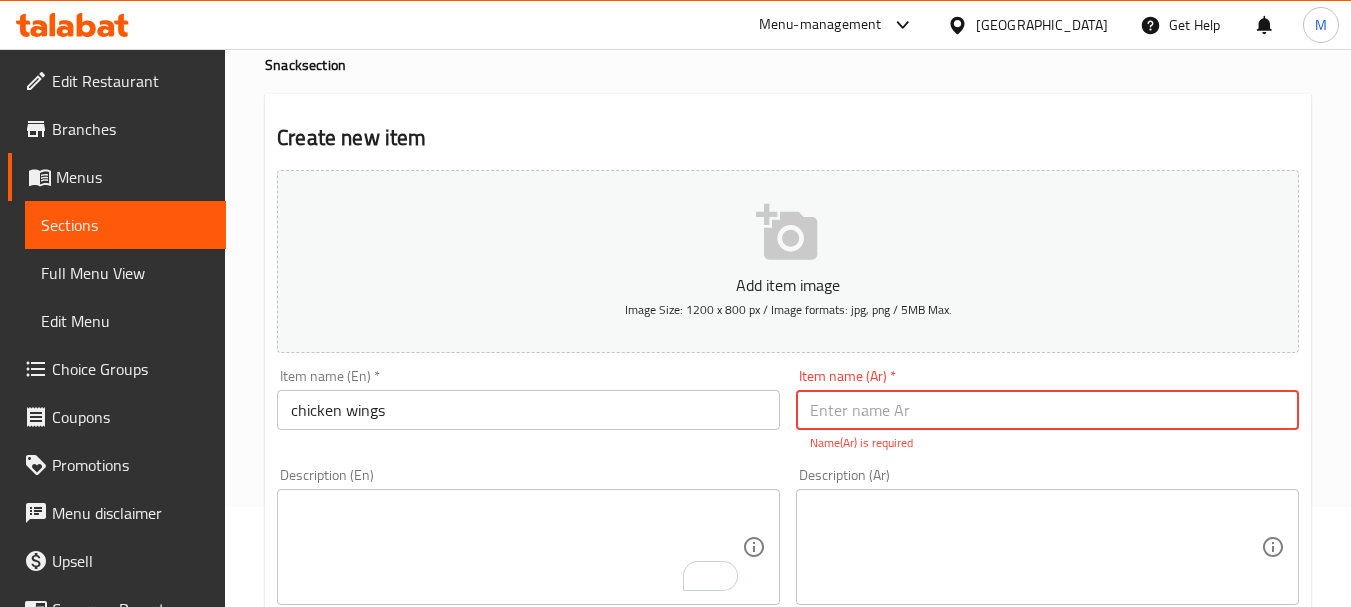 click at bounding box center (1047, 410) 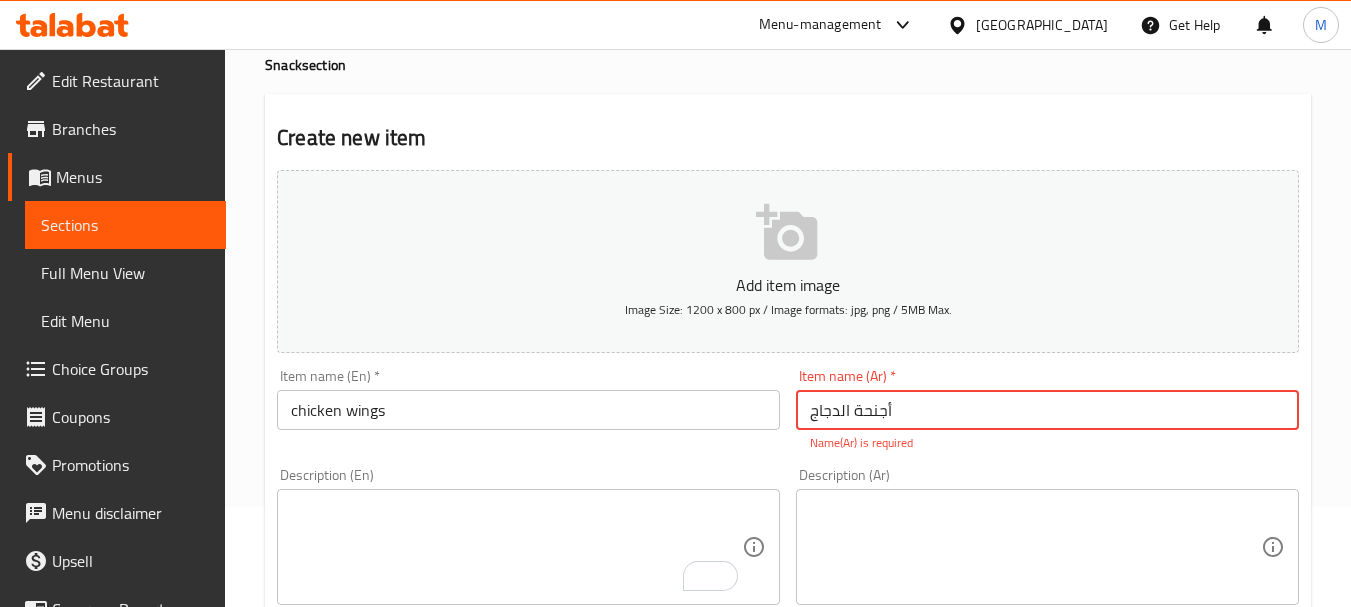 type on "أجنحة الدجاج" 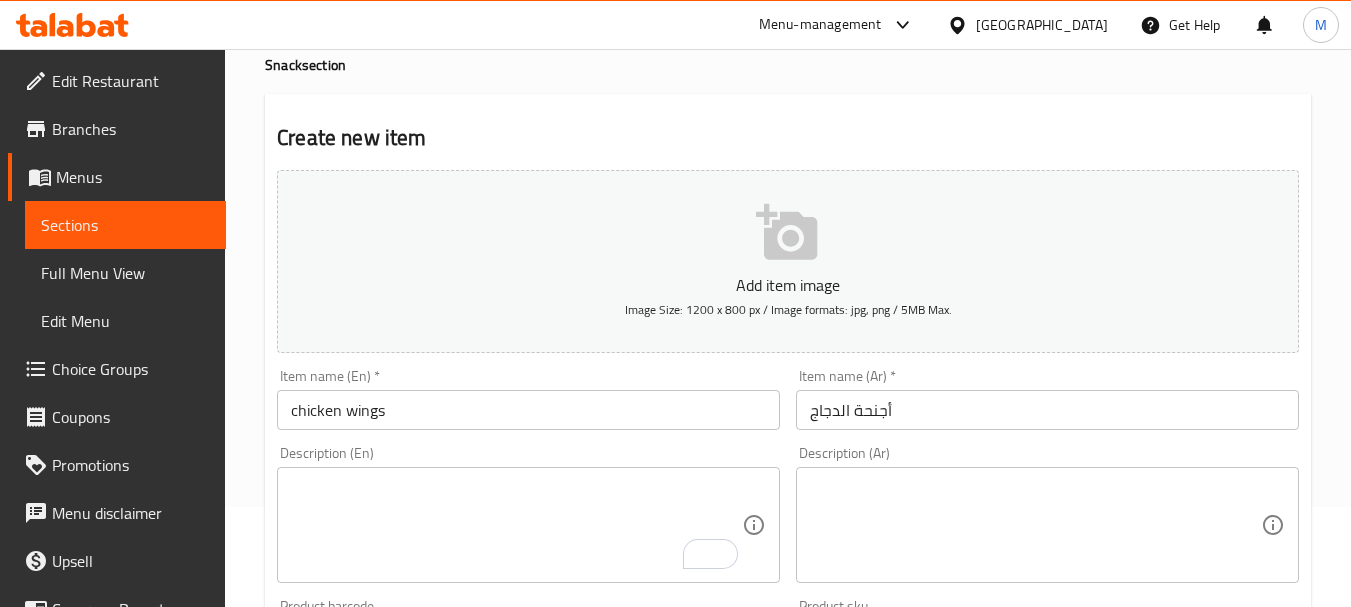 scroll, scrollTop: 200, scrollLeft: 0, axis: vertical 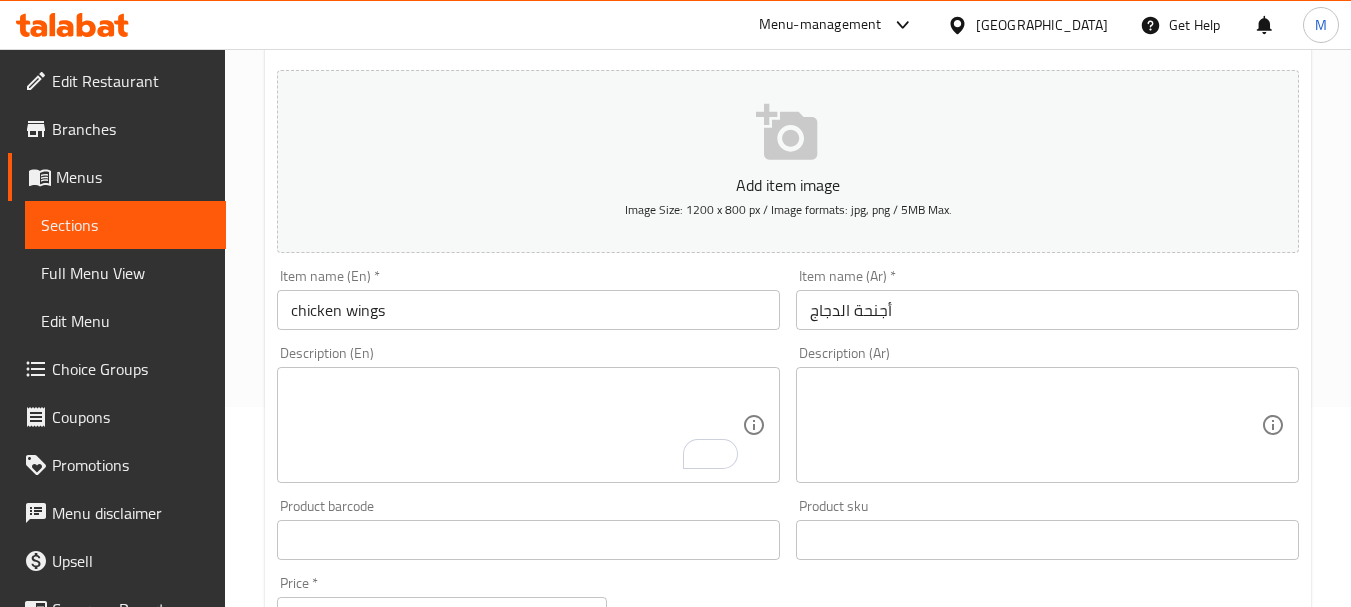 click at bounding box center (516, 425) 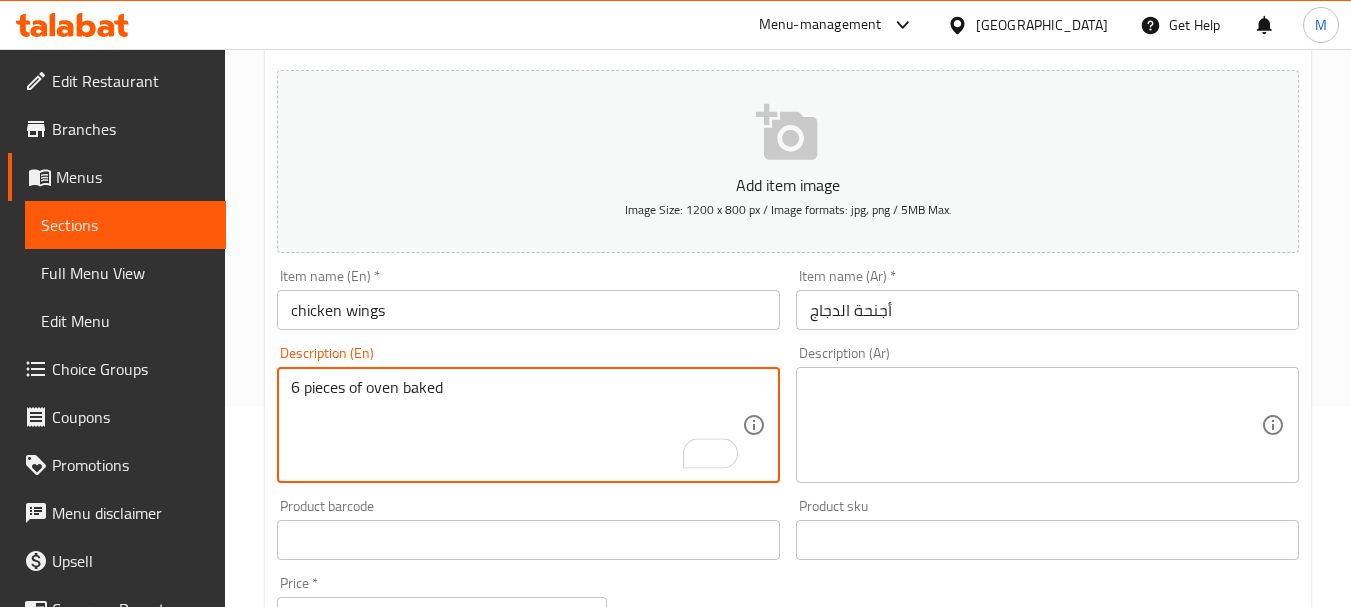 paste on "أجنحة الدجاج" 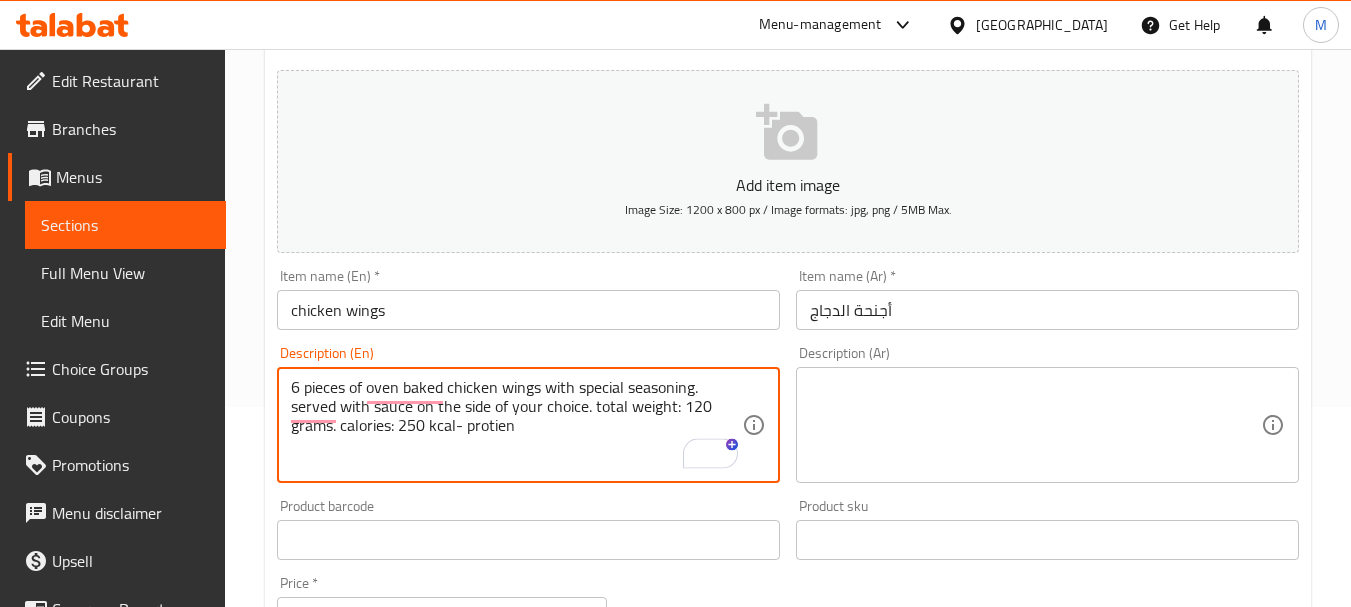 click on "6 pieces of oven baked chicken wings with special seasoning. served with sauce on the side of your choice. total weight: 120 grams. calories: 250 kcal- protien" at bounding box center [516, 425] 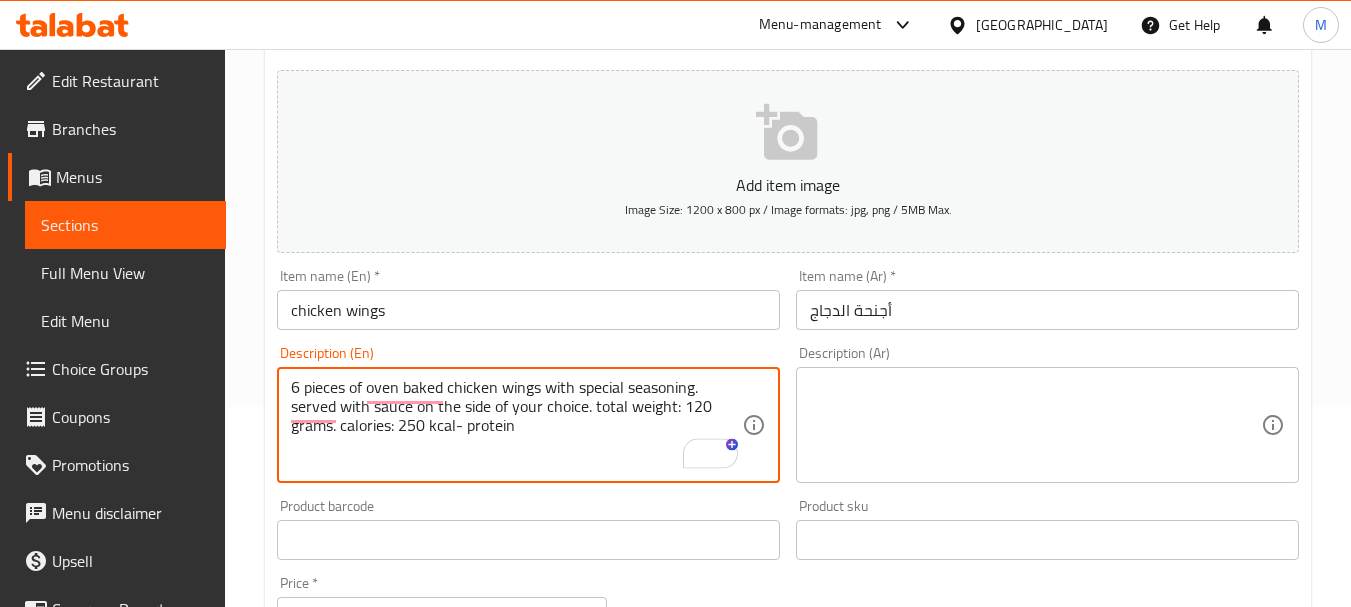 click on "6 pieces of oven baked chicken wings with special seasoning. served with sauce on the side of your choice. total weight: 120 grams. calories: 250 kcal- protein" at bounding box center [516, 425] 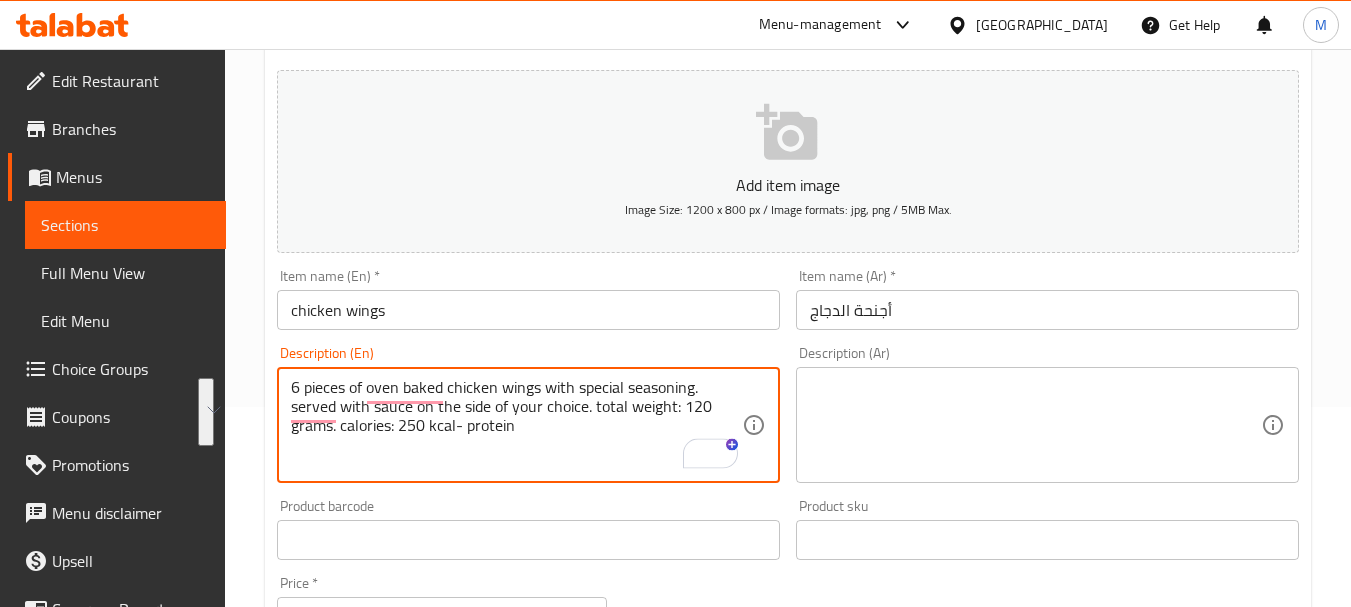 type on "6 pieces of oven baked chicken wings with special seasoning. served with sauce on the side of your choice. total weight: 120 grams. calories: 250 kcal- protein" 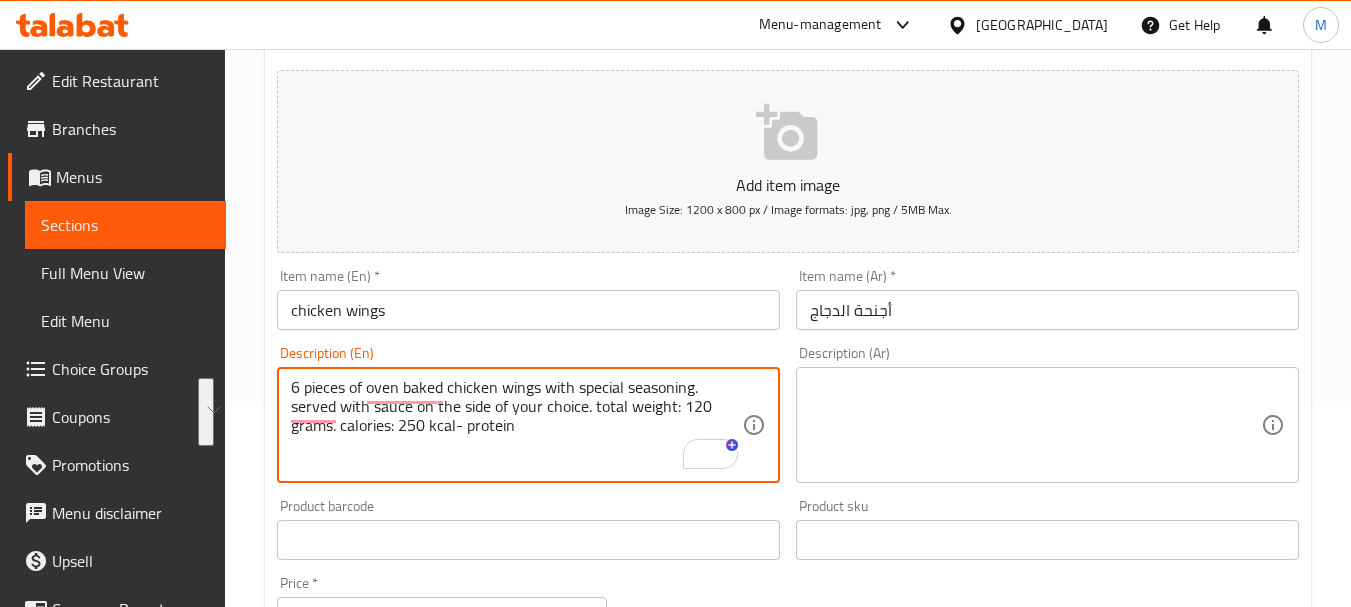 paste on "6 قطع من أجنحة الدجاج المخبوزة في الفرن مع توابل خاصة. تقدم مع صلصة على الجانب من اختيارك. الوزن الإجمالي: 120 جرام. السعرات الحرارية: 250 سعرة حرارية - بروتين" 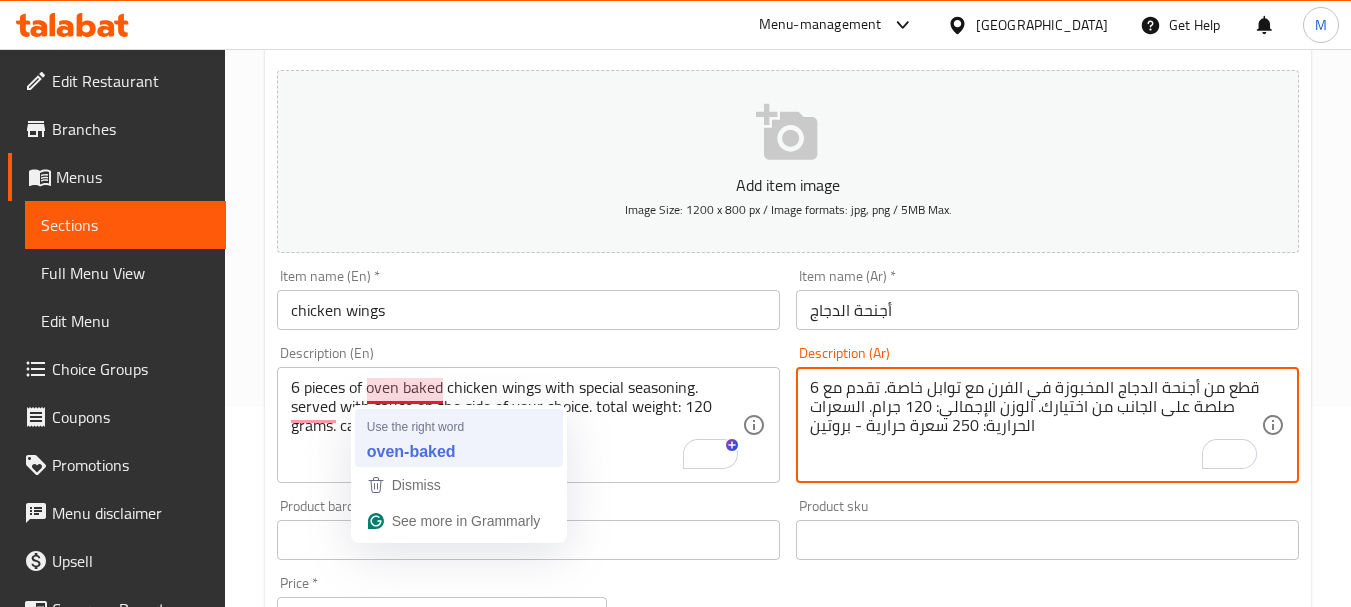 type on "6 قطع من أجنحة الدجاج المخبوزة في الفرن مع توابل خاصة. تقدم مع صلصة على الجانب من اختيارك. الوزن الإجمالي: 120 جرام. السعرات الحرارية: 250 سعرة حرارية - بروتين" 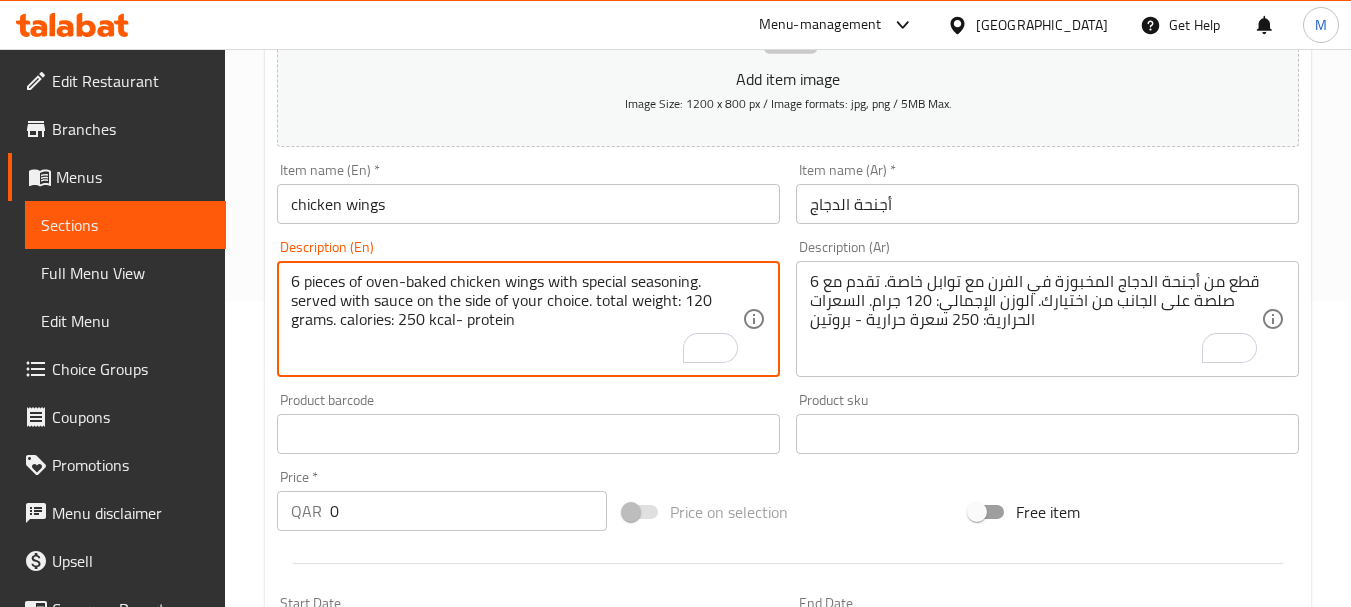 scroll, scrollTop: 400, scrollLeft: 0, axis: vertical 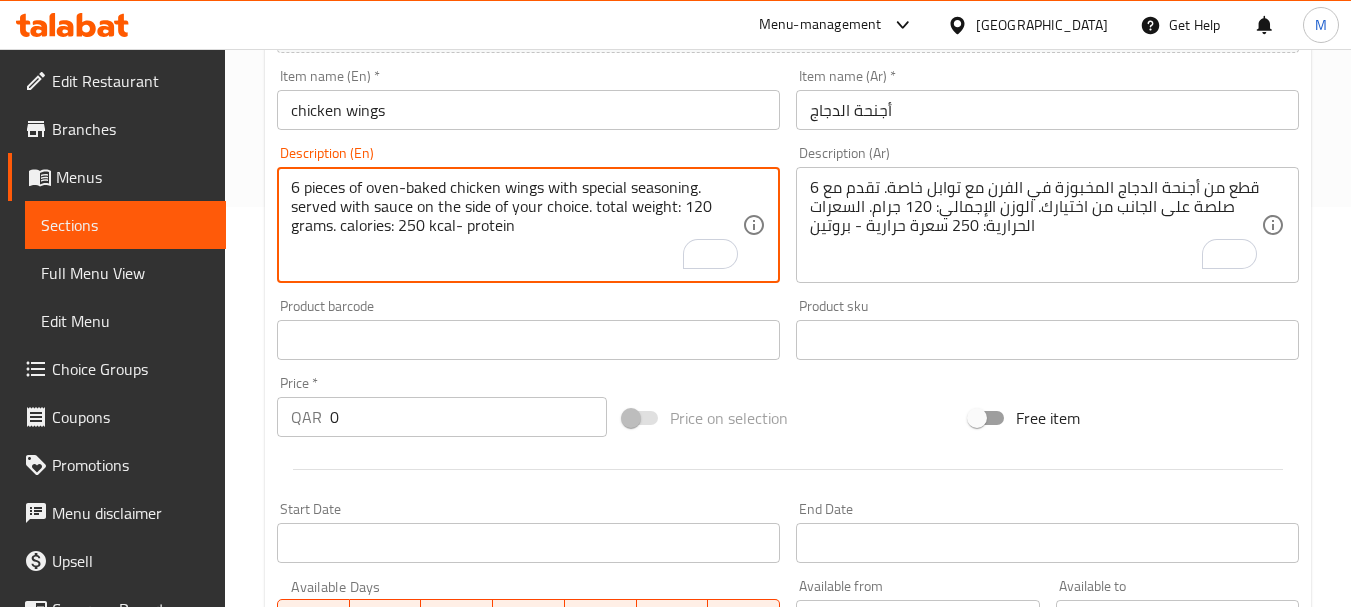 type on "6 pieces of oven-baked chicken wings with special seasoning. served with sauce on the side of your choice. total weight: 120 grams. calories: 250 kcal- protein" 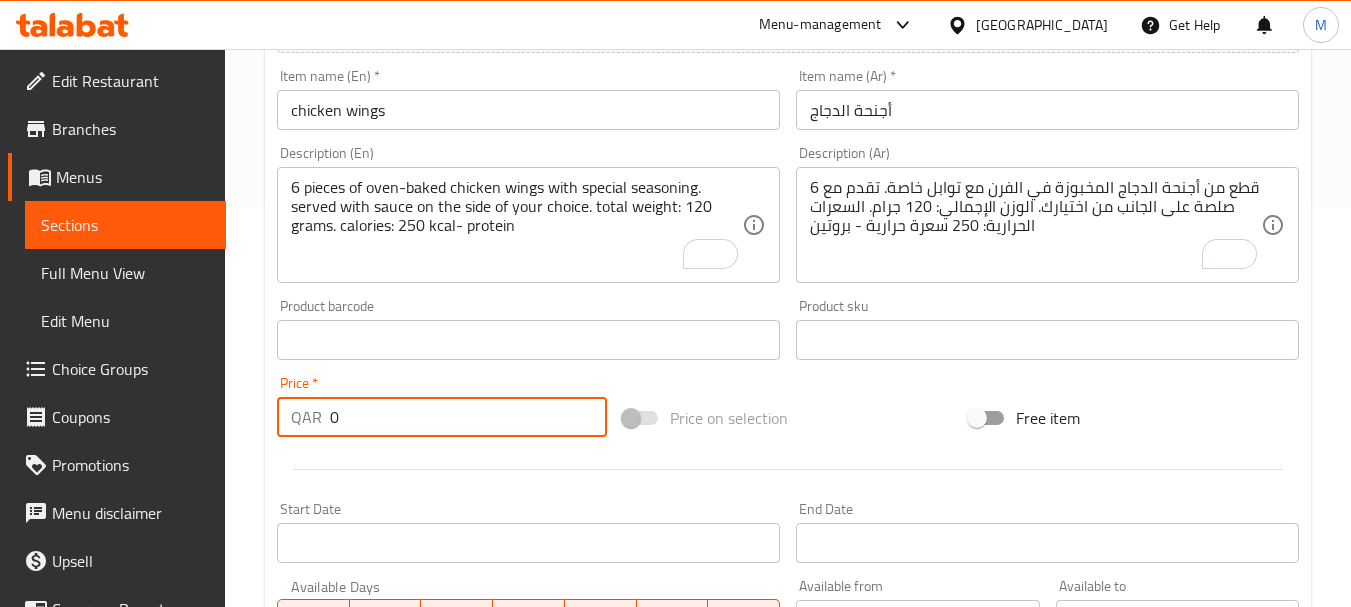 drag, startPoint x: 342, startPoint y: 408, endPoint x: 325, endPoint y: 410, distance: 17.117243 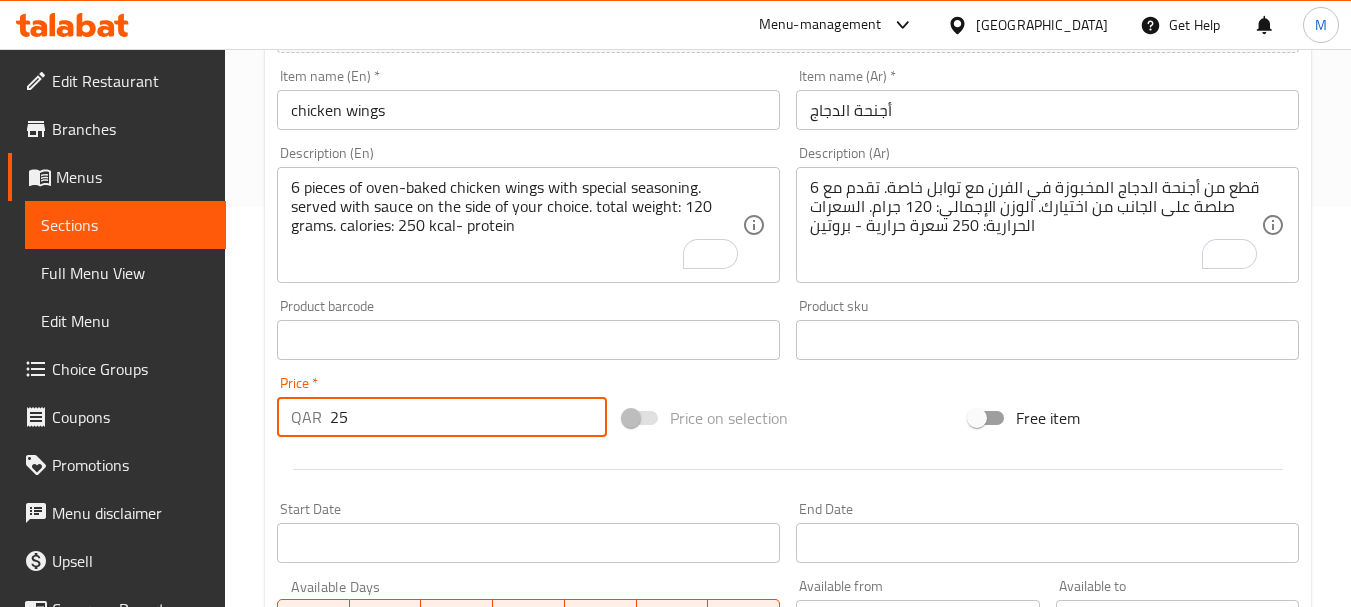 type on "25" 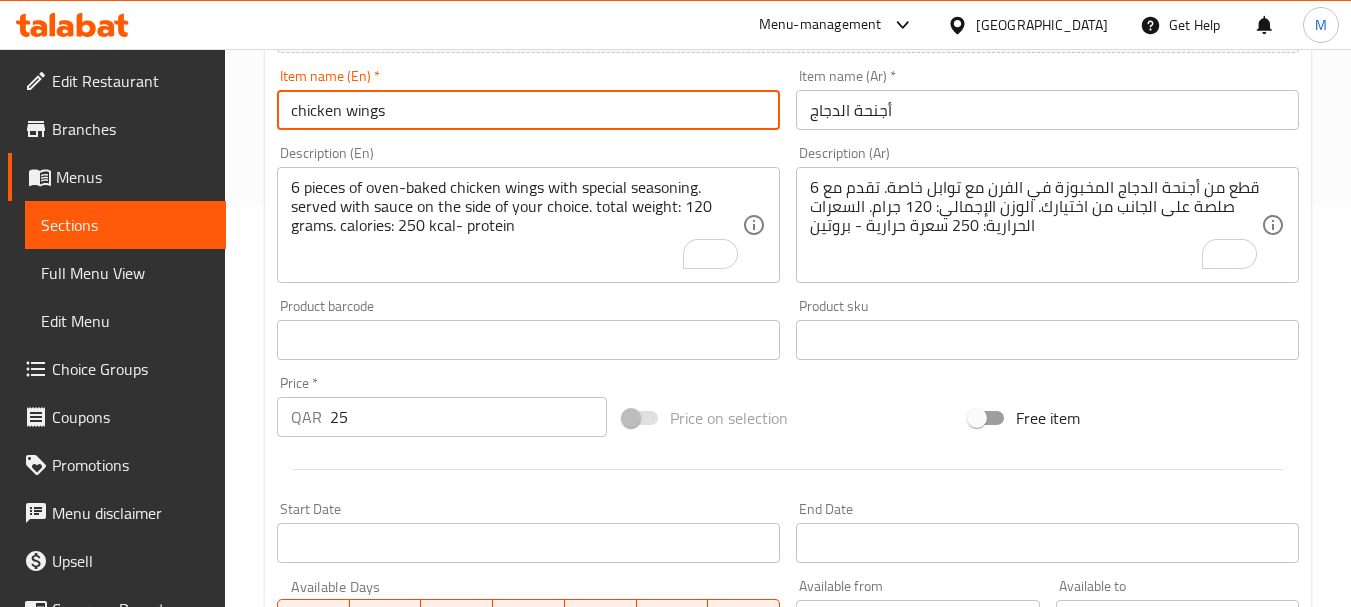 click on "Create" at bounding box center [398, 926] 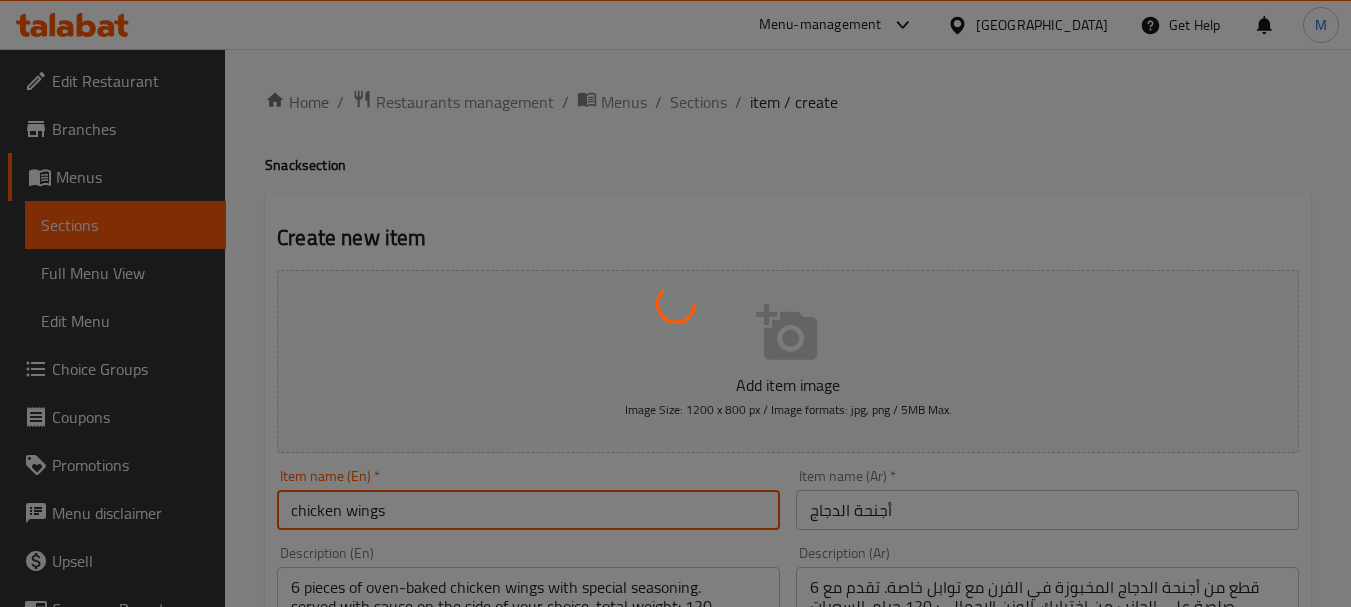 type 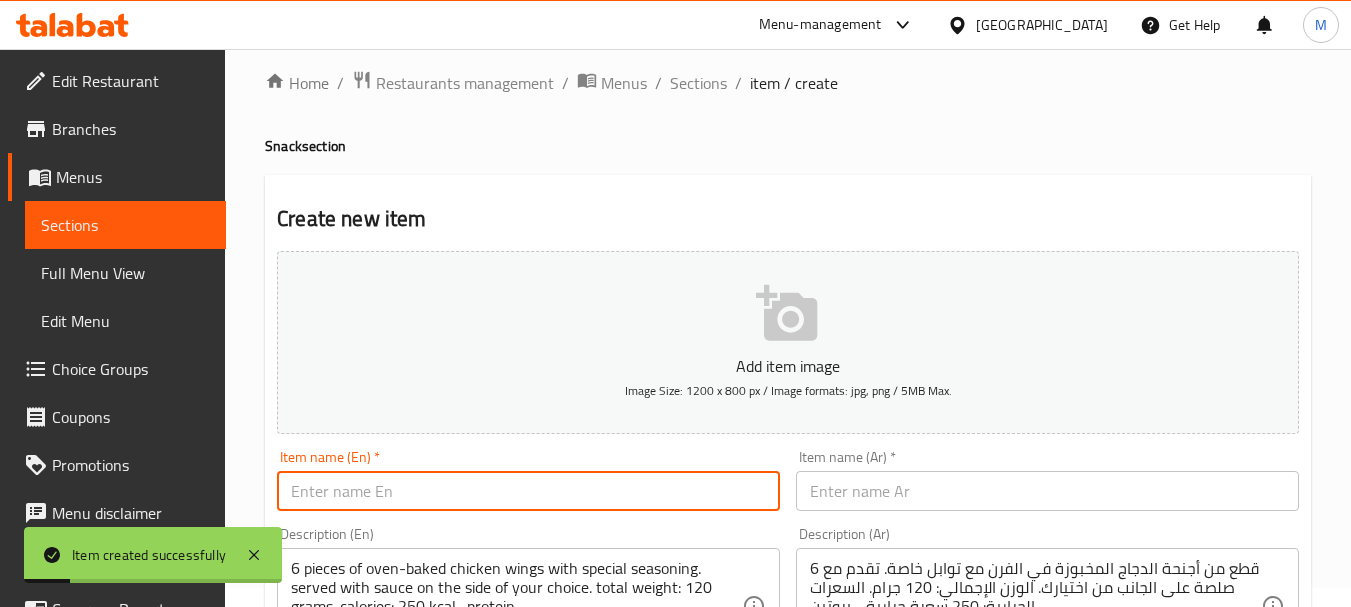 scroll, scrollTop: 0, scrollLeft: 0, axis: both 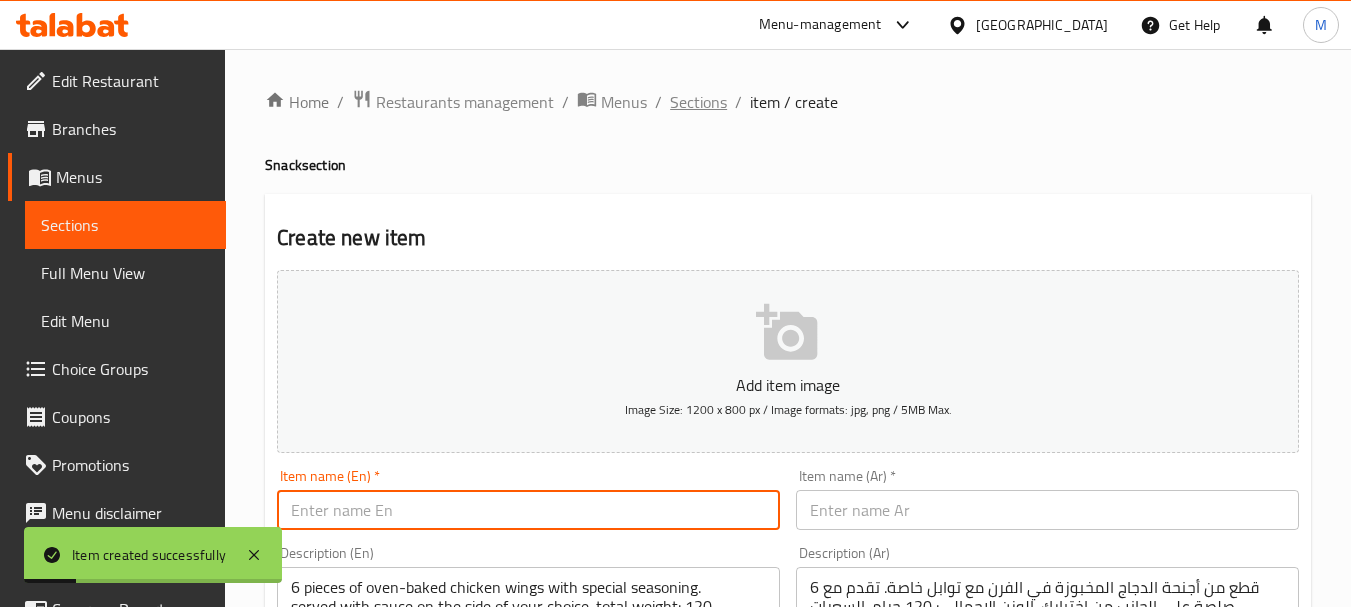 click on "Sections" at bounding box center (698, 102) 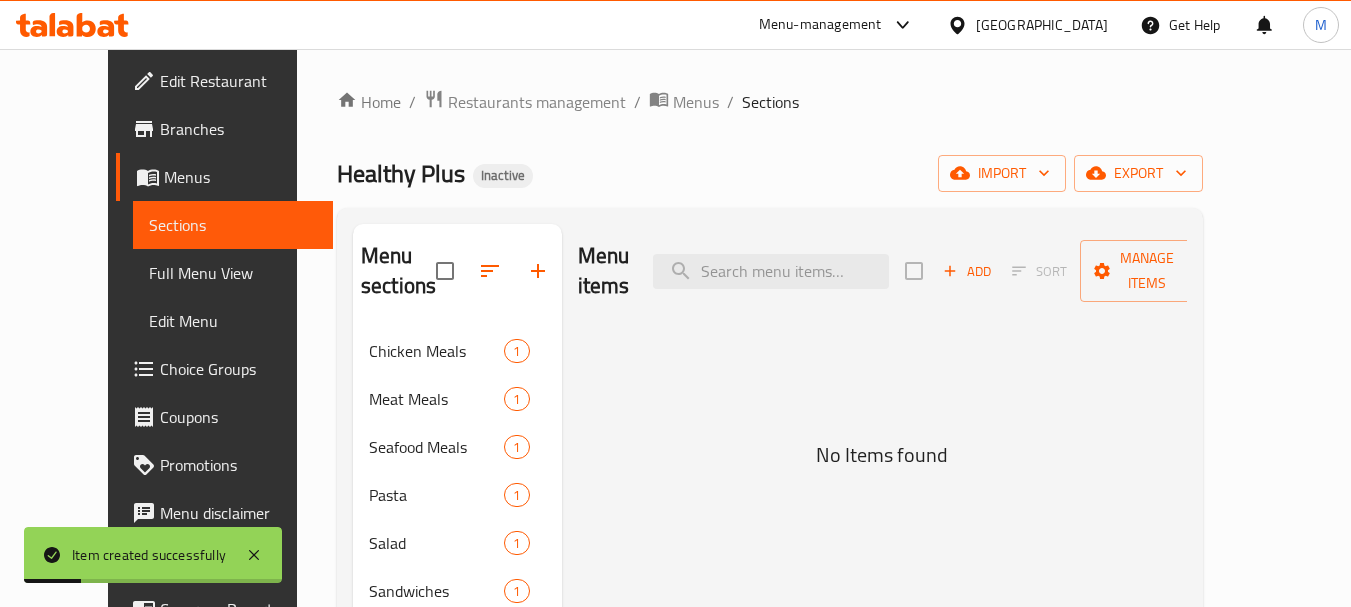 click on "Sections" at bounding box center [770, 102] 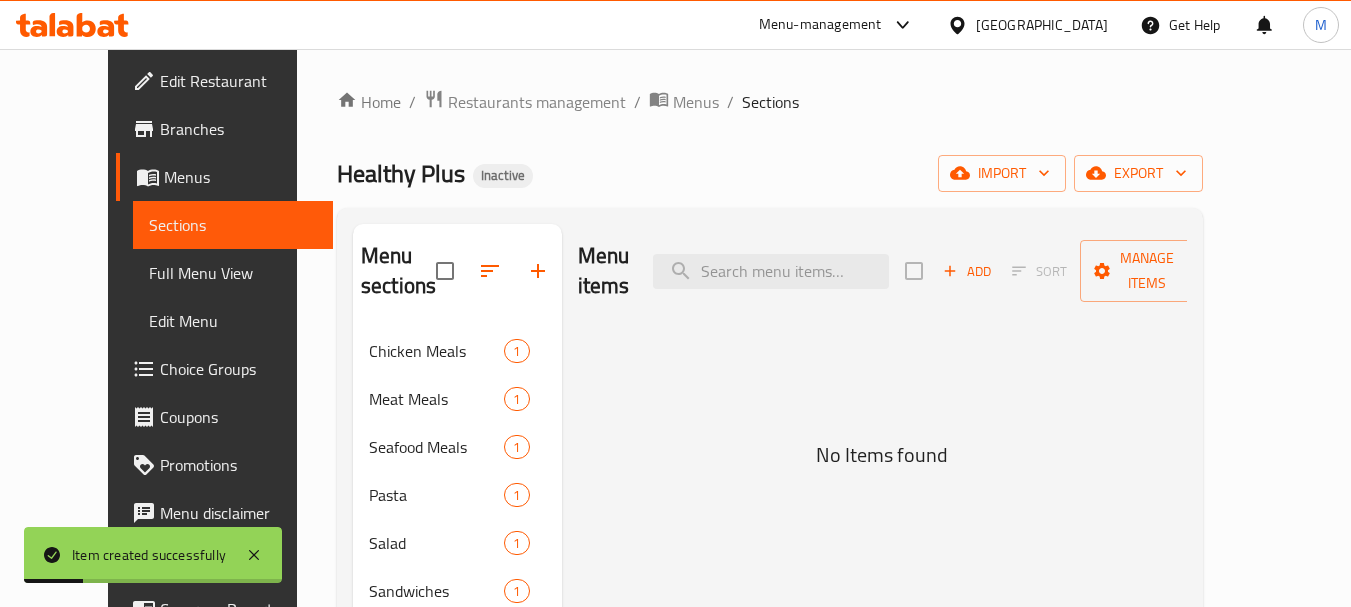 scroll, scrollTop: 400, scrollLeft: 0, axis: vertical 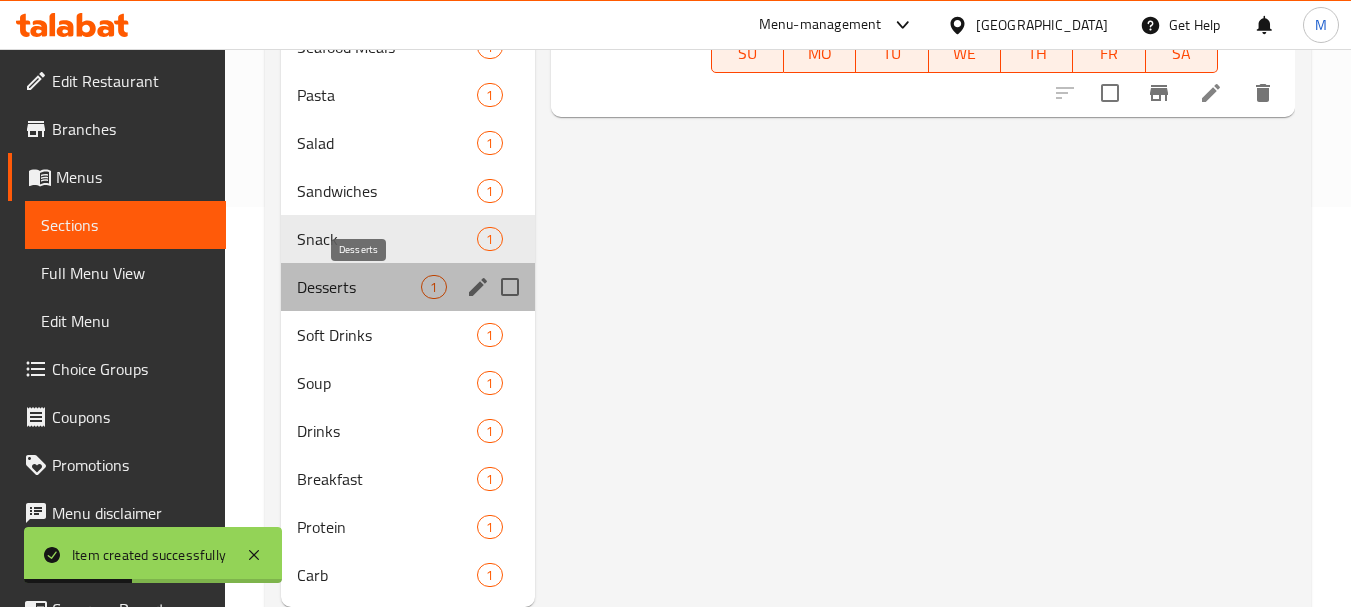 click on "Desserts" at bounding box center [359, 287] 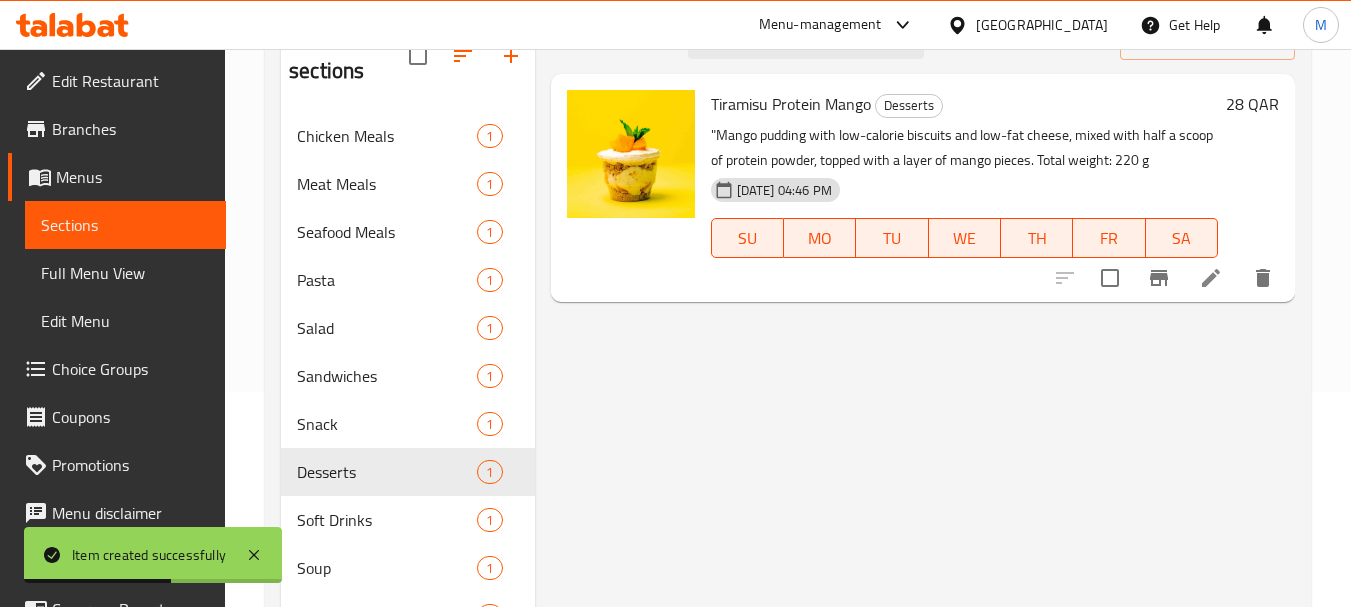 scroll, scrollTop: 200, scrollLeft: 0, axis: vertical 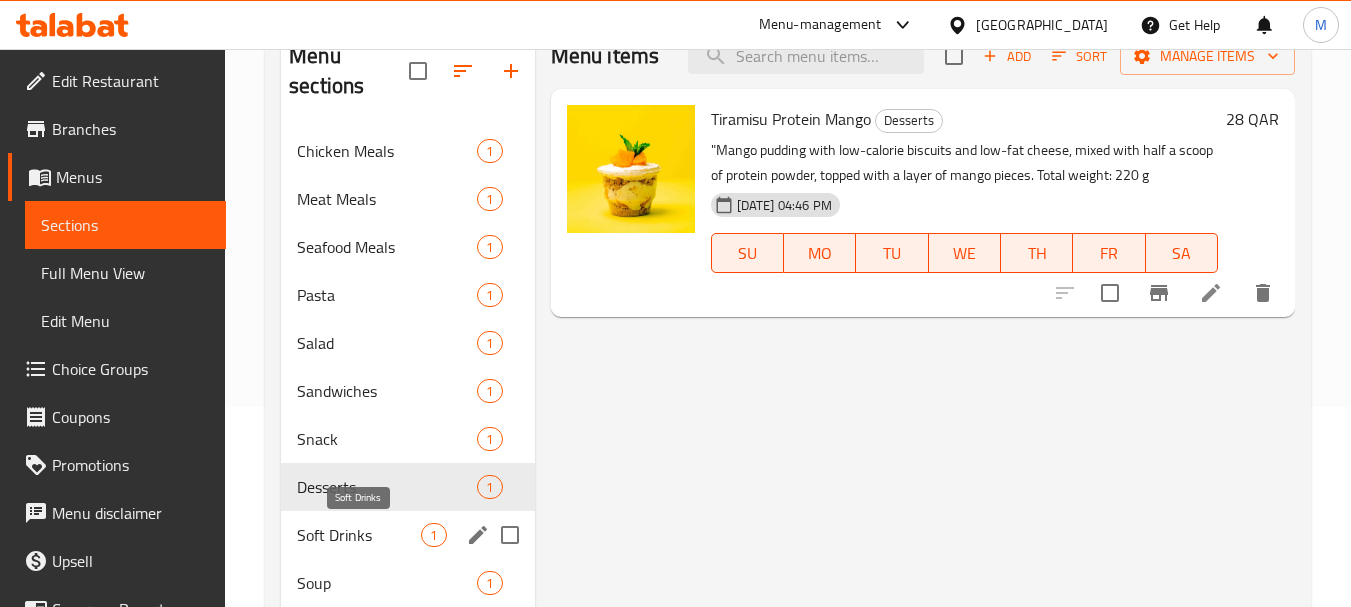 click on "Soft Drinks" at bounding box center [359, 535] 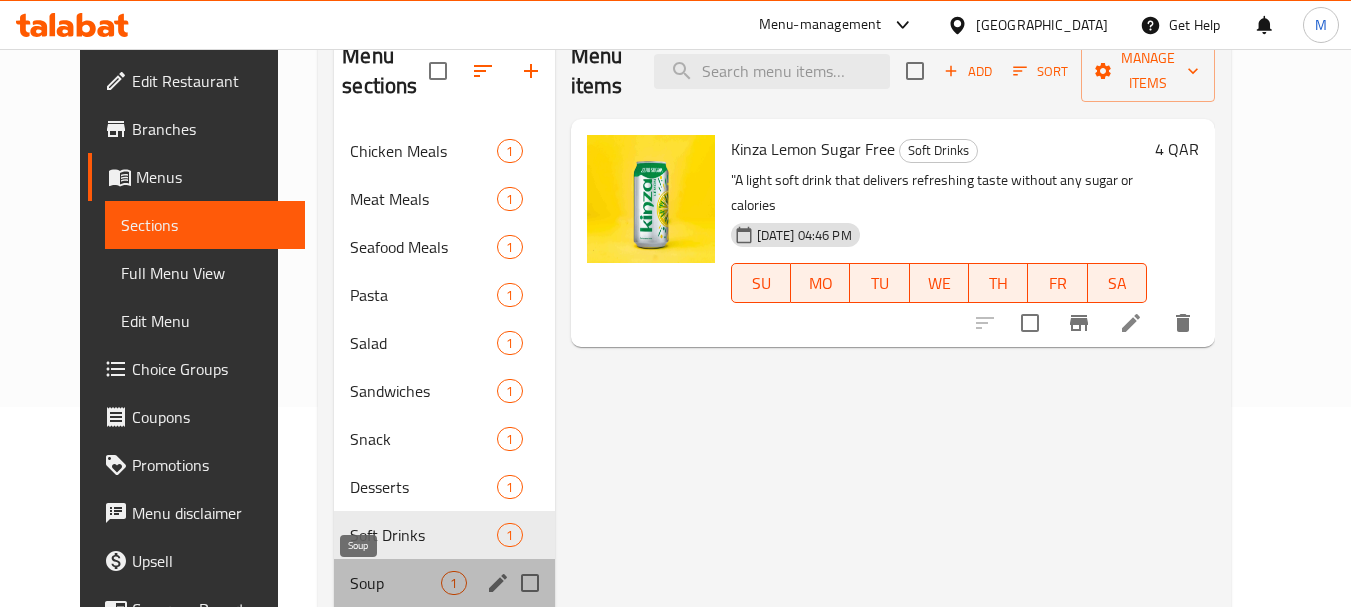 click on "Soup" at bounding box center [395, 583] 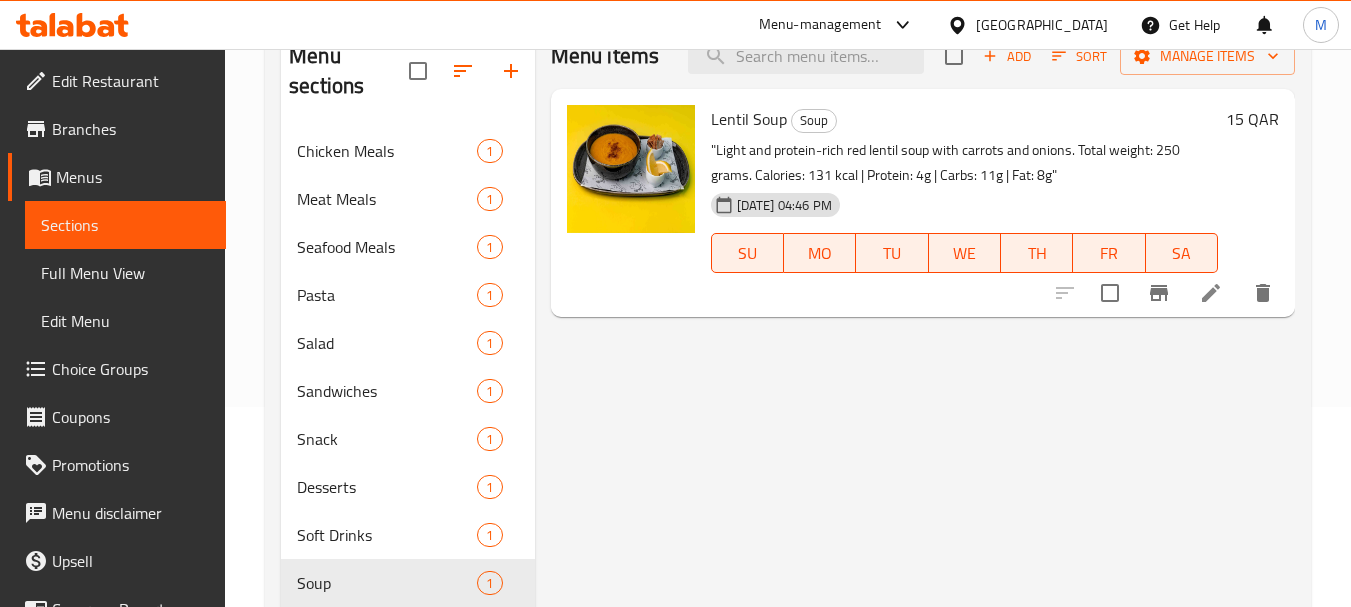 drag, startPoint x: 888, startPoint y: 459, endPoint x: 911, endPoint y: 279, distance: 181.4635 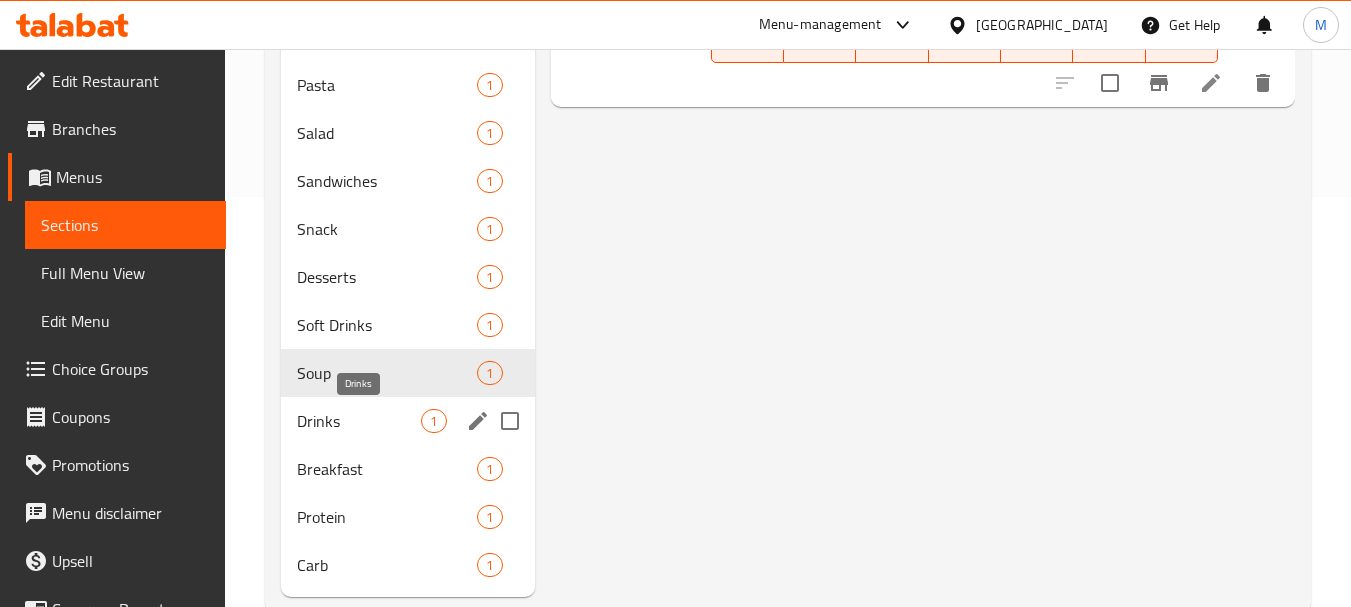 scroll, scrollTop: 456, scrollLeft: 0, axis: vertical 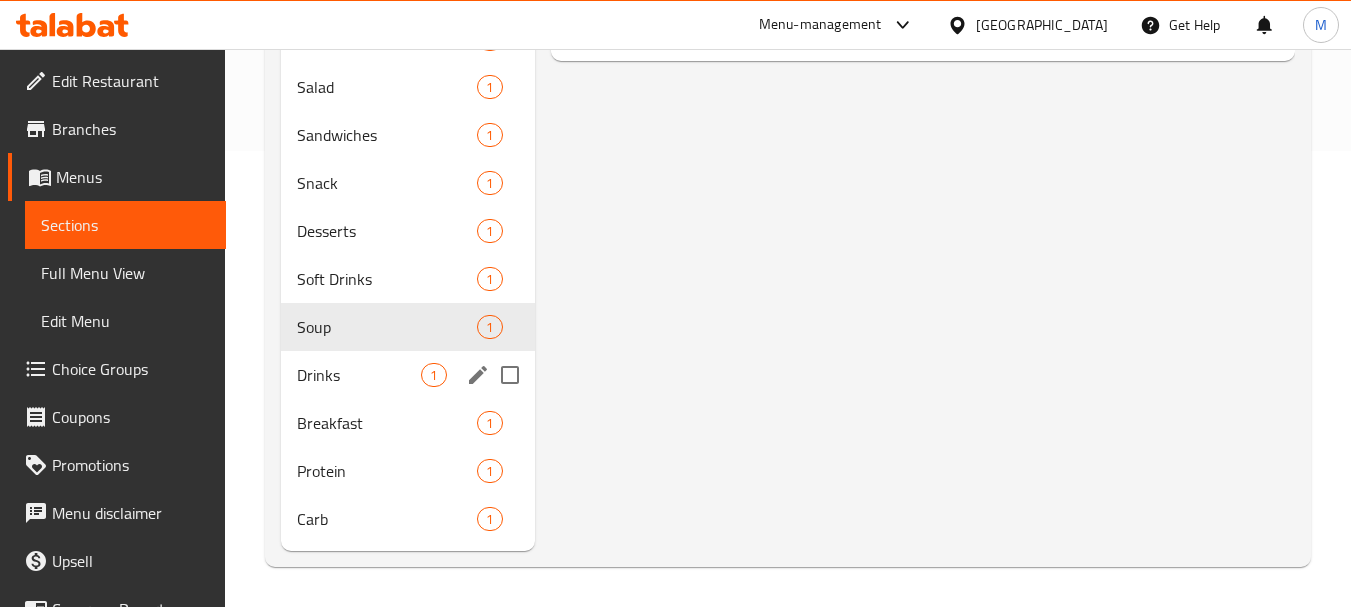 click on "Drinks" at bounding box center (359, 375) 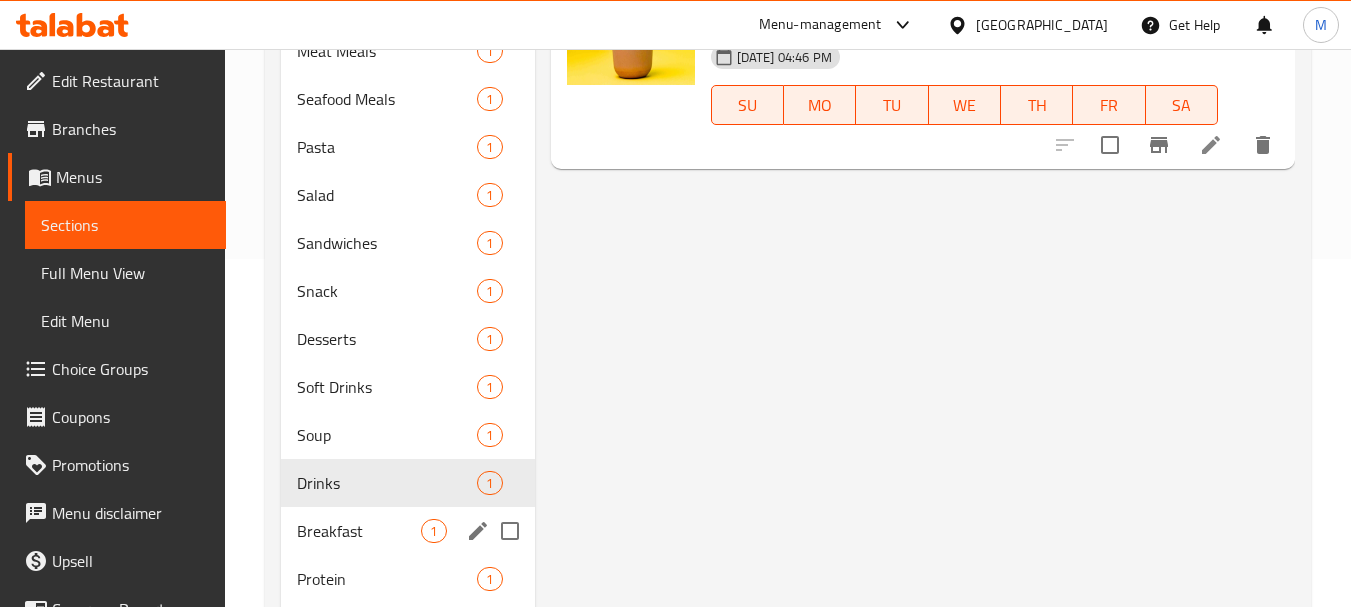 scroll, scrollTop: 356, scrollLeft: 0, axis: vertical 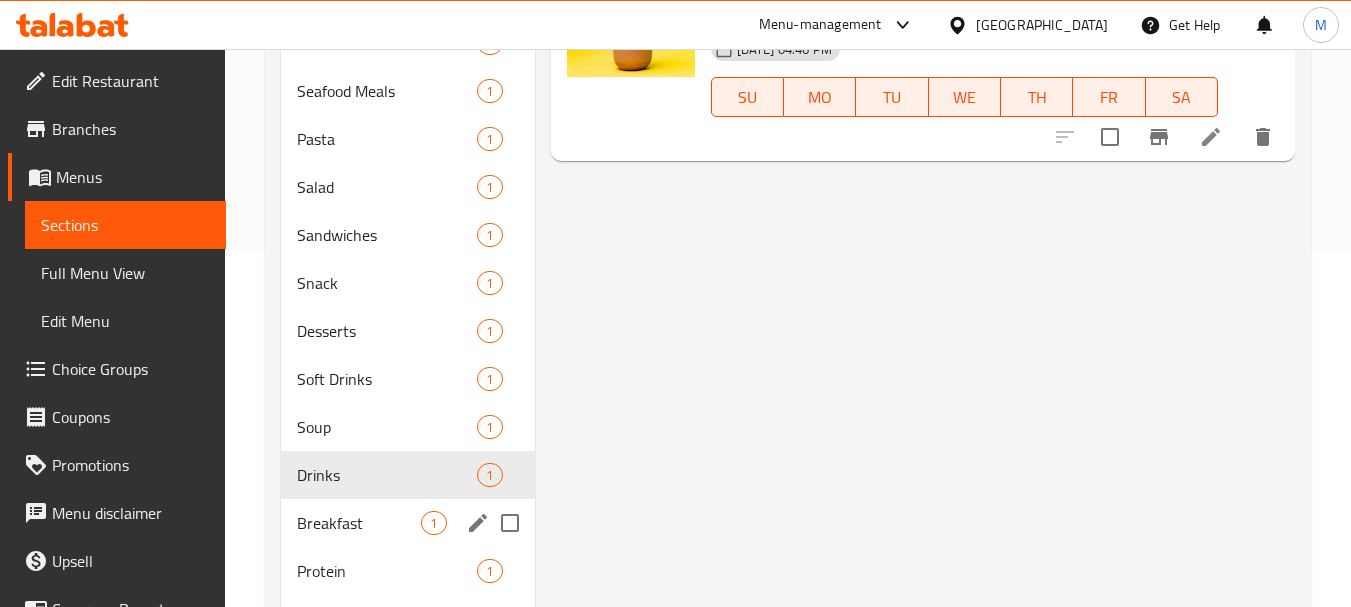 click on "Breakfast" at bounding box center [359, 523] 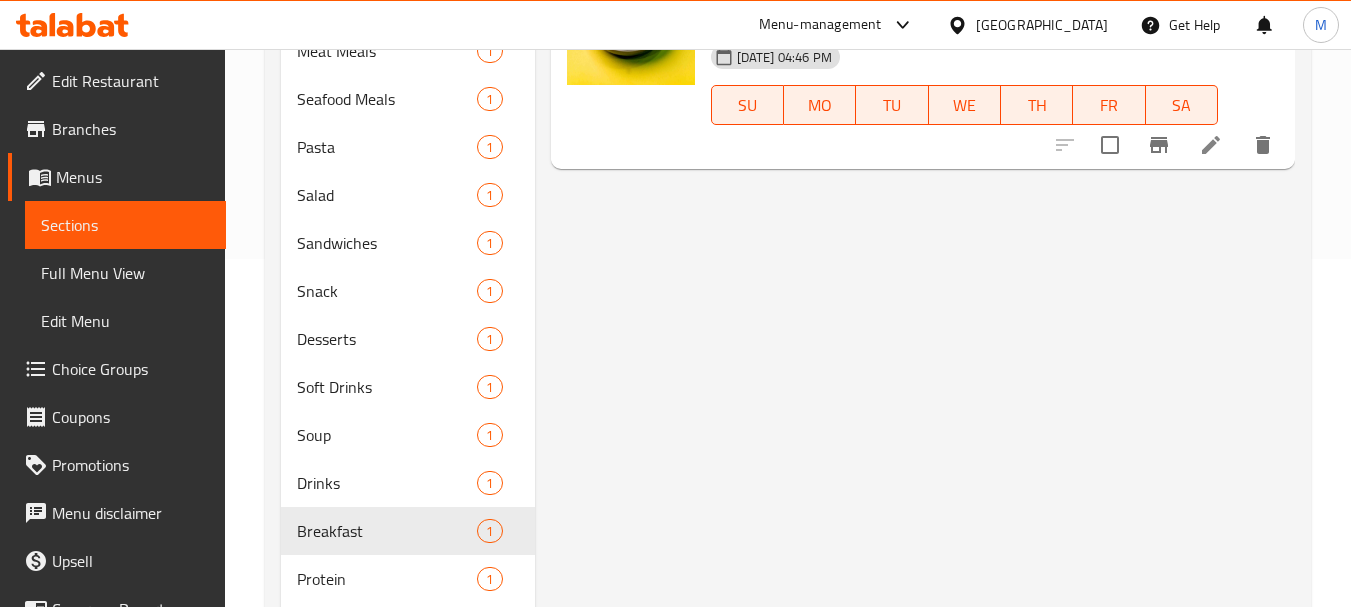 scroll, scrollTop: 456, scrollLeft: 0, axis: vertical 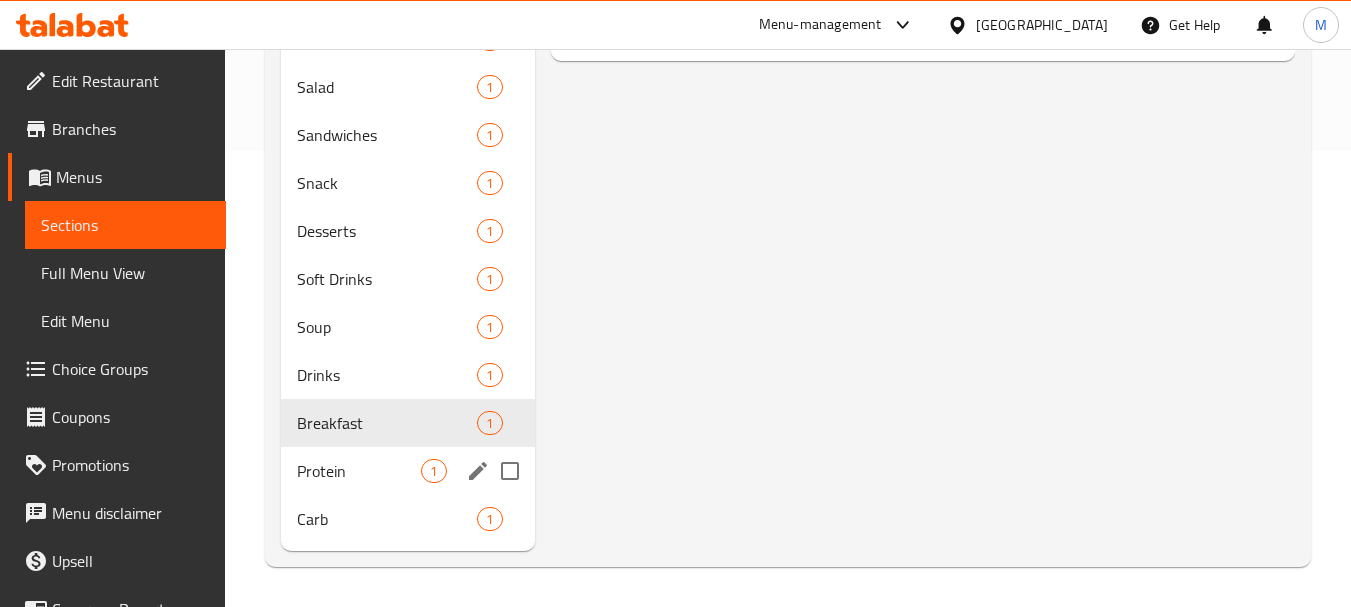 click on "Protein" at bounding box center [359, 471] 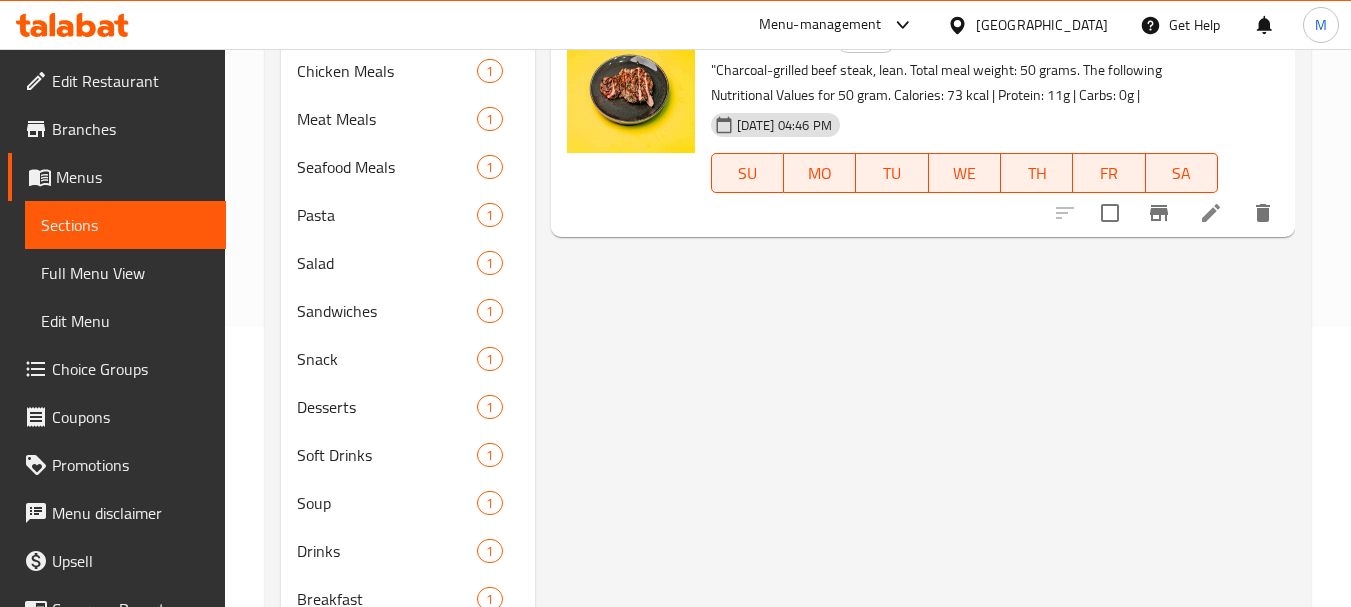 scroll, scrollTop: 456, scrollLeft: 0, axis: vertical 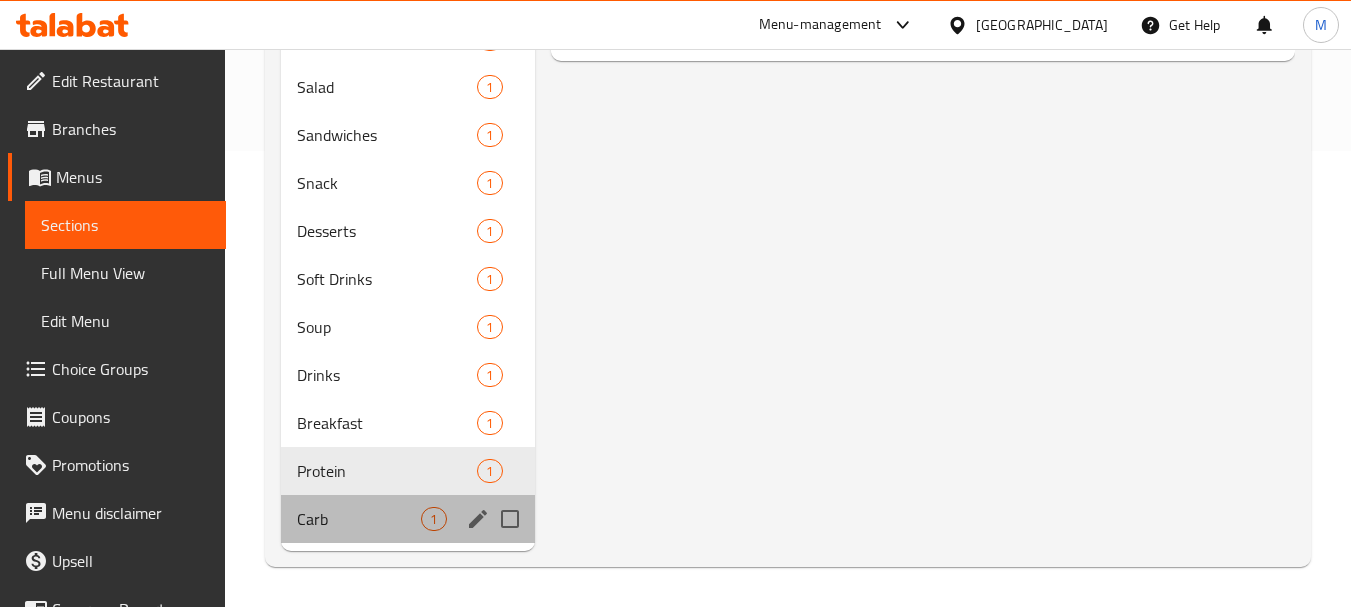 click on "Carb 1" at bounding box center (407, 519) 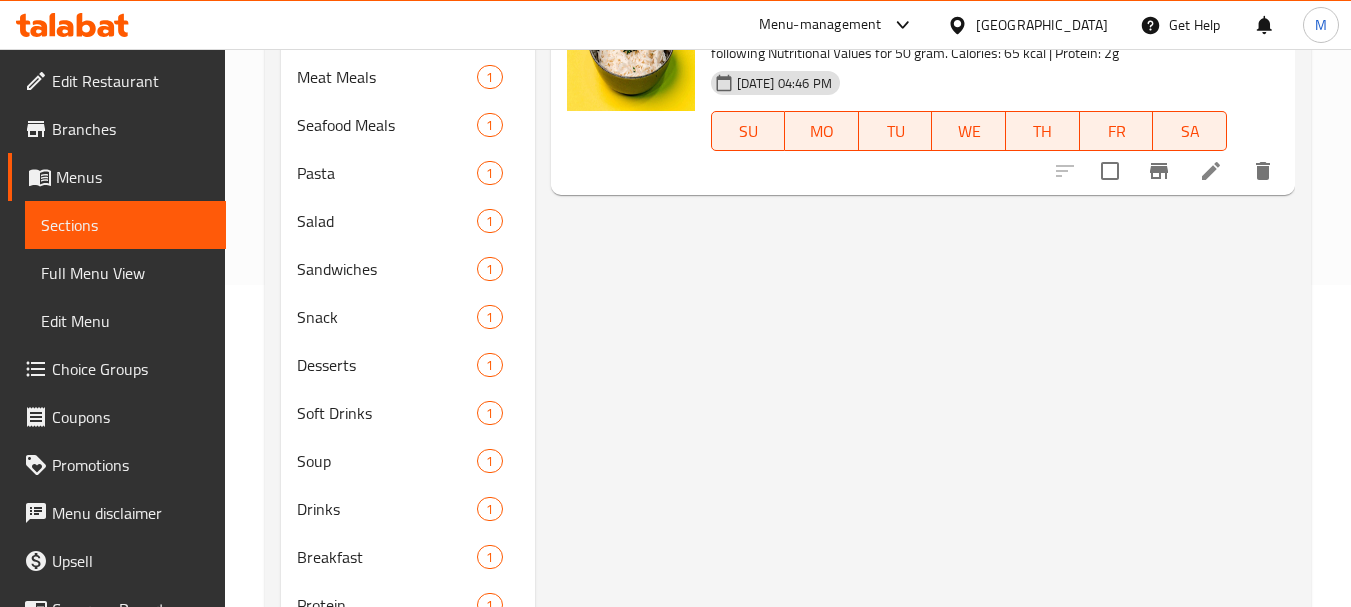 scroll, scrollTop: 156, scrollLeft: 0, axis: vertical 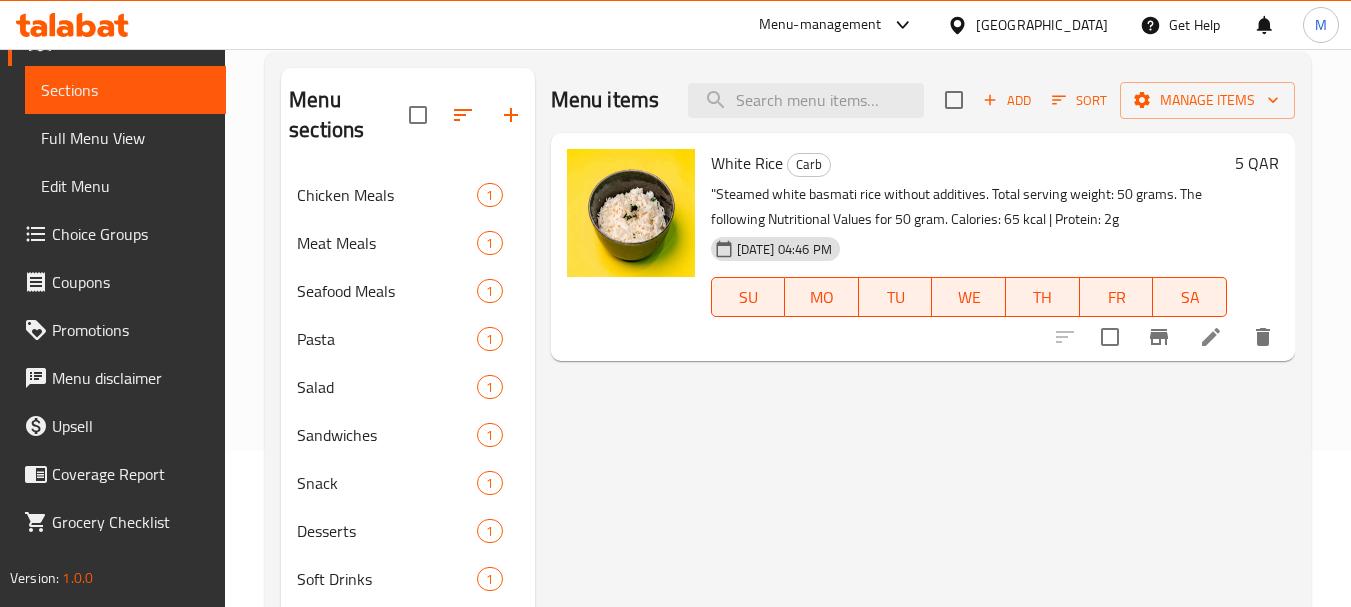 click on "Full Menu View" at bounding box center [125, 138] 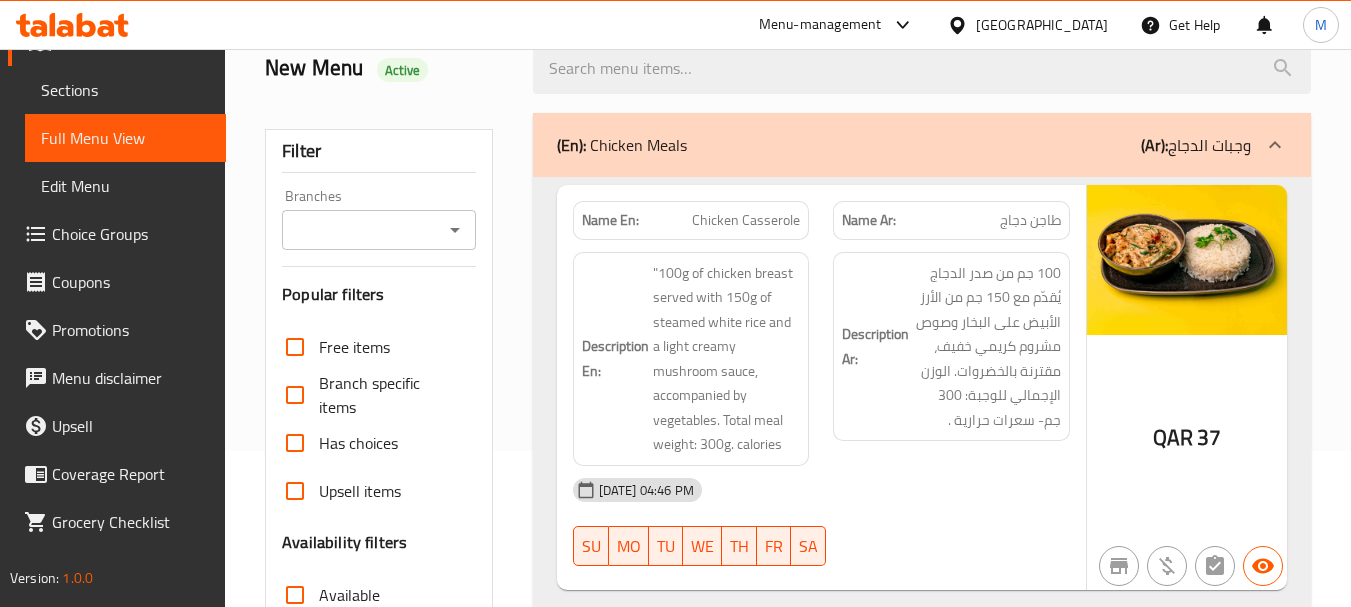 click on "Sections" at bounding box center (125, 90) 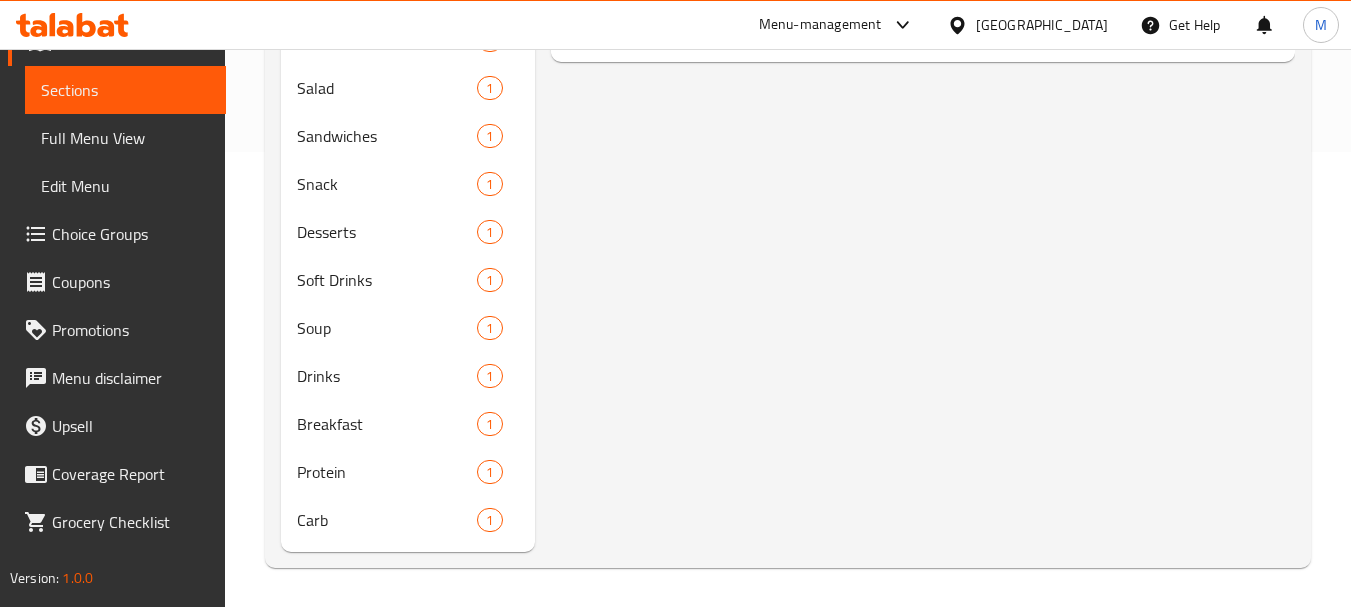 scroll, scrollTop: 456, scrollLeft: 0, axis: vertical 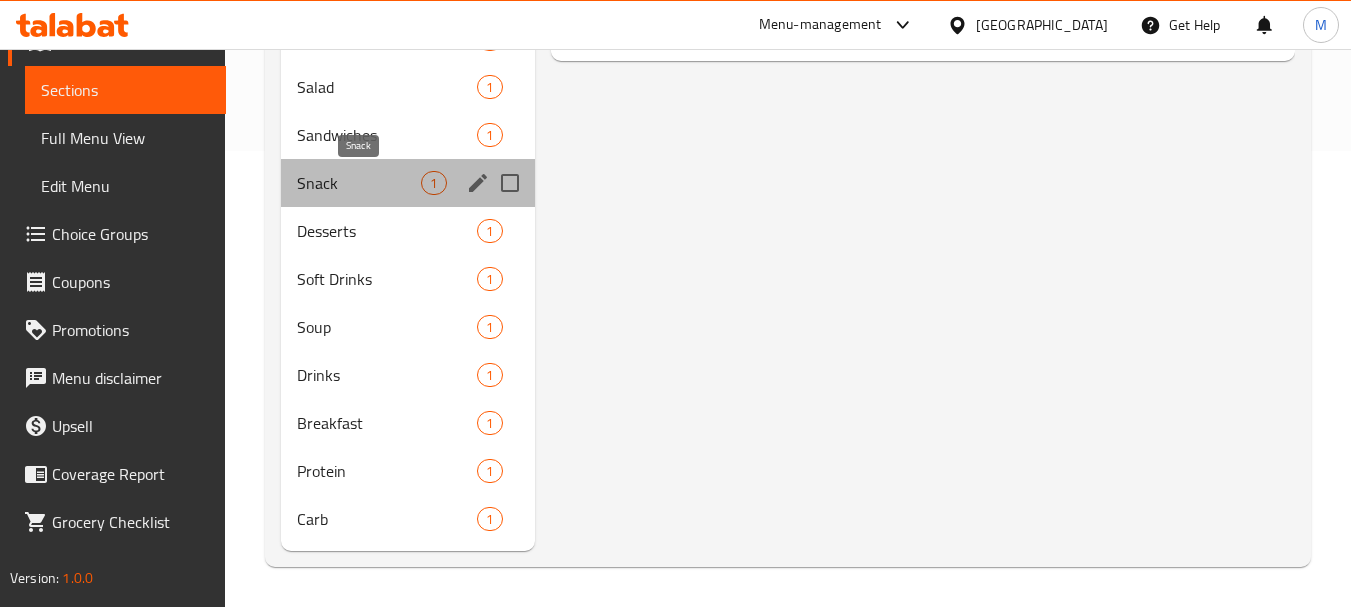 click on "Snack" at bounding box center [359, 183] 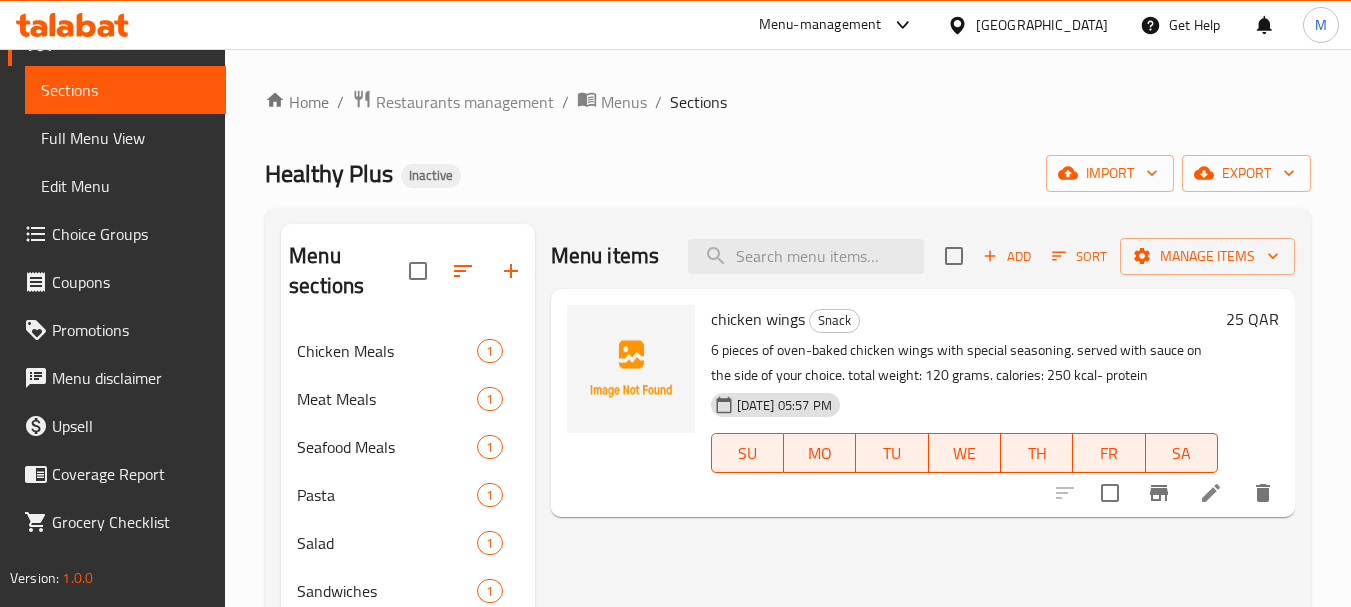 scroll, scrollTop: 100, scrollLeft: 0, axis: vertical 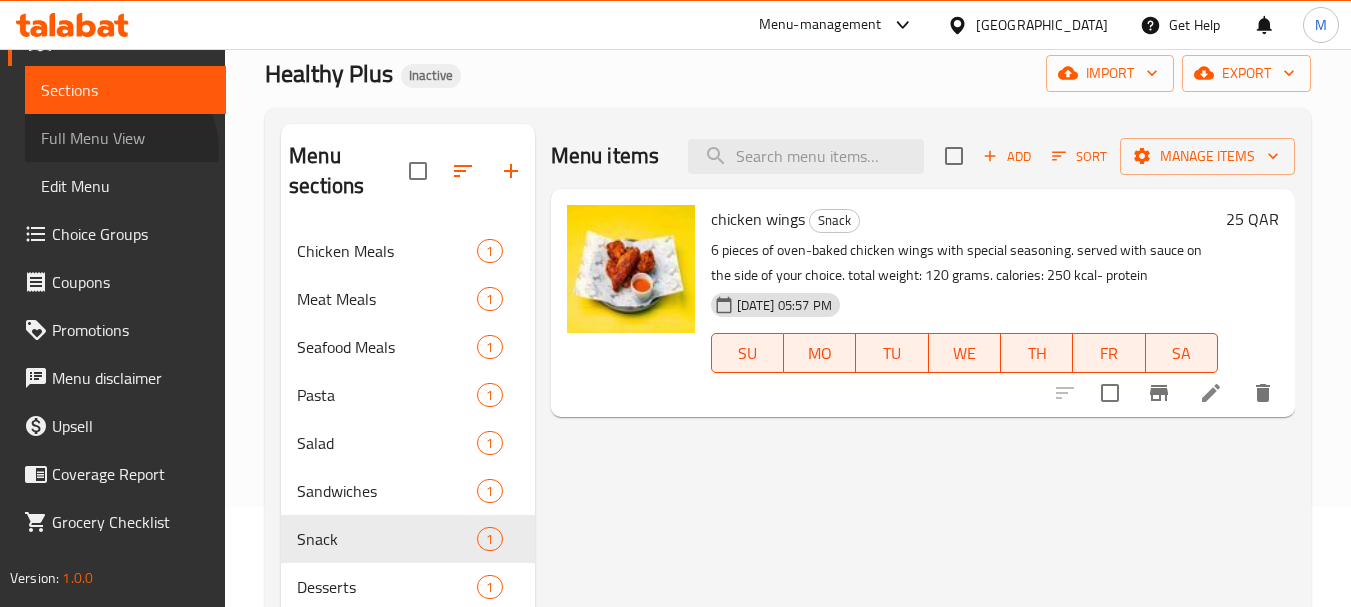 click on "Full Menu View" at bounding box center [125, 138] 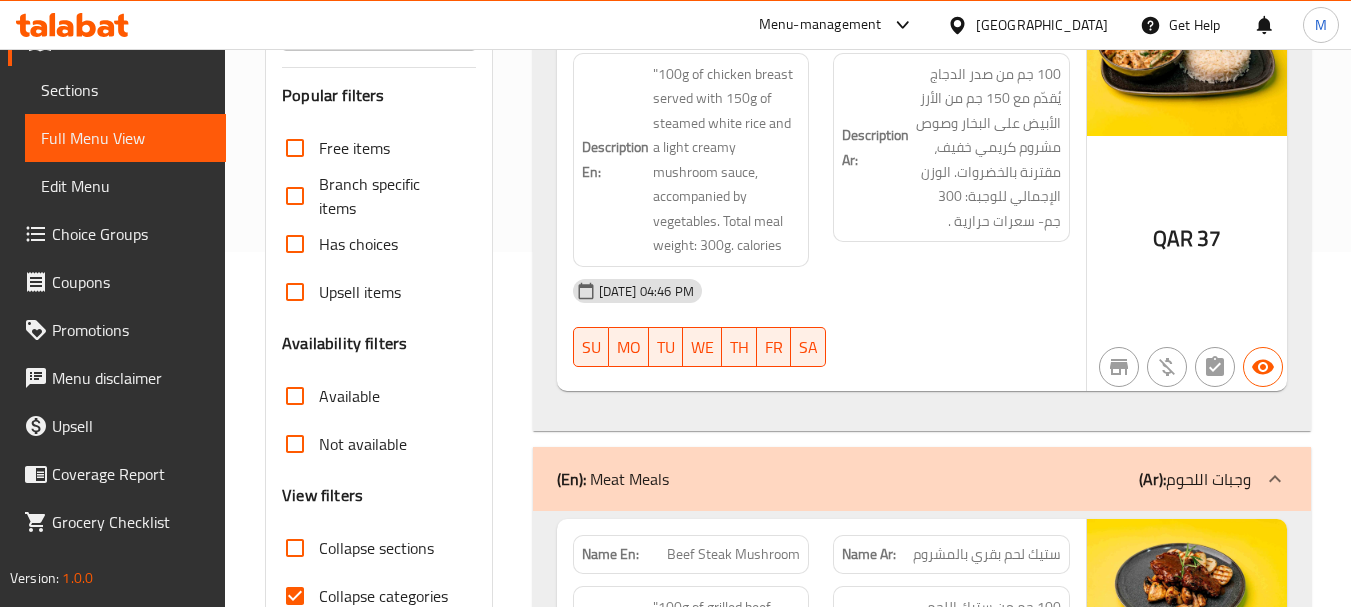 scroll, scrollTop: 500, scrollLeft: 0, axis: vertical 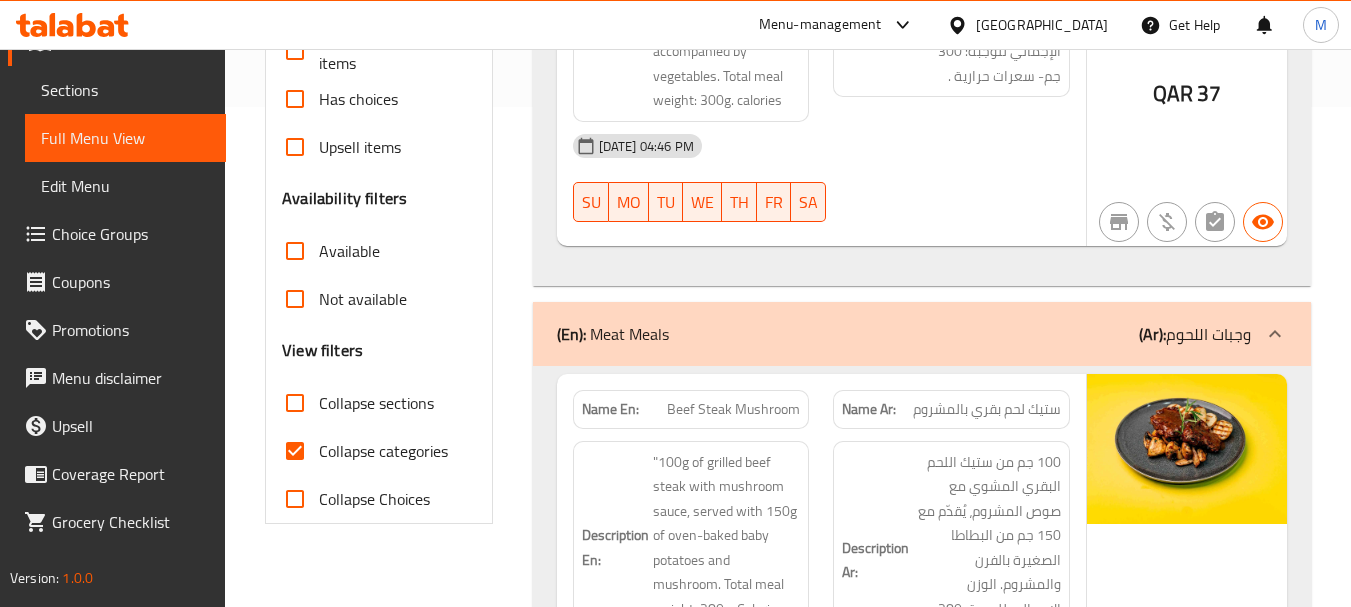 click on "Collapse categories" at bounding box center (383, 451) 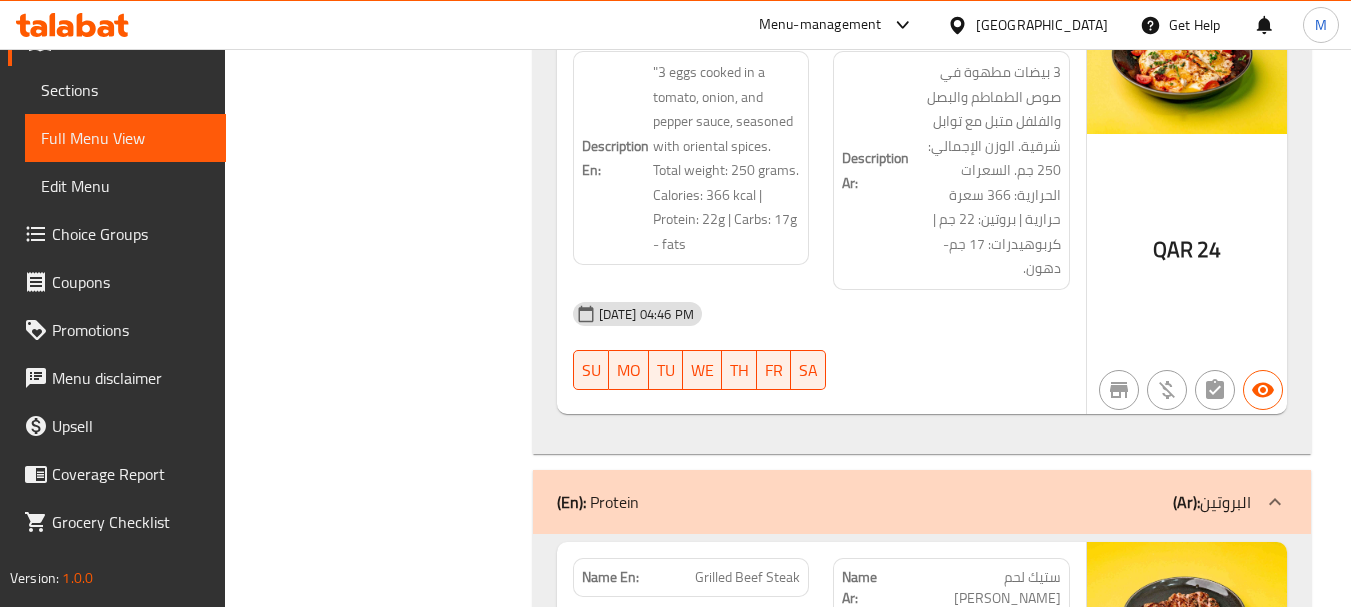scroll, scrollTop: 6400, scrollLeft: 0, axis: vertical 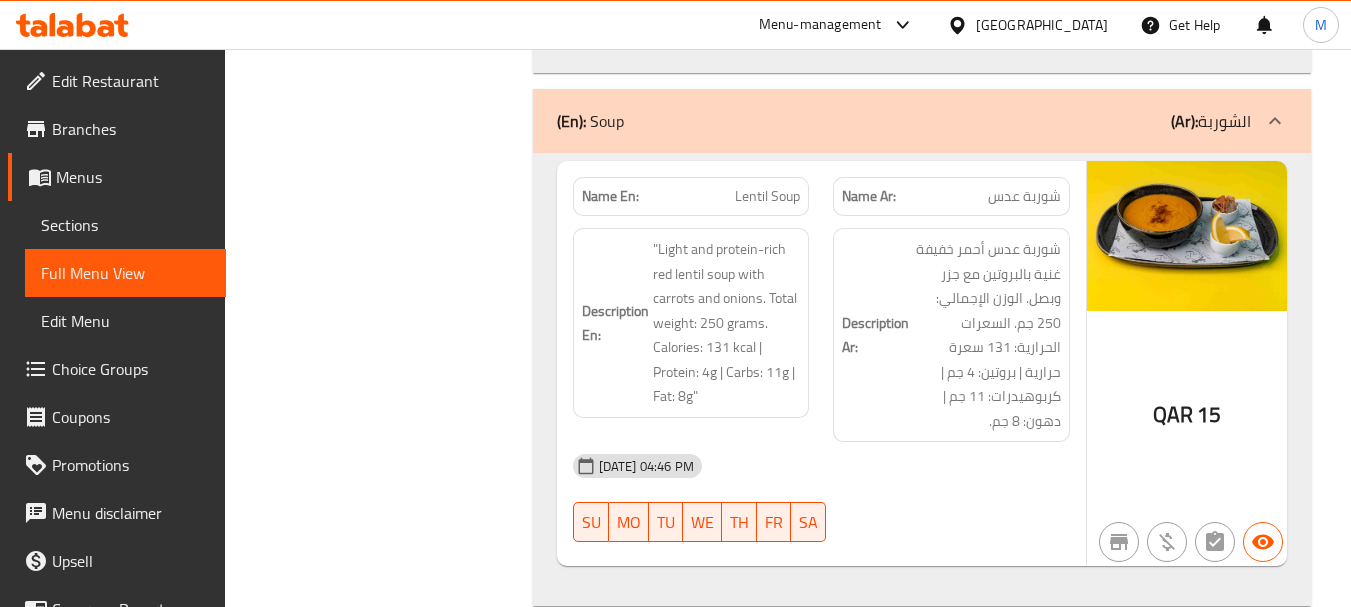 click on "Edit Restaurant" at bounding box center [131, 81] 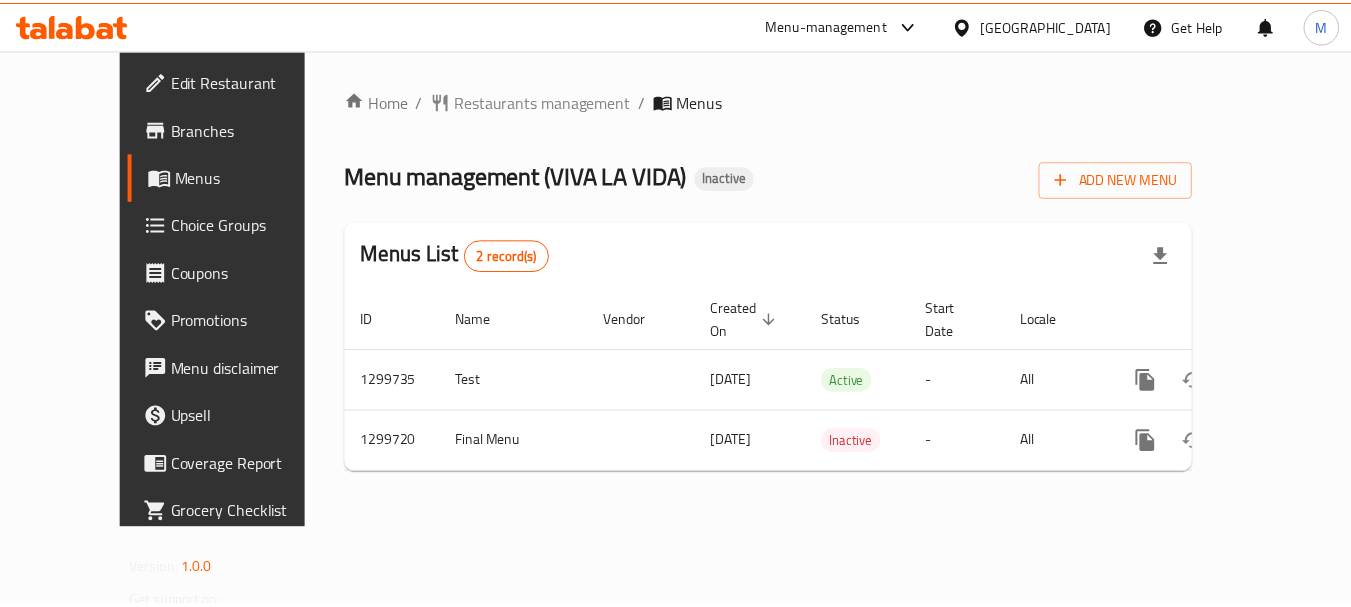 scroll, scrollTop: 0, scrollLeft: 0, axis: both 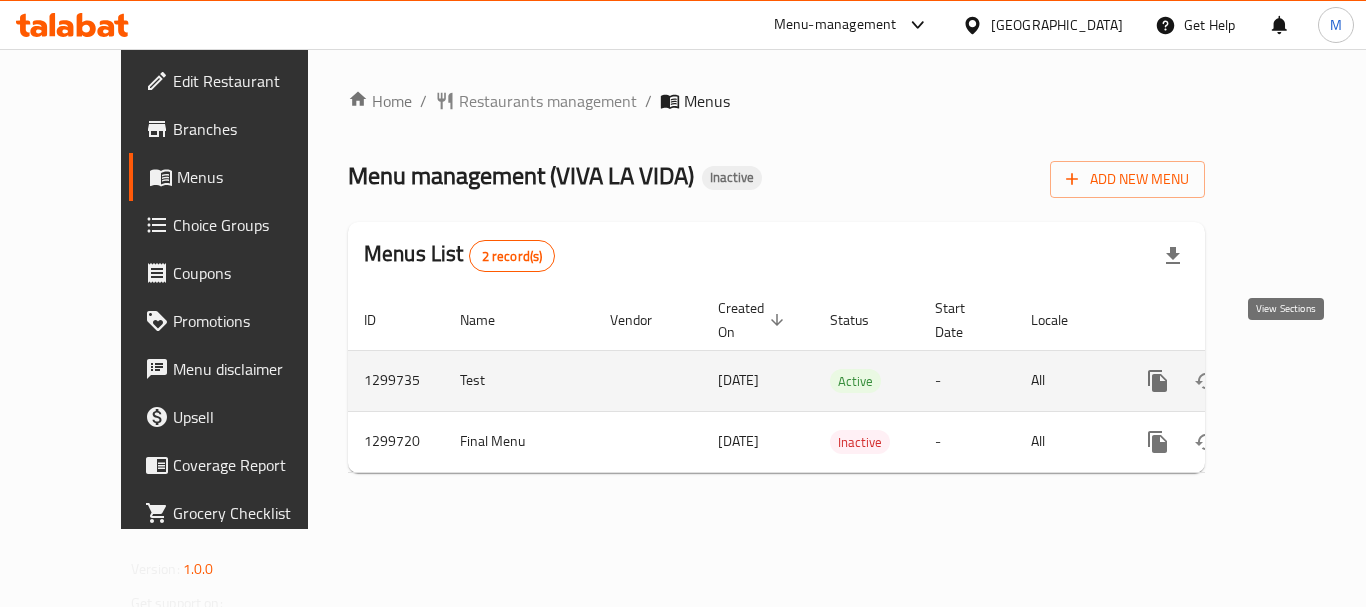 click 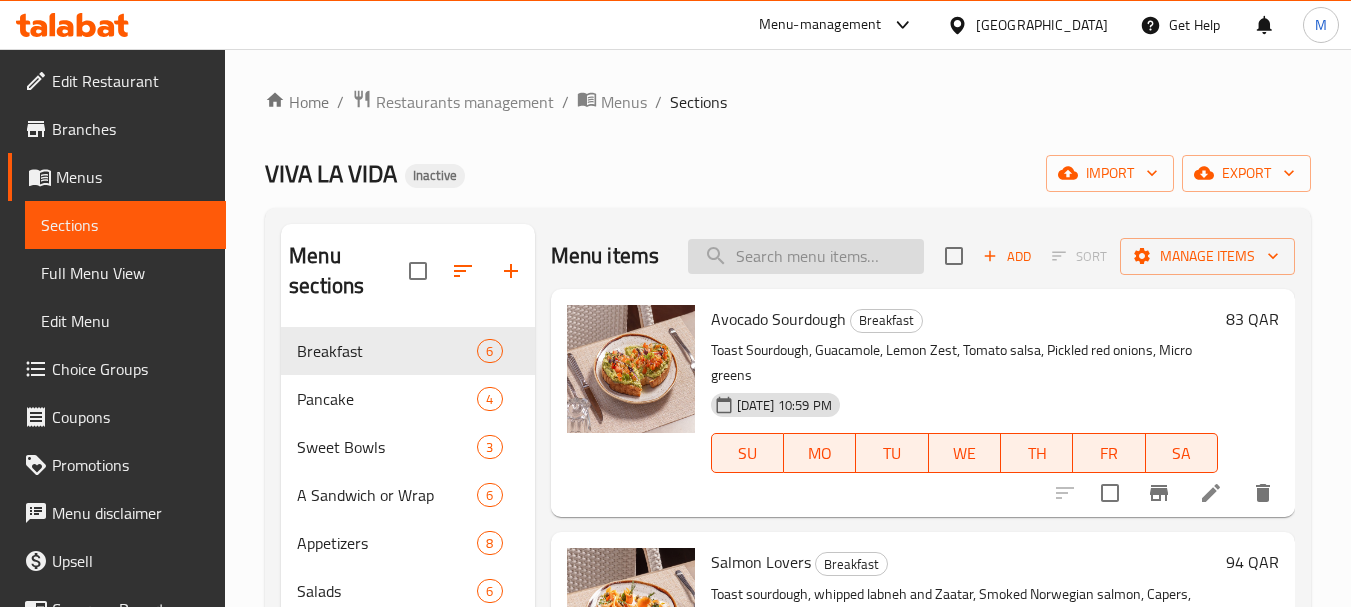 click at bounding box center [806, 256] 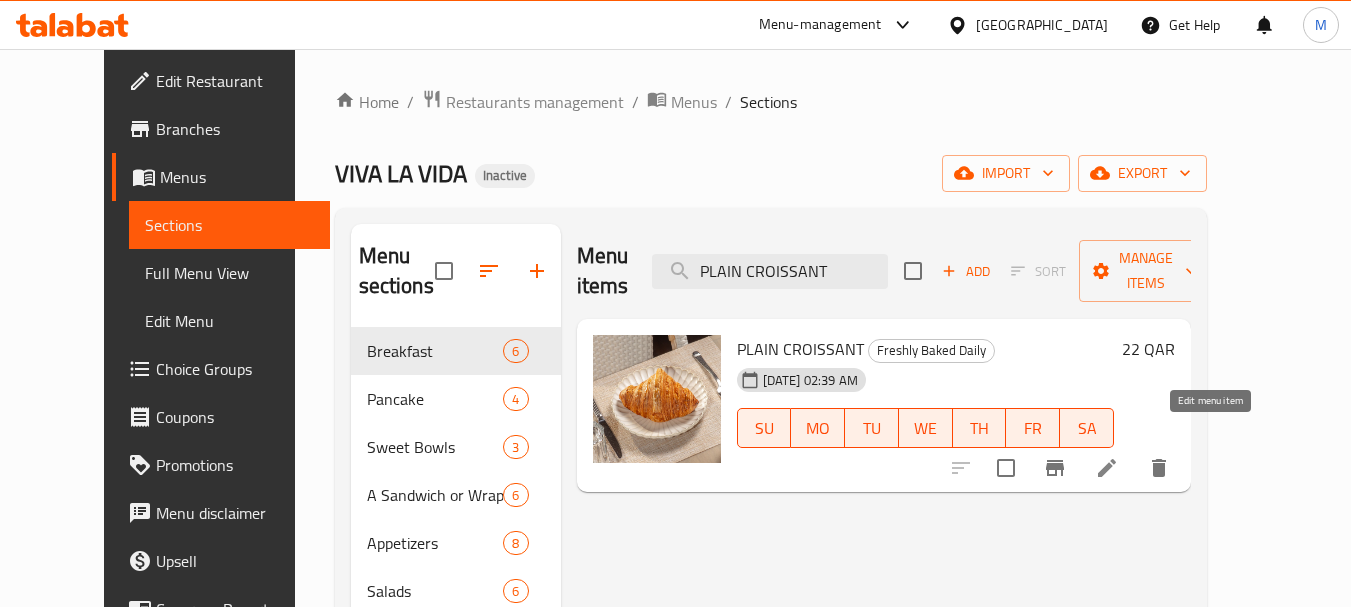 type on "PLAIN CROISSANT" 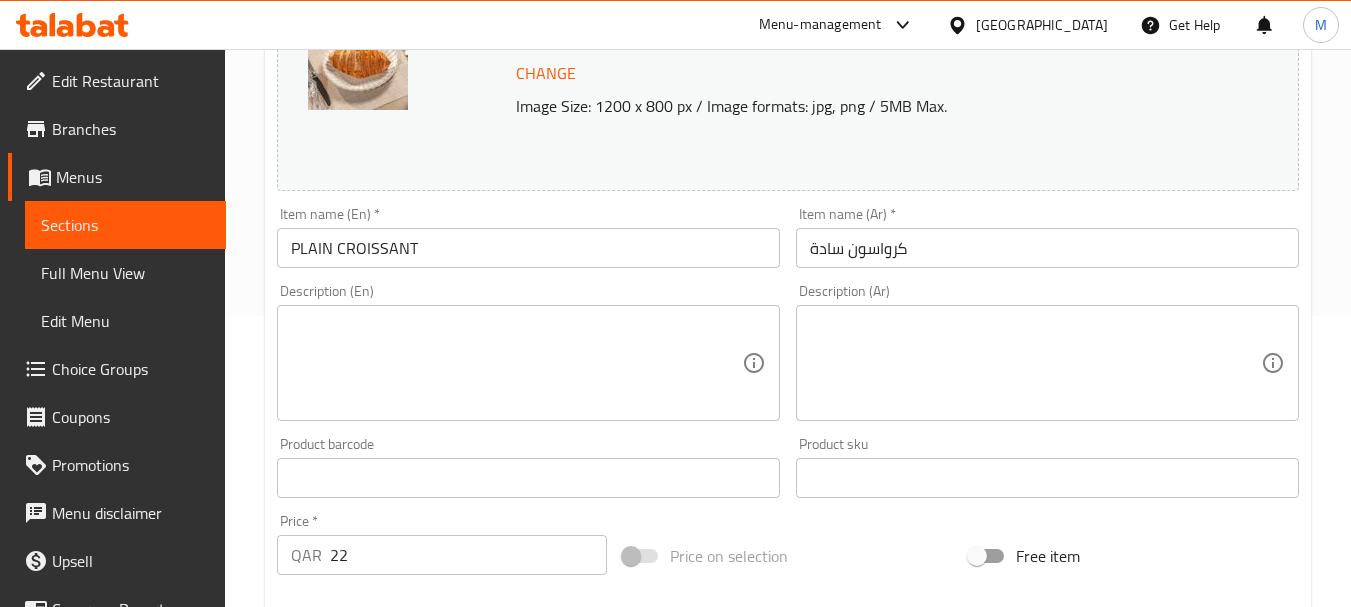 scroll, scrollTop: 300, scrollLeft: 0, axis: vertical 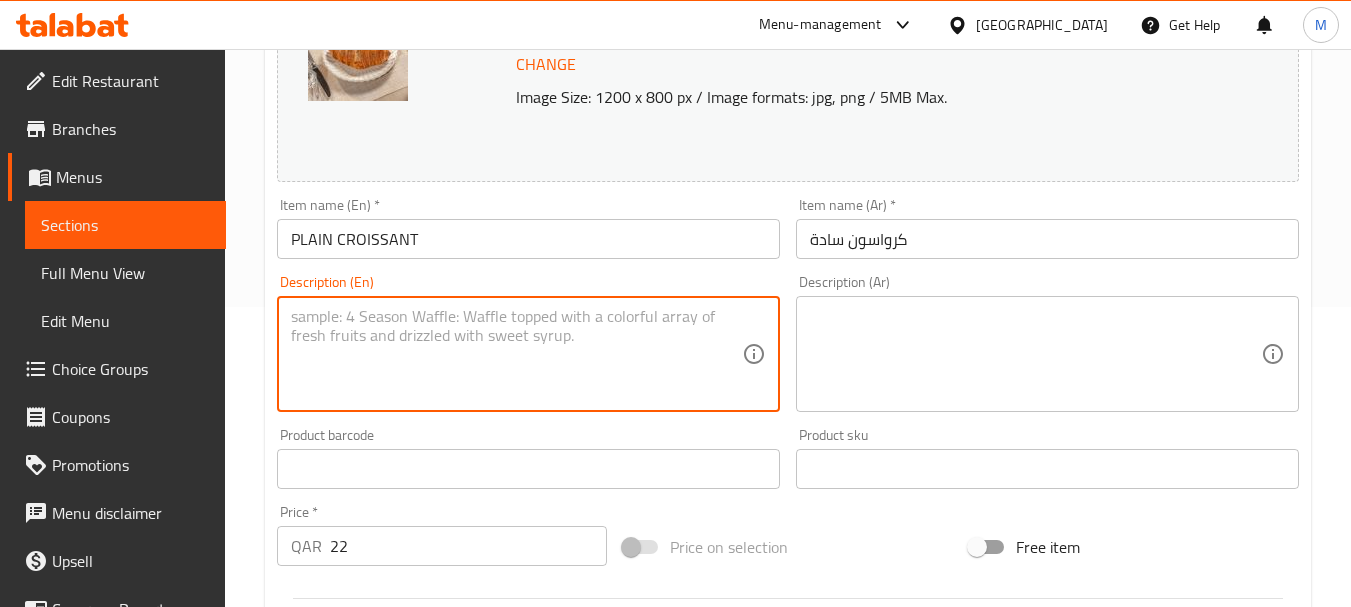 click at bounding box center (516, 354) 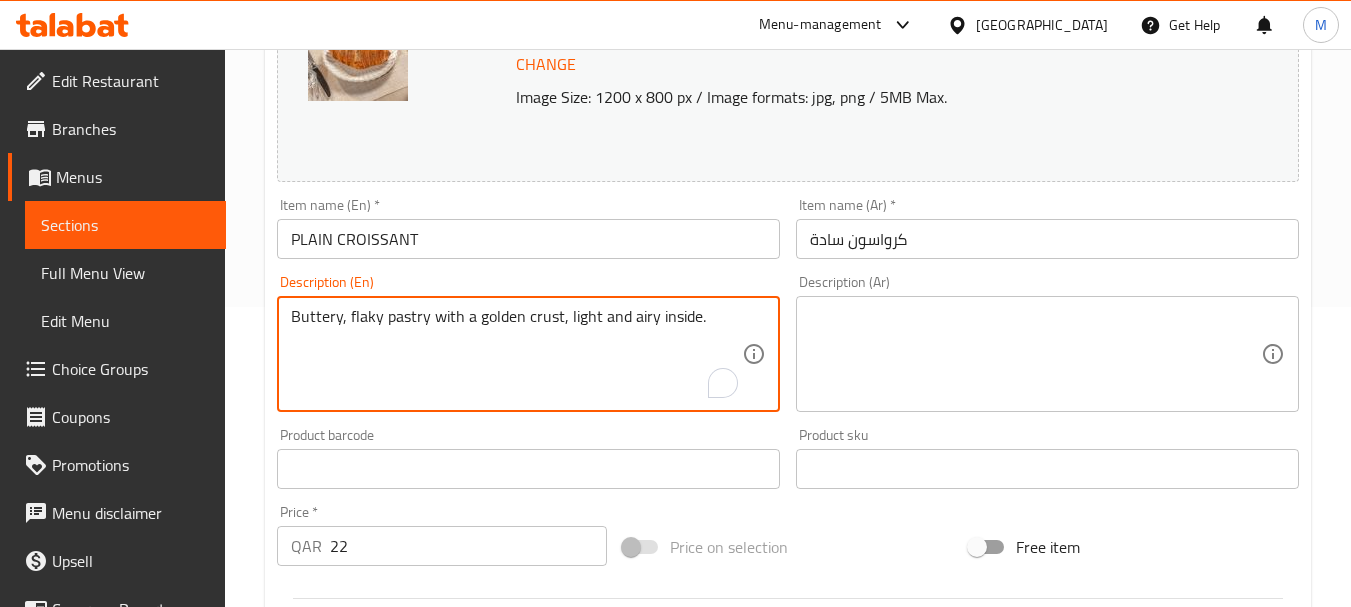 type on "Buttery, flaky pastry with a golden crust, light and airy inside." 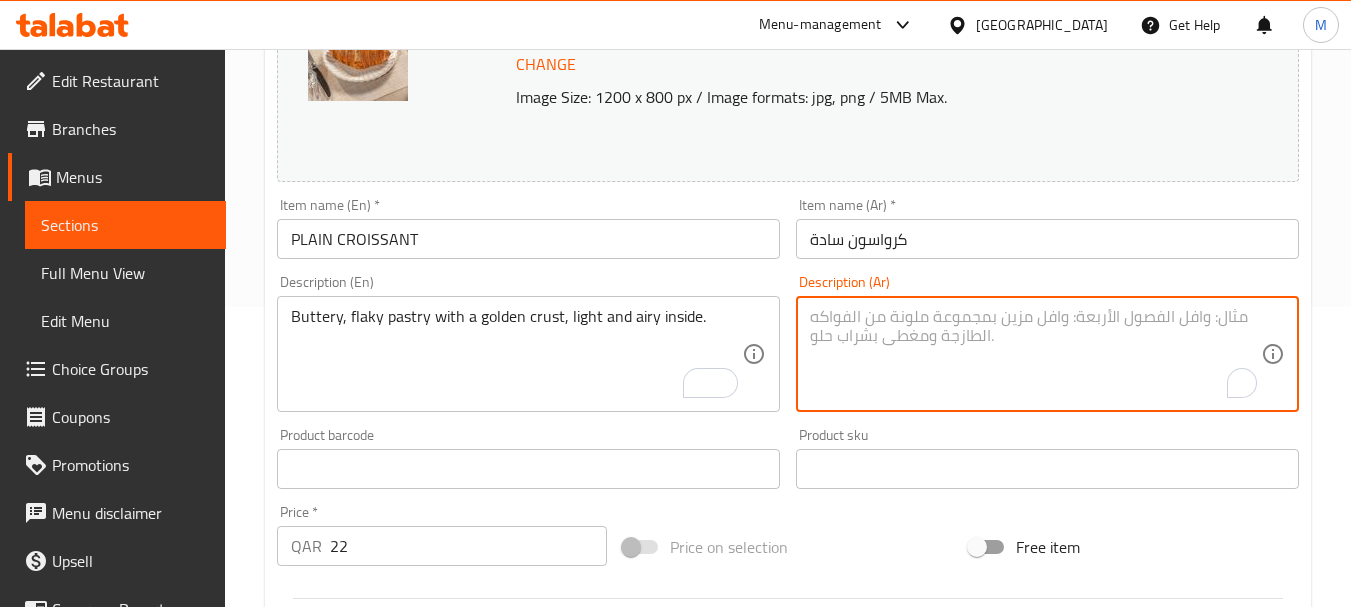 click at bounding box center [1035, 354] 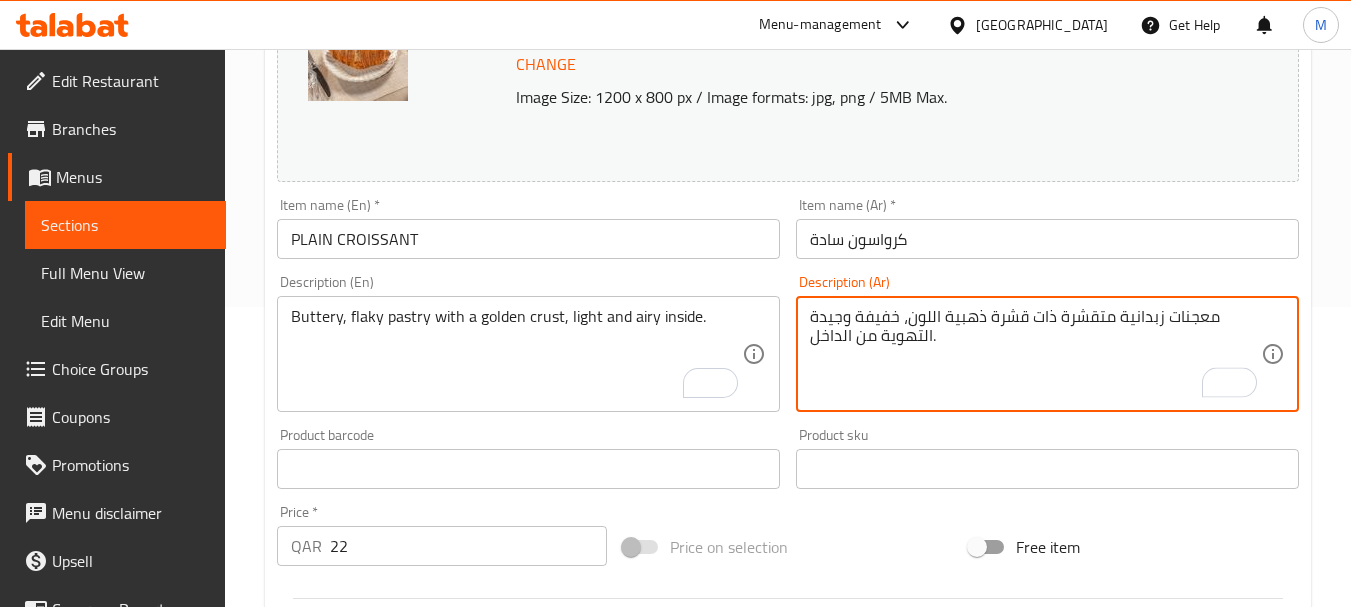 click on "معجنات زبدانية متقشرة ذات قشرة ذهبية اللون، خفيفة وجيدة التهوية من الداخل." at bounding box center [1035, 354] 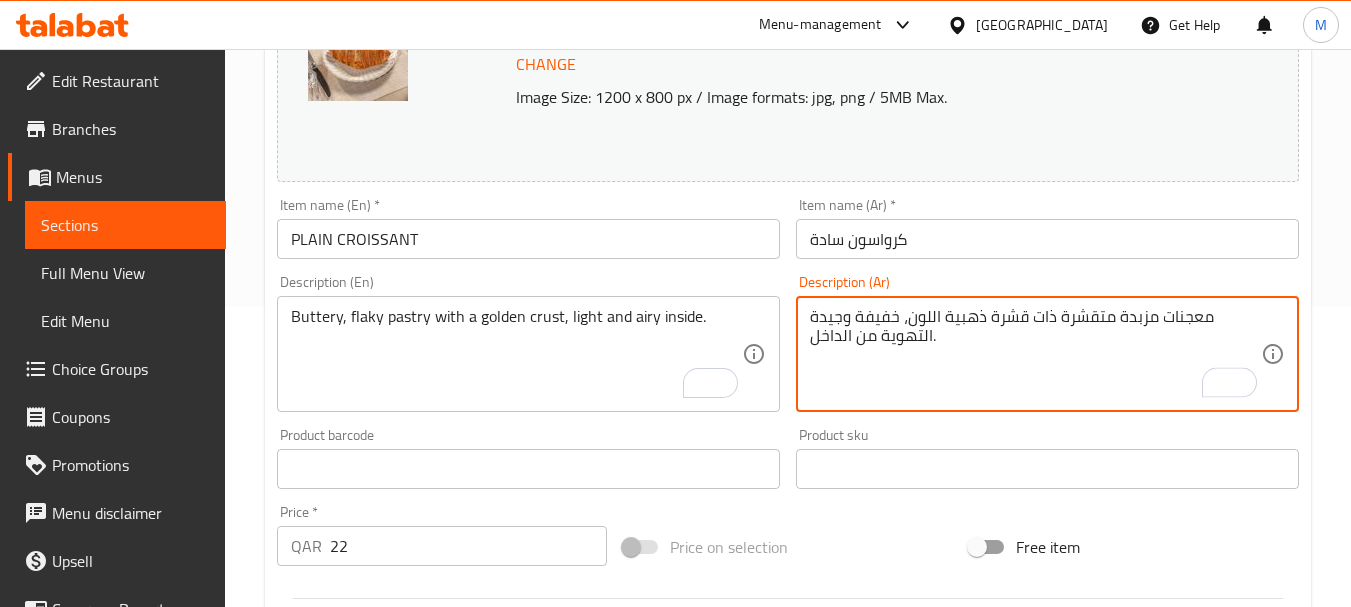 click on "معجنات مزبدة متقشرة ذات قشرة ذهبية اللون، خفيفة وجيدة التهوية من الداخل." at bounding box center (1035, 354) 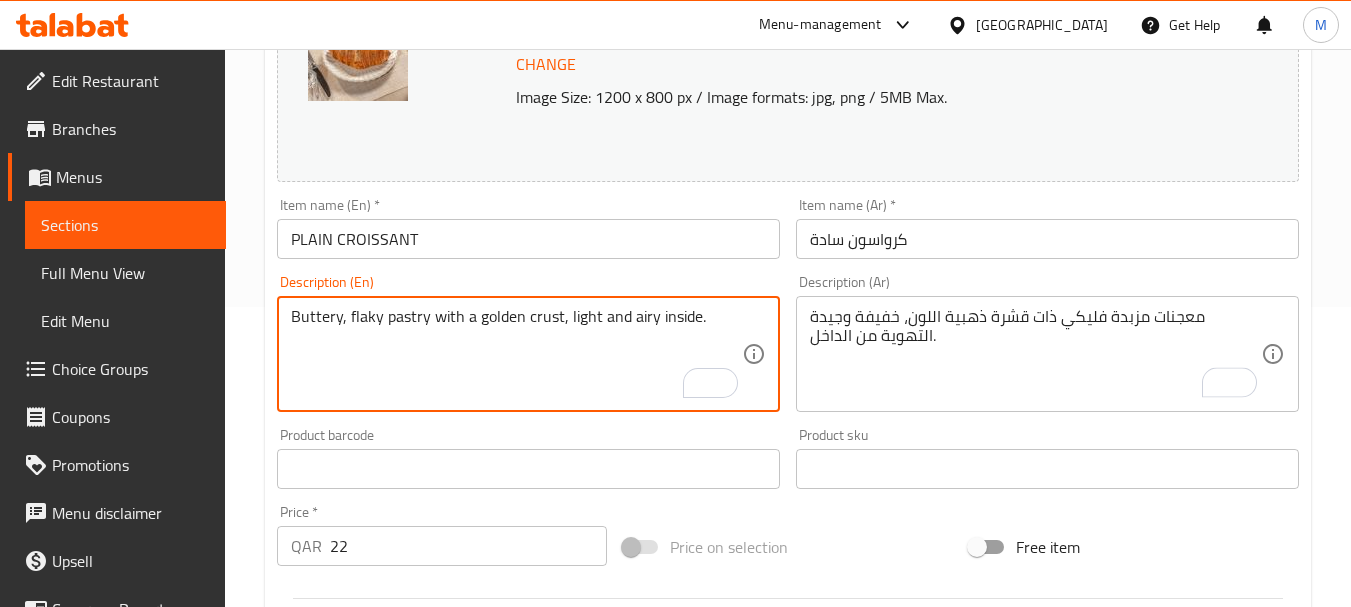 click on "Buttery, flaky pastry with a golden crust, light and airy inside." at bounding box center [516, 354] 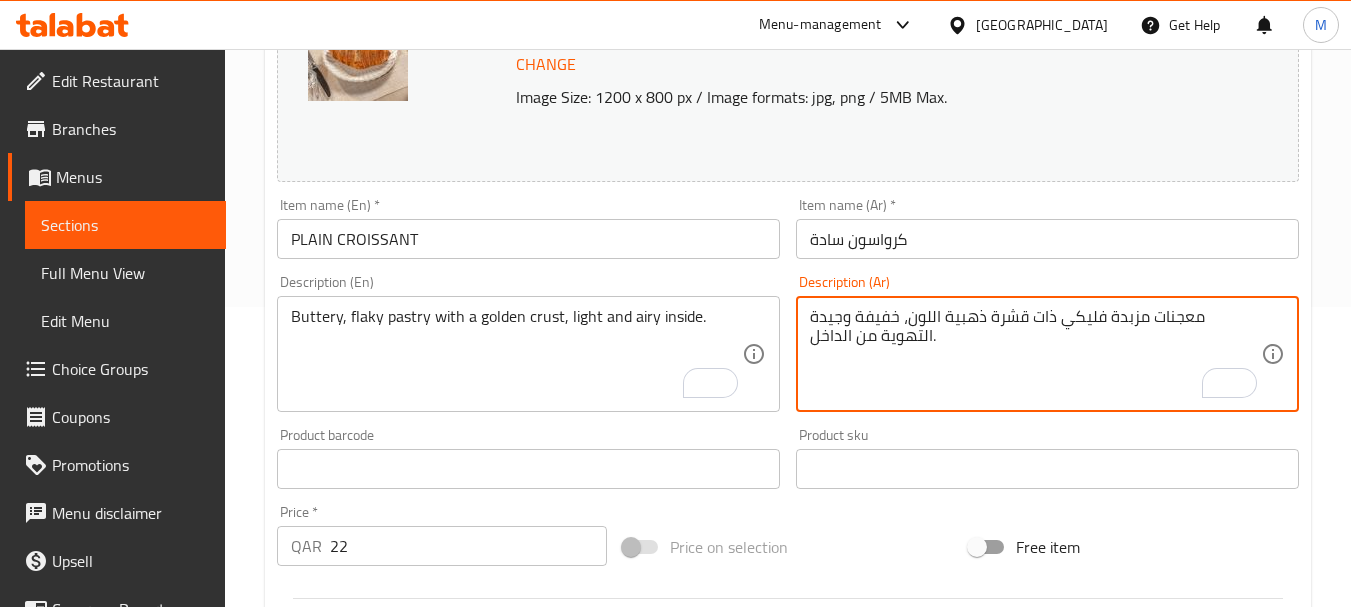 click on "معجنات مزبدة فليكي ذات قشرة ذهبية اللون، خفيفة وجيدة التهوية من الداخل." at bounding box center (1035, 354) 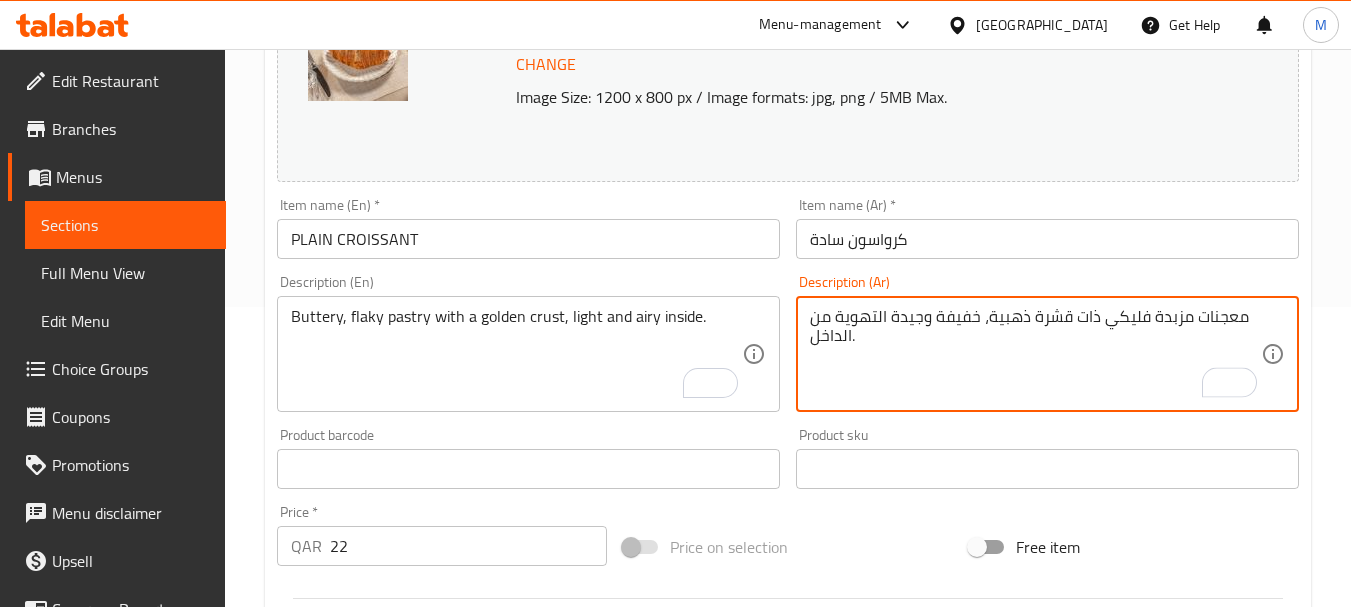 type on "معجنات مزبدة فليكي ذات قشرة ذهبية، خفيفة وجيدة التهوية من الداخل." 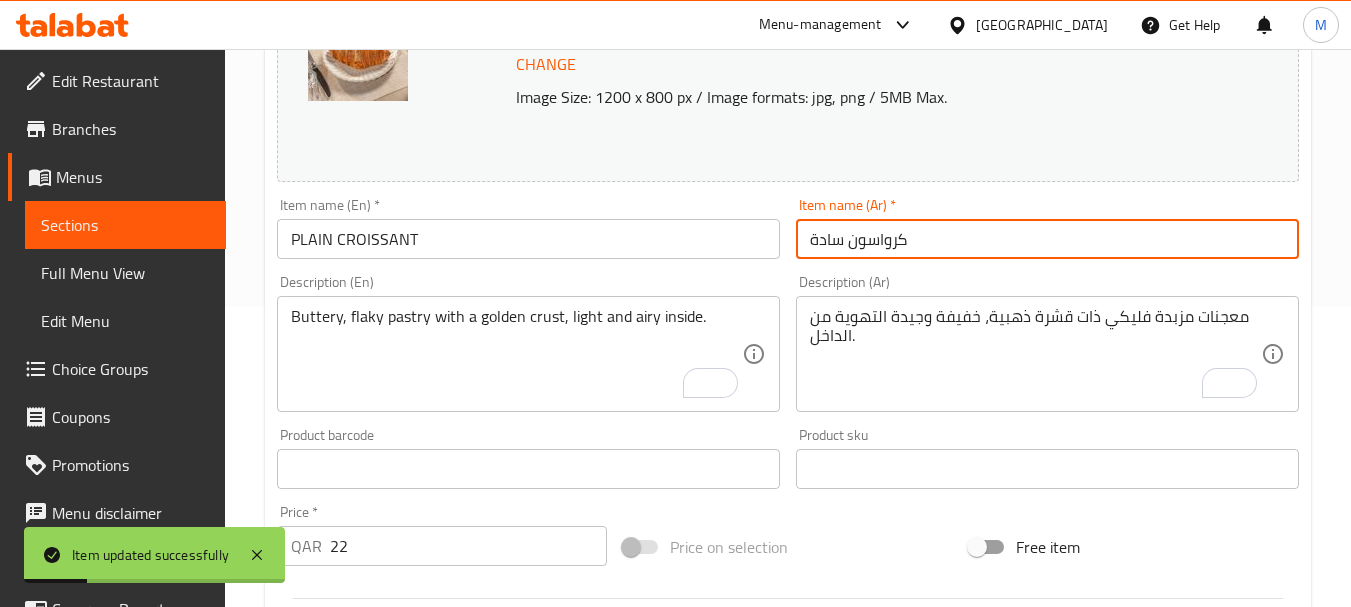 click on "كرواسون سادة" at bounding box center [1047, 239] 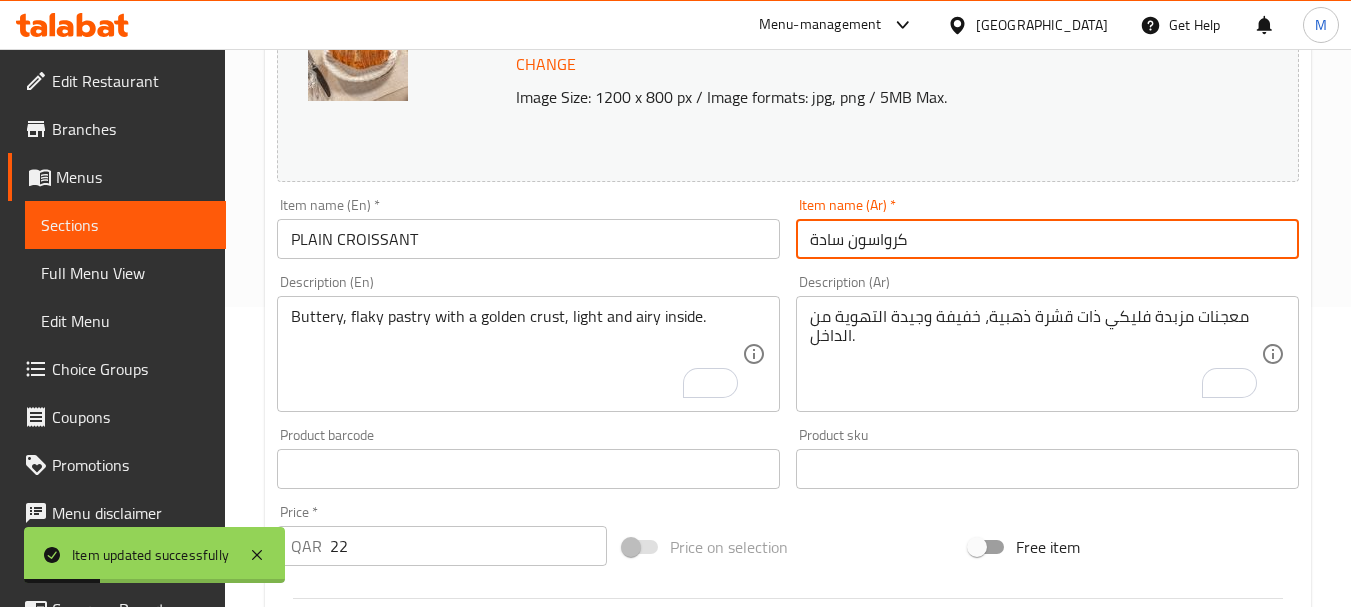 click on "Update" at bounding box center (398, 1055) 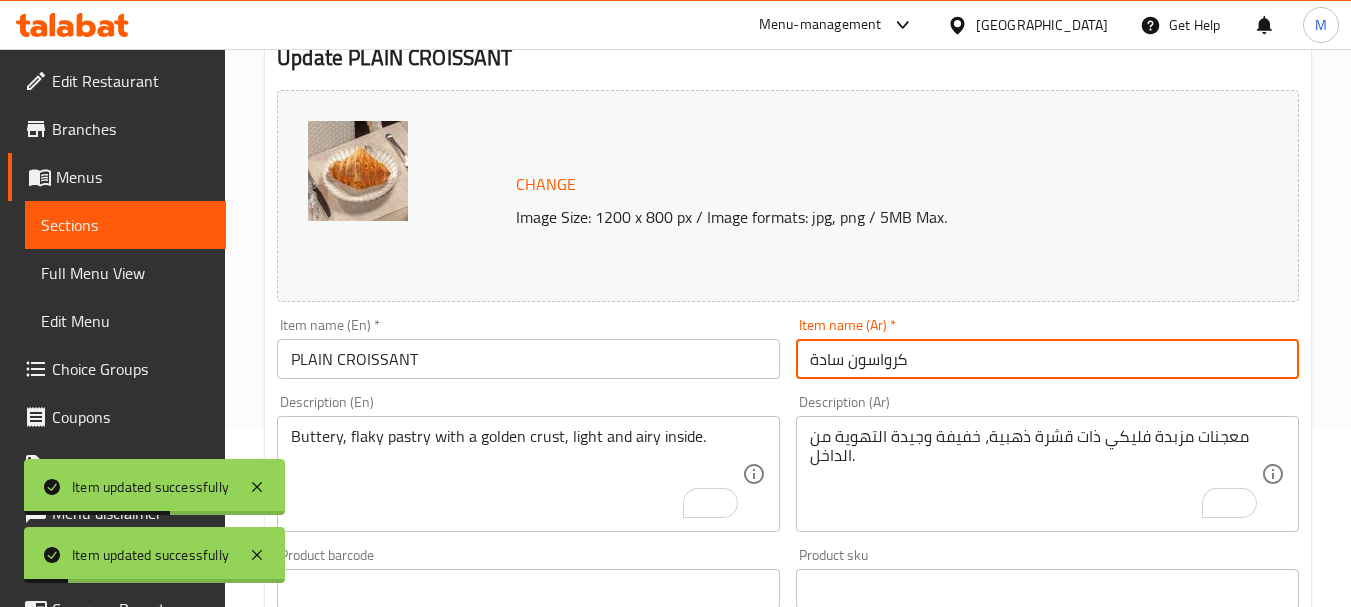 scroll, scrollTop: 0, scrollLeft: 0, axis: both 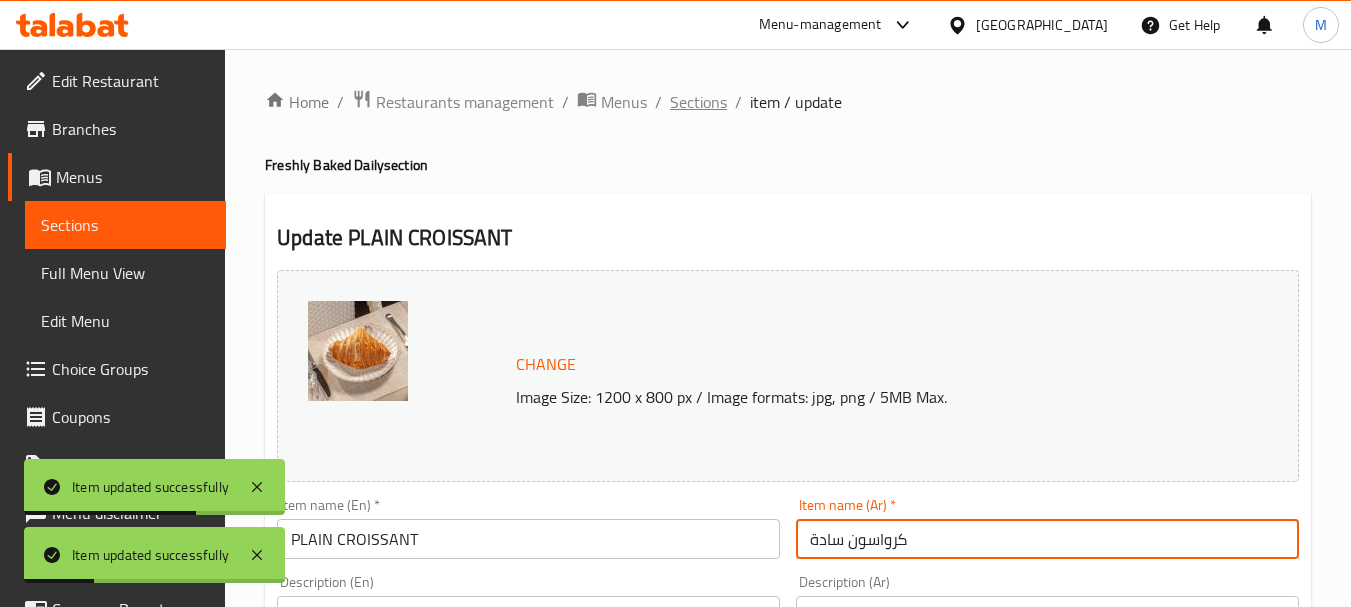 click on "Sections" at bounding box center (698, 102) 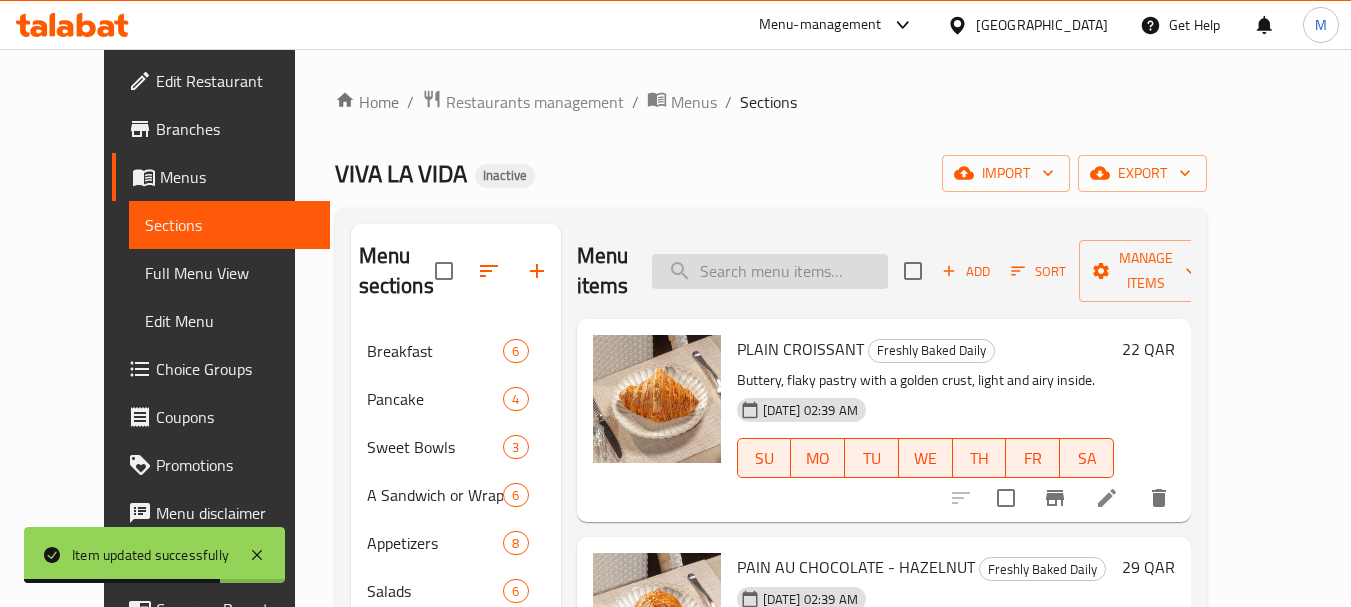 click at bounding box center [770, 271] 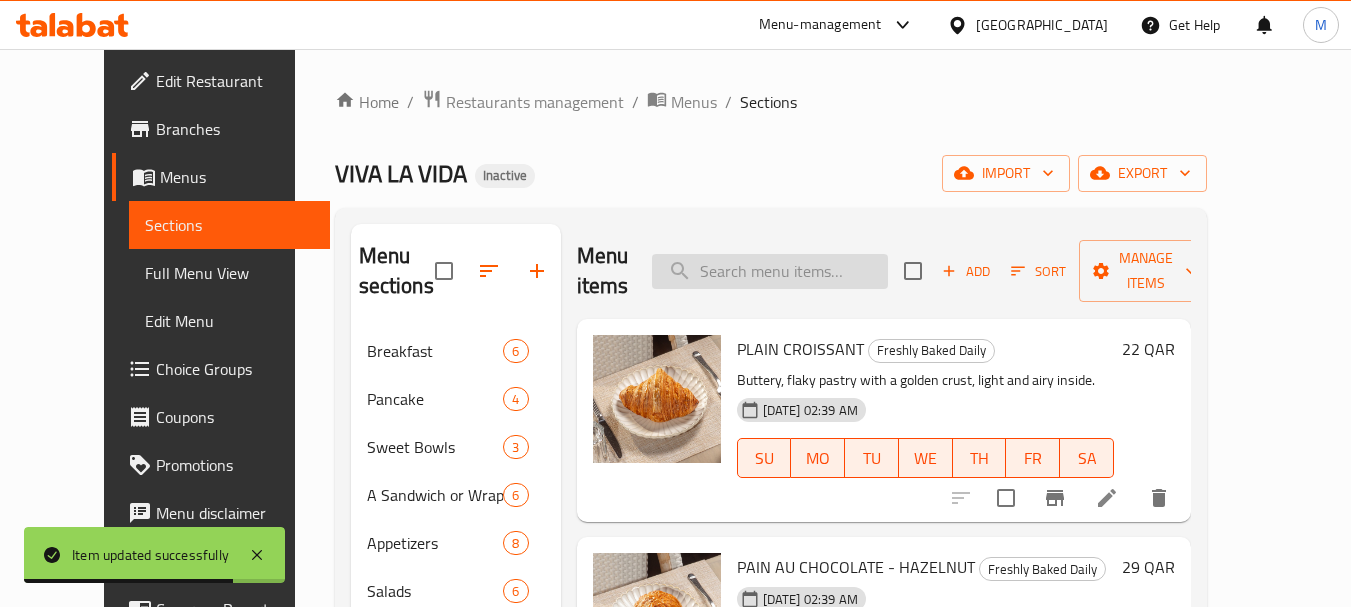 paste on "PAIN AU CHOCOLATE - HAZELNUT" 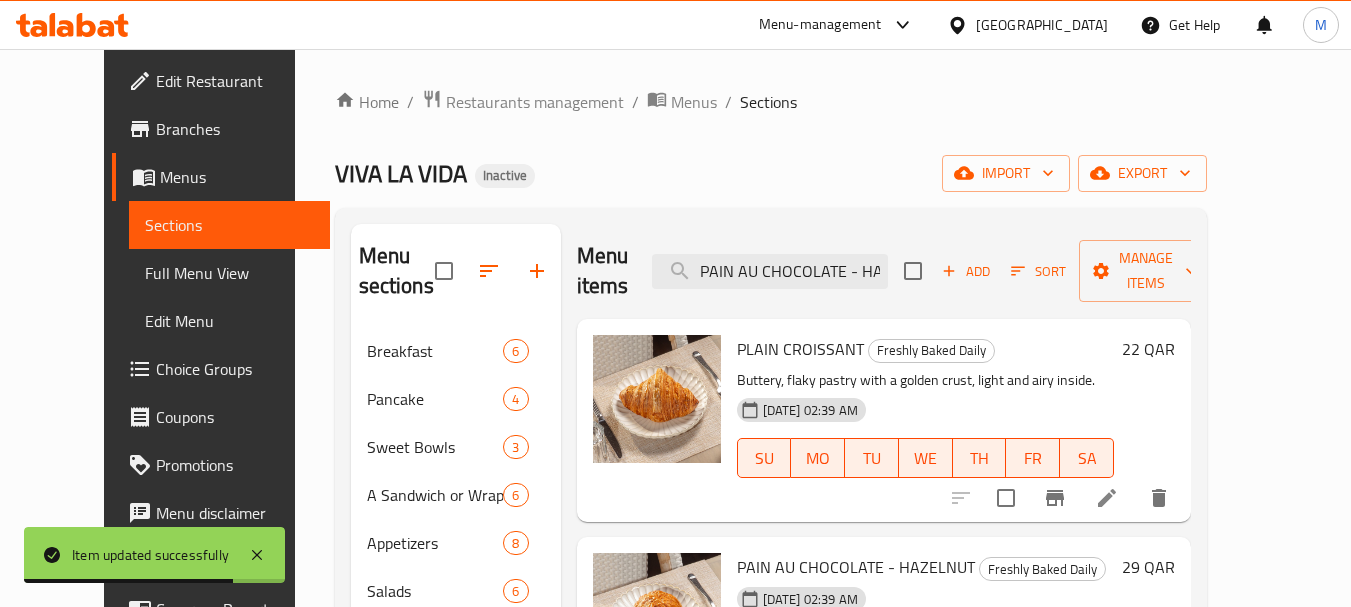 scroll, scrollTop: 0, scrollLeft: 52, axis: horizontal 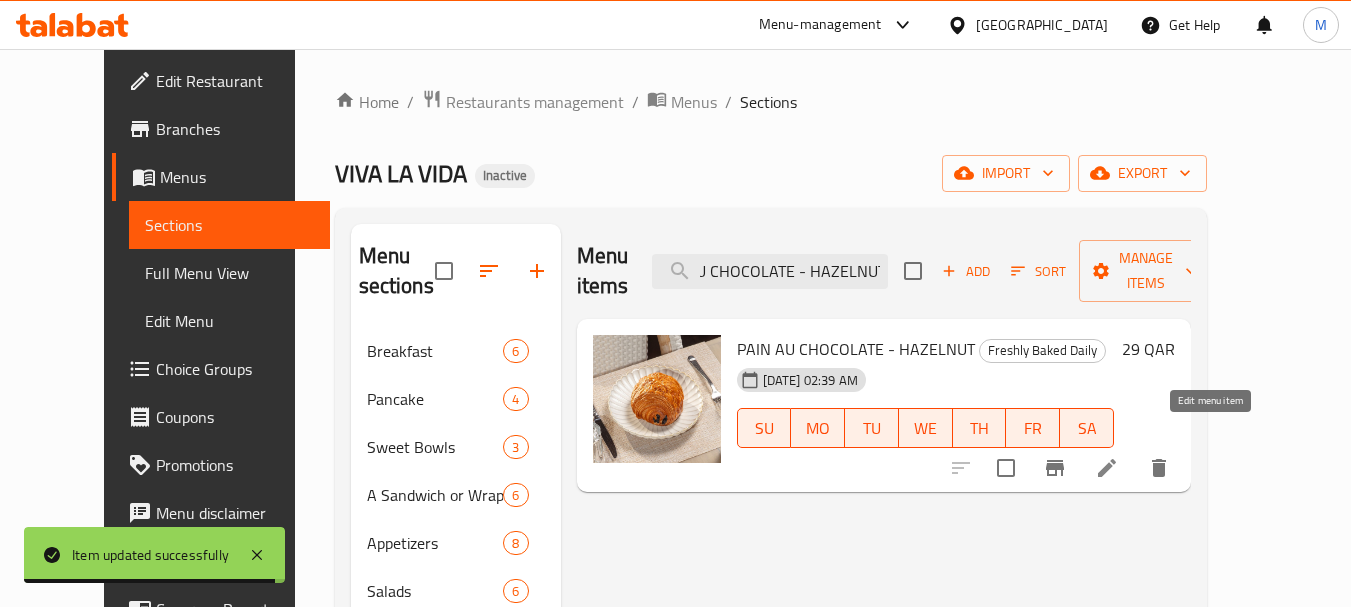 click 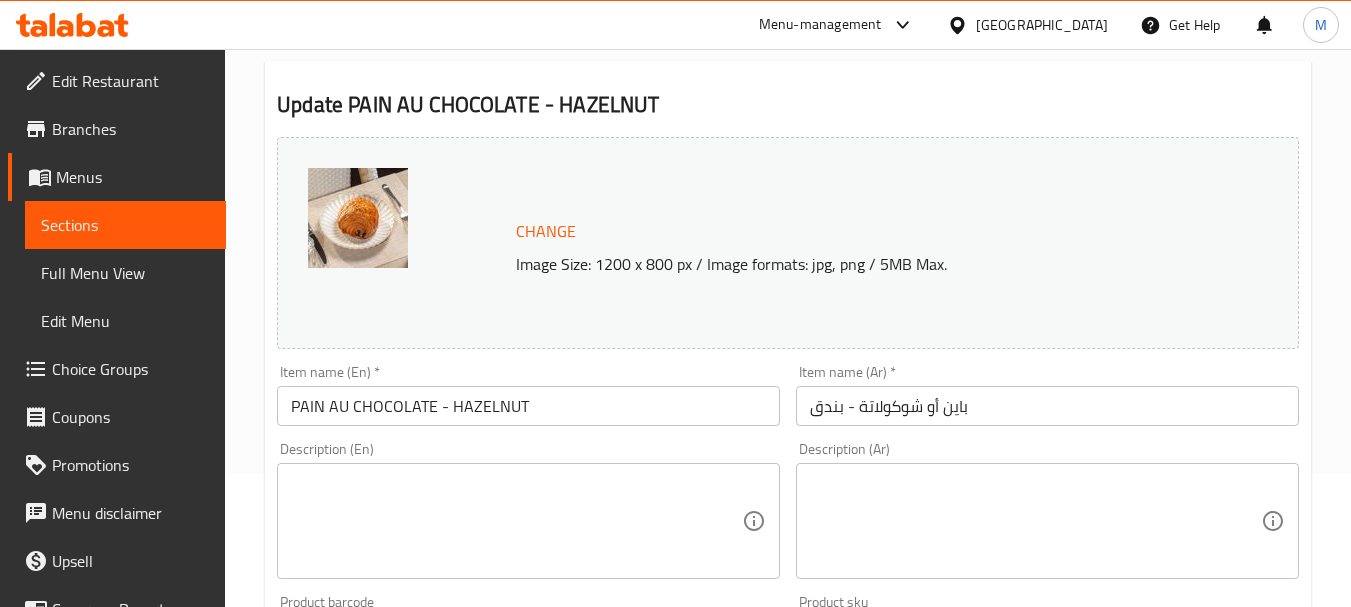 scroll, scrollTop: 400, scrollLeft: 0, axis: vertical 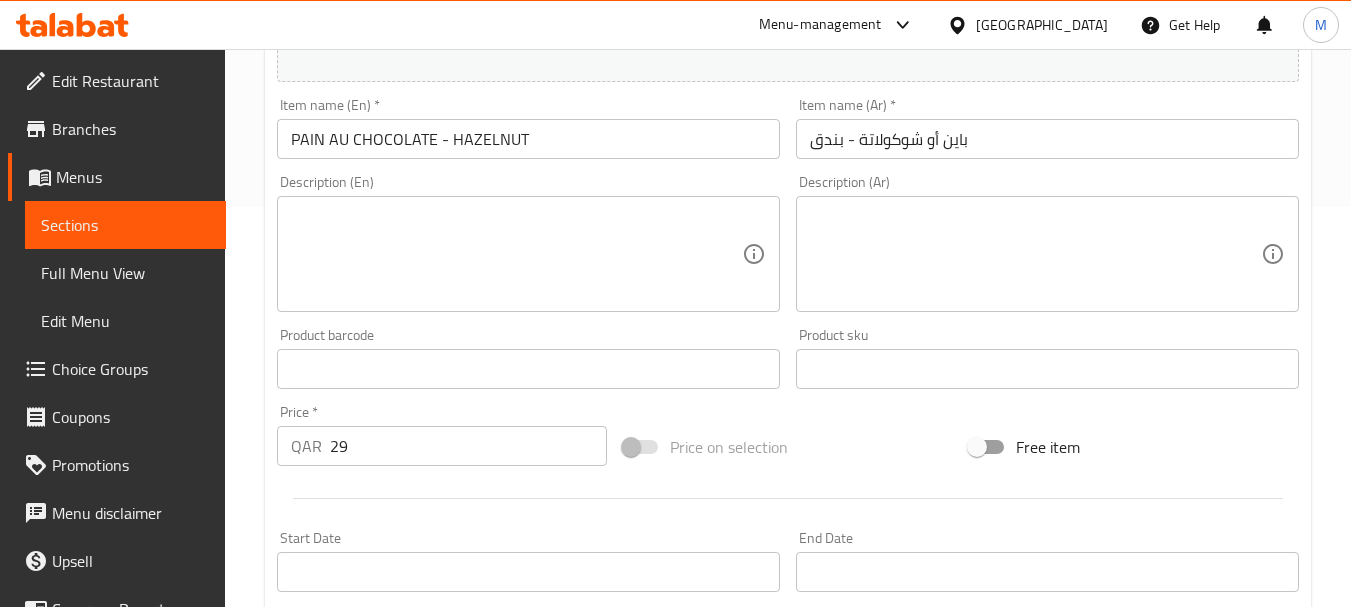 paste on "Flaky pastry filled with rich chocolate and smooth hazelnut spread, delicately baked." 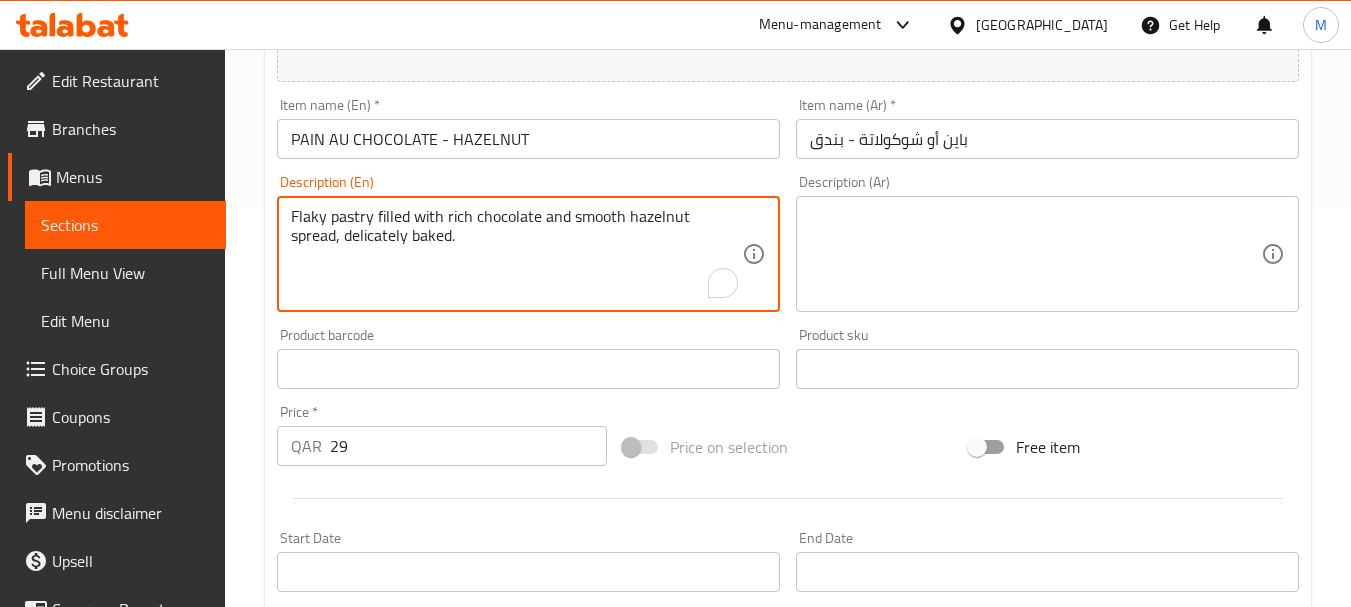 type on "Flaky pastry filled with rich chocolate and smooth hazelnut spread, delicately baked." 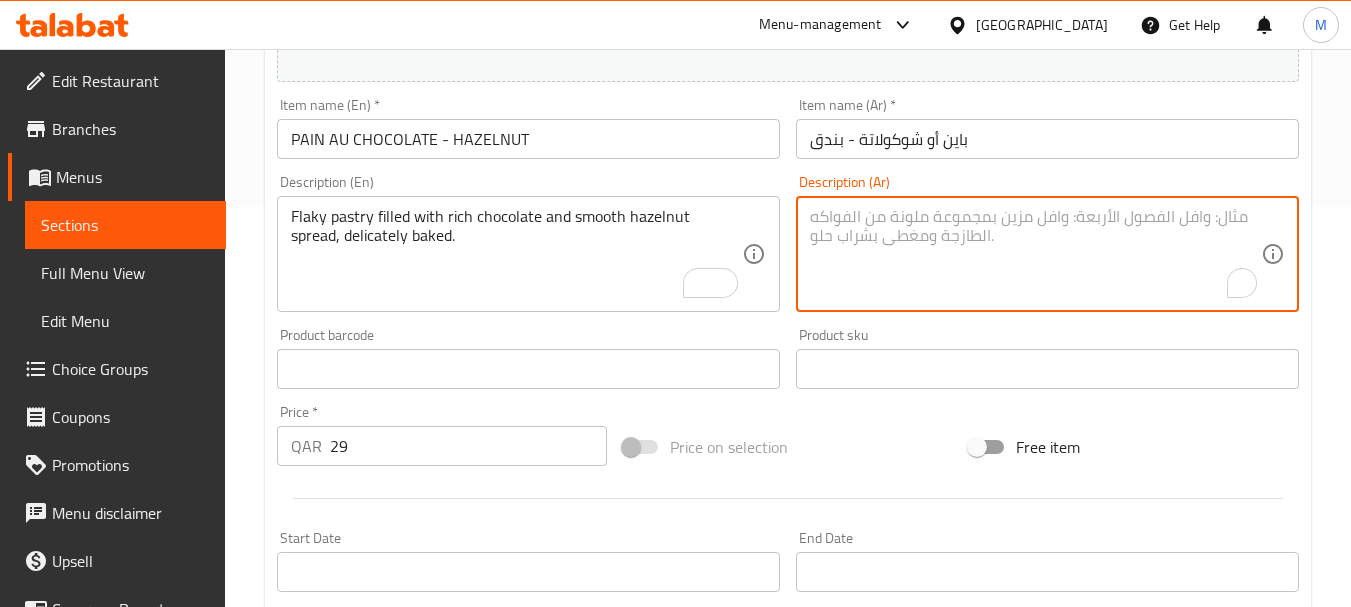 click at bounding box center [1035, 254] 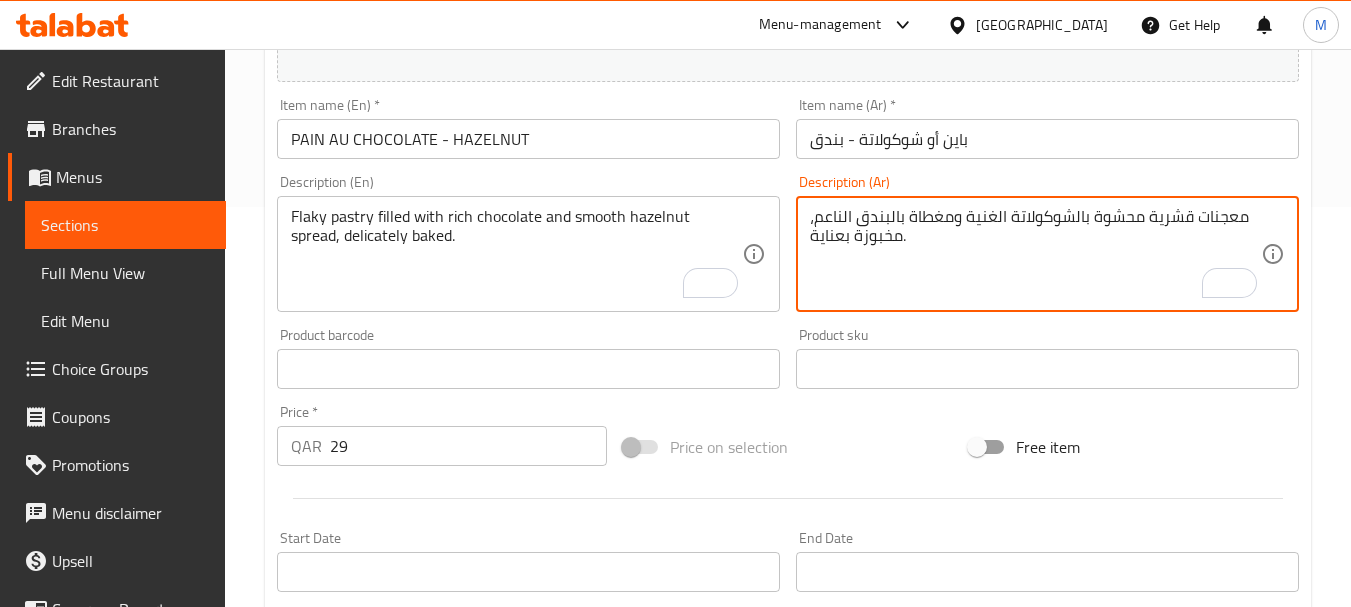 click on "معجنات قشرية محشوة بالشوكولاتة الغنية ومغطاة بالبندق الناعم، مخبوزة بعناية." at bounding box center (1035, 254) 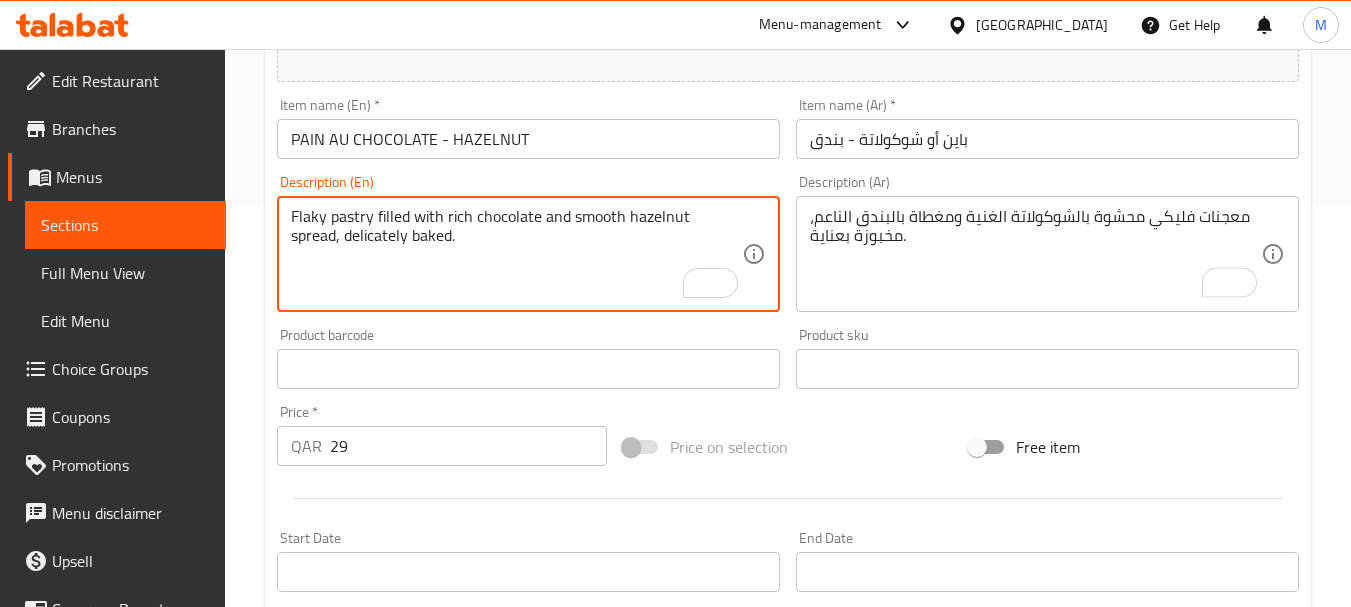 click on "Flaky pastry filled with rich chocolate and smooth hazelnut spread, delicately baked." at bounding box center [516, 254] 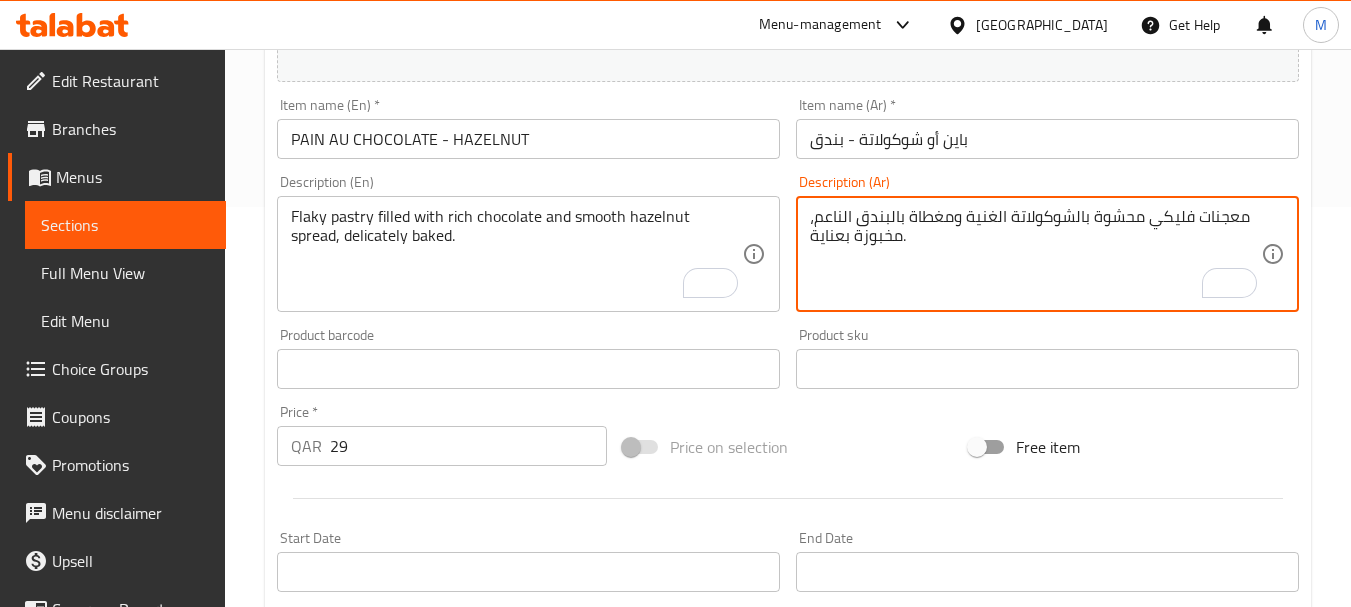 drag, startPoint x: 953, startPoint y: 219, endPoint x: 909, endPoint y: 219, distance: 44 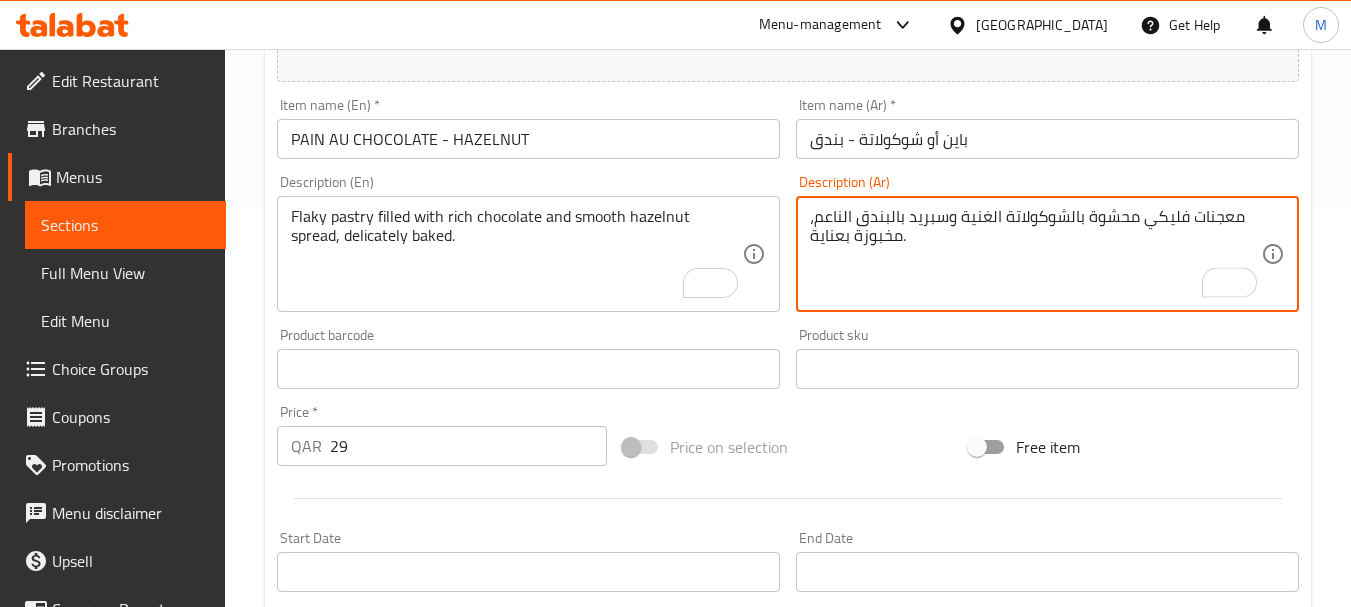 click on "معجنات فليكي محشوة بالشوكولاتة الغنية وسبريد بالبندق الناعم، مخبوزة بعناية." at bounding box center [1035, 254] 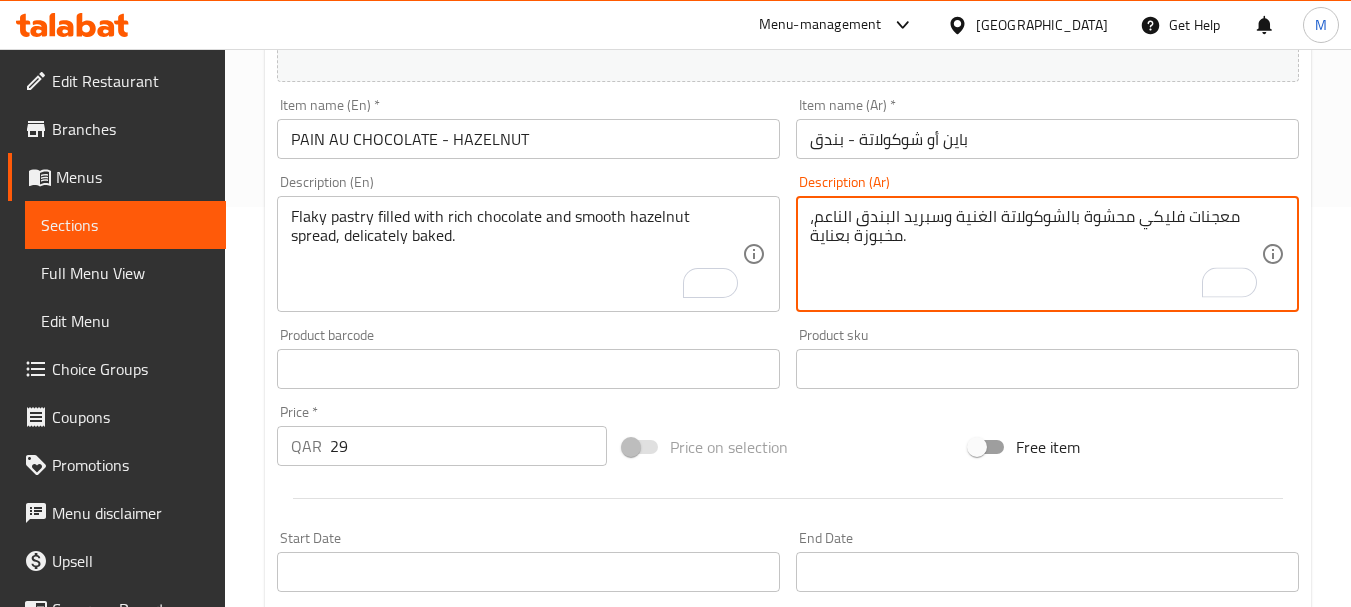 type on "معجنات فليكي محشوة بالشوكولاتة الغنية وسبريد البندق الناعم، مخبوزة بعناية." 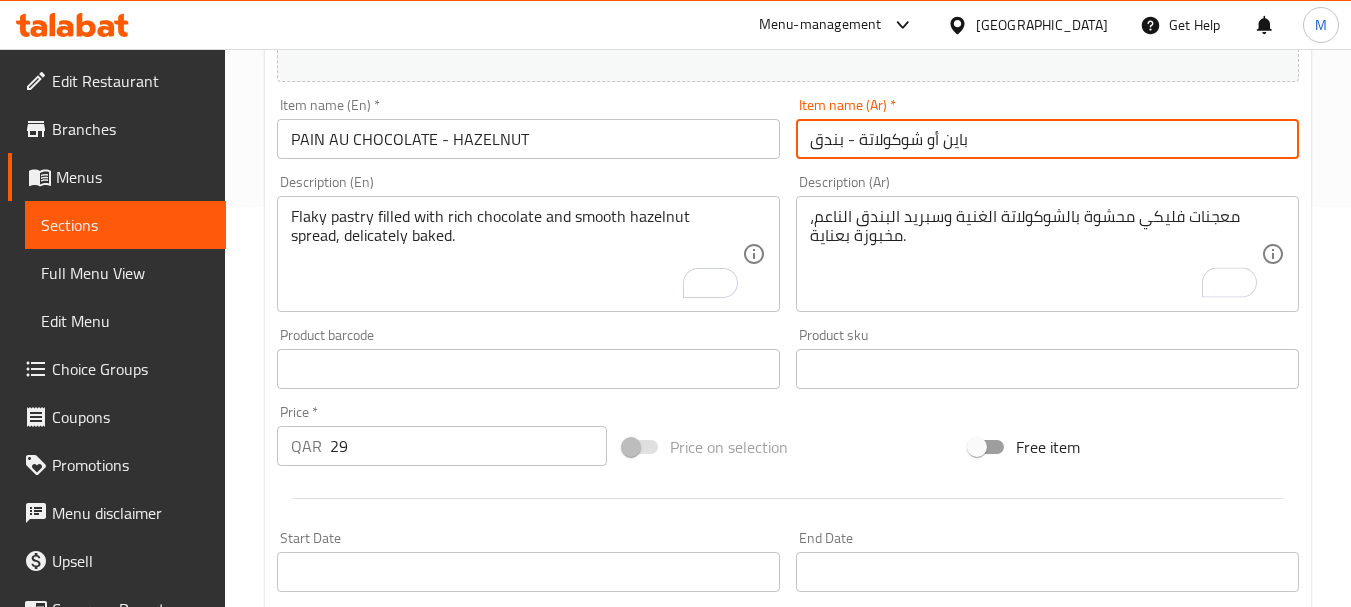 click on "باين أو شوكولاتة - بندق" at bounding box center (1047, 139) 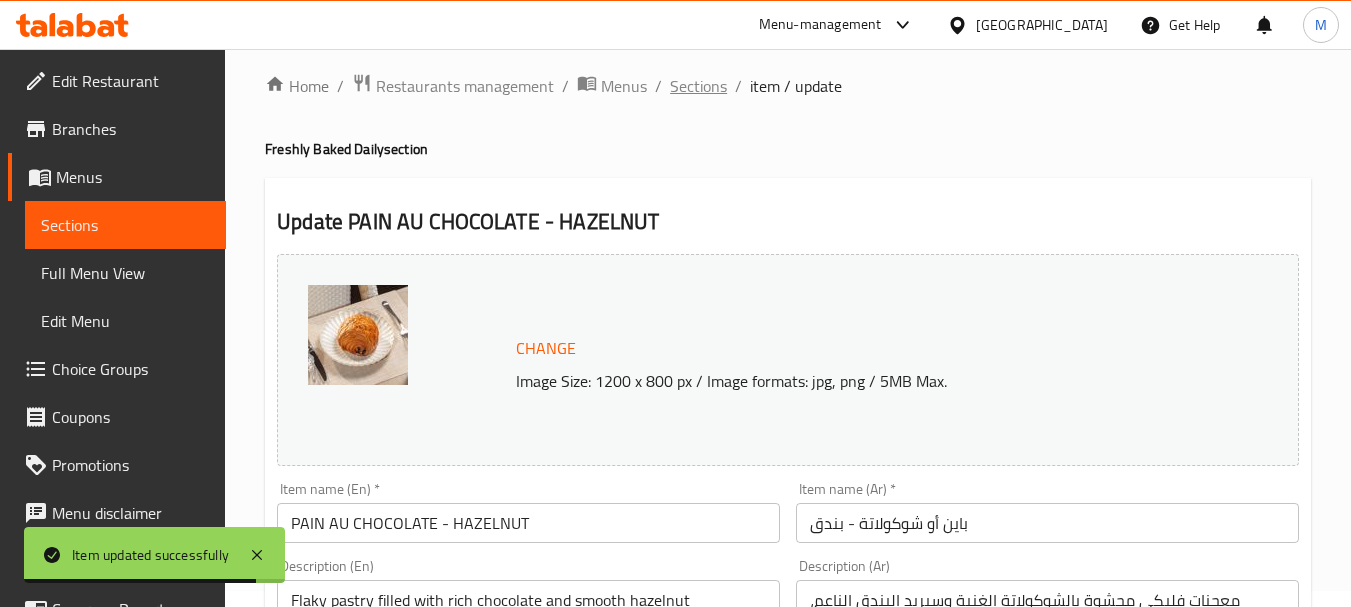 scroll, scrollTop: 0, scrollLeft: 0, axis: both 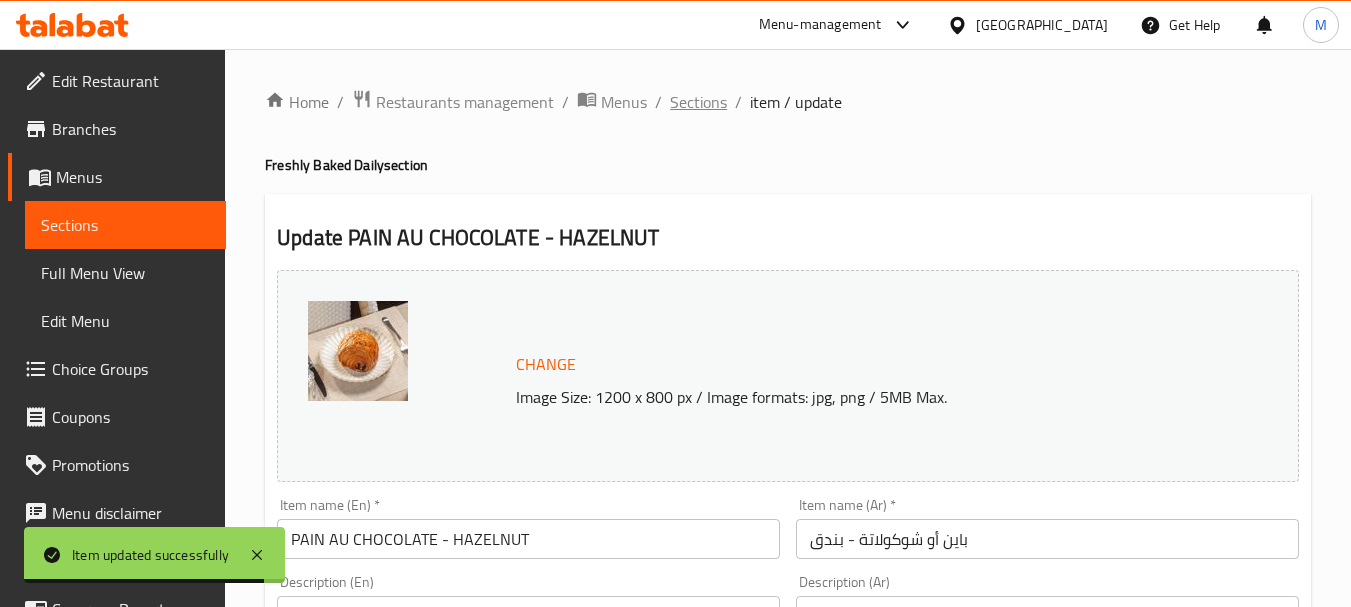 click on "Sections" at bounding box center (698, 102) 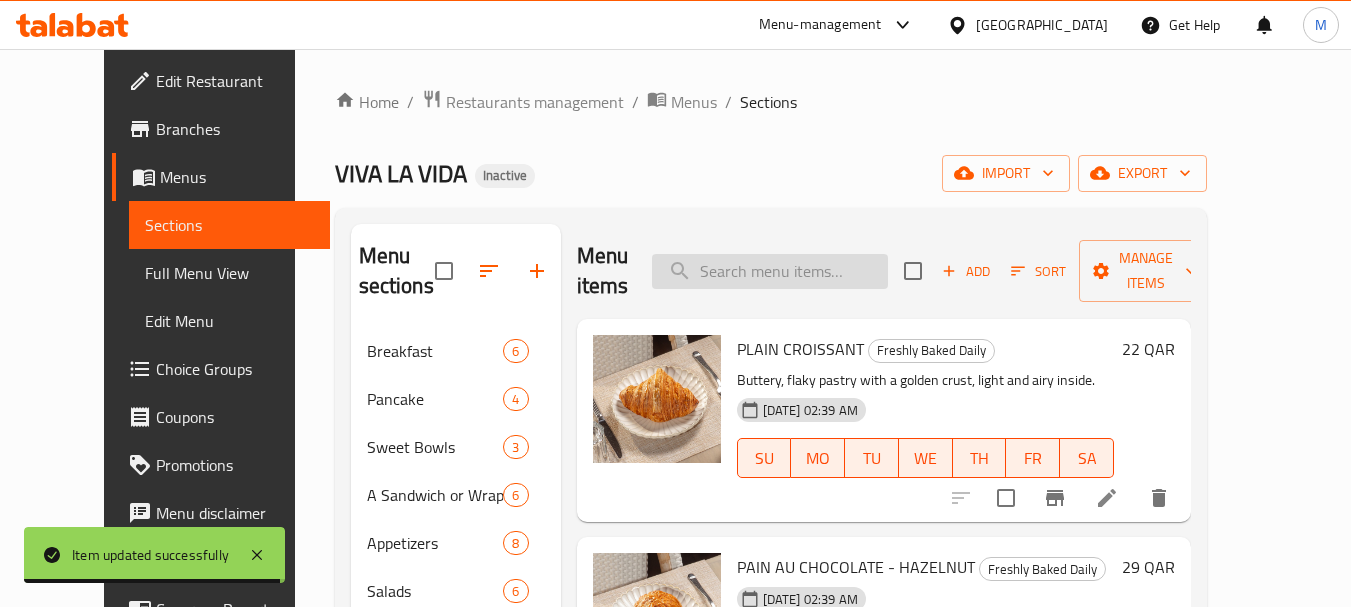 click at bounding box center (770, 271) 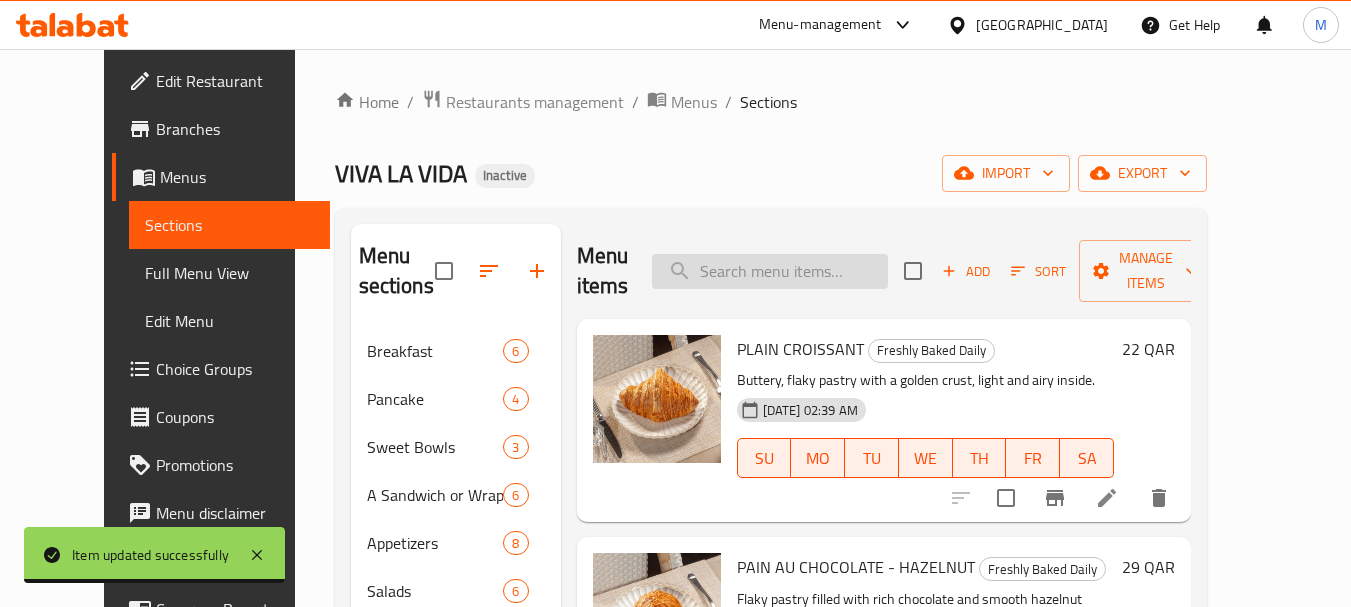paste on "ALMOND CROISSANT" 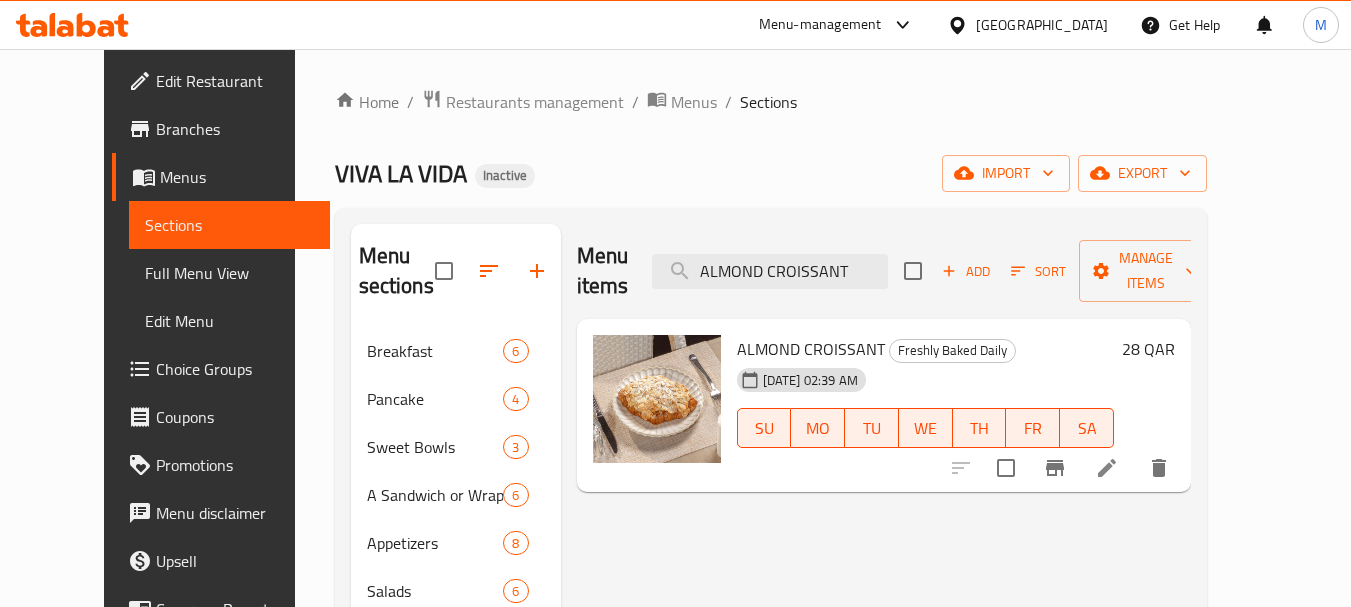 type on "ALMOND CROISSANT" 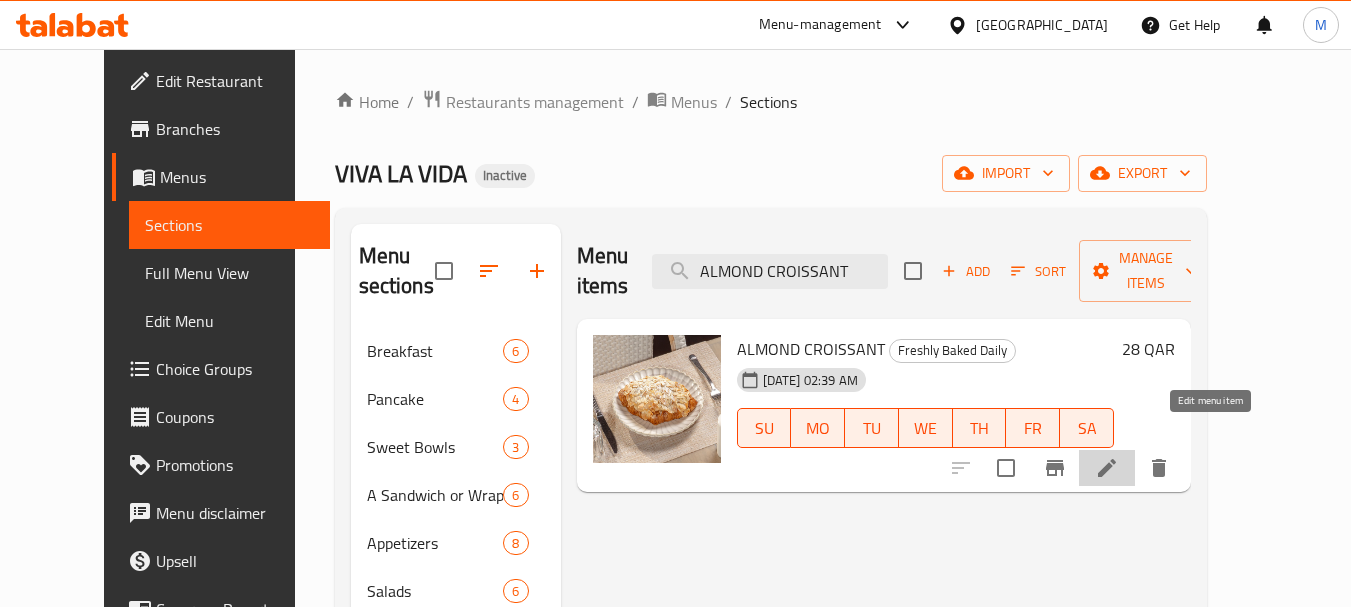 click 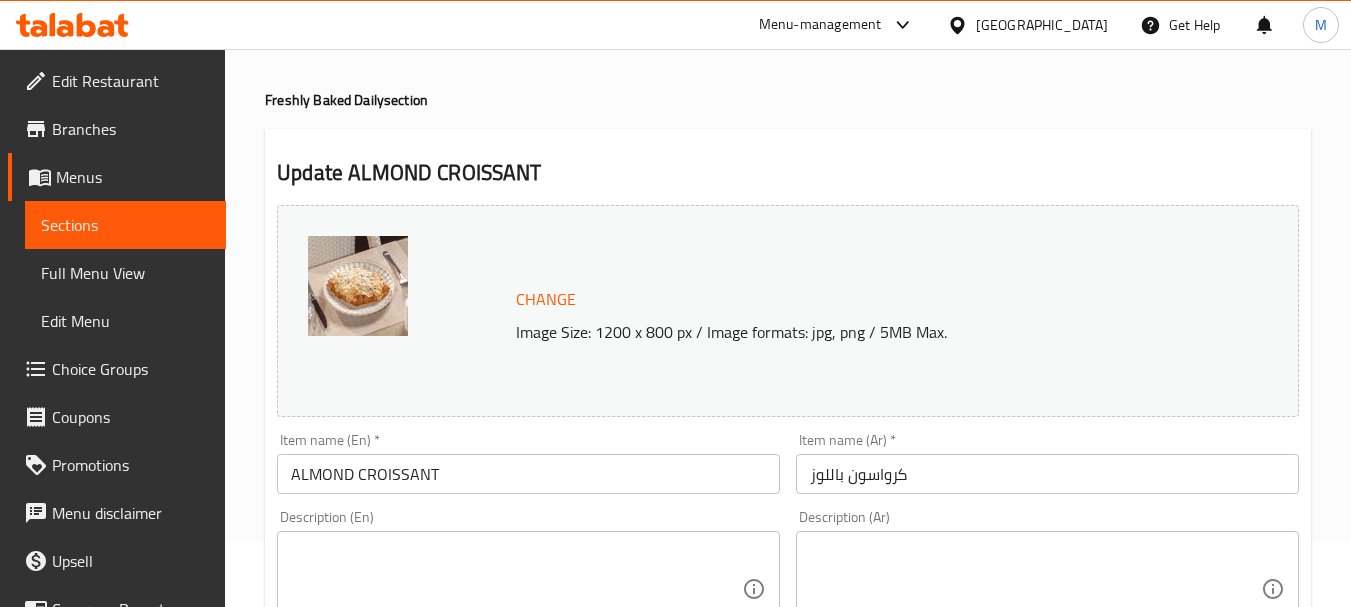 scroll, scrollTop: 100, scrollLeft: 0, axis: vertical 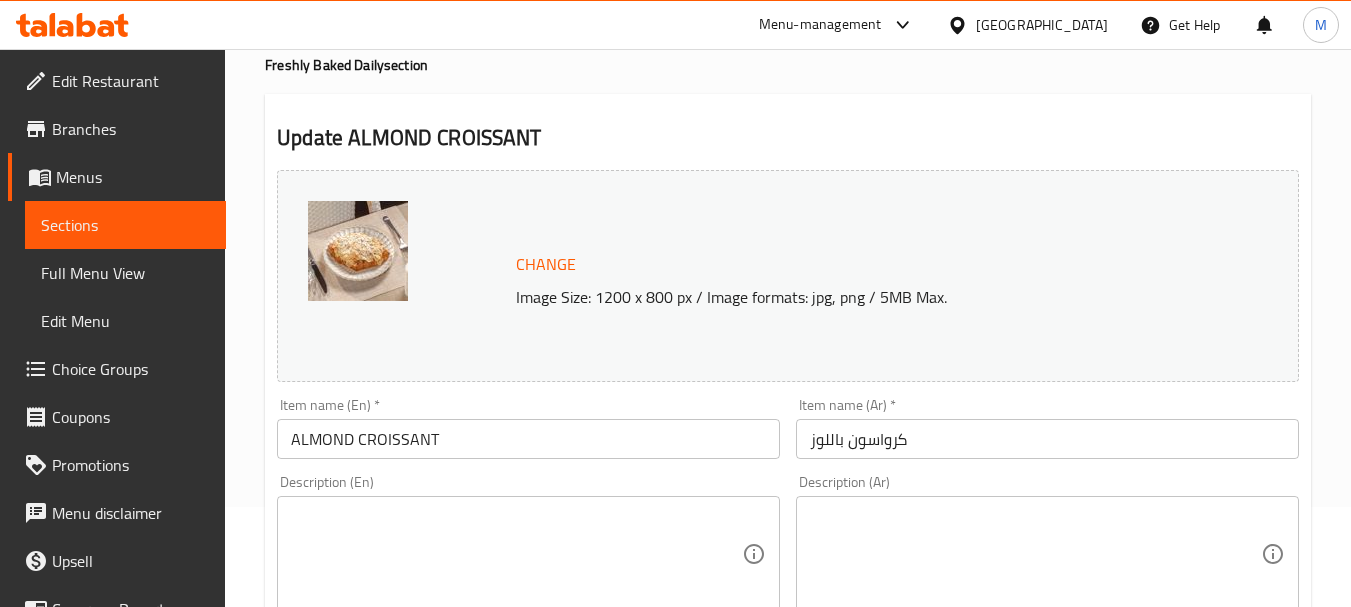 click at bounding box center (516, 554) 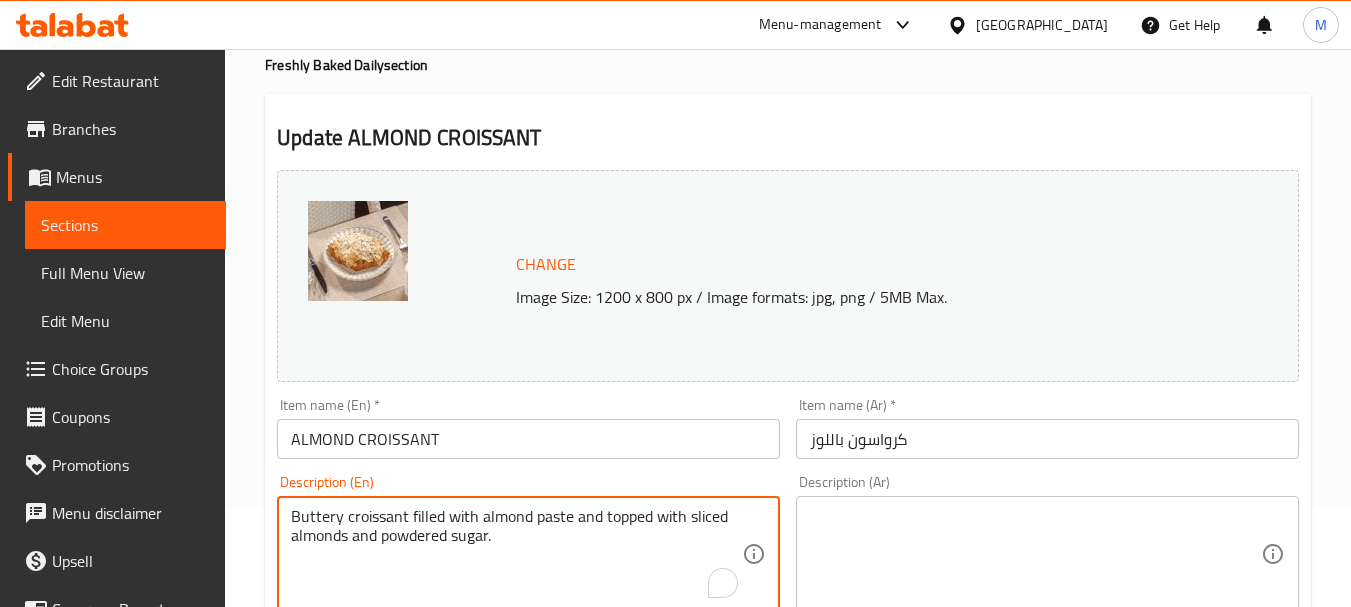 type on "Buttery croissant filled with almond paste and topped with sliced almonds and powdered sugar." 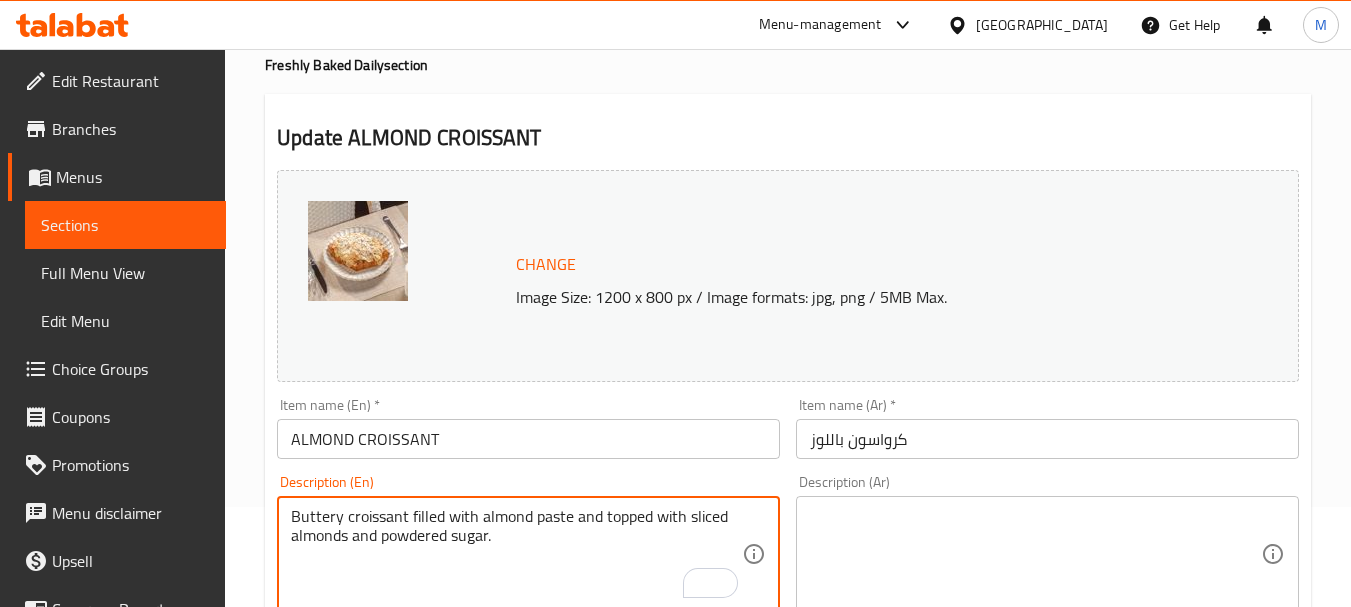 click at bounding box center [1035, 554] 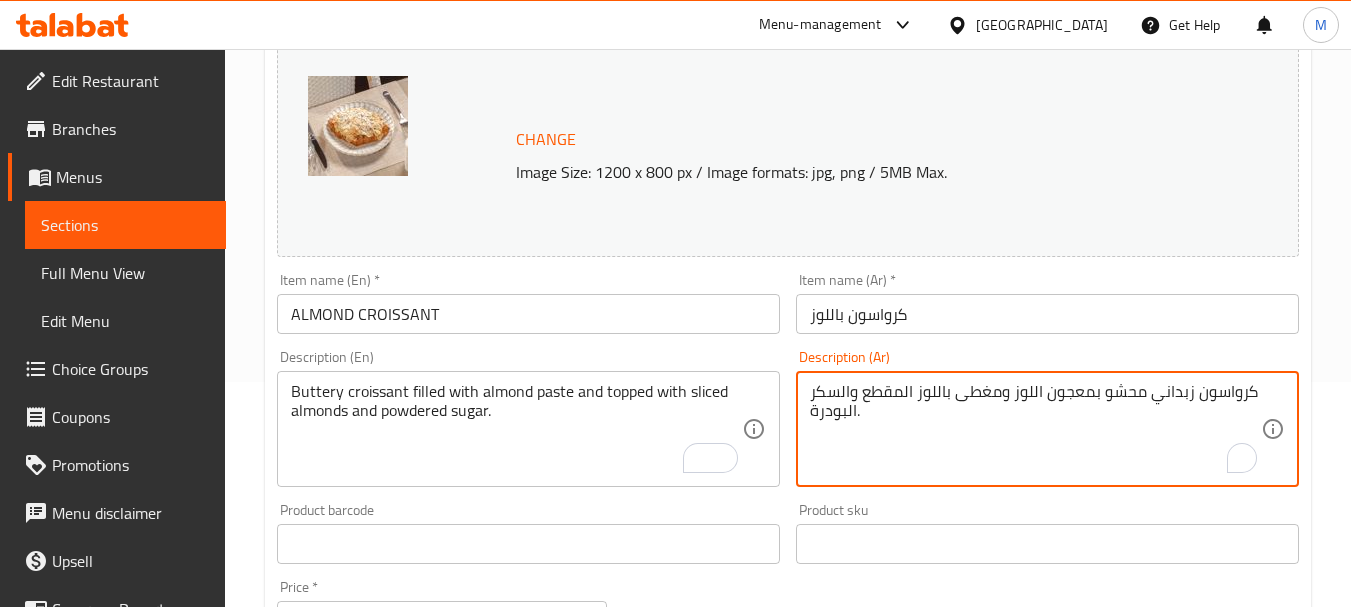 scroll, scrollTop: 300, scrollLeft: 0, axis: vertical 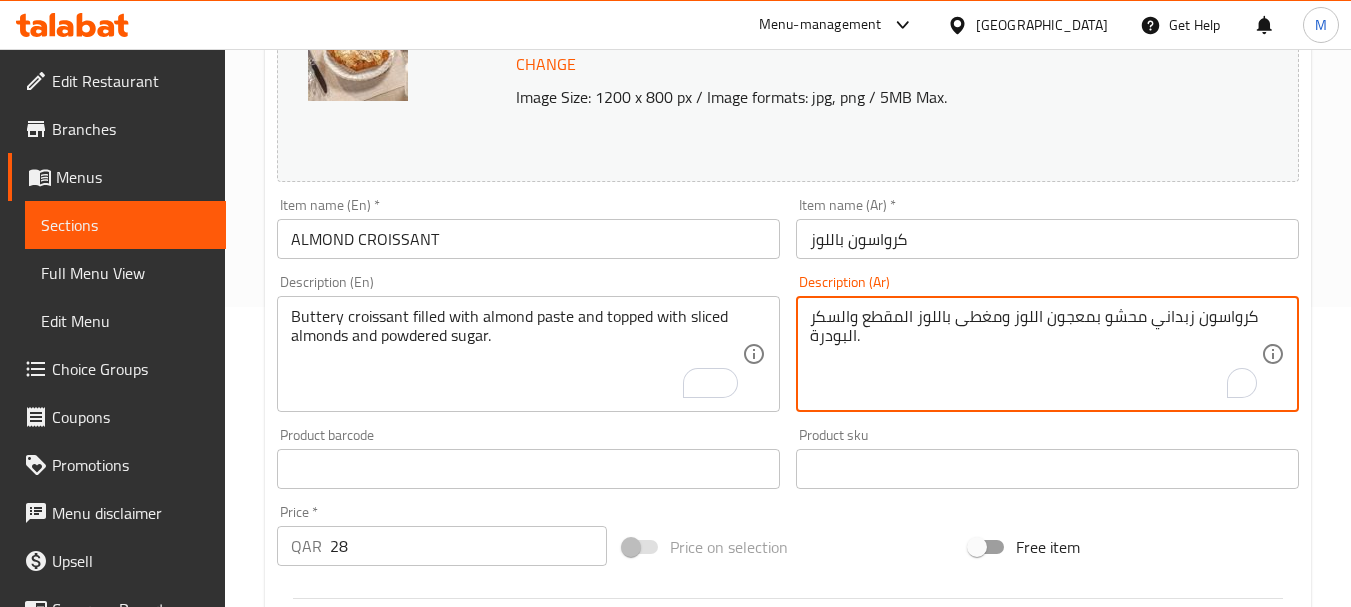 click on "كرواسون زبداني محشو بمعجون اللوز ومغطى باللوز المقطع والسكر البودرة." at bounding box center [1035, 354] 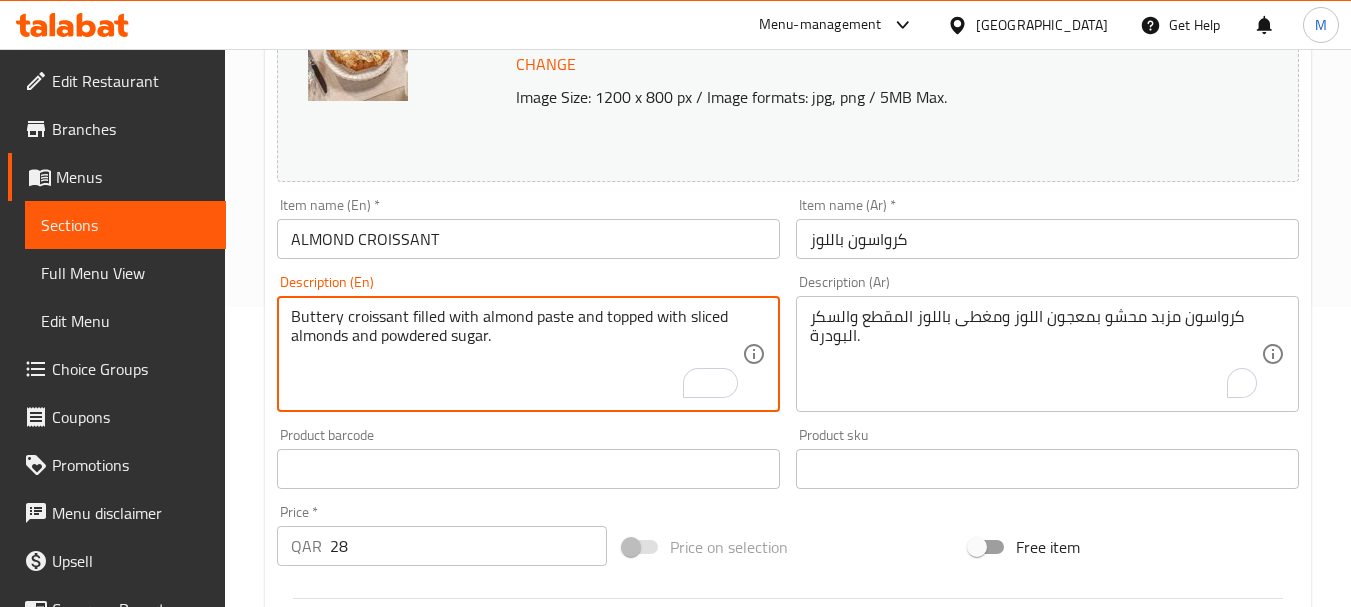 click on "Buttery croissant filled with almond paste and topped with sliced almonds and powdered sugar." at bounding box center [516, 354] 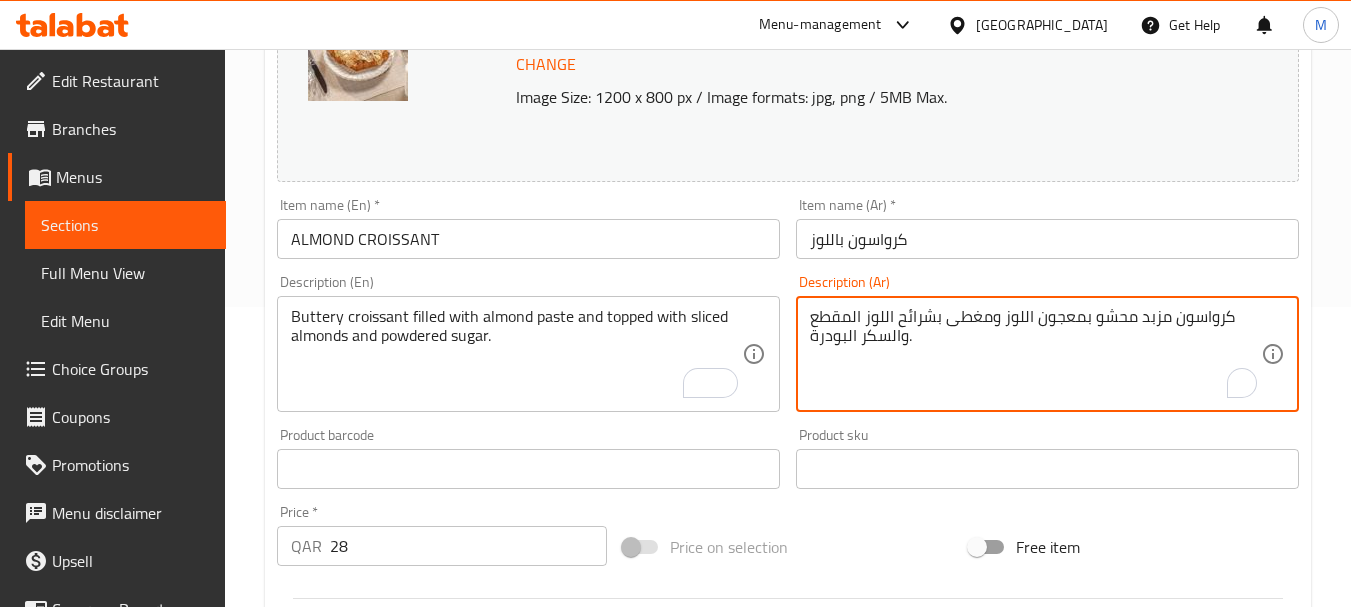 click on "كرواسون مزبد محشو بمعجون اللوز ومغطى بشرائح اللوز المقطع والسكر البودرة." at bounding box center (1035, 354) 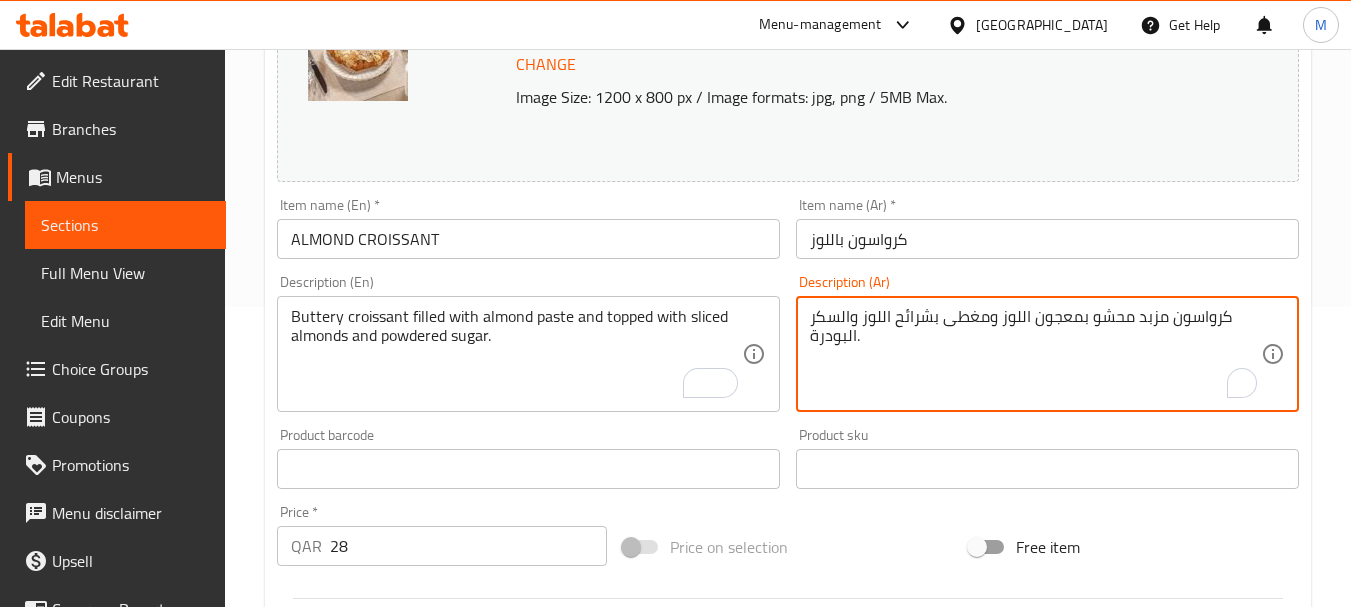 type on "كرواسون مزبد محشو بمعجون اللوز ومغطى بشرائح اللوز والسكر البودرة." 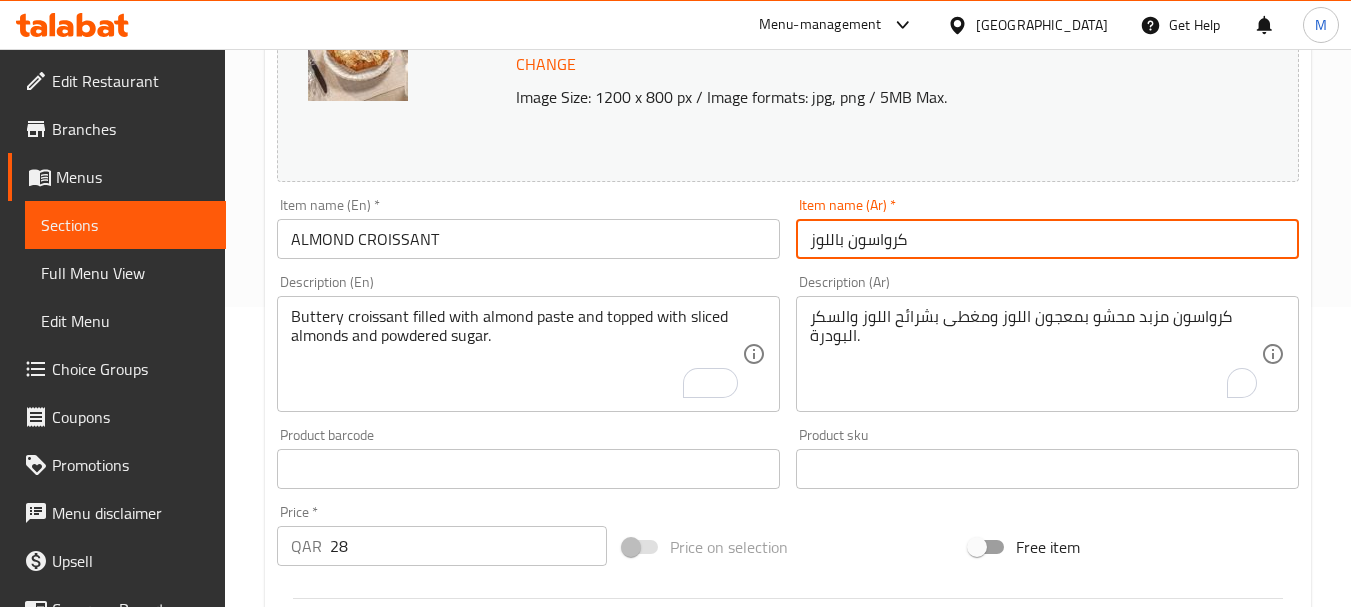 click on "كرواسون باللوز" at bounding box center (1047, 239) 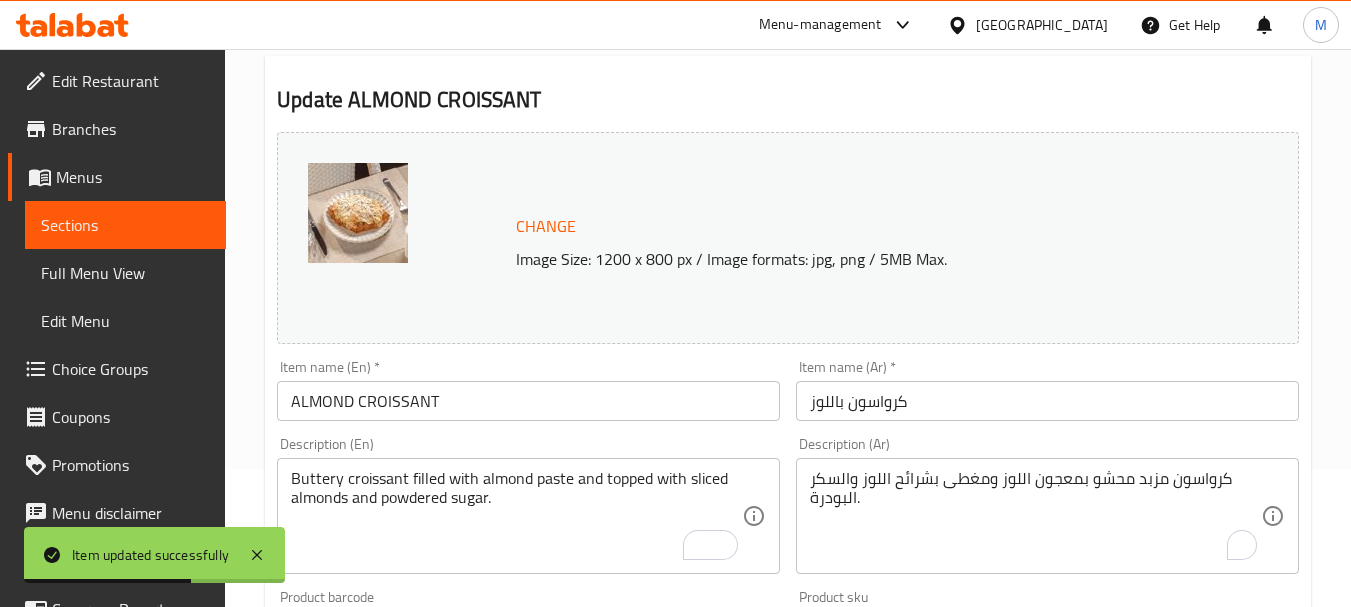 scroll, scrollTop: 0, scrollLeft: 0, axis: both 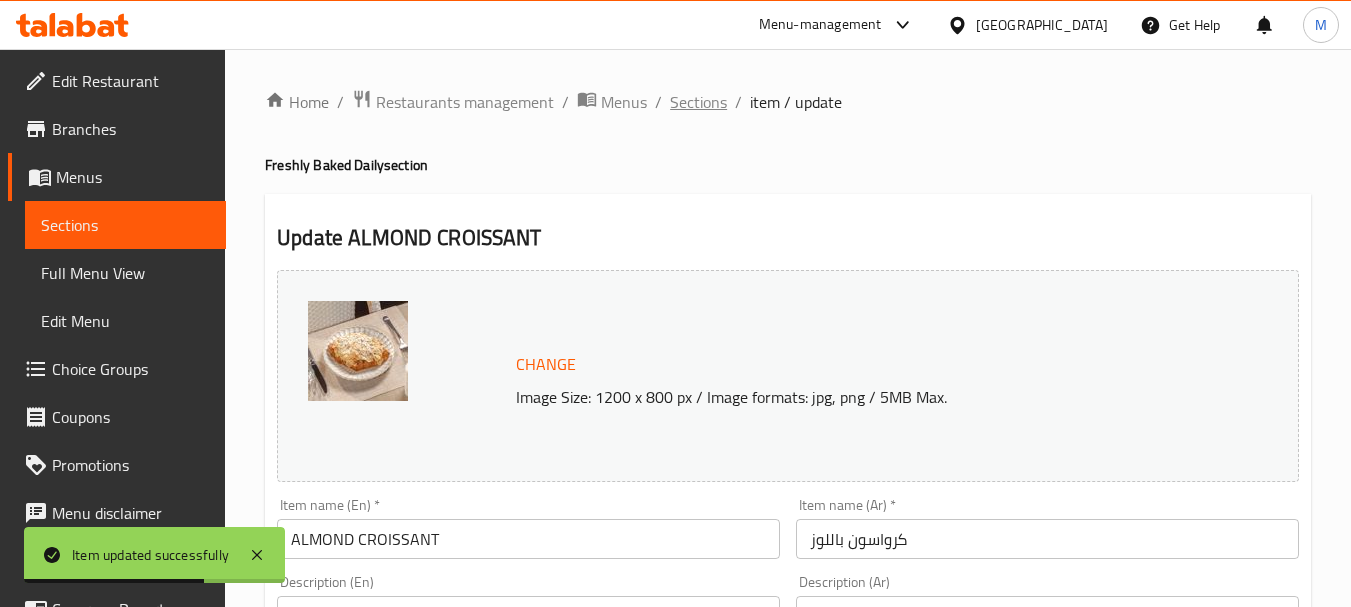 click on "Sections" at bounding box center (698, 102) 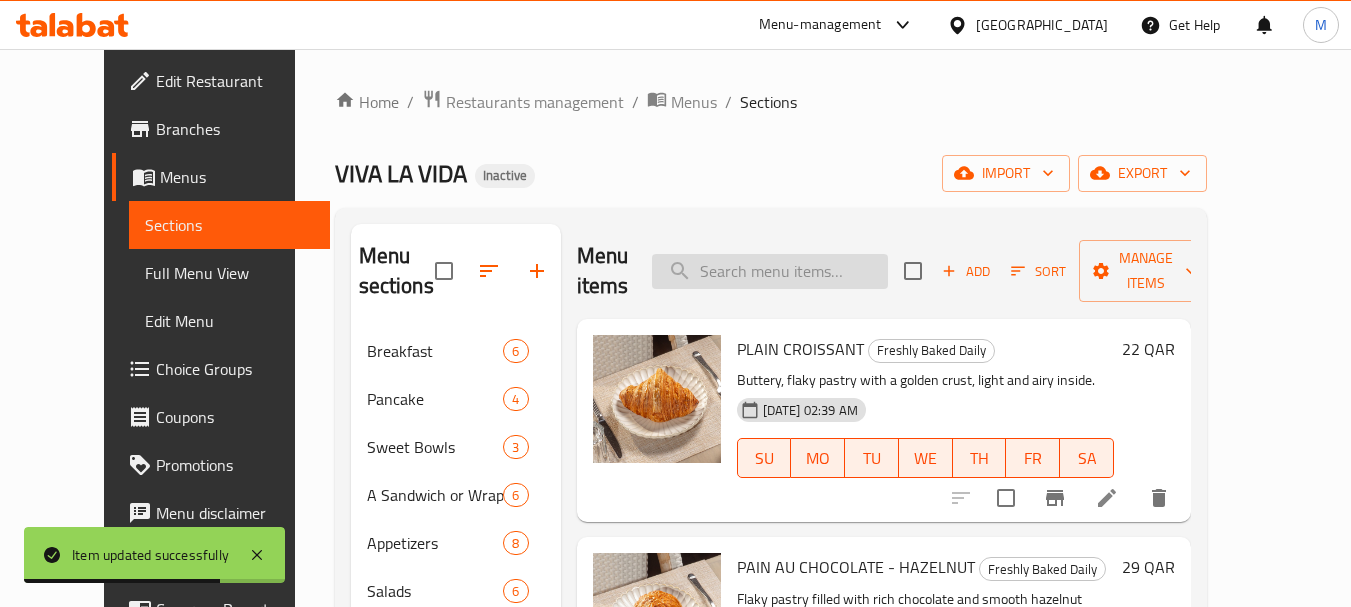 click at bounding box center (770, 271) 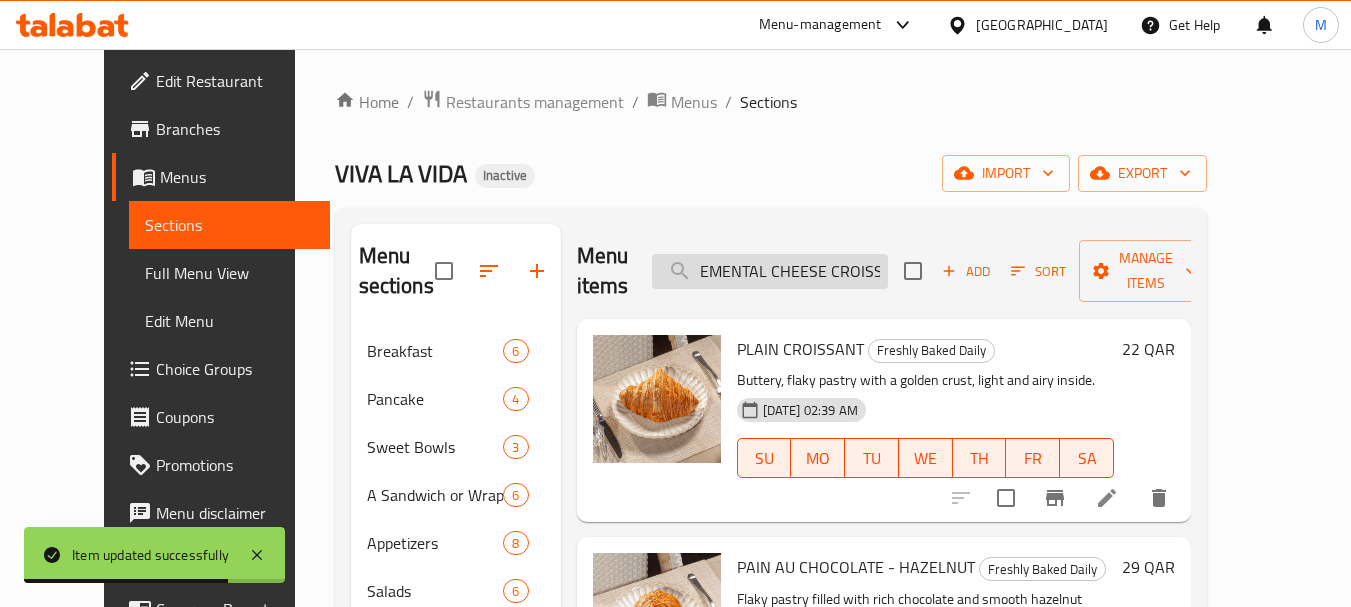 scroll, scrollTop: 0, scrollLeft: 28, axis: horizontal 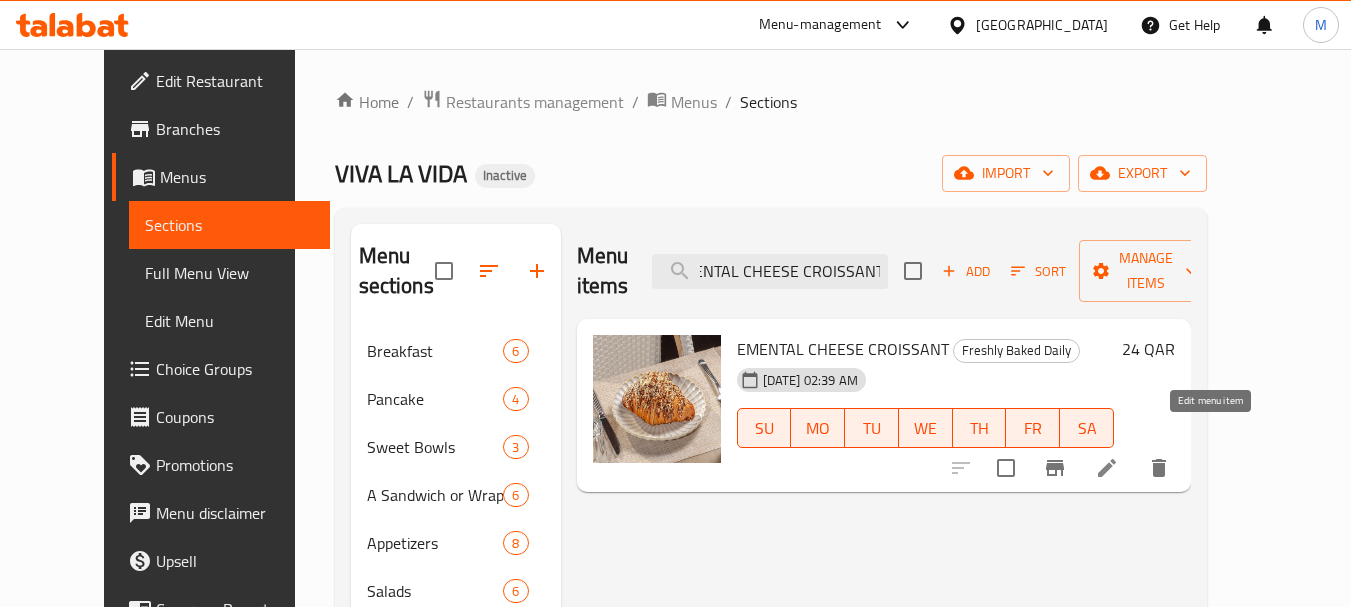 type on "EMENTAL CHEESE CROISSANT" 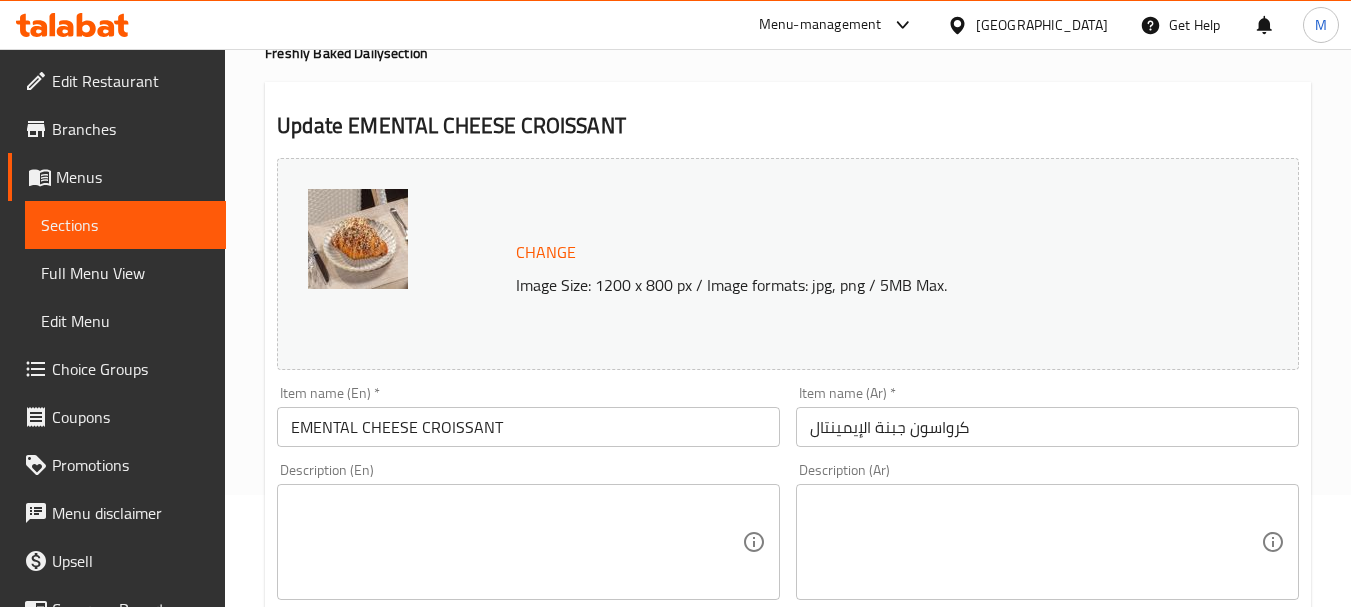 scroll, scrollTop: 200, scrollLeft: 0, axis: vertical 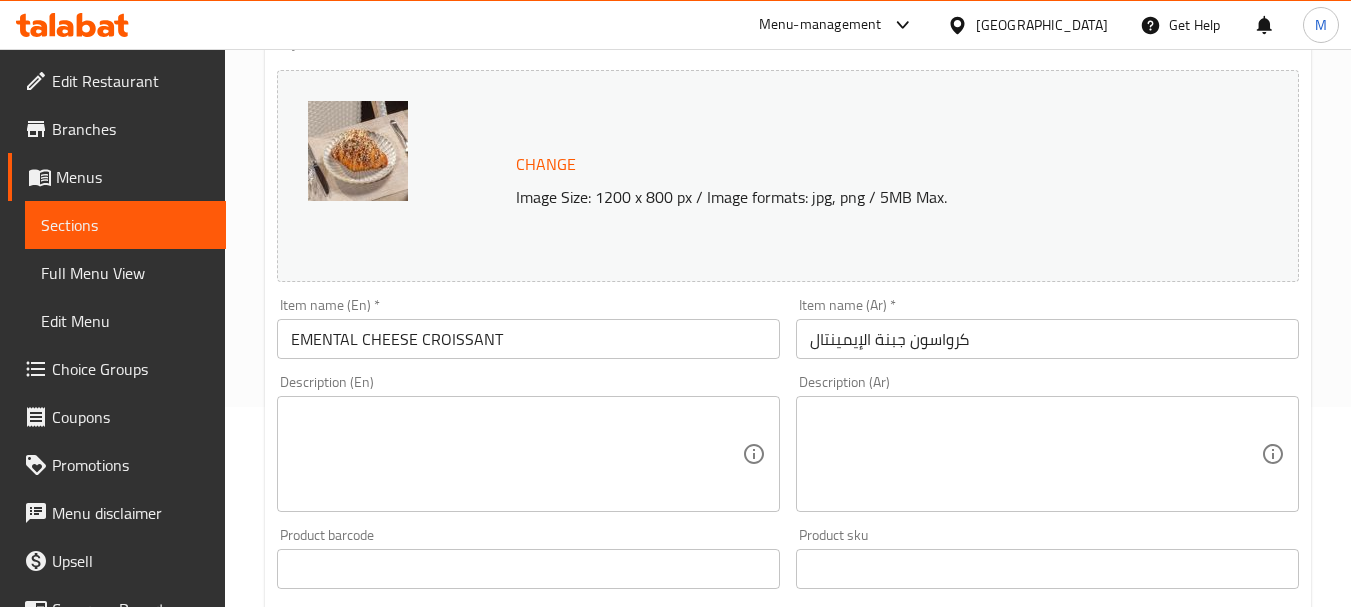 click on "Description (En)" at bounding box center (528, 454) 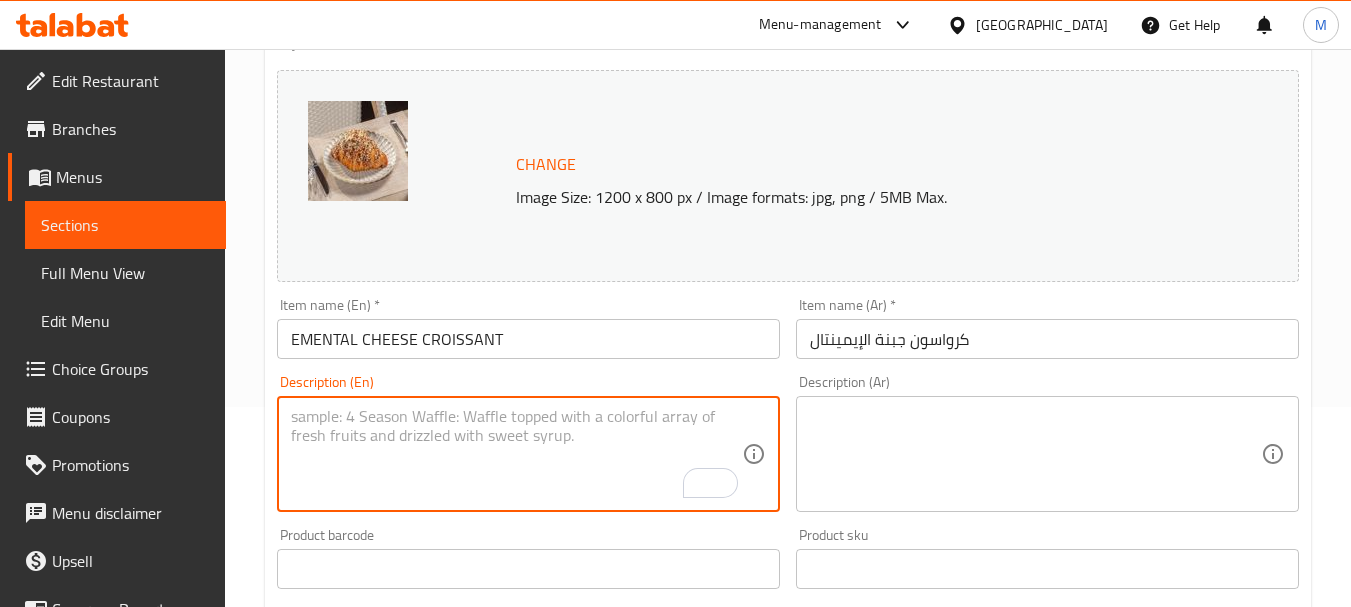 paste on "Savory croissant filled with creamy Emmental cheese, baked to a golden finish." 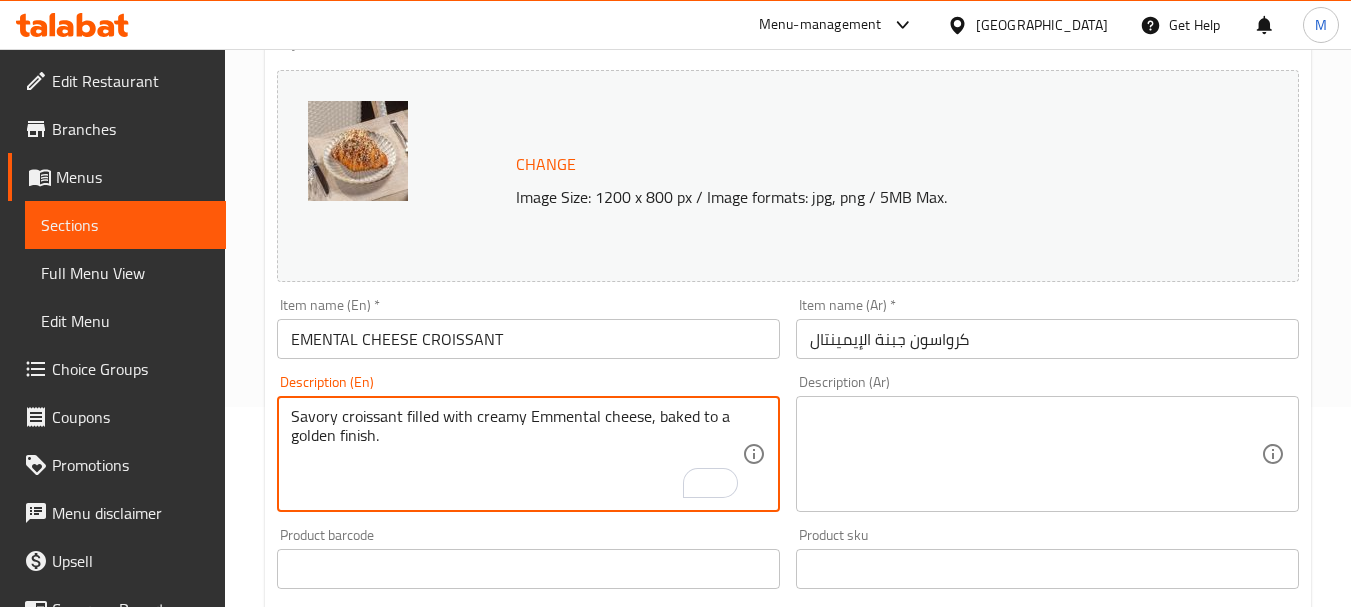 type on "Savory croissant filled with creamy Emmental cheese, baked to a golden finish." 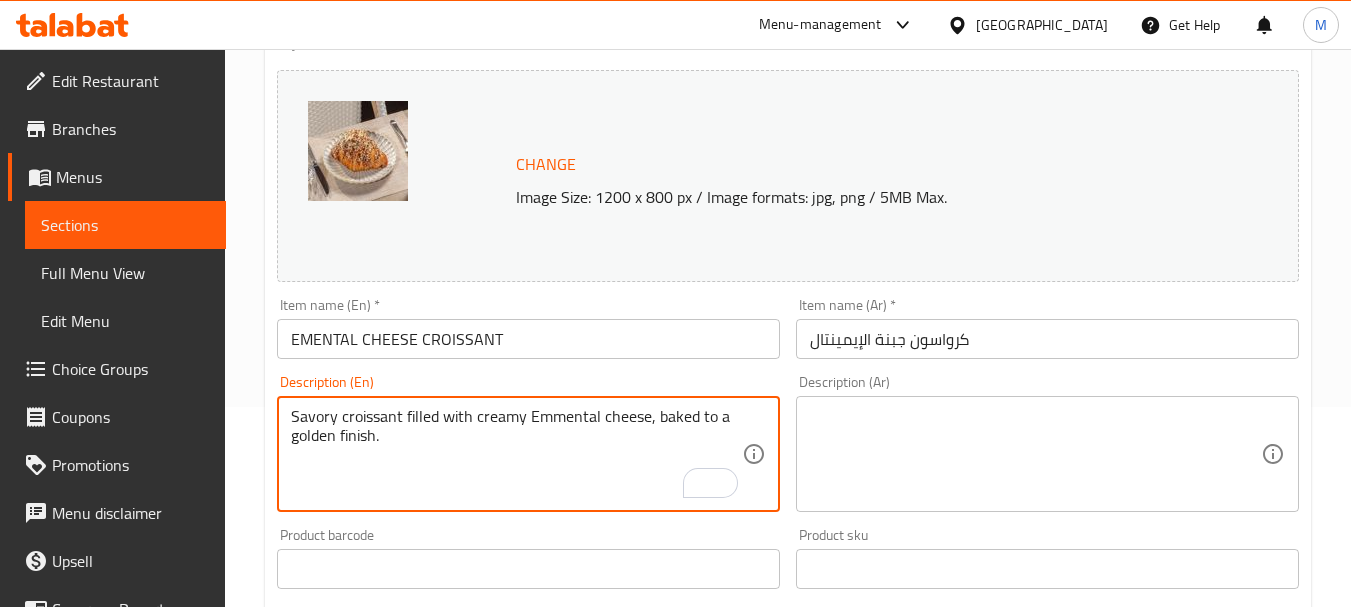 click at bounding box center [1035, 454] 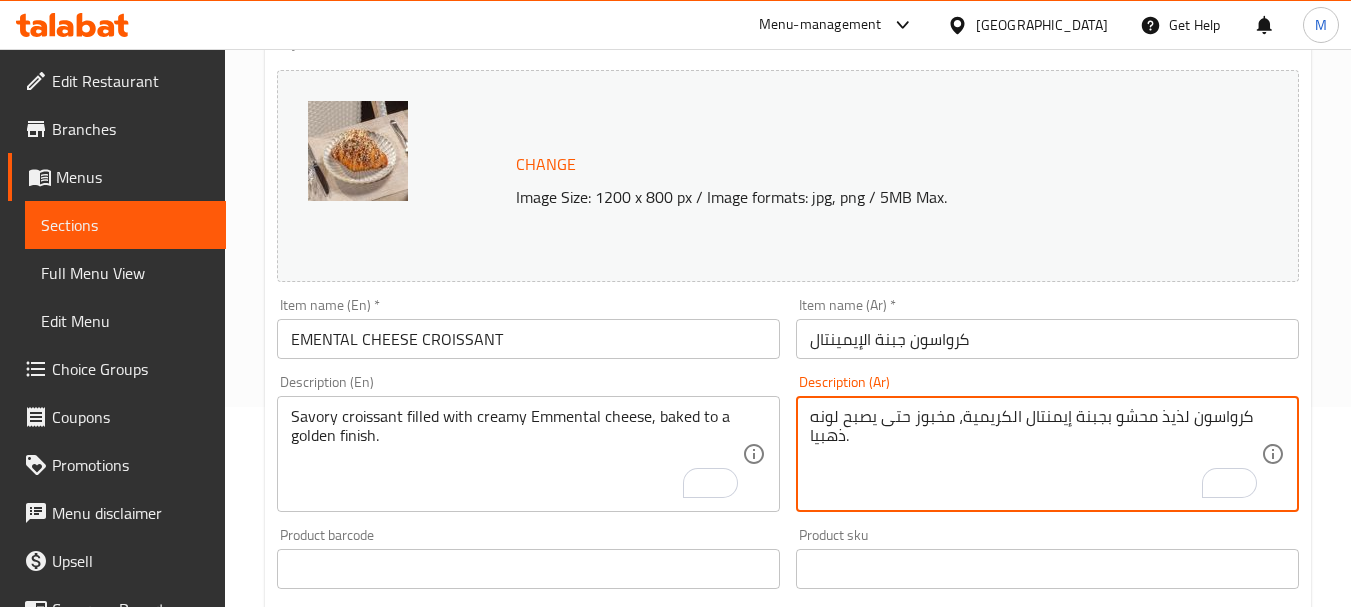click on "كرواسون لذيذ محشو بجبنة إيمنتال الكريمية، مخبوز حتى يصبح لونه ذهبيا." at bounding box center (1035, 454) 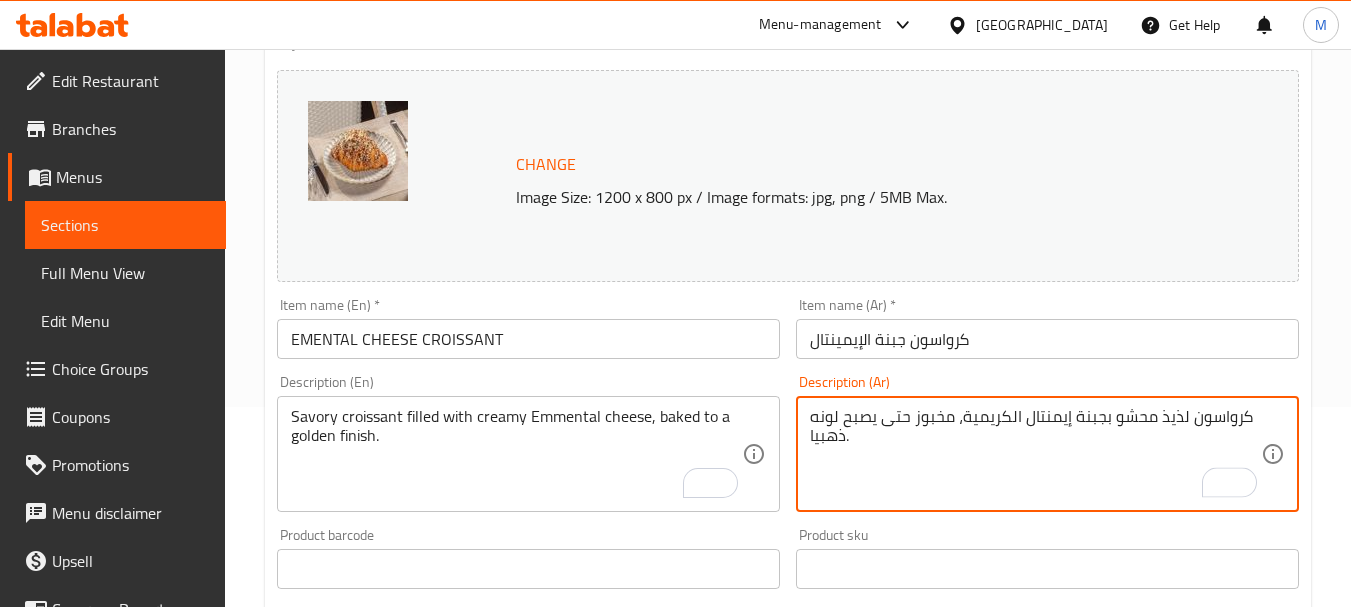 click on "كرواسون لذيذ محشو بجبنة إيمنتال الكريمية، مخبوز حتى يصبح لونه ذهبيا." at bounding box center (1035, 454) 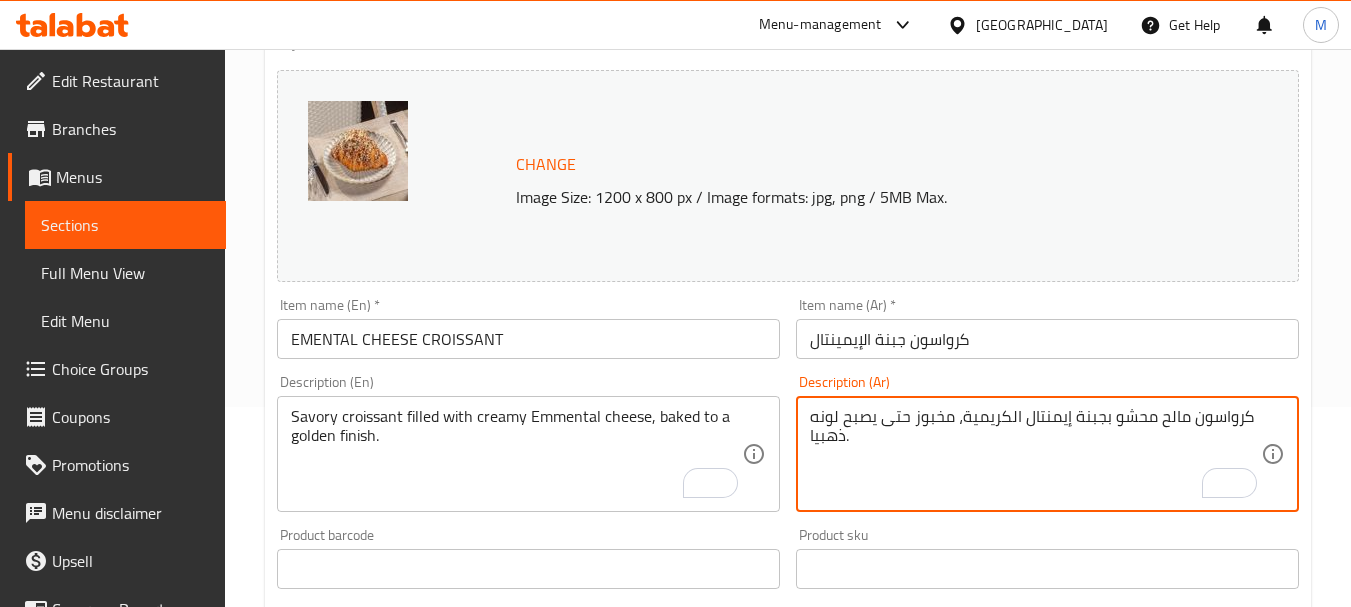 type on "كرواسون مالح محشو بجبنة إيمنتال الكريمية، مخبوز حتى يصبح لونه ذهبيا." 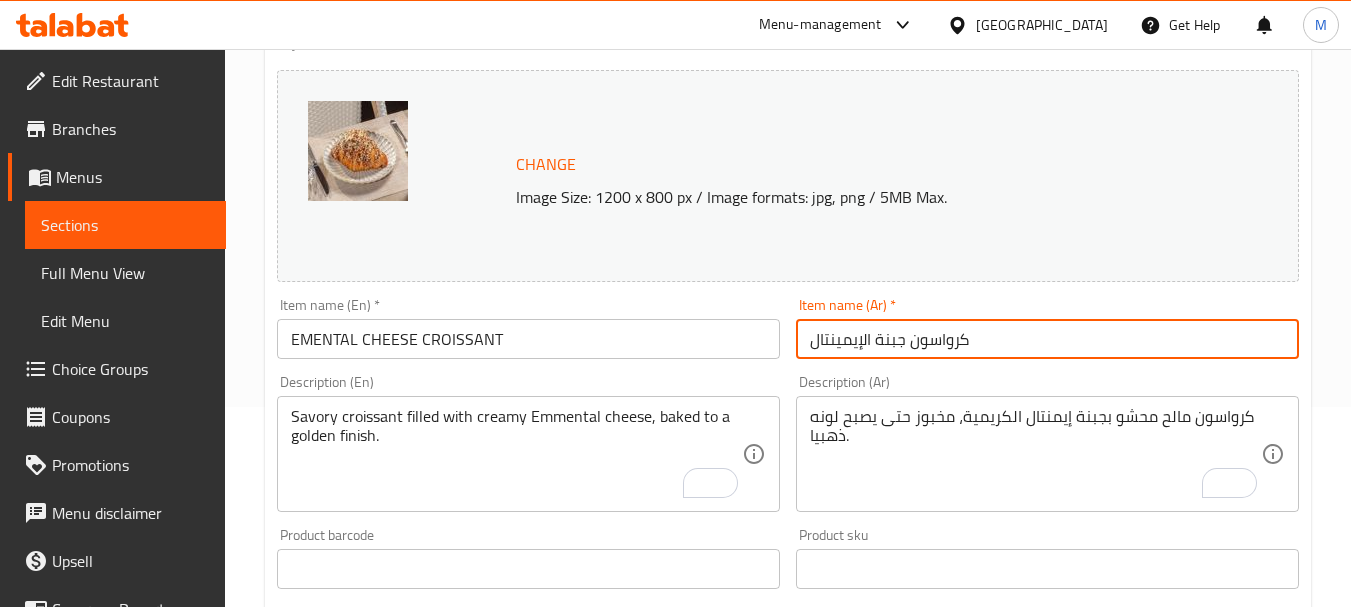 click on "كرواسون جبنة الإيمينتال" at bounding box center [1047, 339] 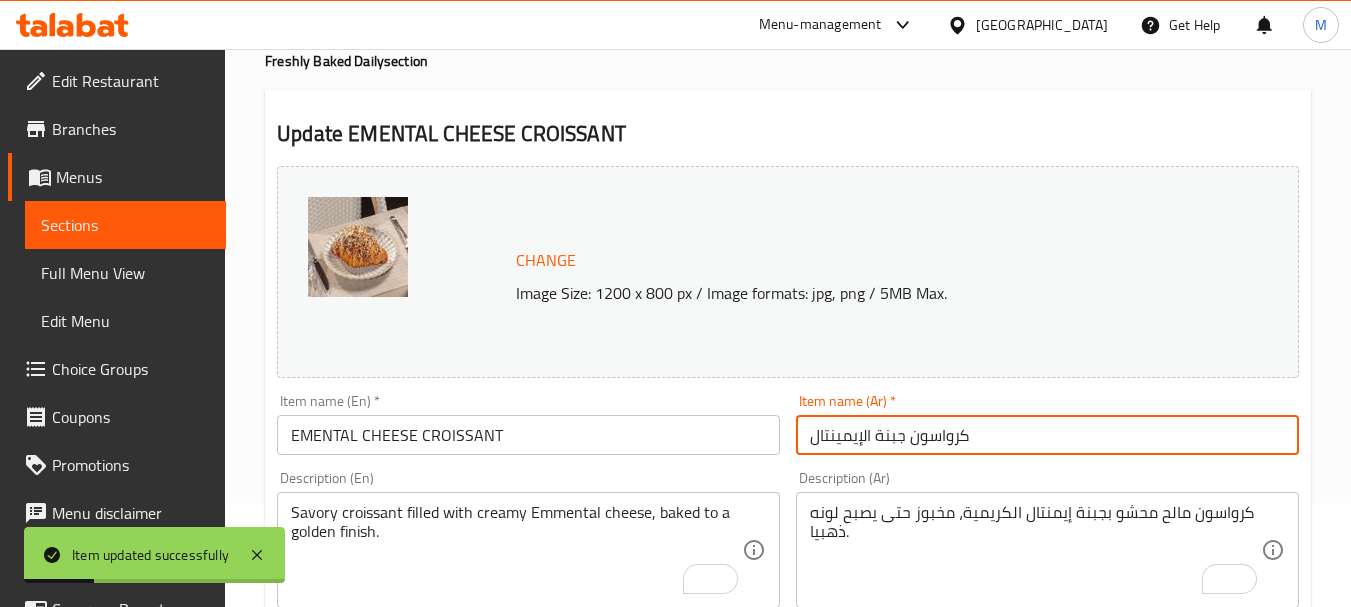 scroll, scrollTop: 0, scrollLeft: 0, axis: both 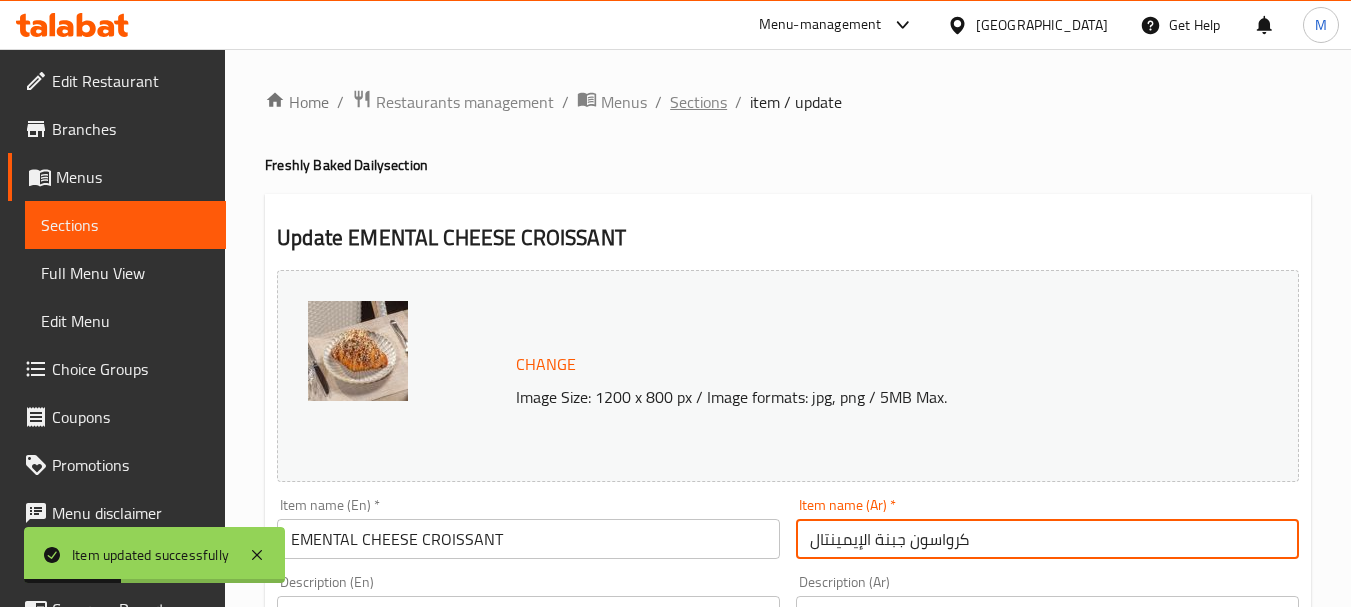 click on "Sections" at bounding box center [698, 102] 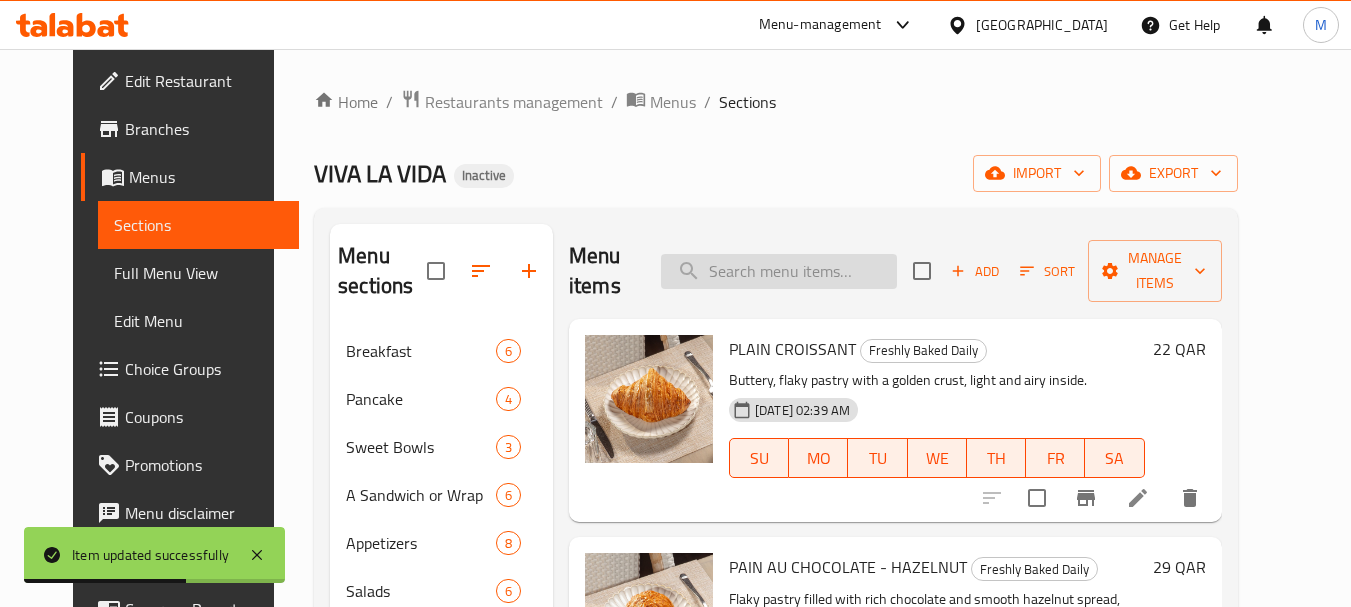 click at bounding box center (779, 271) 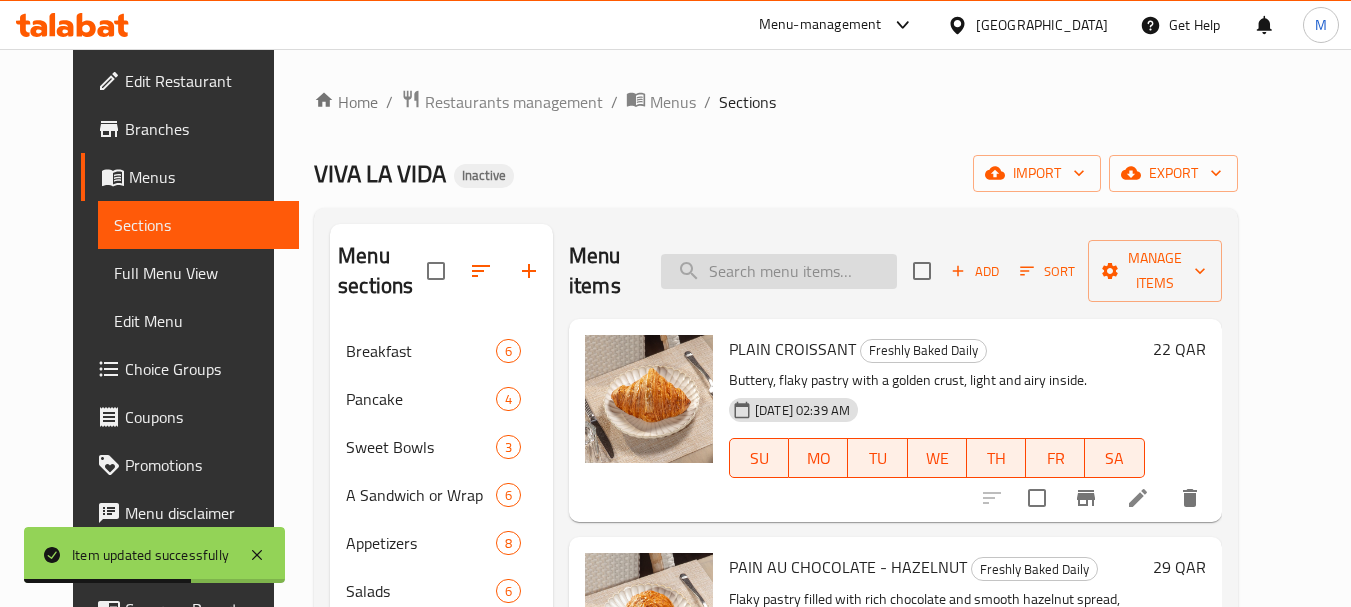 paste on "ESPRESSO" 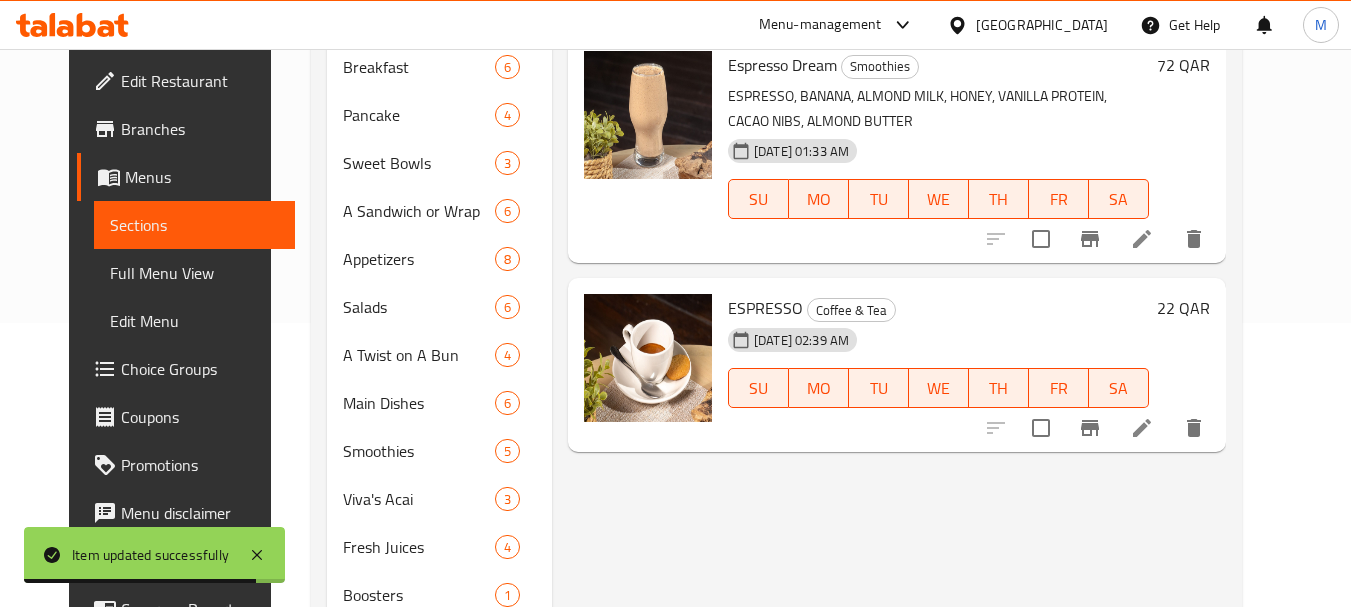 scroll, scrollTop: 300, scrollLeft: 0, axis: vertical 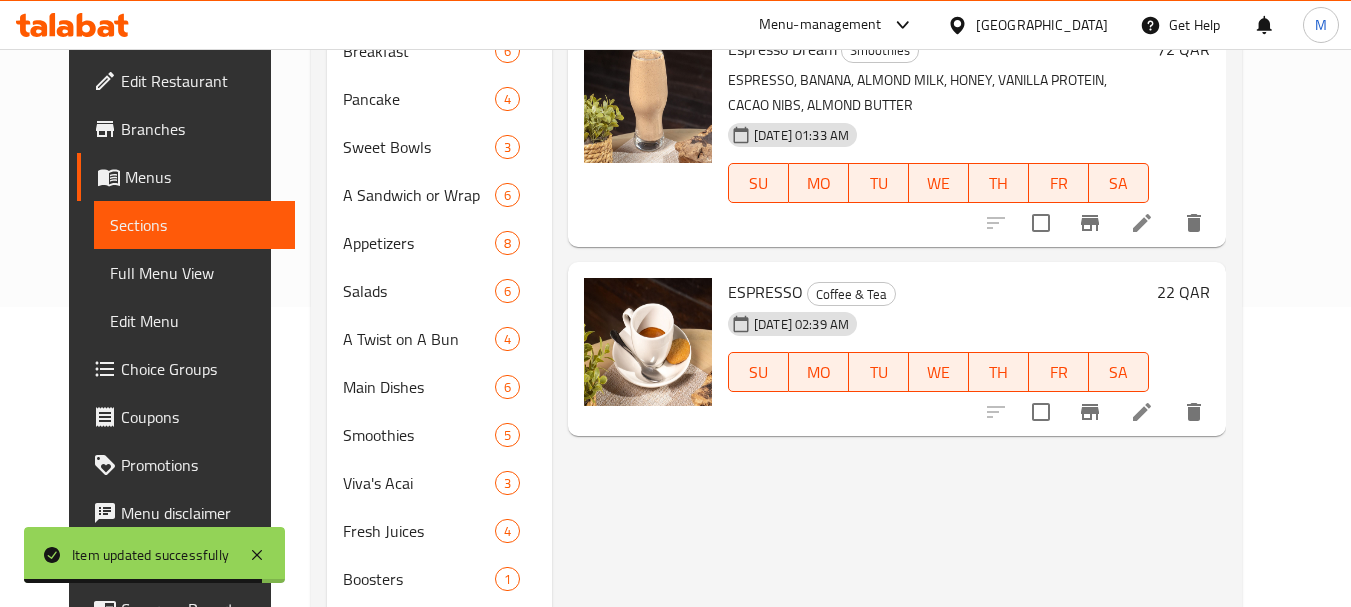 click 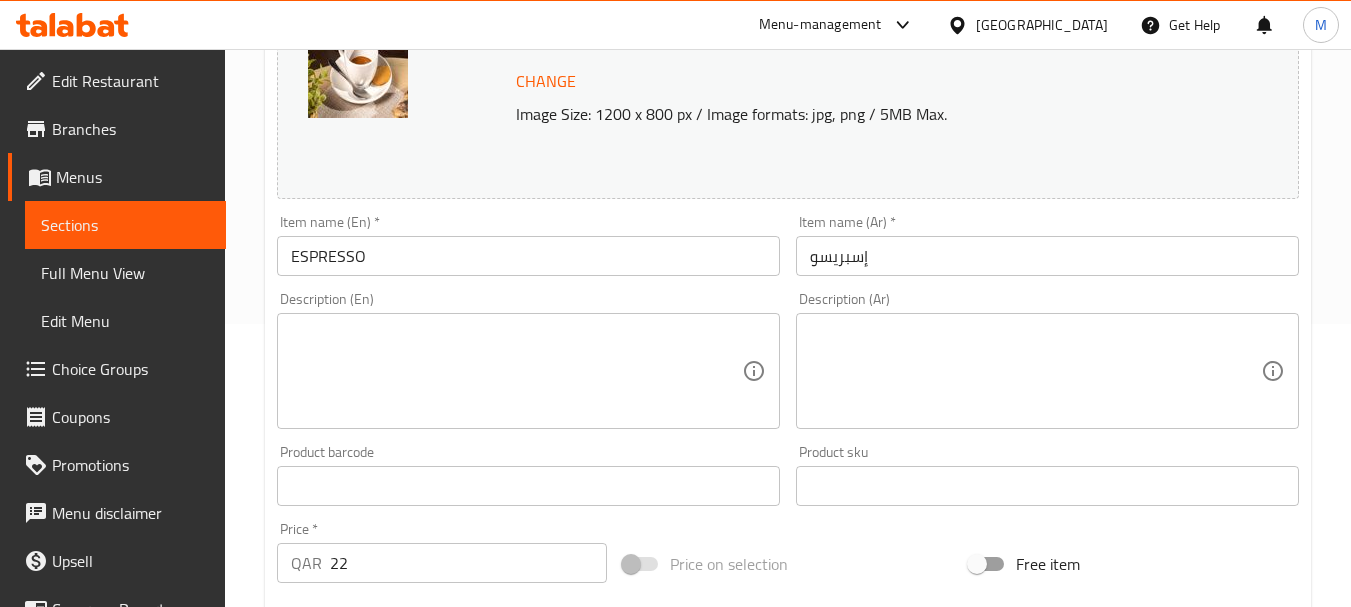 scroll, scrollTop: 300, scrollLeft: 0, axis: vertical 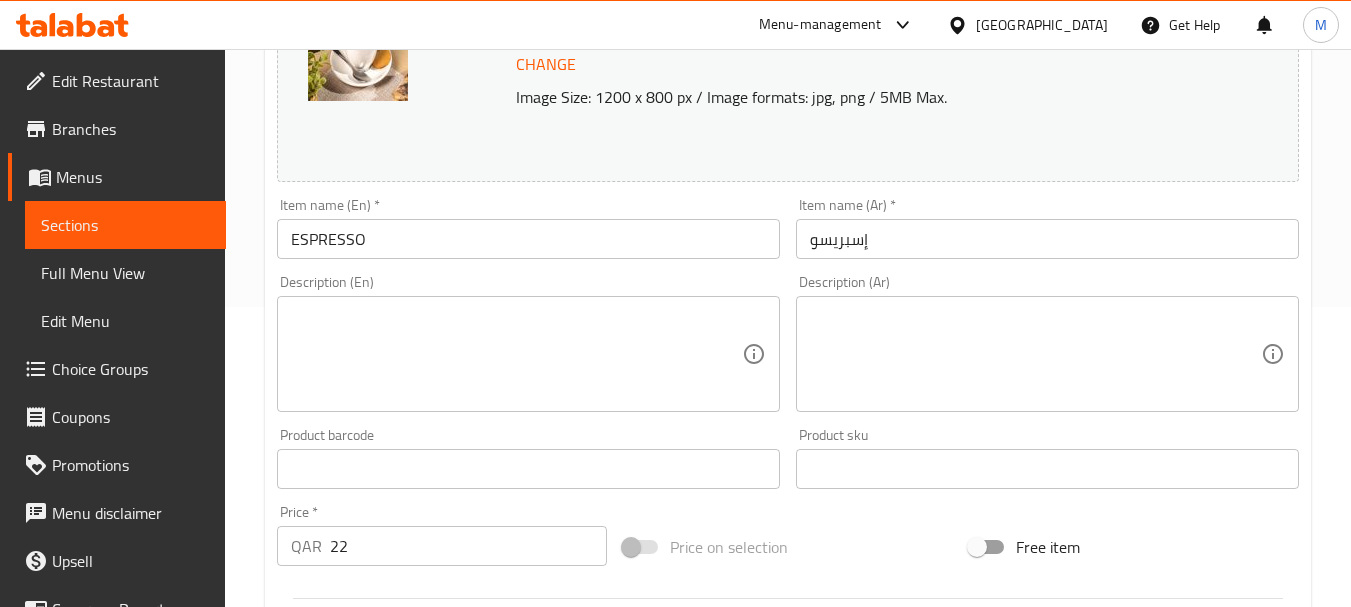 drag, startPoint x: 401, startPoint y: 368, endPoint x: 715, endPoint y: 147, distance: 383.97525 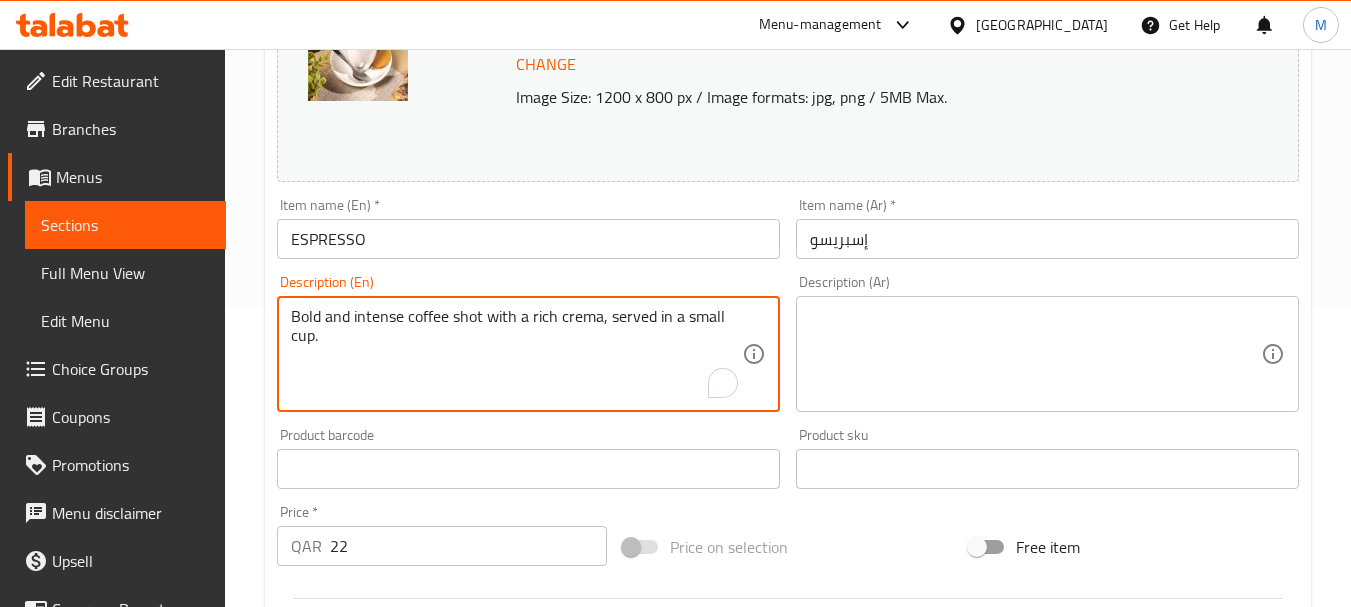 scroll, scrollTop: 300, scrollLeft: 0, axis: vertical 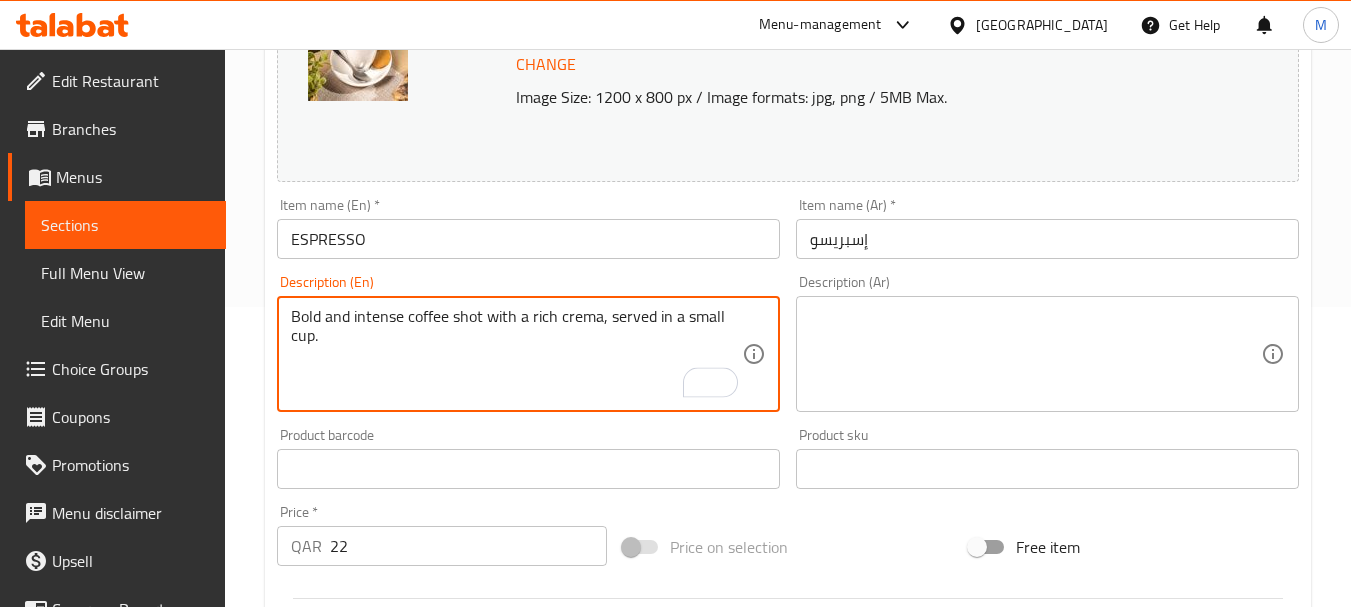 type on "Bold and intense coffee shot with a rich crema, served in a small cup." 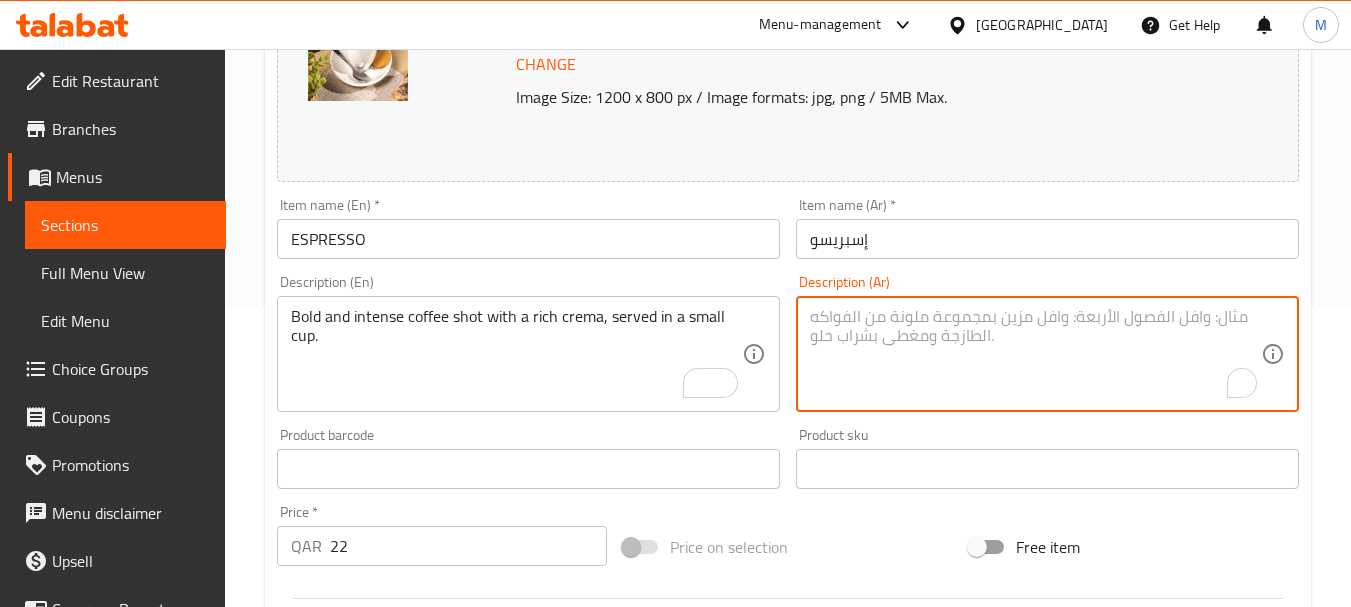 paste on "جرعة قهوة جريئة وقوية مع كريمة غنية، تقدم في كوب صغير." 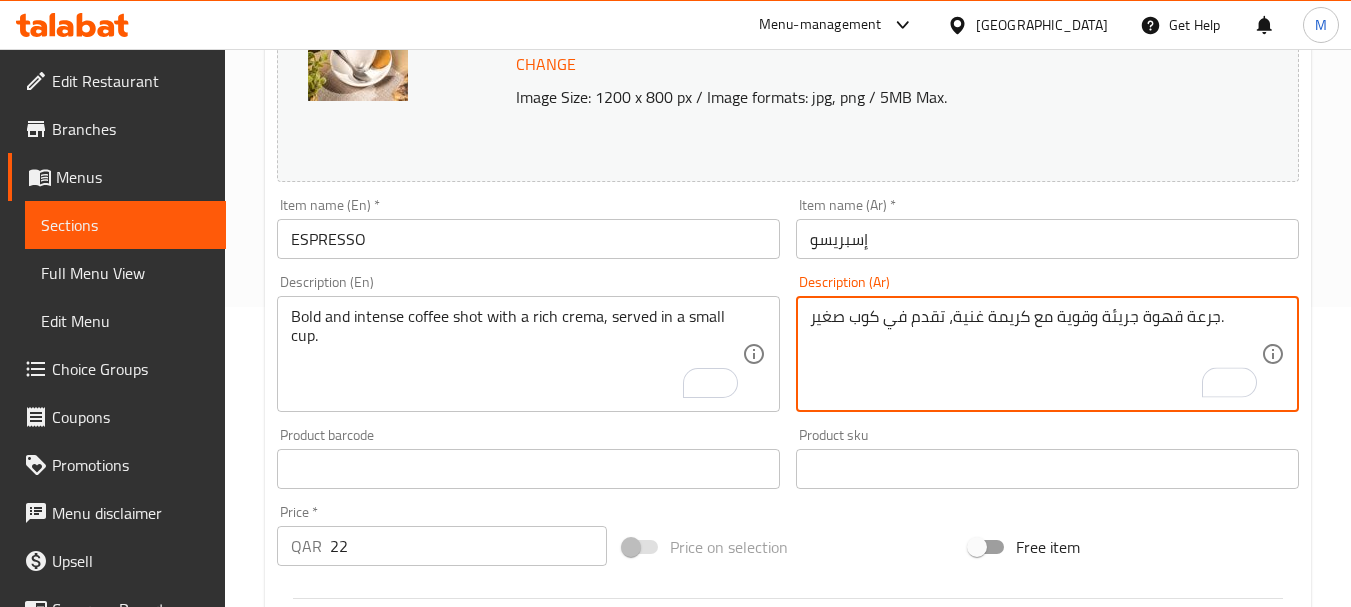 click on "جرعة قهوة جريئة وقوية مع كريمة غنية، تقدم في كوب صغير." at bounding box center (1035, 354) 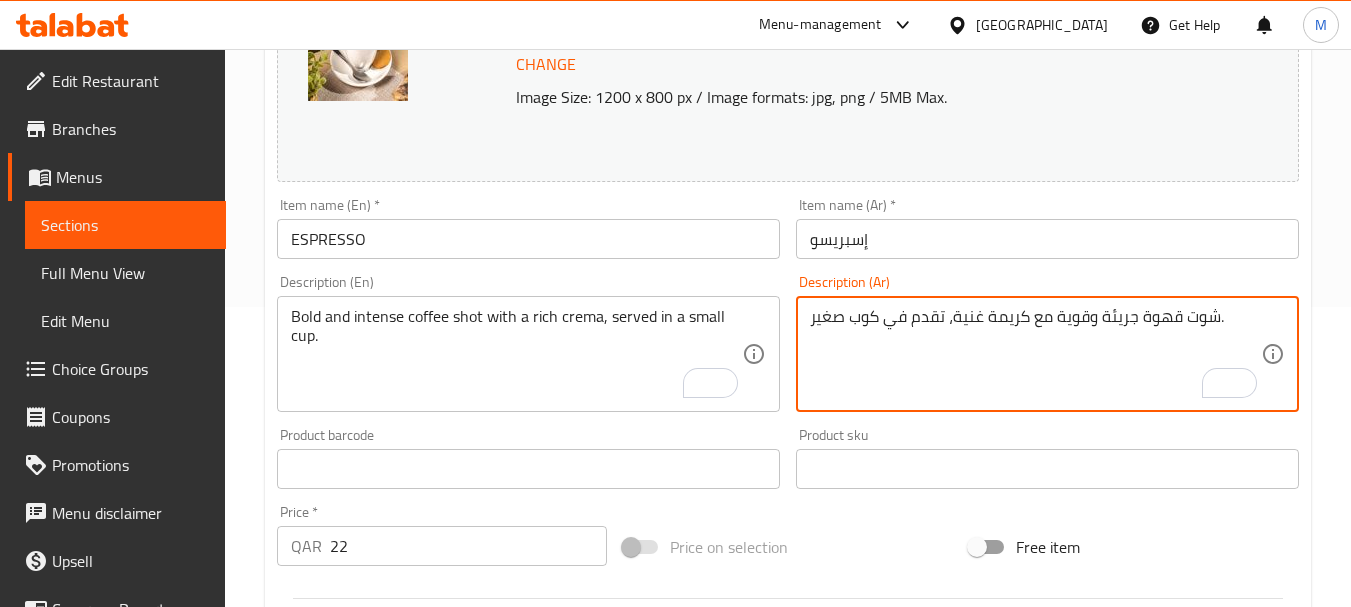 click on "شوت قهوة جريئة وقوية مع كريمة غنية، تقدم في كوب صغير." at bounding box center (1035, 354) 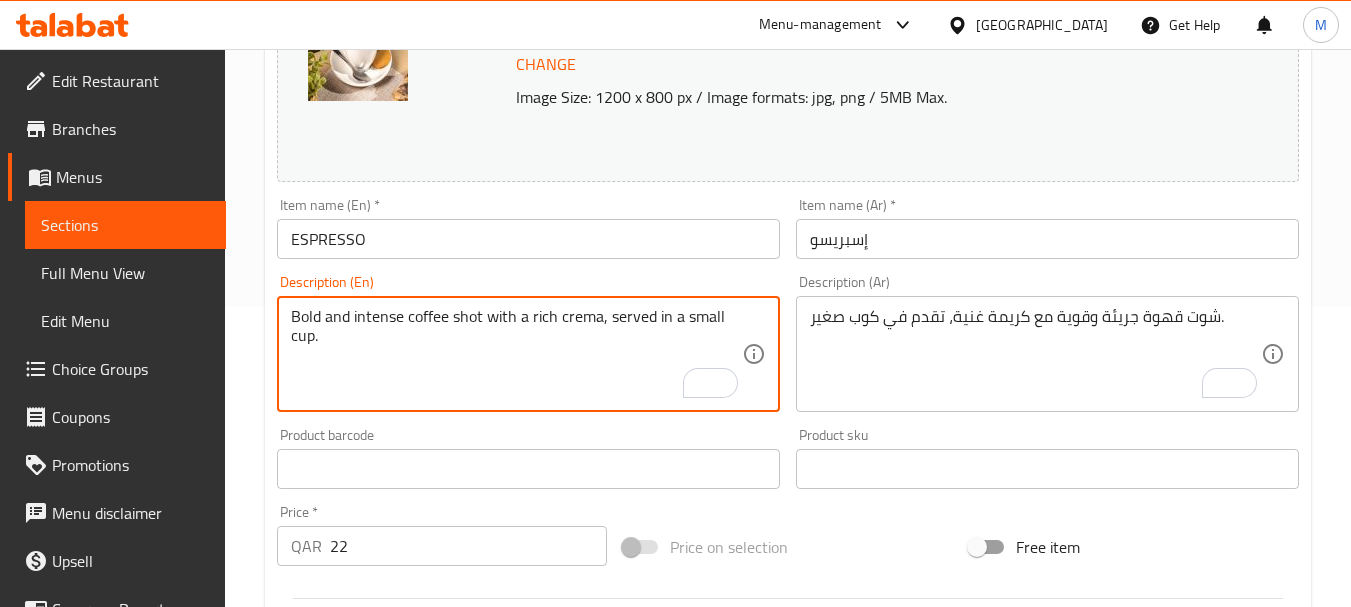 click on "Bold and intense coffee shot with a rich crema, served in a small cup." at bounding box center (516, 354) 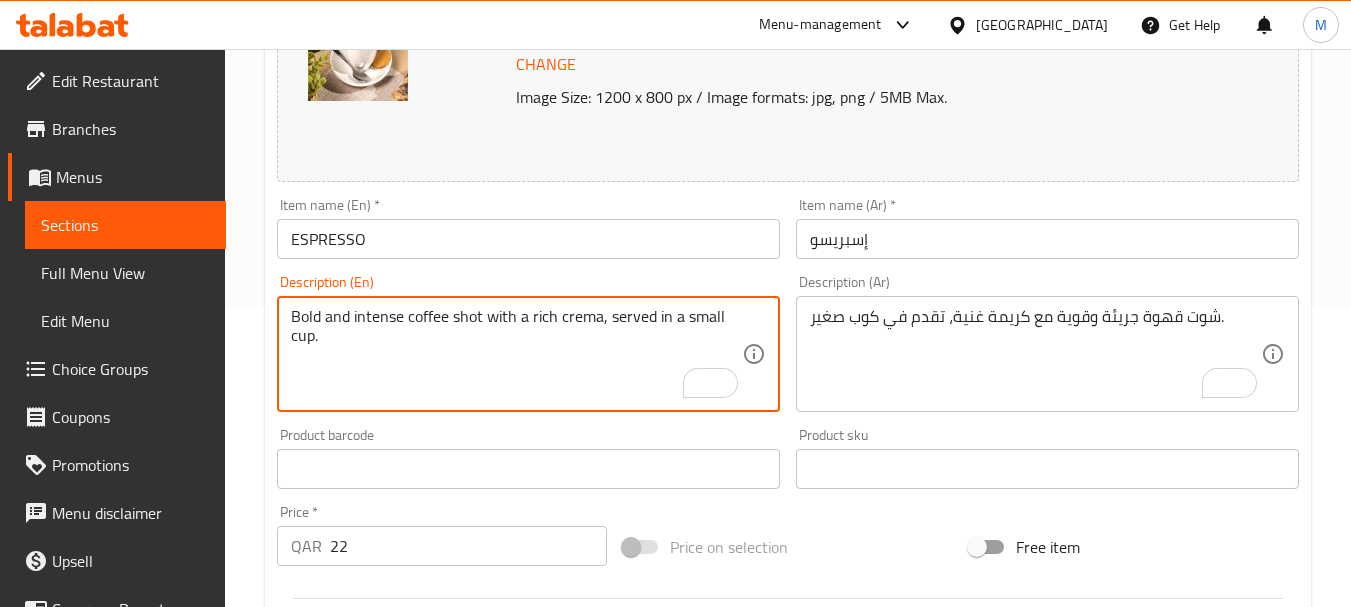 click on "Bold and intense coffee shot with a rich crema, served in a small cup." at bounding box center [516, 354] 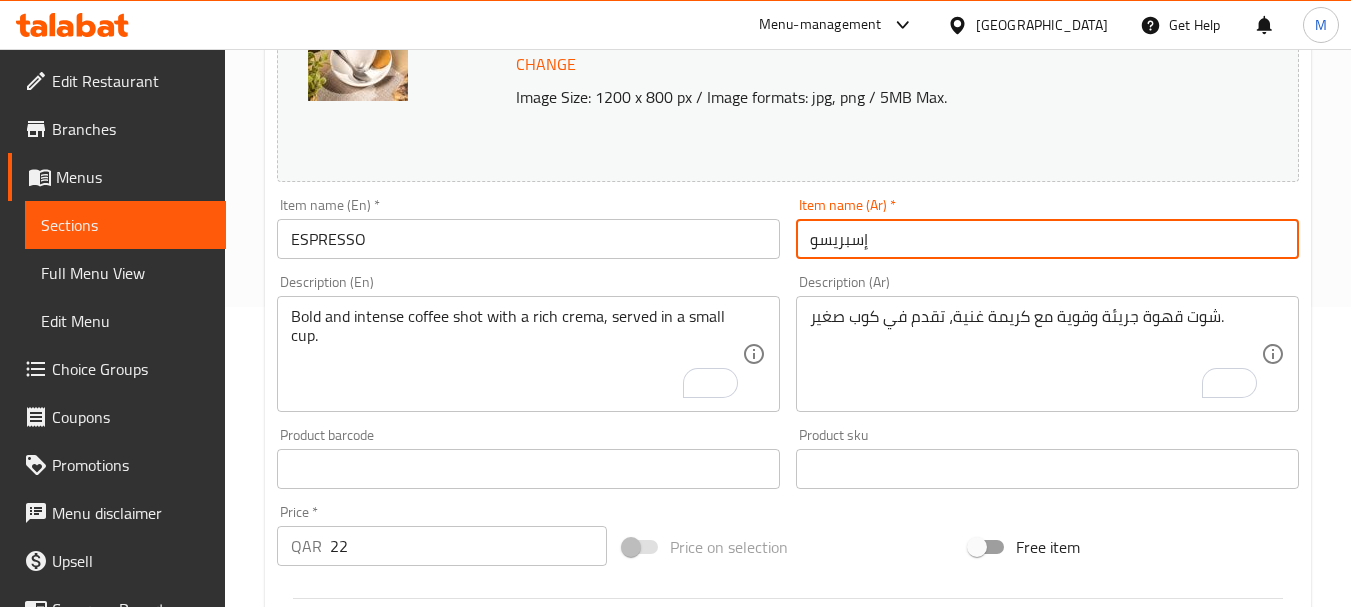 click on "Update" at bounding box center (398, 1055) 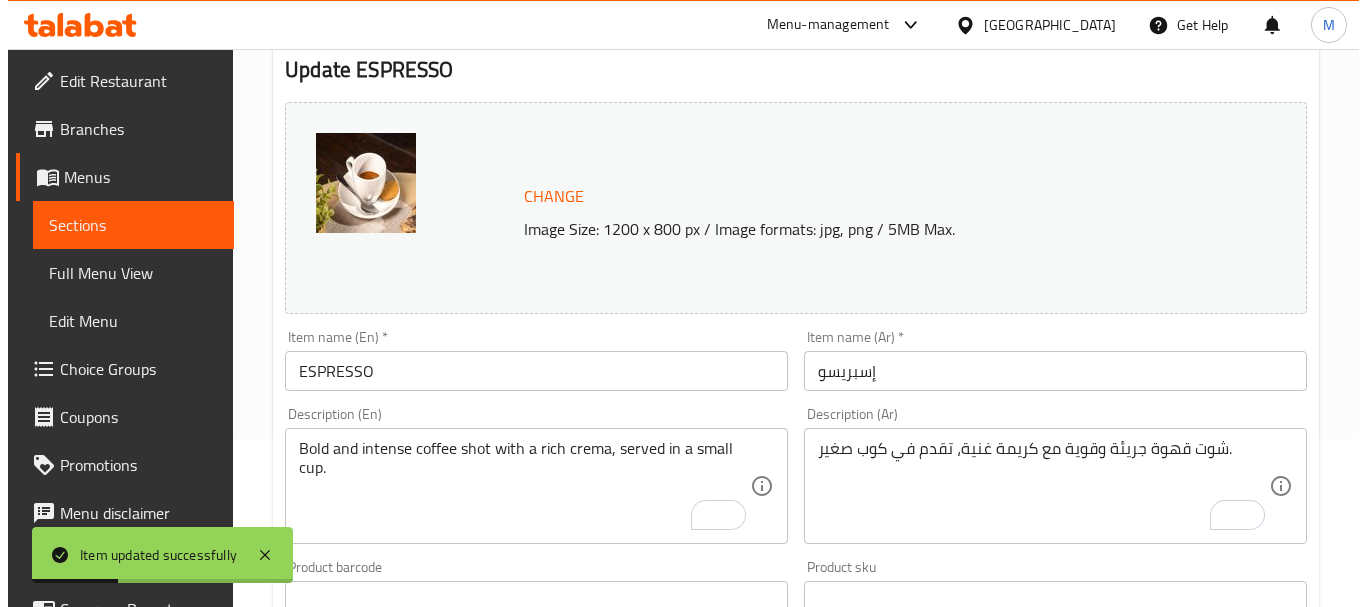 scroll, scrollTop: 0, scrollLeft: 0, axis: both 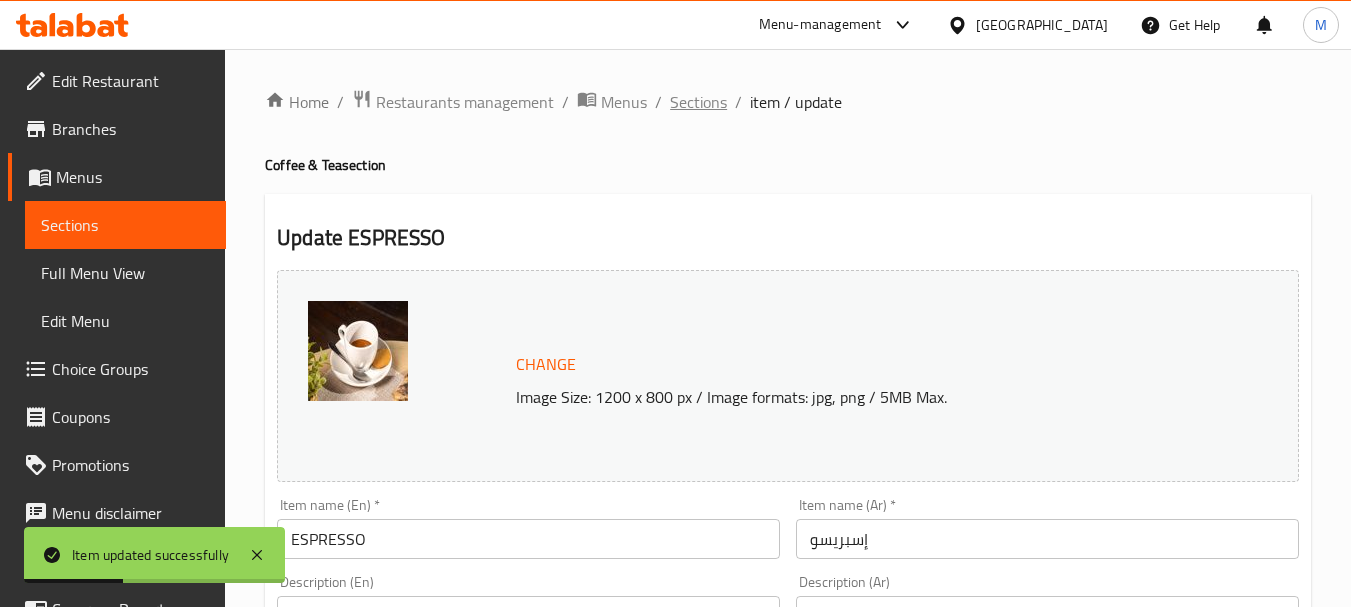 click on "Sections" at bounding box center (698, 102) 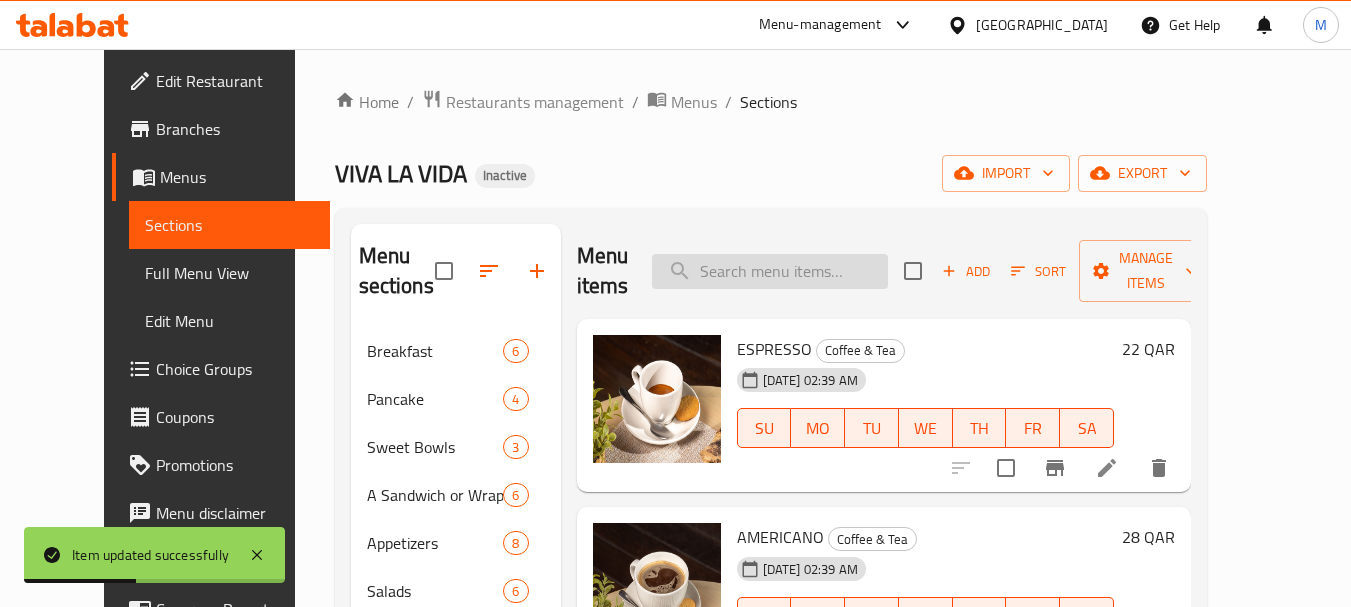 click at bounding box center (770, 271) 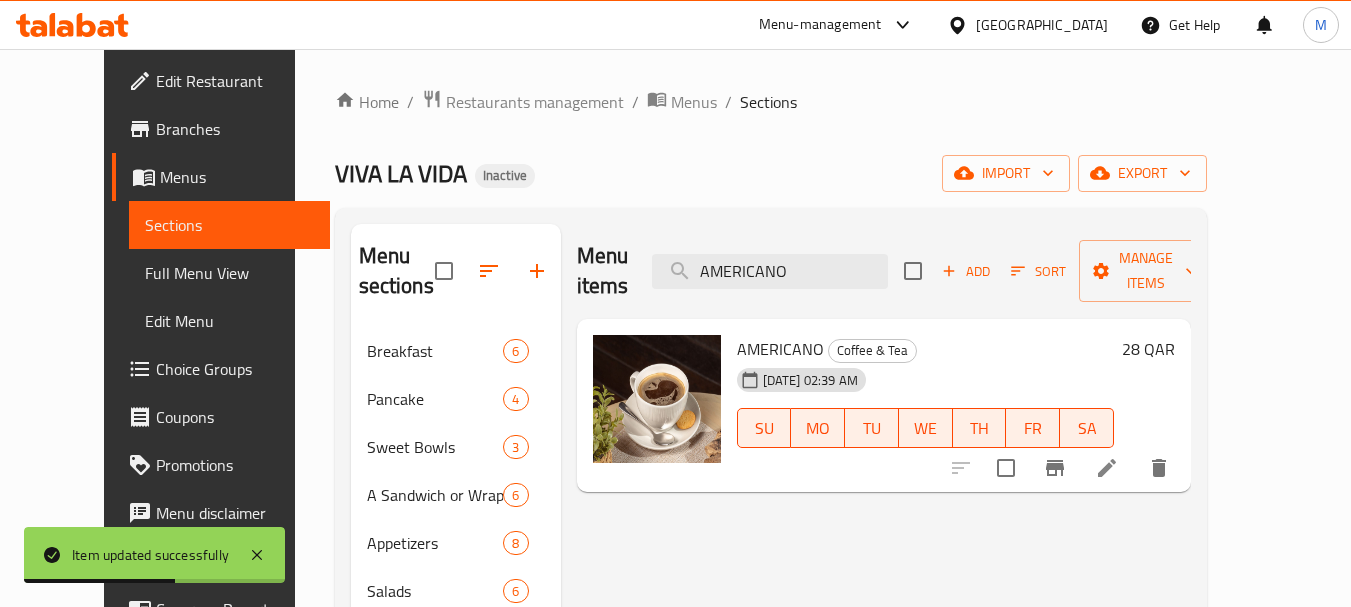 type on "AMERICANO" 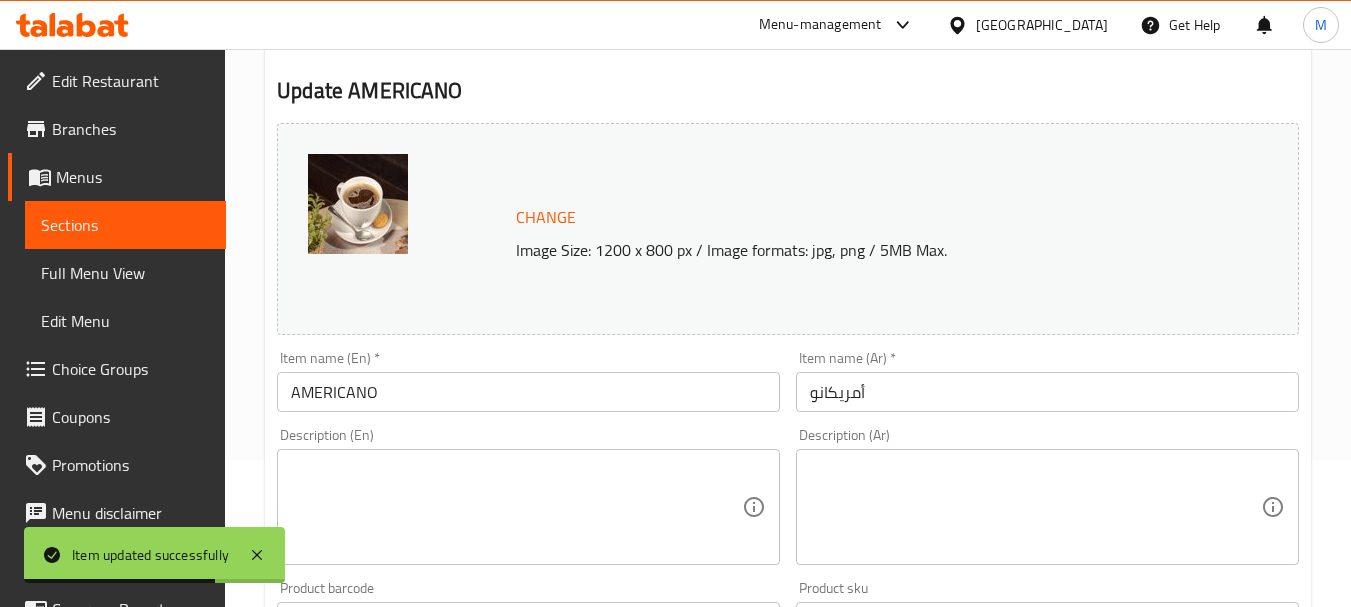 scroll, scrollTop: 300, scrollLeft: 0, axis: vertical 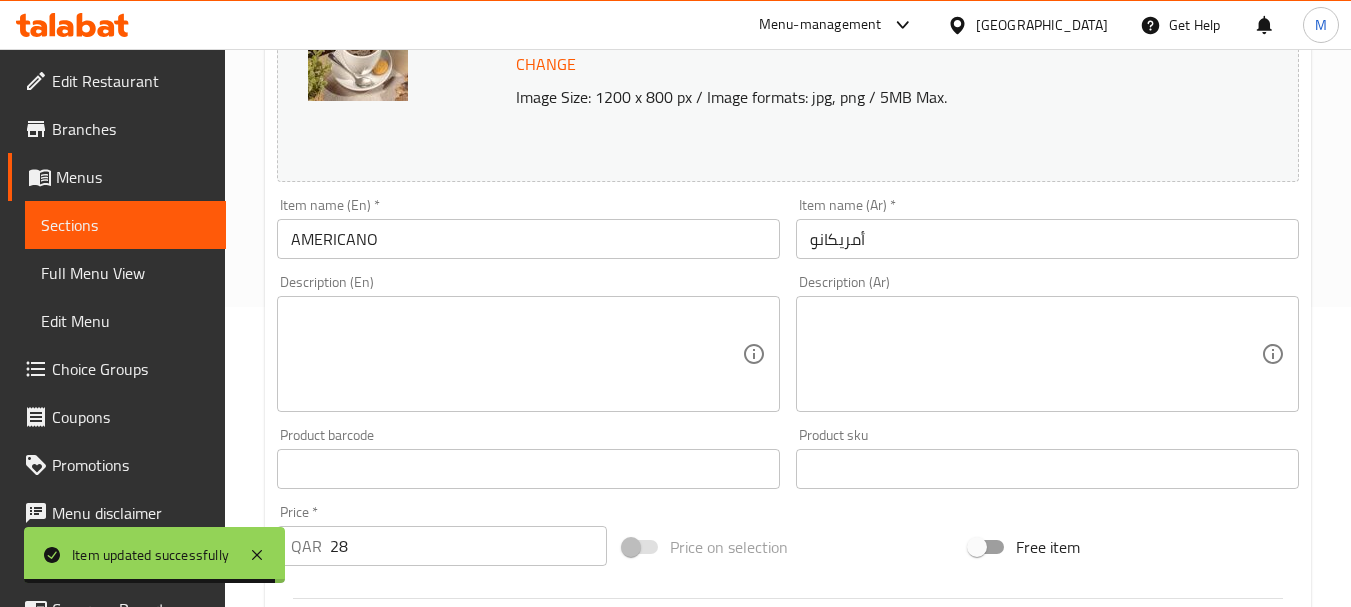 click at bounding box center [516, 354] 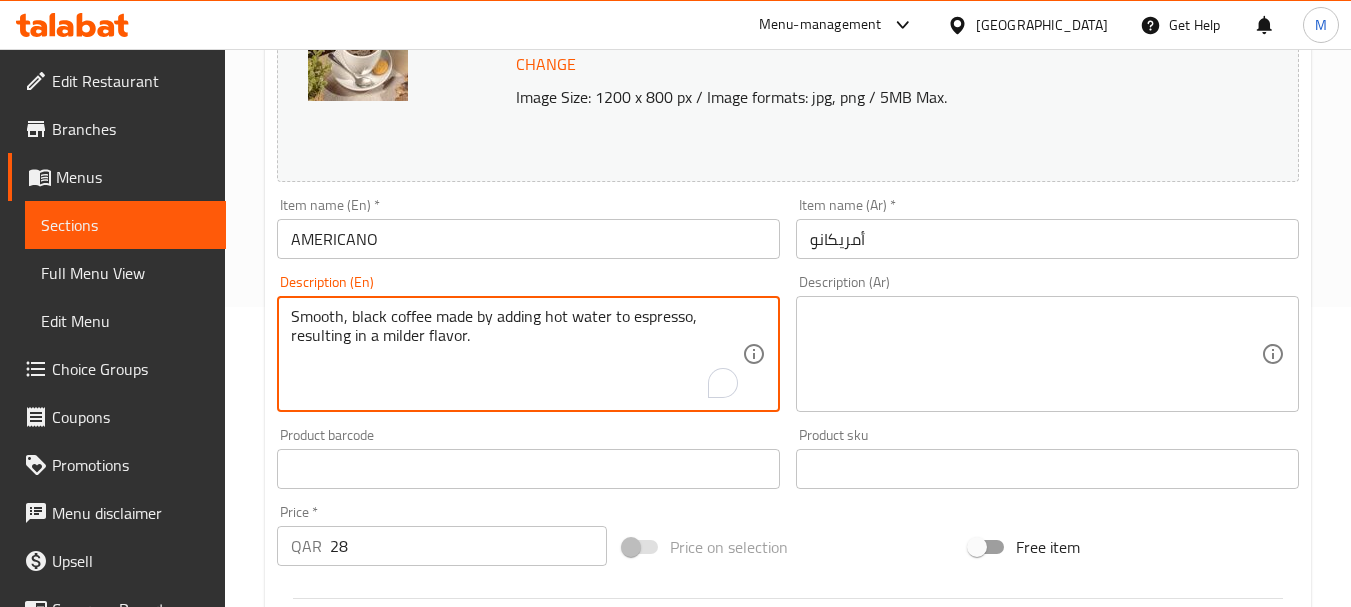type on "Smooth, black coffee made by adding hot water to espresso, resulting in a milder flavor." 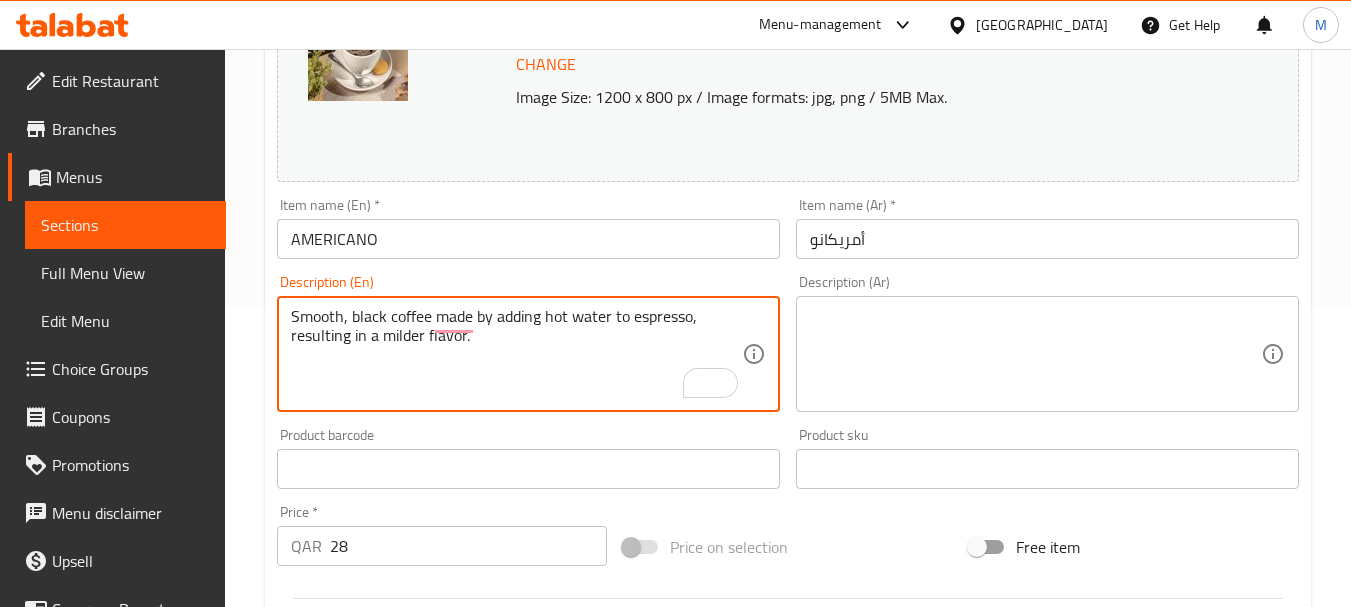 click at bounding box center (1035, 354) 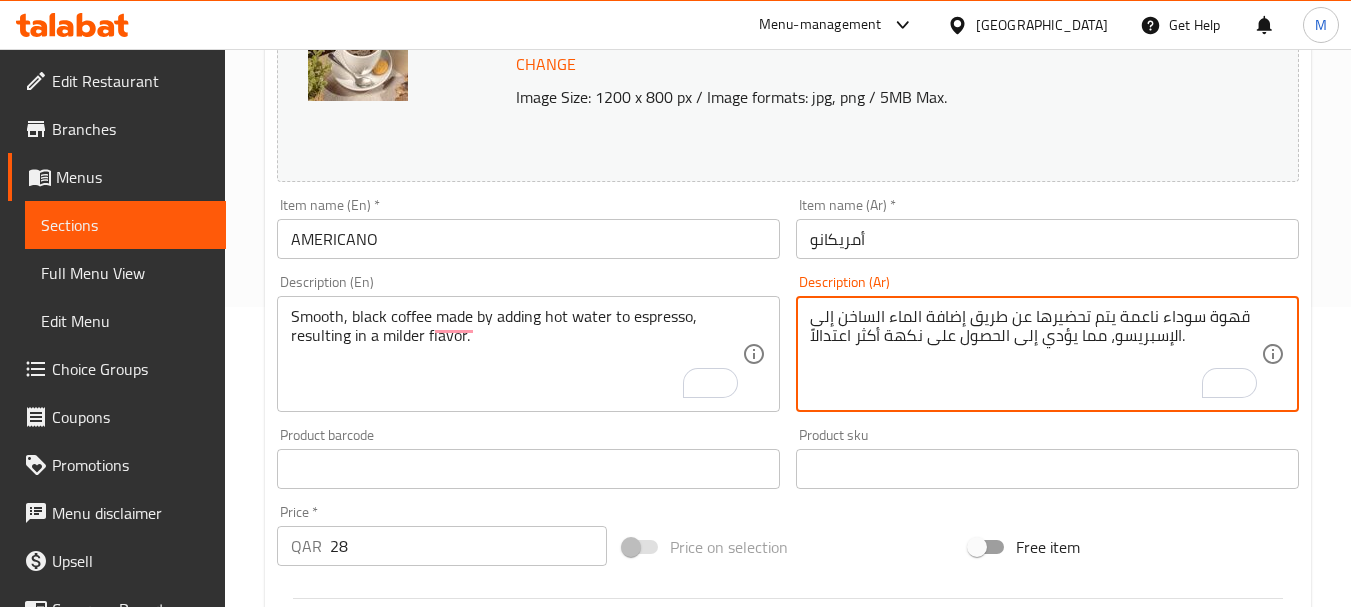 type on "قهوة سوداء ناعمة يتم تحضيرها عن طريق إضافة الماء الساخن إلى الإسبريسو، مما يؤدي إلى الحصول على نكهة أكثر اعتدالاً." 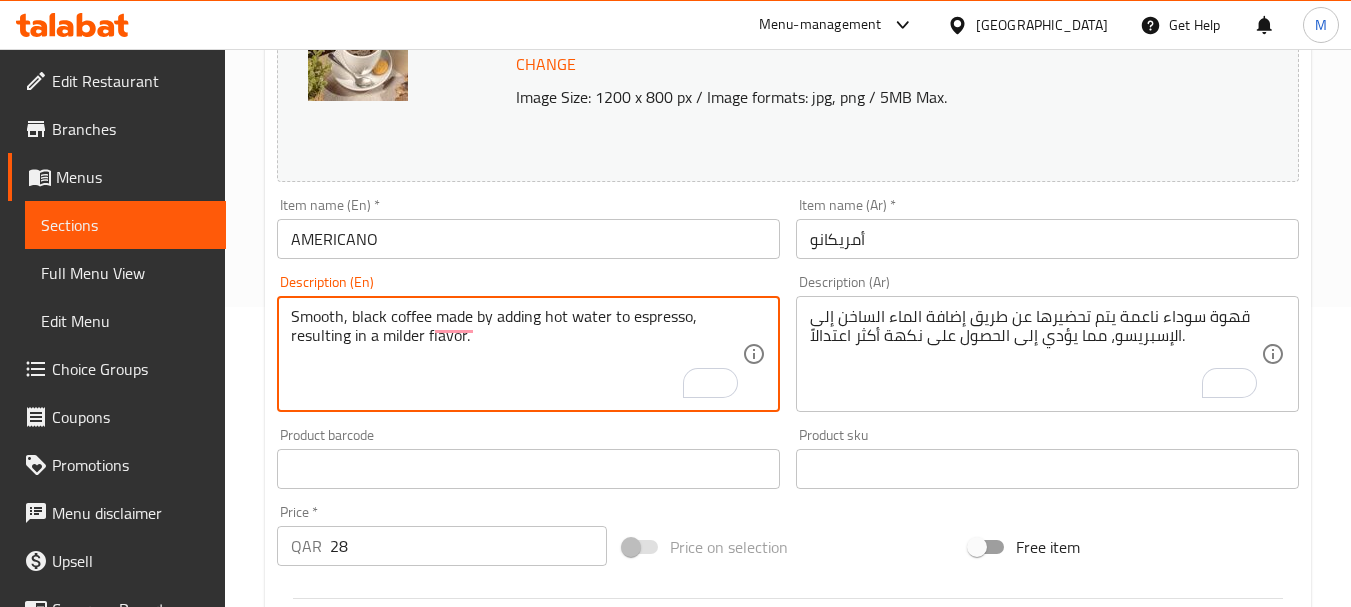 click on "Smooth, black coffee made by adding hot water to espresso, resulting in a milder flavor." at bounding box center (516, 354) 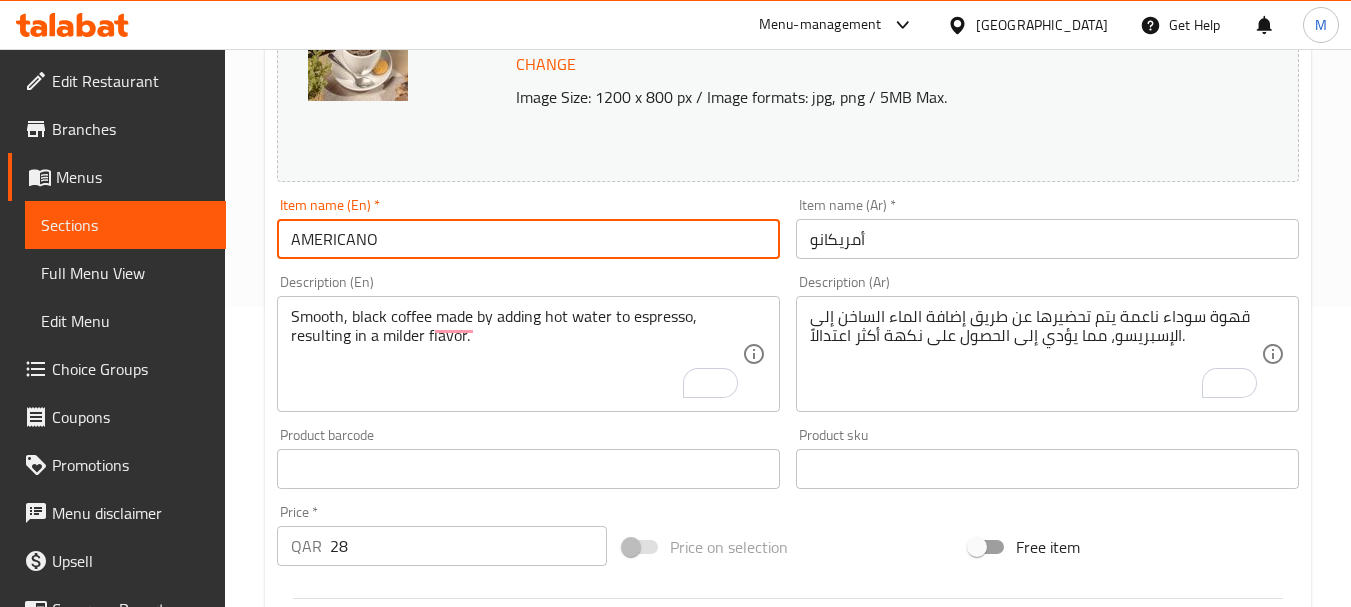 click on "Update" at bounding box center (398, 1055) 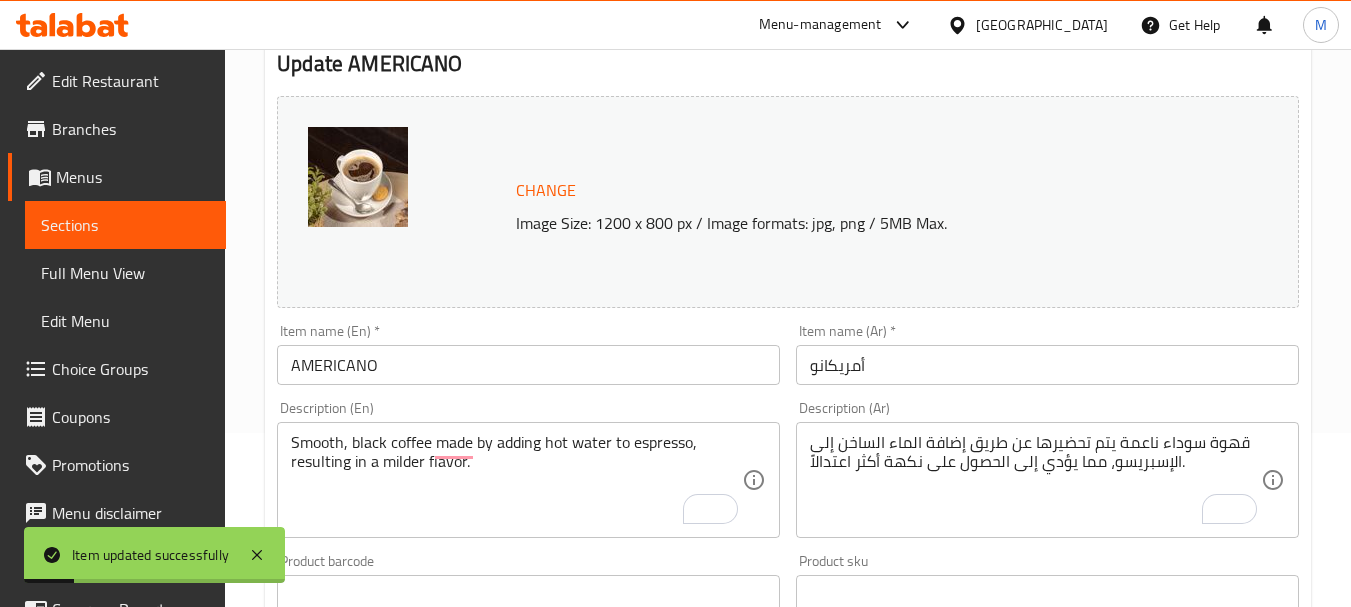 scroll, scrollTop: 0, scrollLeft: 0, axis: both 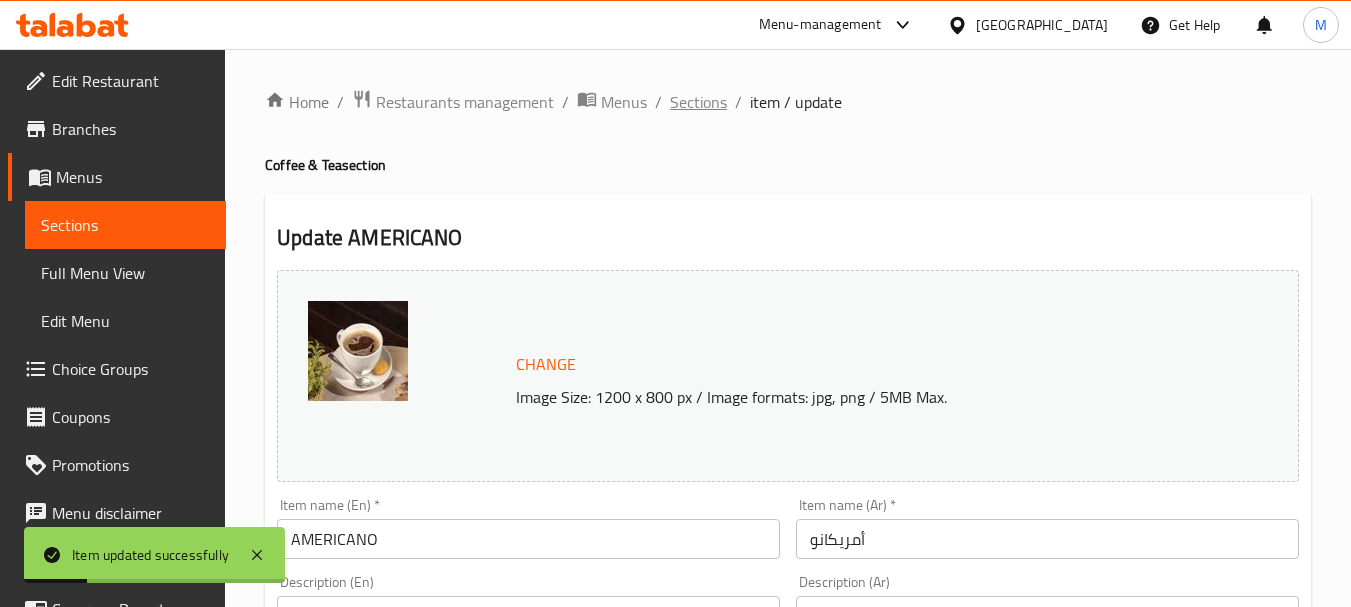 click on "Sections" at bounding box center [698, 102] 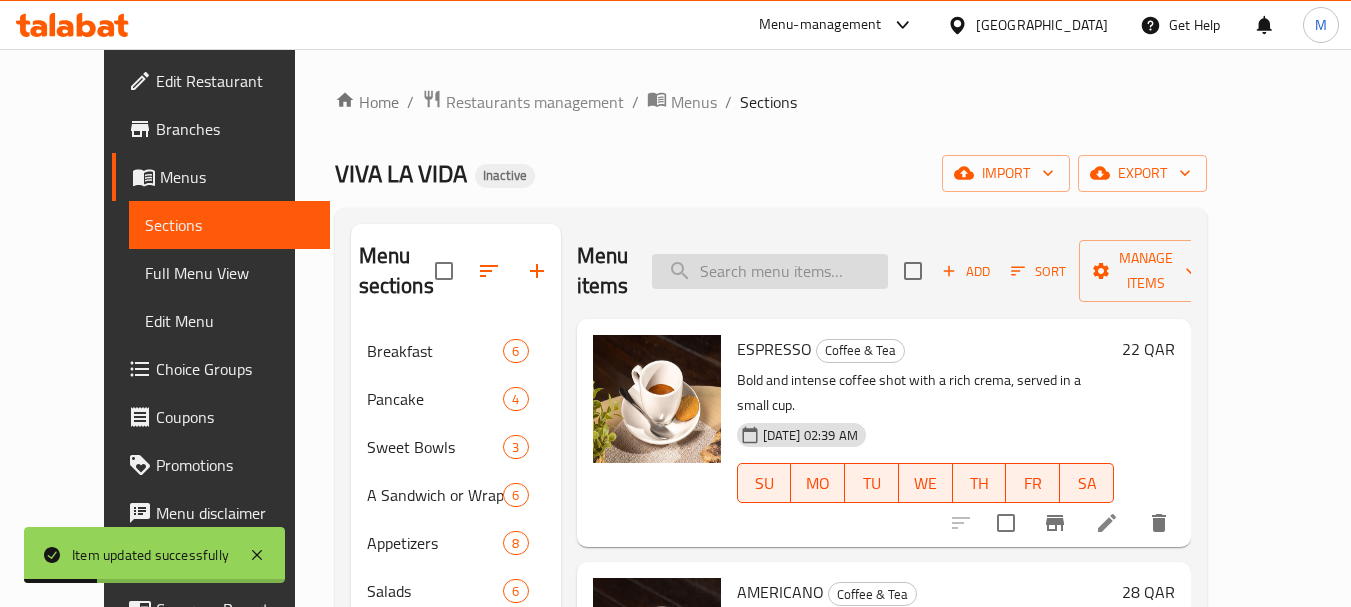 click at bounding box center (770, 271) 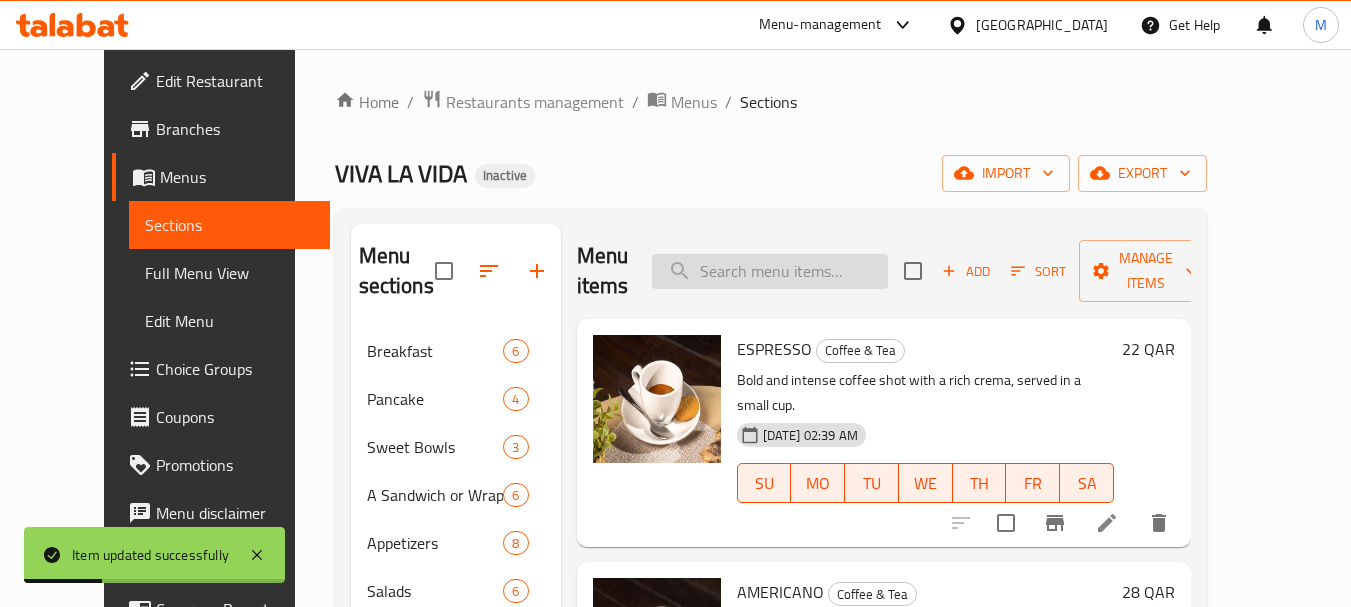 paste on "MACCHIATO" 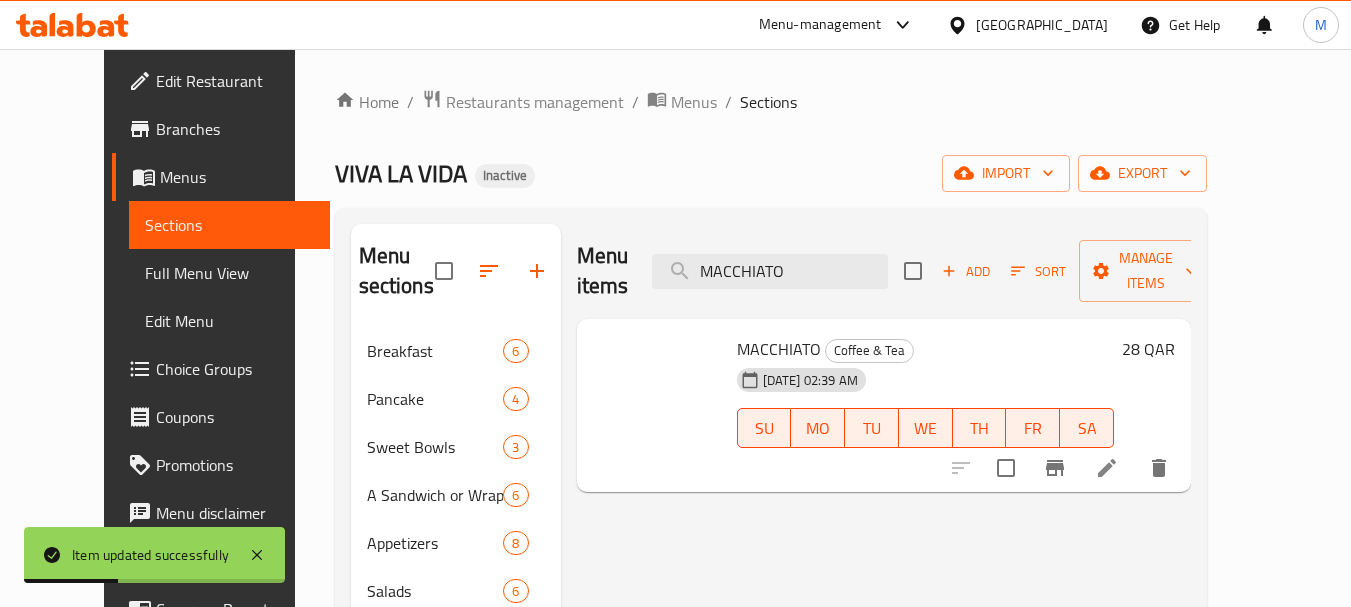 type on "MACCHIATO" 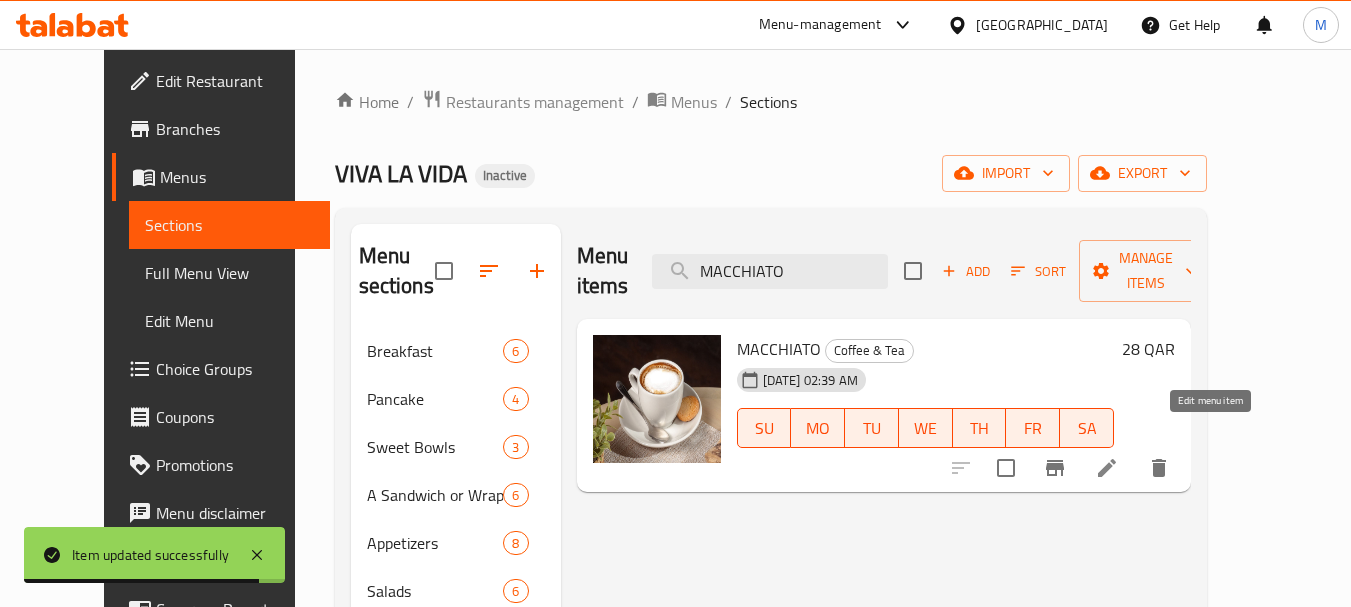 click 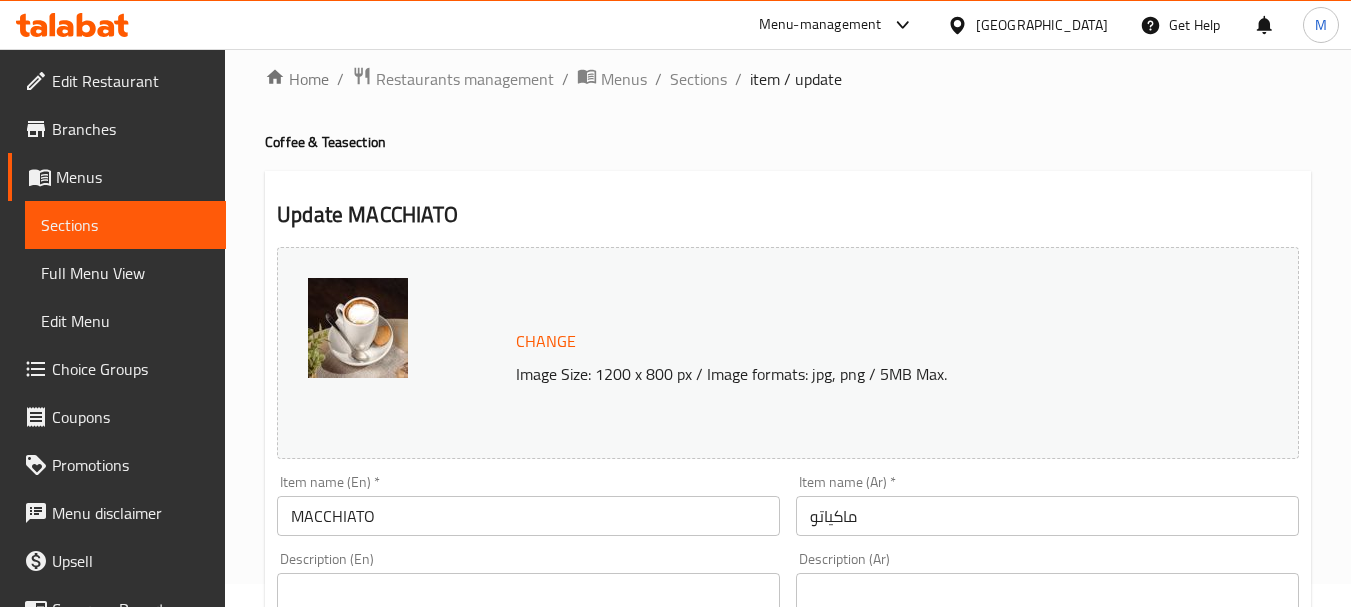 scroll, scrollTop: 300, scrollLeft: 0, axis: vertical 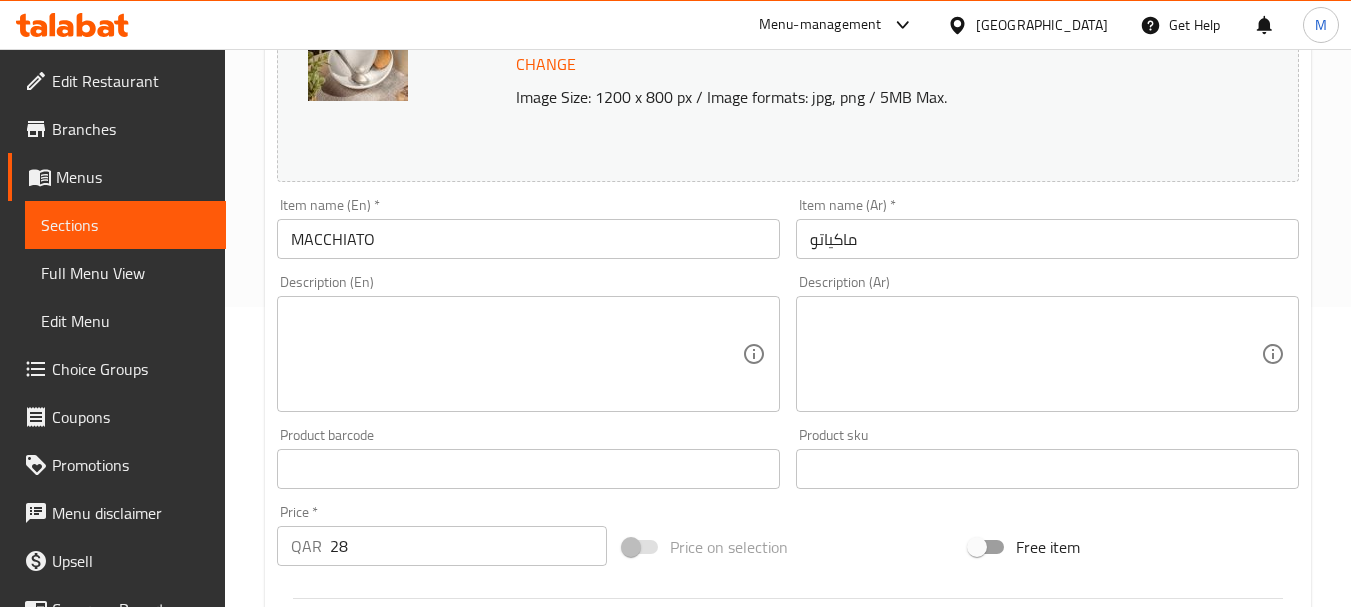 click at bounding box center [516, 354] 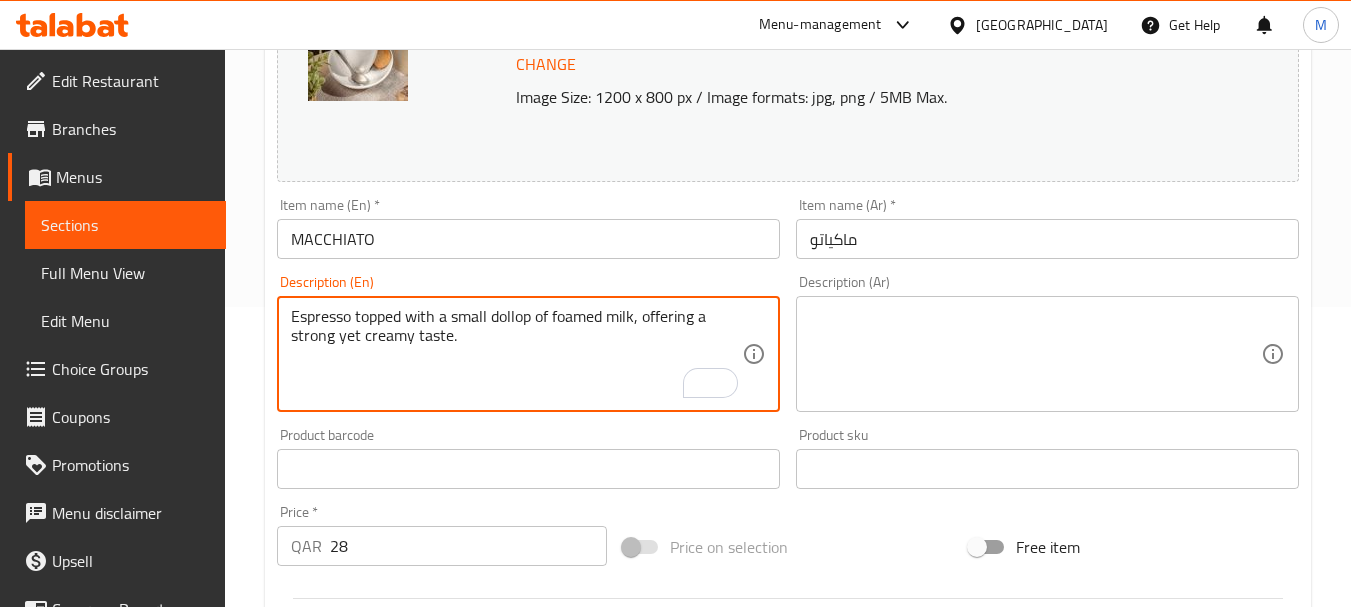 type on "Espresso topped with a small dollop of foamed milk, offering a strong yet creamy taste." 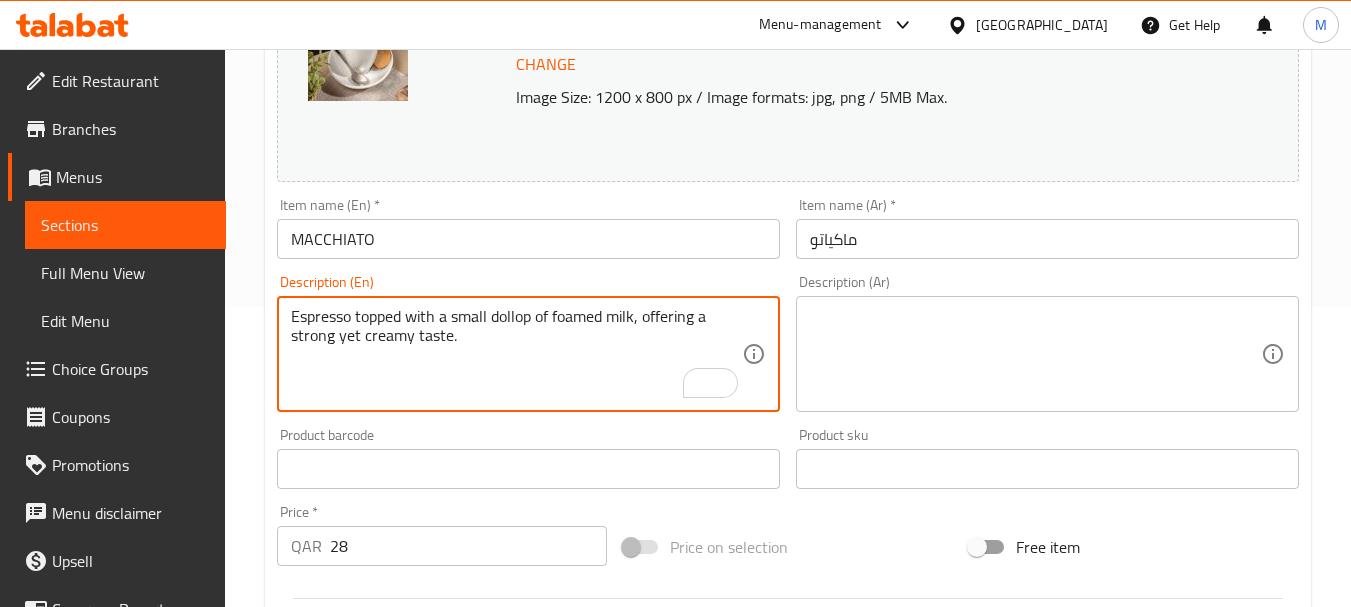 click at bounding box center (1035, 354) 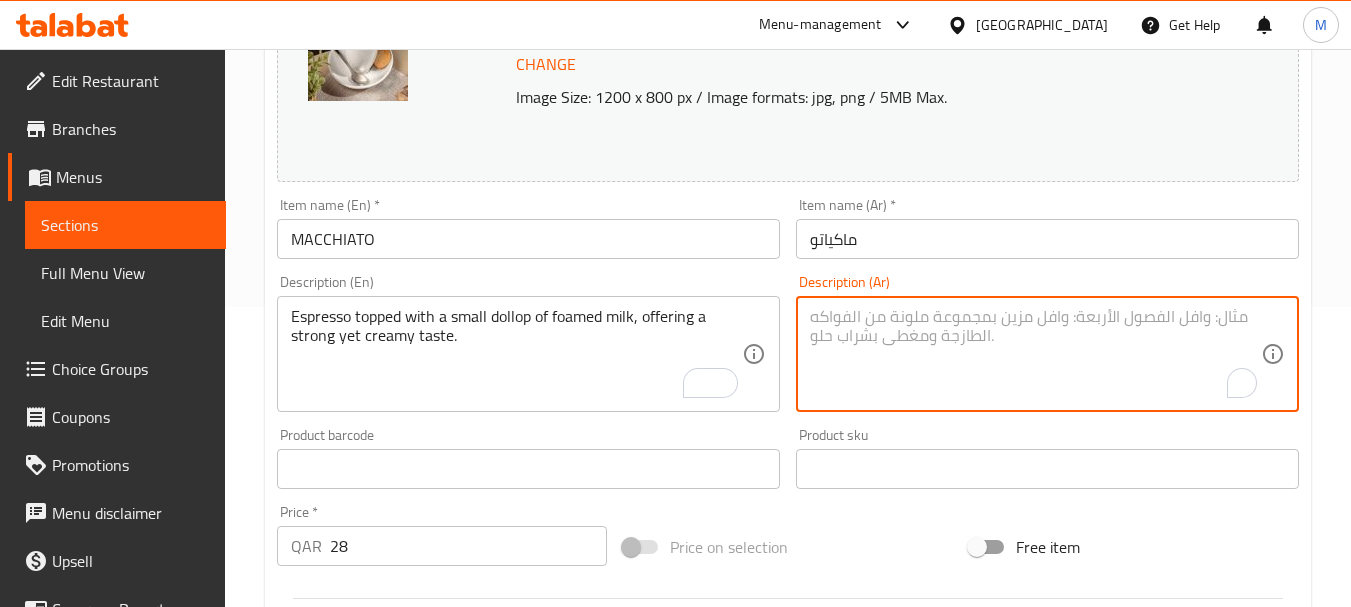 paste on "إسبرسو مع كمية صغيرة من الحليب الرغوي، يقدم طعمًا قويًا وكريميًا." 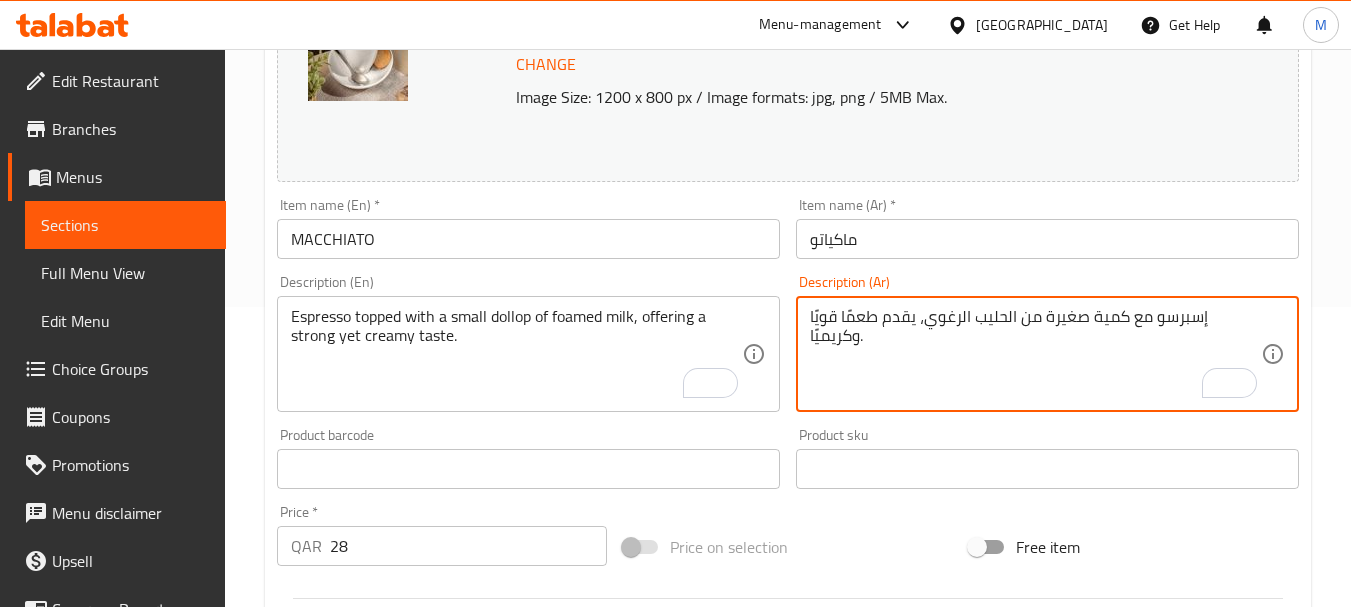 click on "إسبرسو مع كمية صغيرة من الحليب الرغوي، يقدم طعمًا قويًا وكريميًا." at bounding box center (1035, 354) 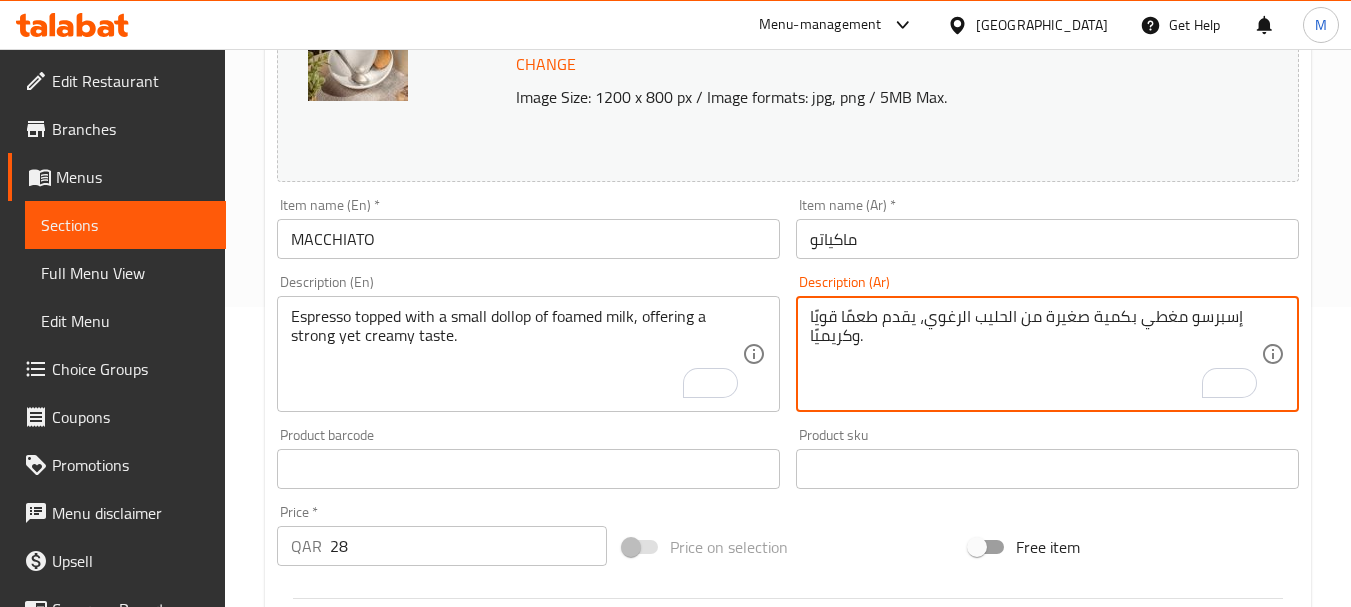 type on "إسبرسو مغطي بكمية صغيرة من الحليب الرغوي، يقدم طعمًا قويًا وكريميًا." 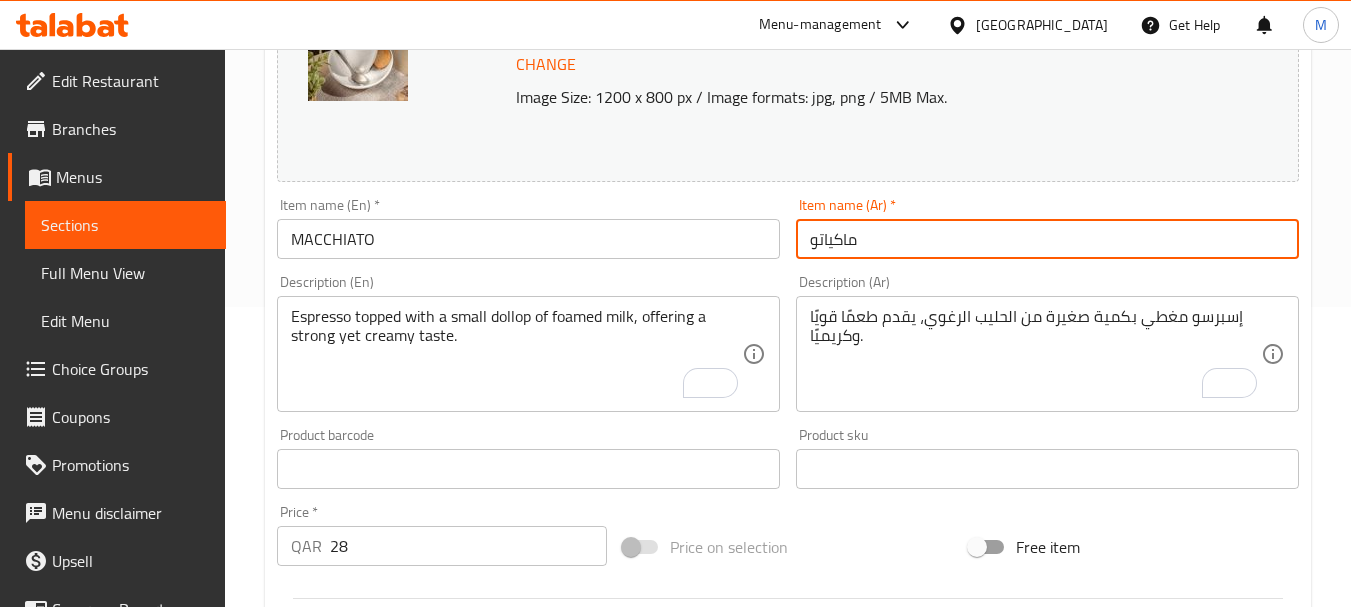 click on "ماكياتو" at bounding box center (1047, 239) 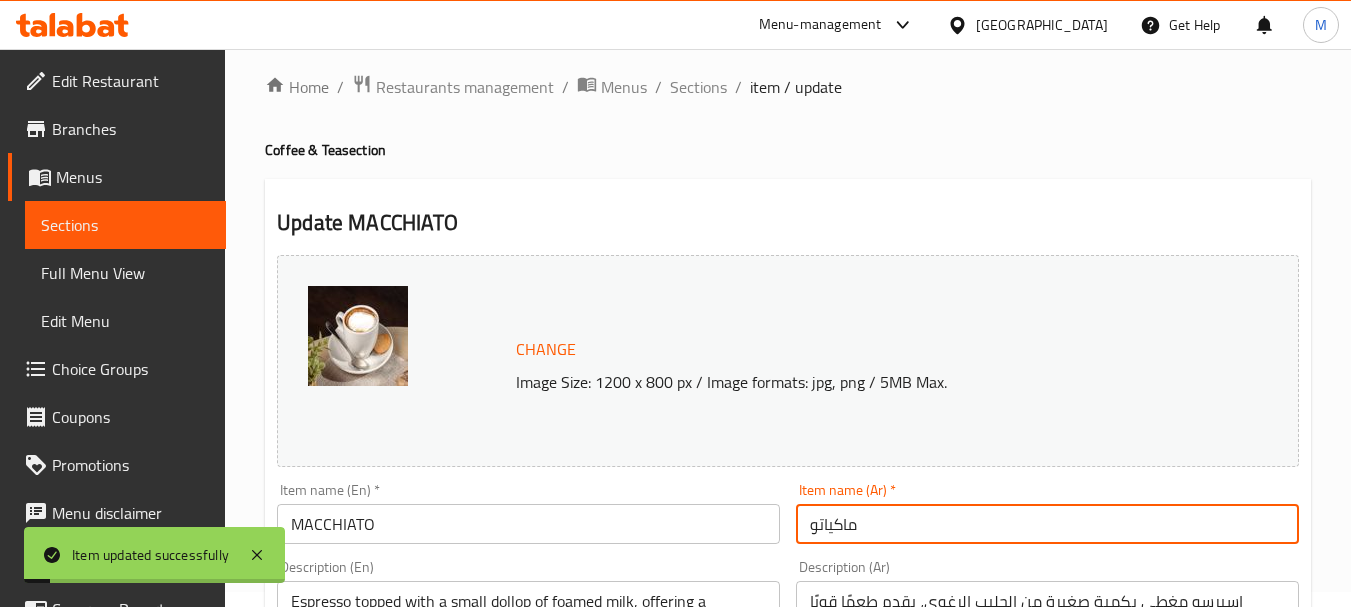 scroll, scrollTop: 0, scrollLeft: 0, axis: both 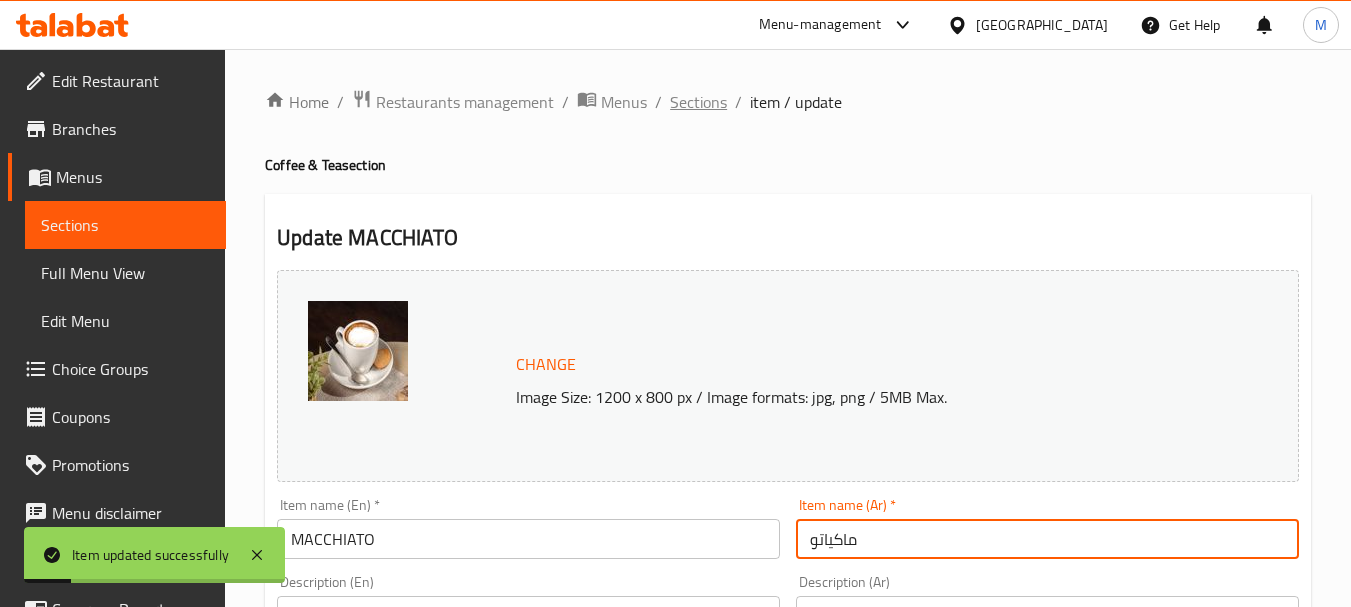 click on "Sections" at bounding box center [698, 102] 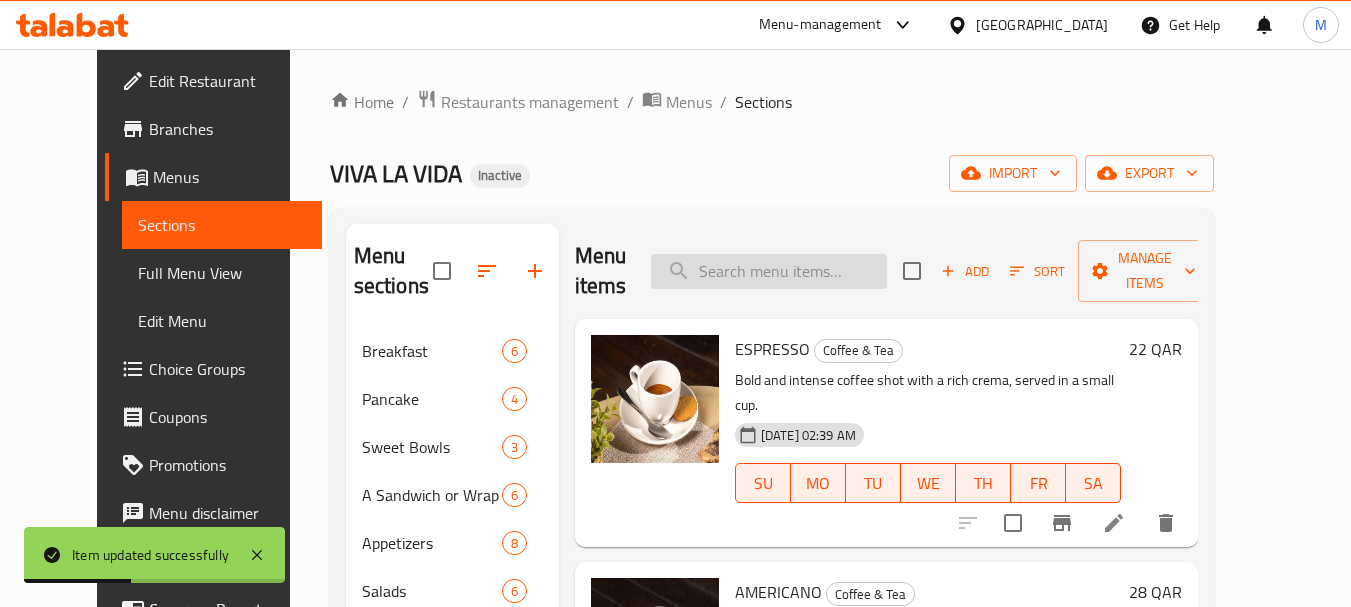 click at bounding box center [769, 271] 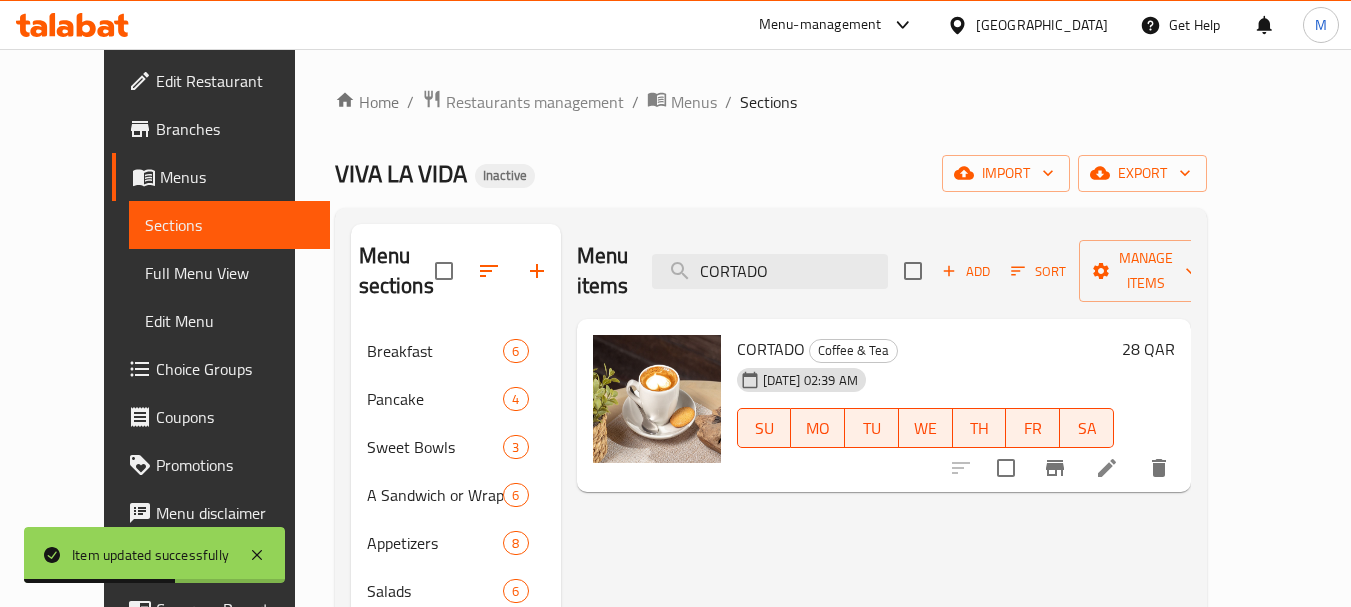 type on "CORTADO" 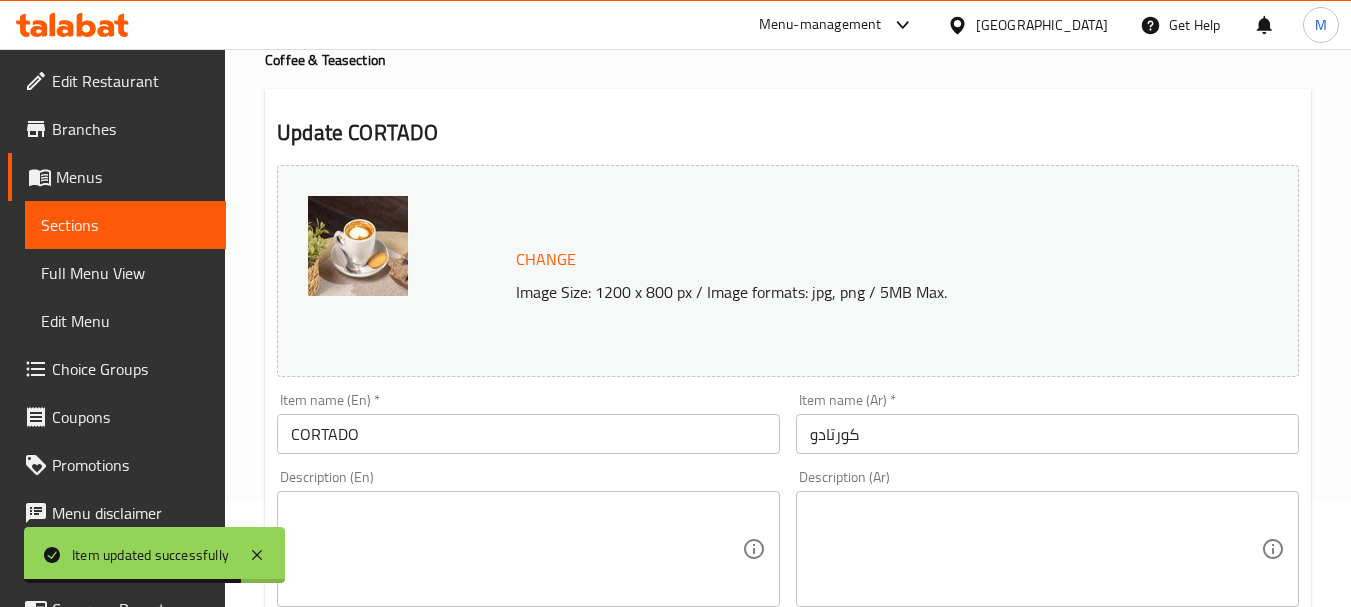 scroll, scrollTop: 200, scrollLeft: 0, axis: vertical 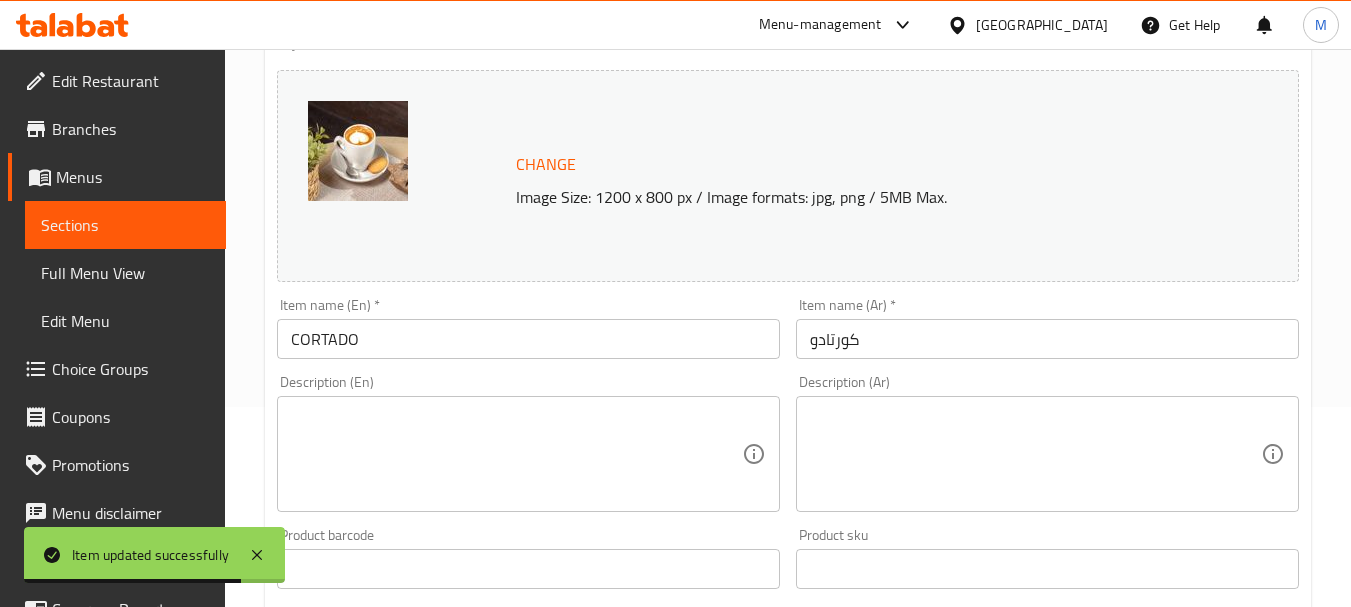 click at bounding box center [516, 454] 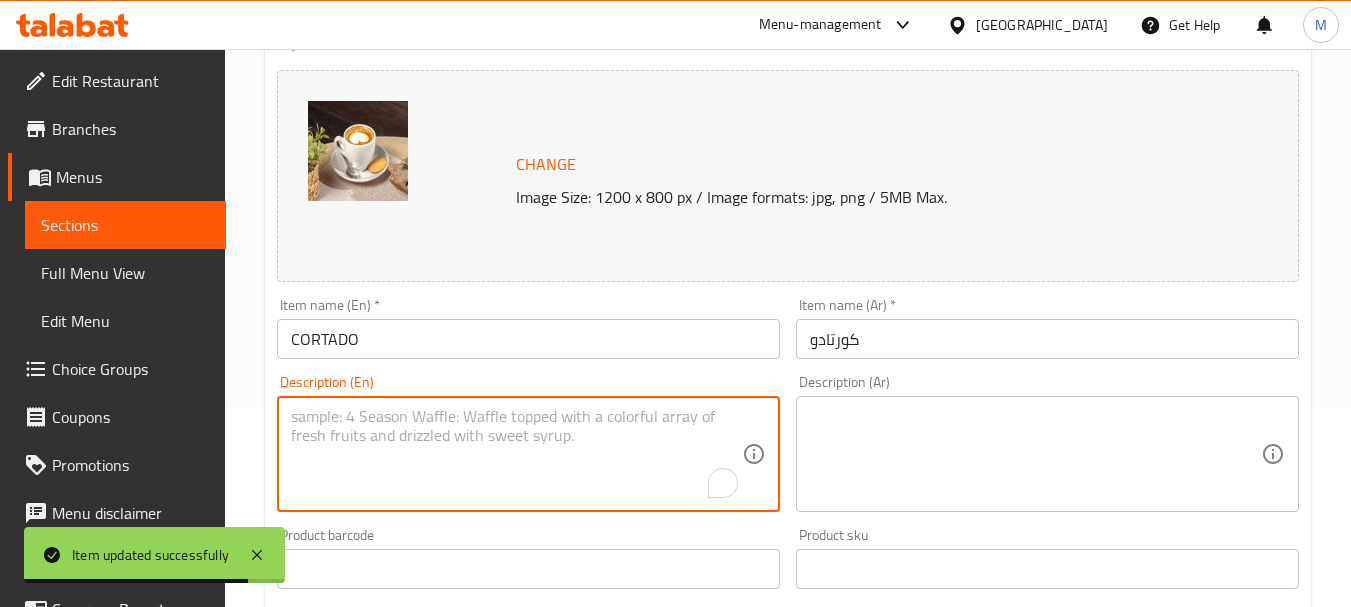 paste on "Equal parts espresso and steamed milk, delivering a balanced and rich coffee flavor." 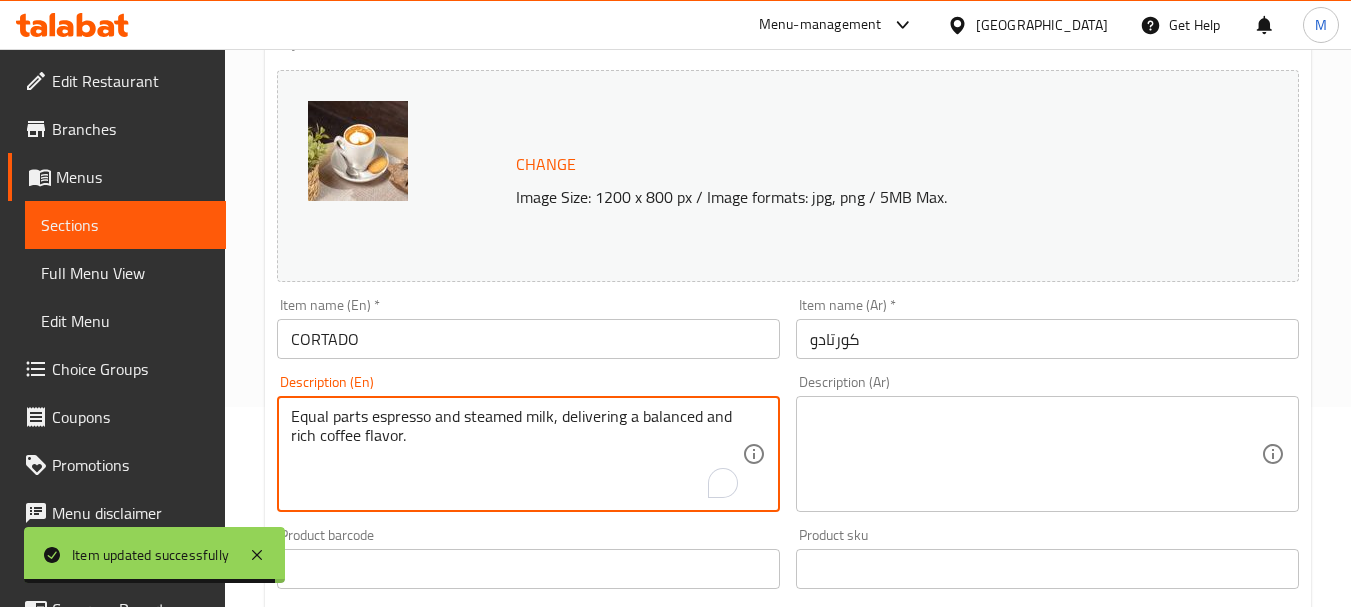type on "Equal parts espresso and steamed milk, delivering a balanced and rich coffee flavor." 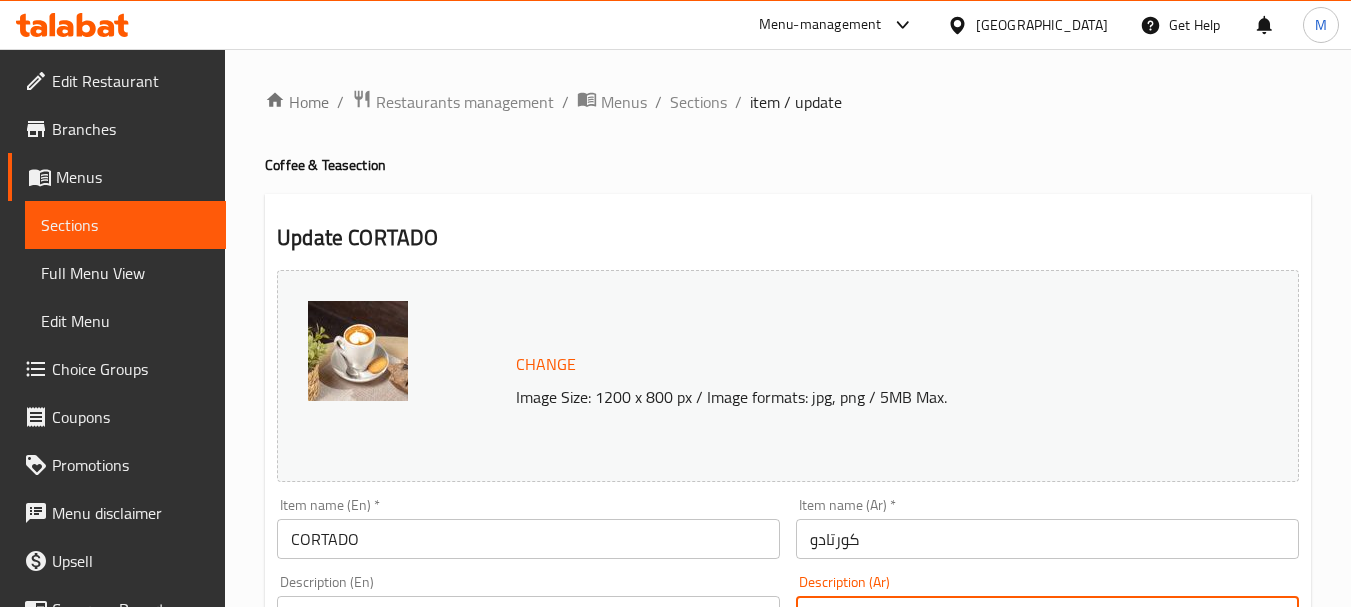 scroll, scrollTop: 200, scrollLeft: 0, axis: vertical 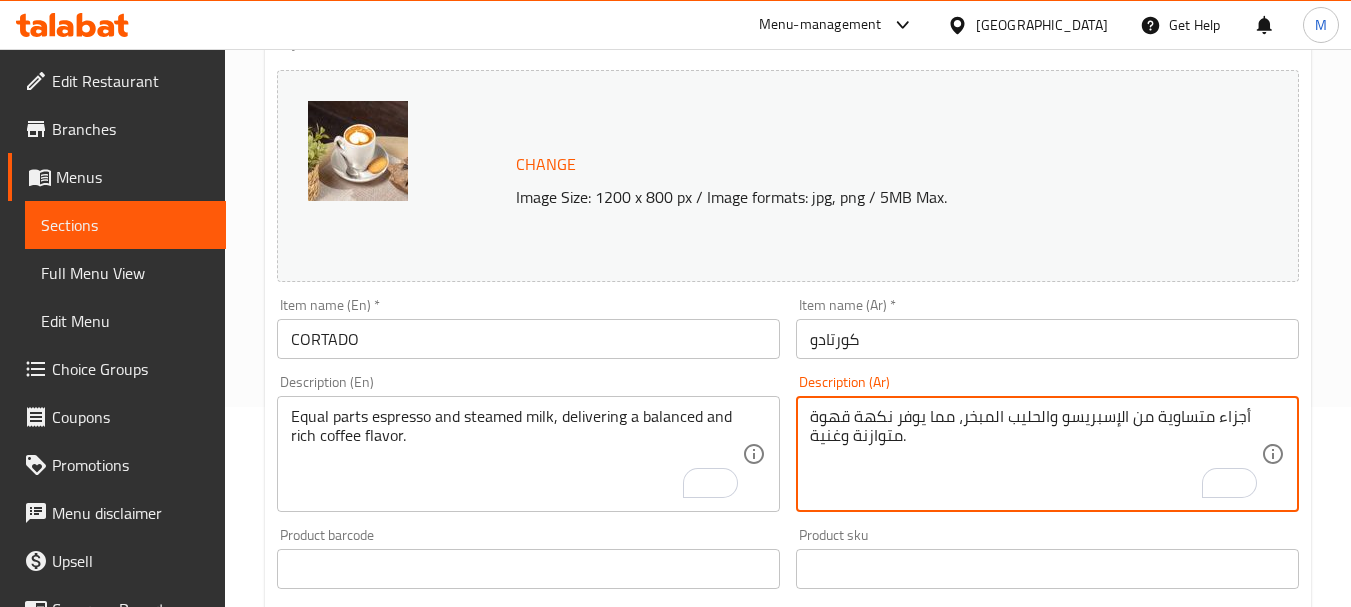 type on "أجزاء متساوية من الإسبريسو والحليب المبخر، مما يوفر نكهة قهوة متوازنة وغنية." 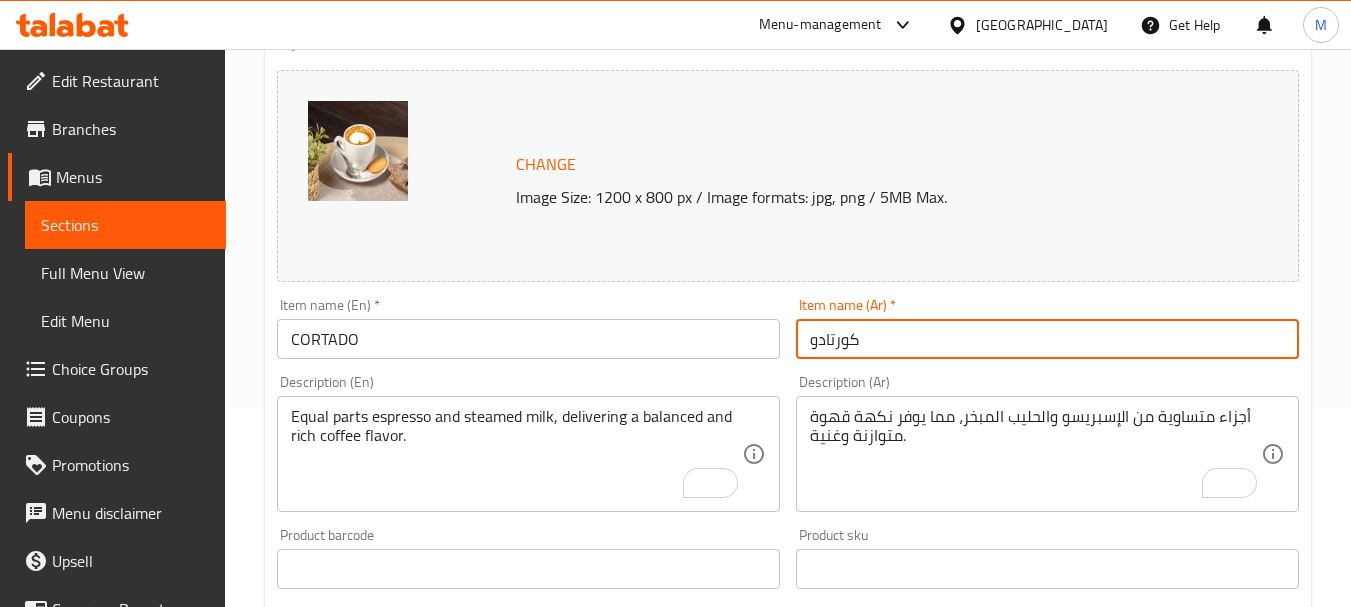 click on "Update" at bounding box center [398, 1155] 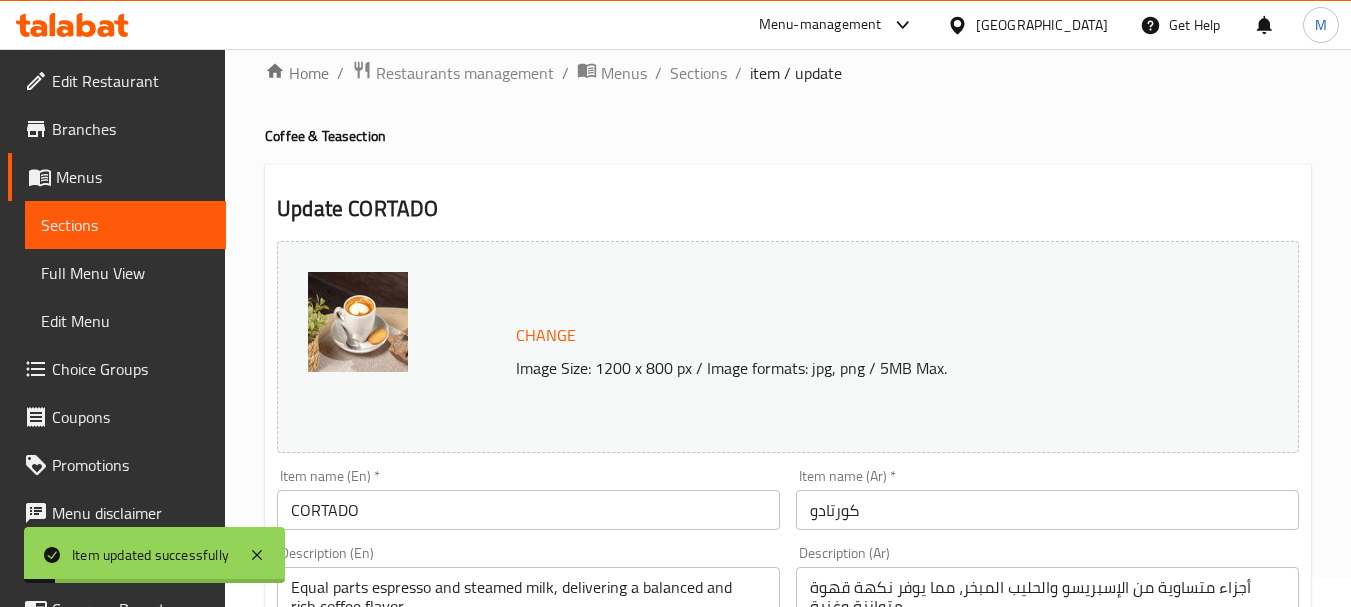 scroll, scrollTop: 0, scrollLeft: 0, axis: both 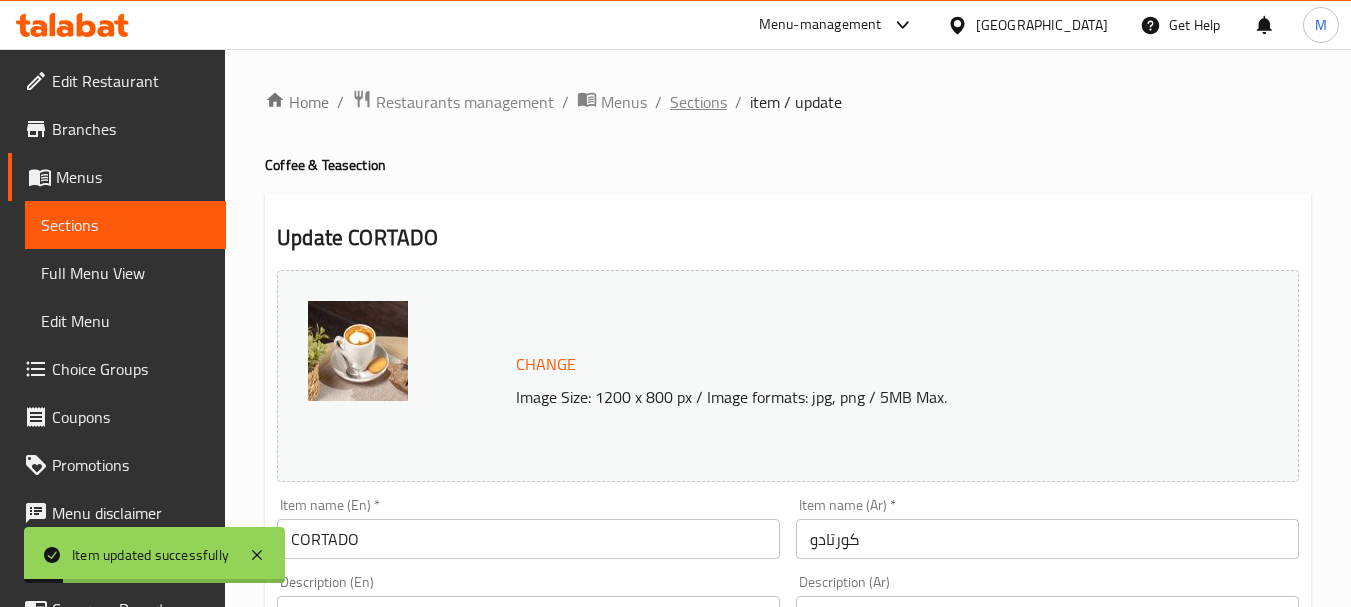 click on "Sections" at bounding box center (698, 102) 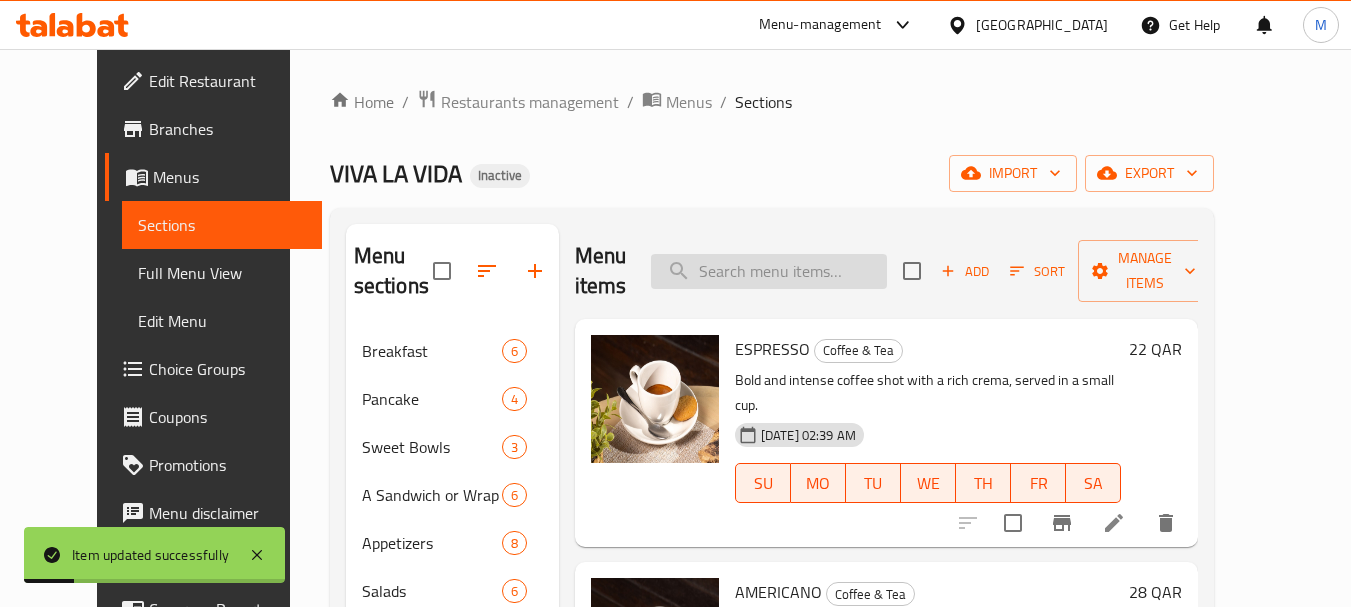 click at bounding box center [769, 271] 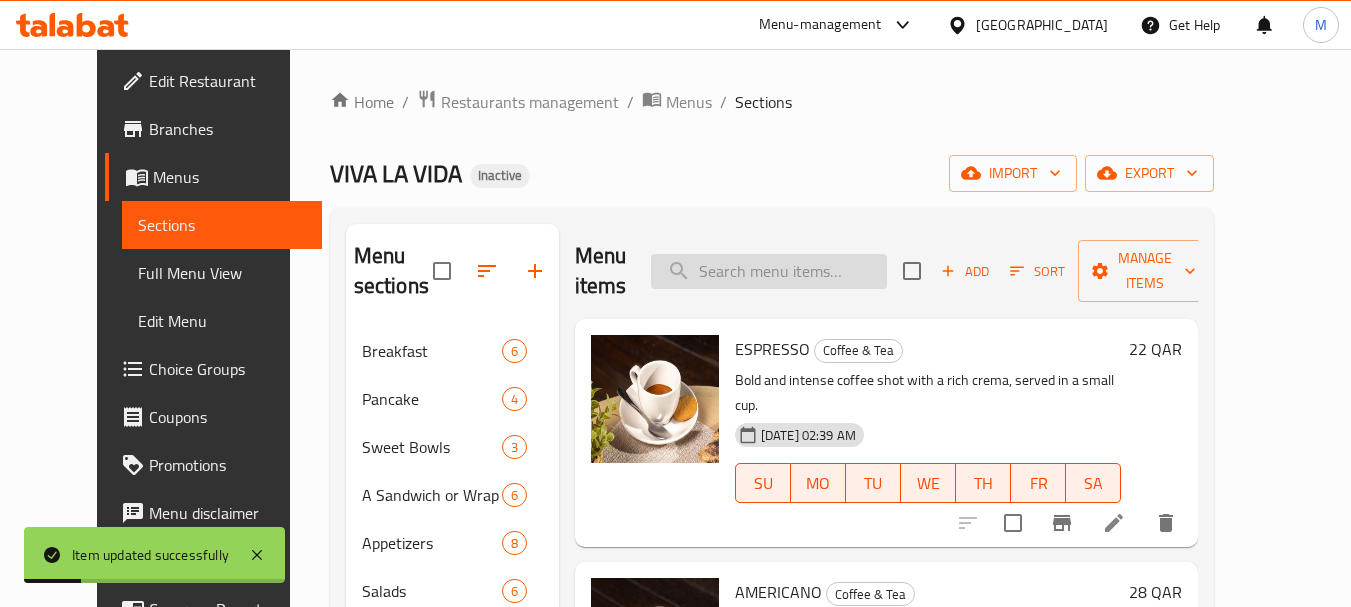paste on "FLATWHITE" 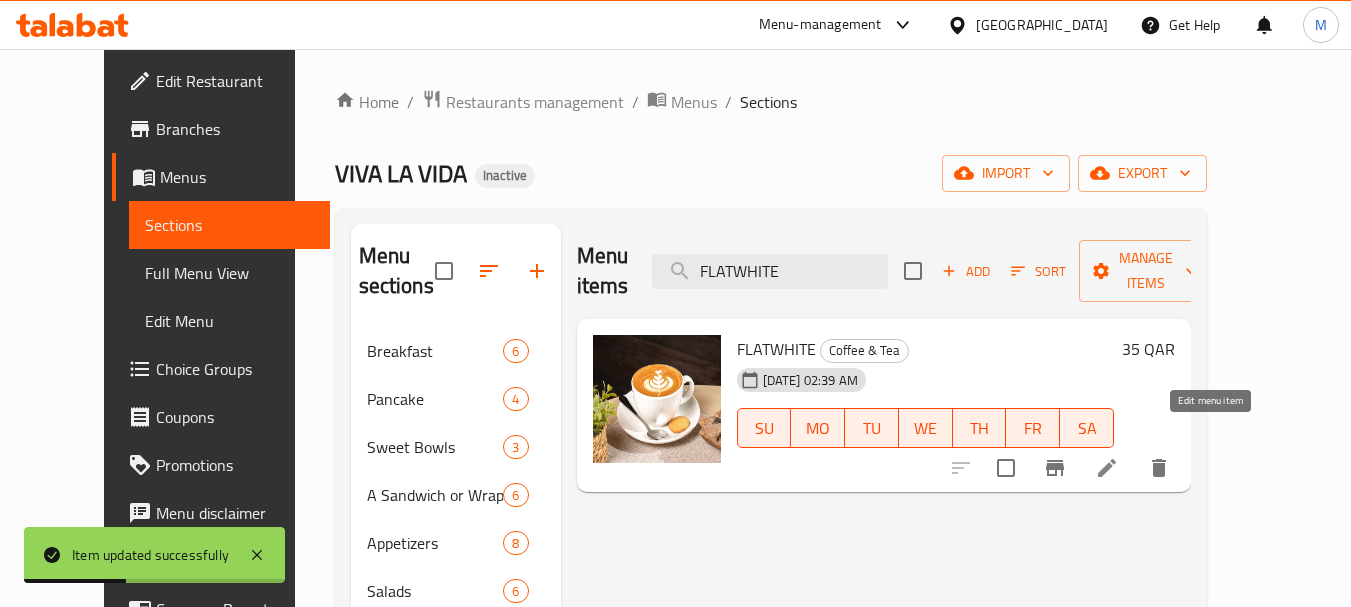 type on "FLATWHITE" 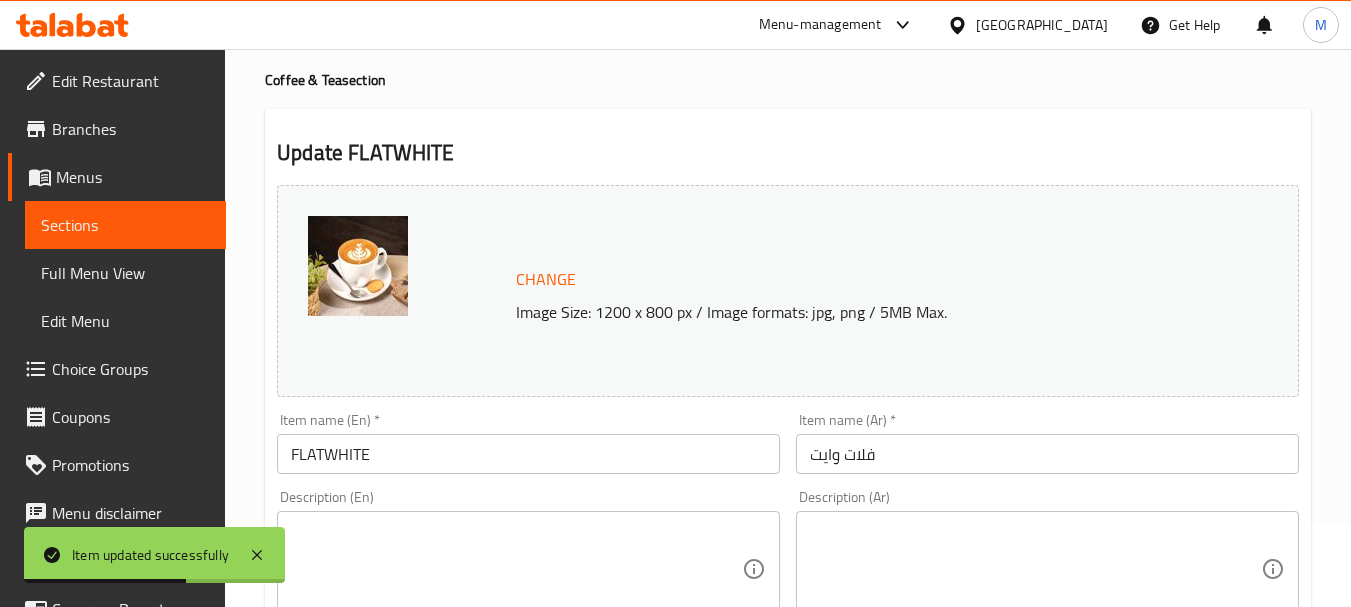 scroll, scrollTop: 200, scrollLeft: 0, axis: vertical 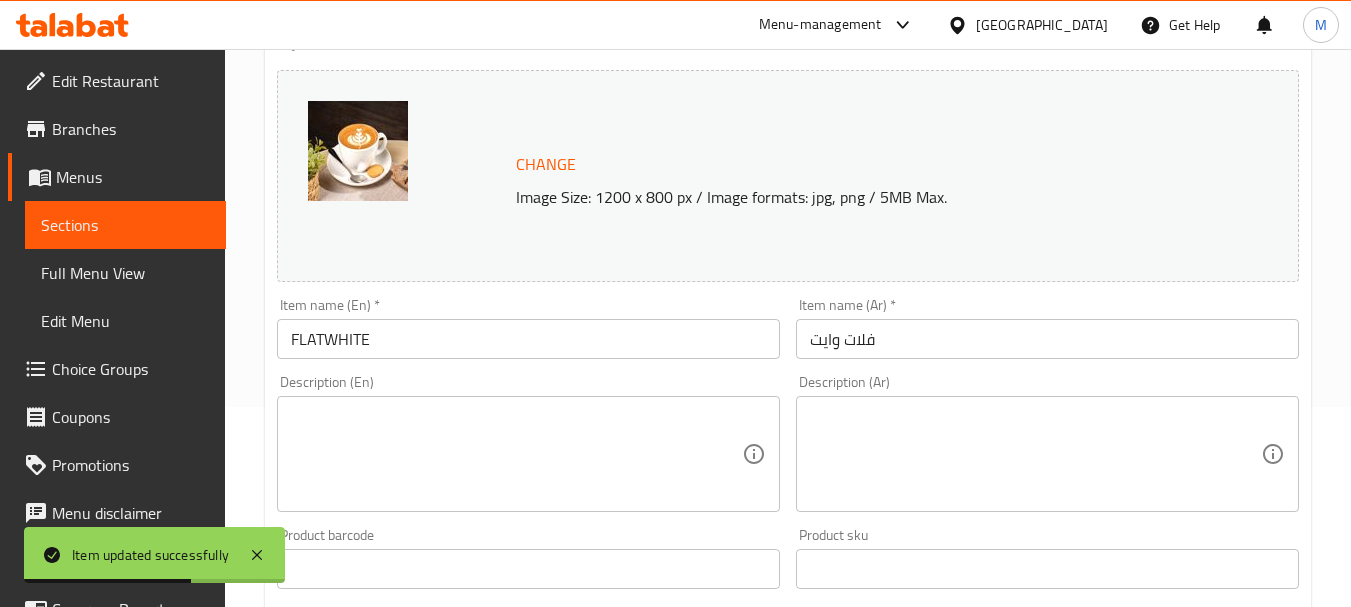 click at bounding box center [516, 454] 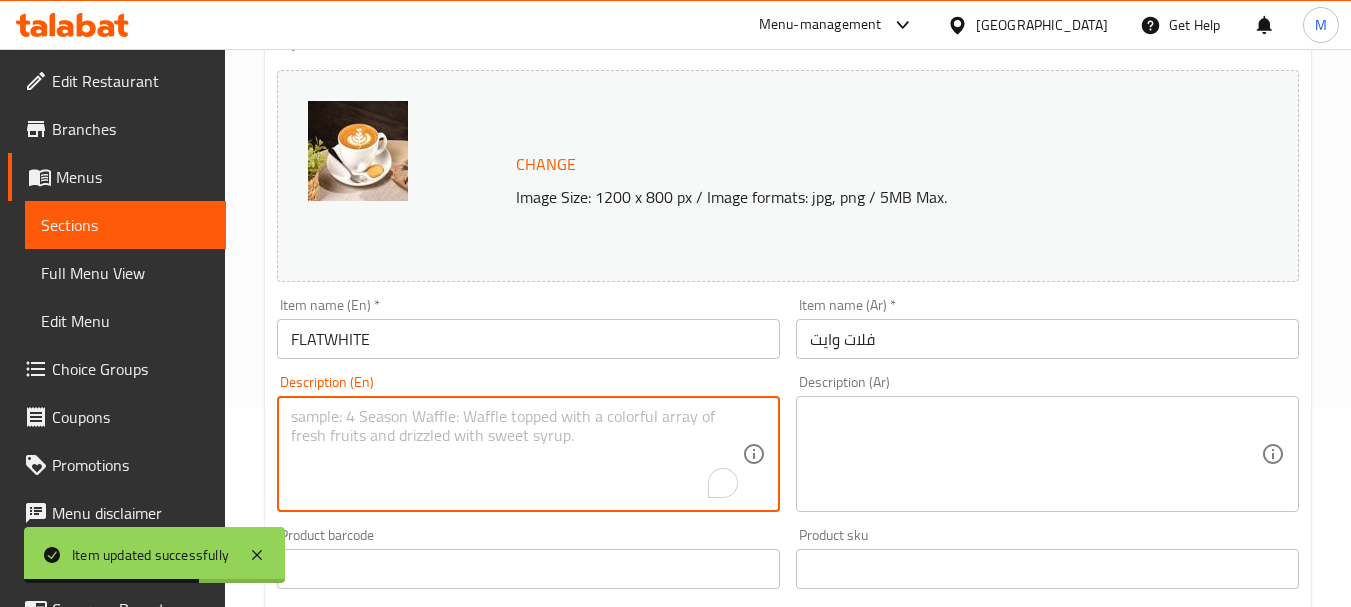 paste on "Velvety microfoam mixed with espresso, creating a creamy and strong coffee blend." 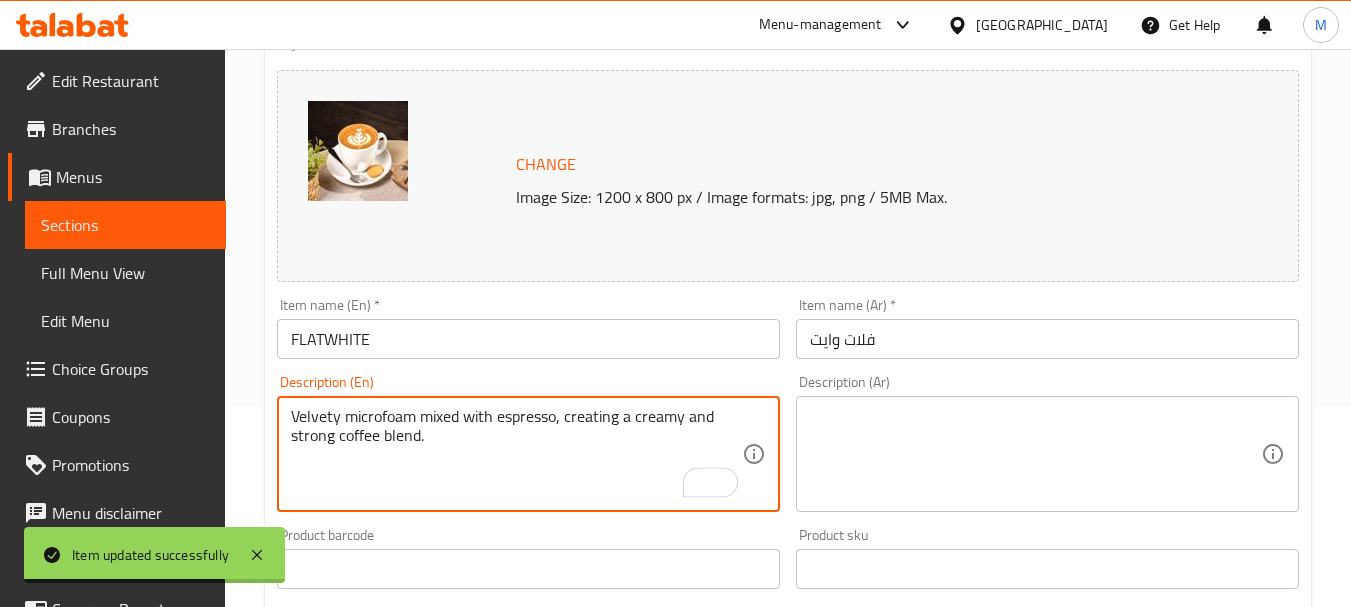 type on "Velvety microfoam mixed with espresso, creating a creamy and strong coffee blend." 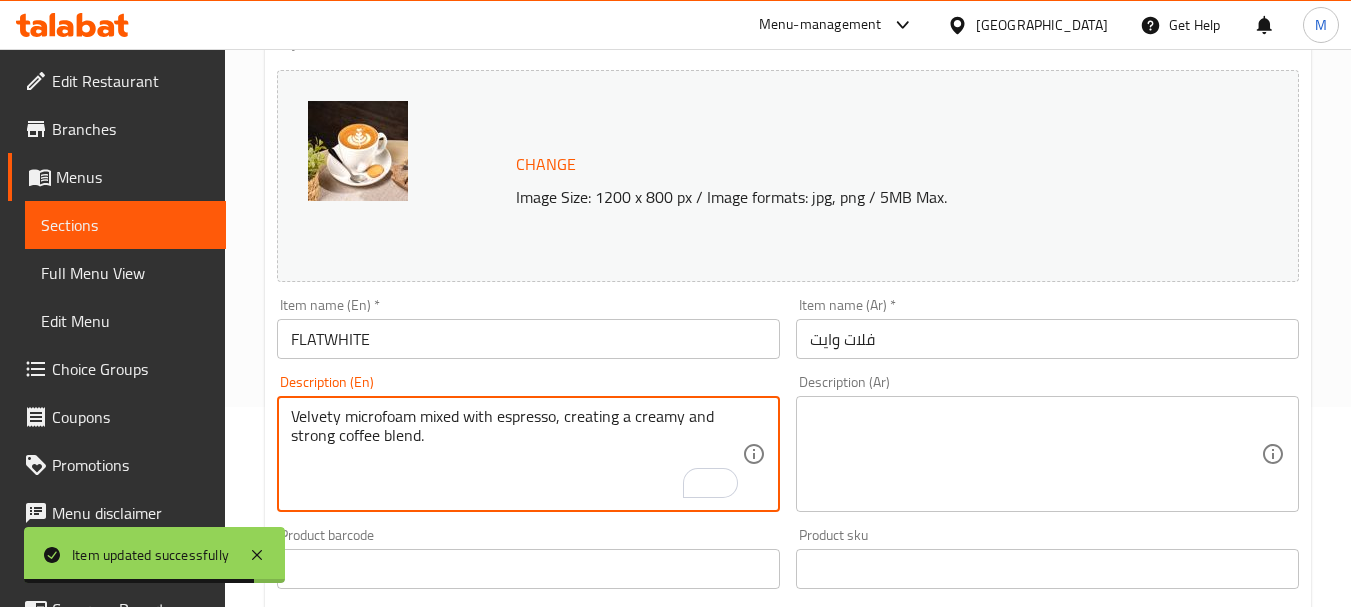 click at bounding box center [1035, 454] 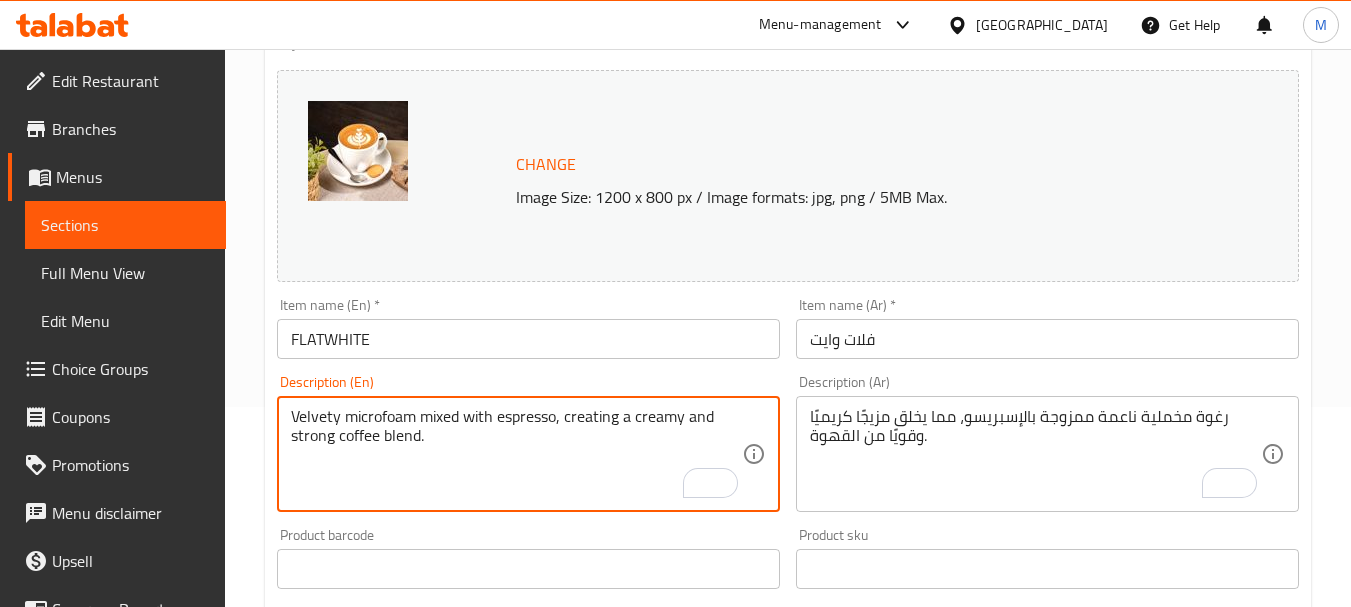 click on "Velvety microfoam mixed with espresso, creating a creamy and strong coffee blend." at bounding box center (516, 454) 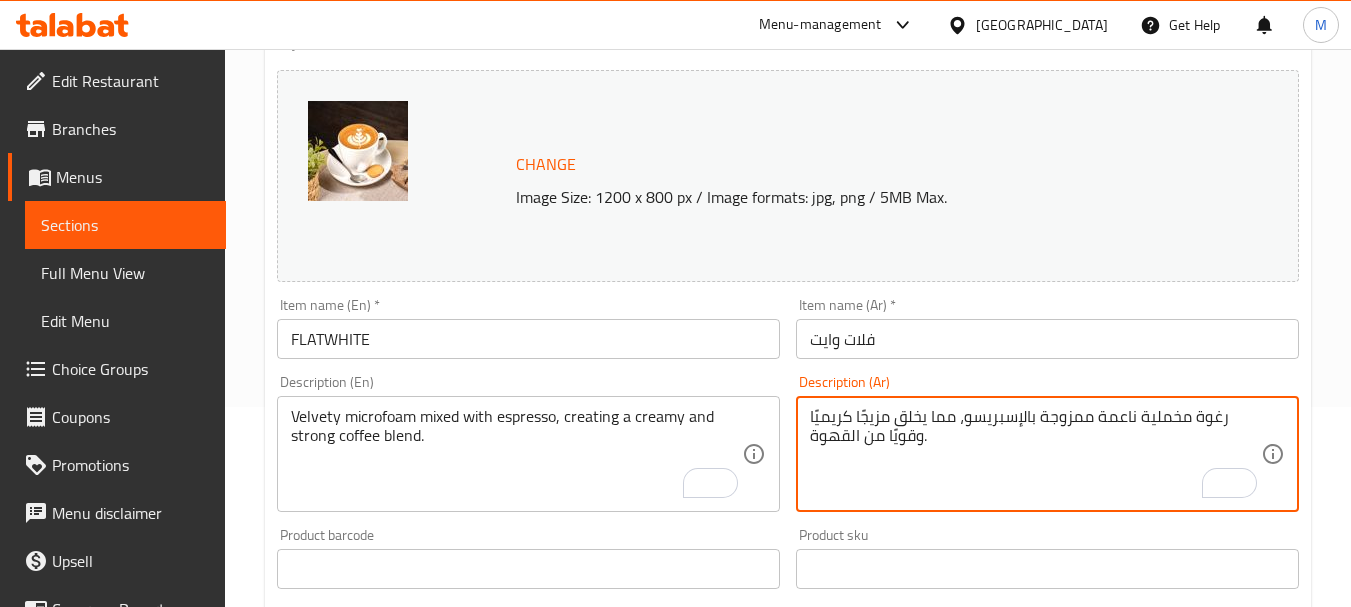 click on "رغوة مخملية ناعمة ممزوجة بالإسبريسو، مما يخلق مزيجًا كريميًا وقويًا من القهوة." at bounding box center [1035, 454] 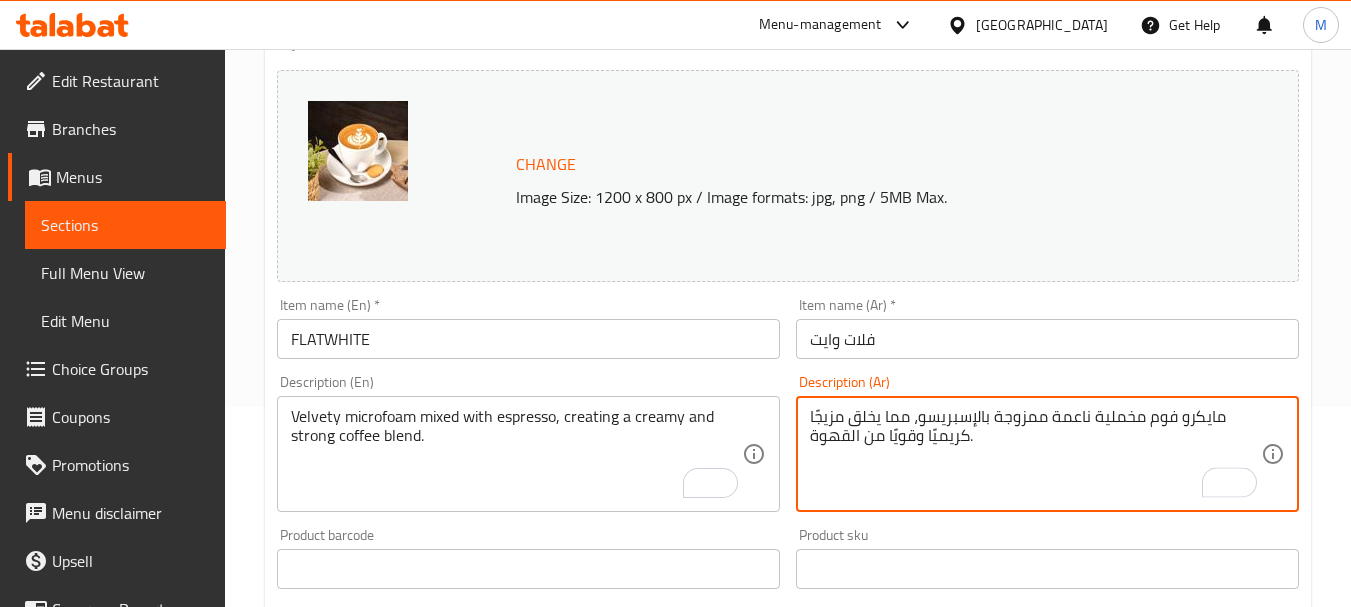 click on "مايكرو فوم مخملية ناعمة ممزوجة بالإسبريسو، مما يخلق مزيجًا كريميًا وقويًا من القهوة." at bounding box center (1035, 454) 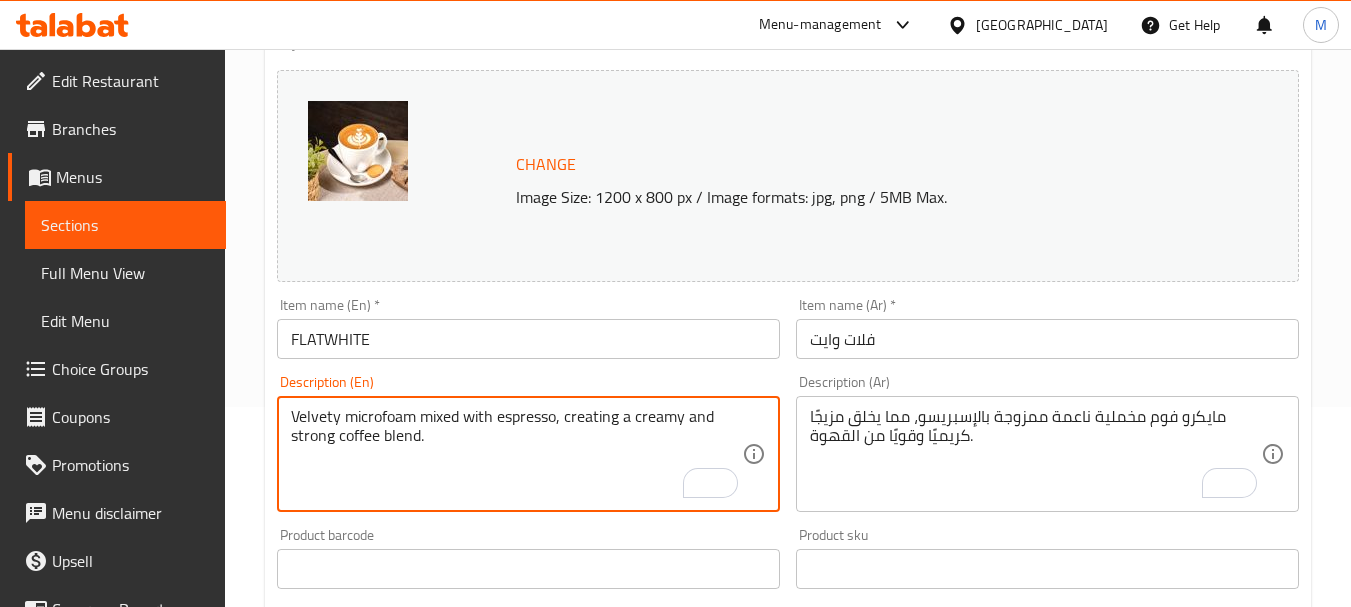 click on "Velvety microfoam mixed with espresso, creating a creamy and strong coffee blend." at bounding box center (516, 454) 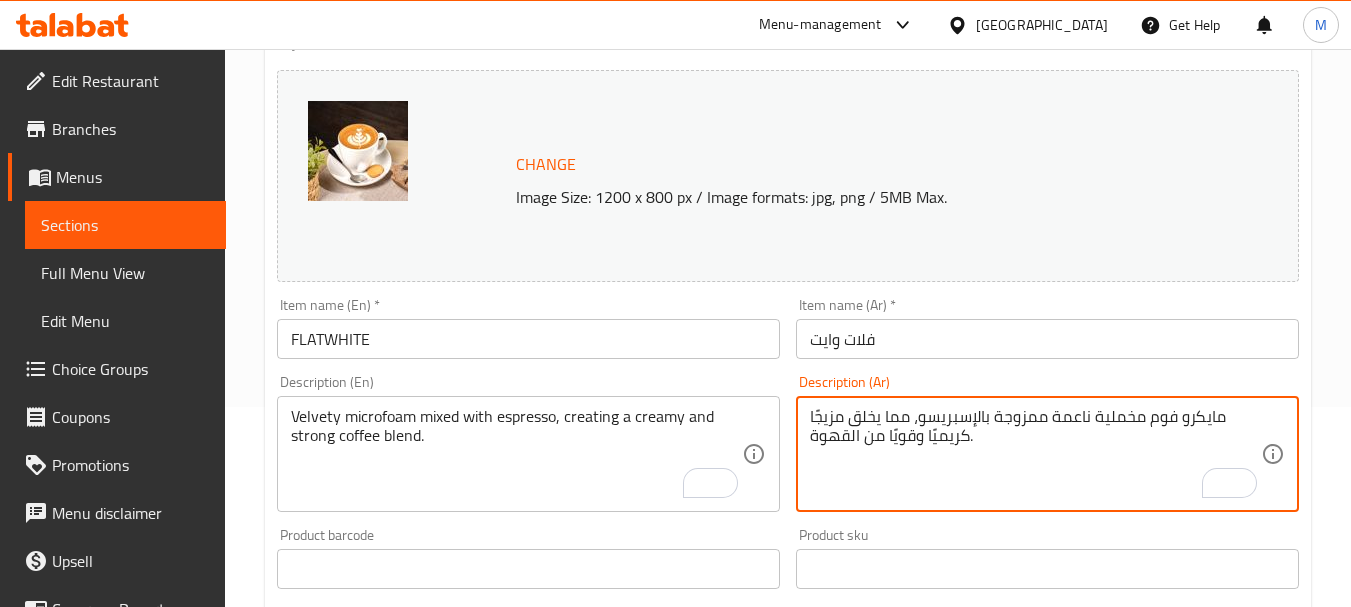 click on "مايكرو فوم مخملية ناعمة ممزوجة بالإسبريسو، مما يخلق مزيجًا كريميًا وقويًا من القهوة." at bounding box center [1035, 454] 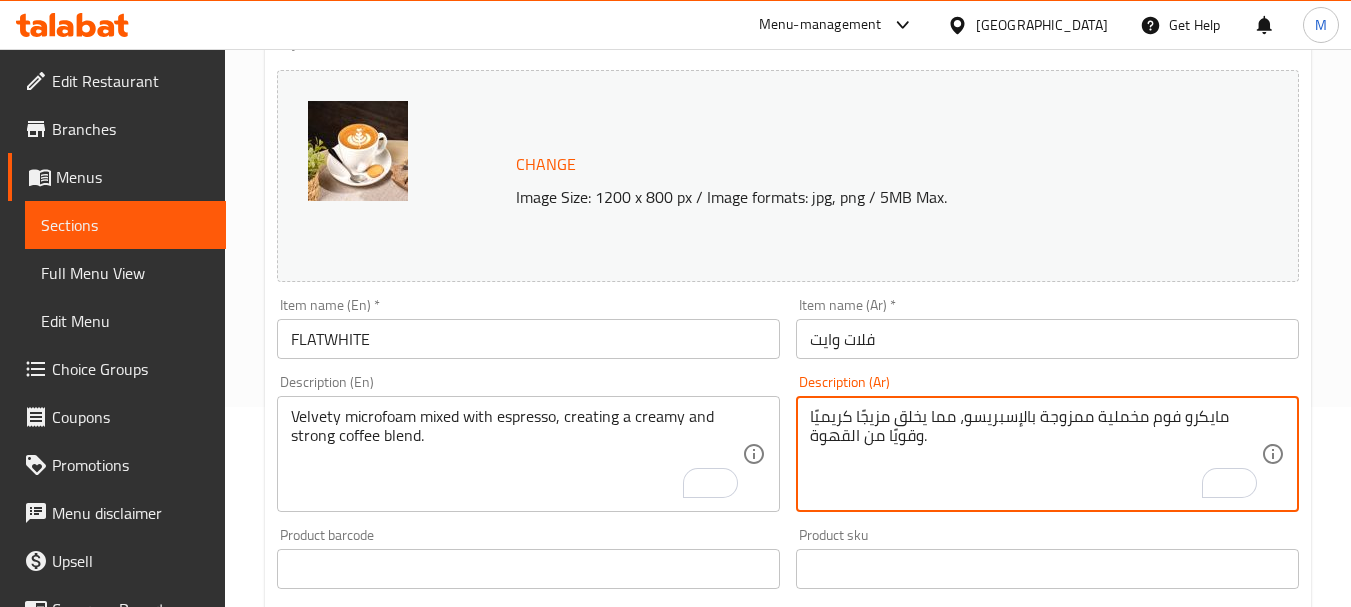 type on "مايكرو فوم مخملية ممزوجة بالإسبريسو، مما يخلق مزيجًا كريميًا وقويًا من القهوة." 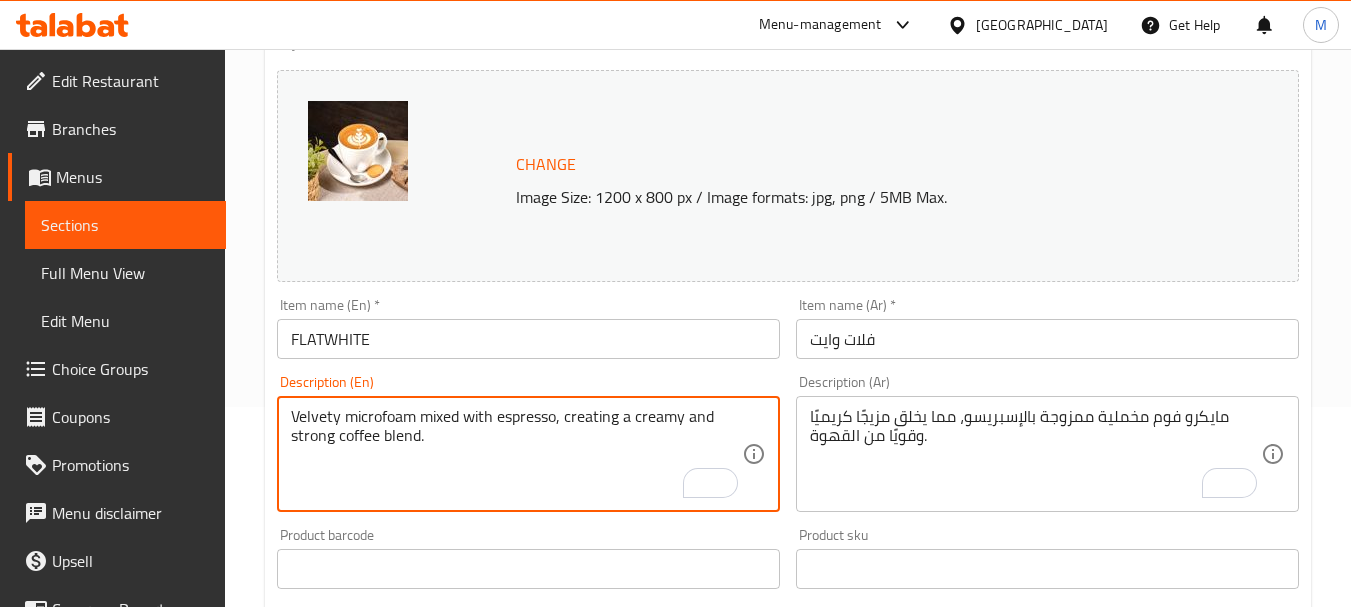 click on "Velvety microfoam mixed with espresso, creating a creamy and strong coffee blend." at bounding box center [516, 454] 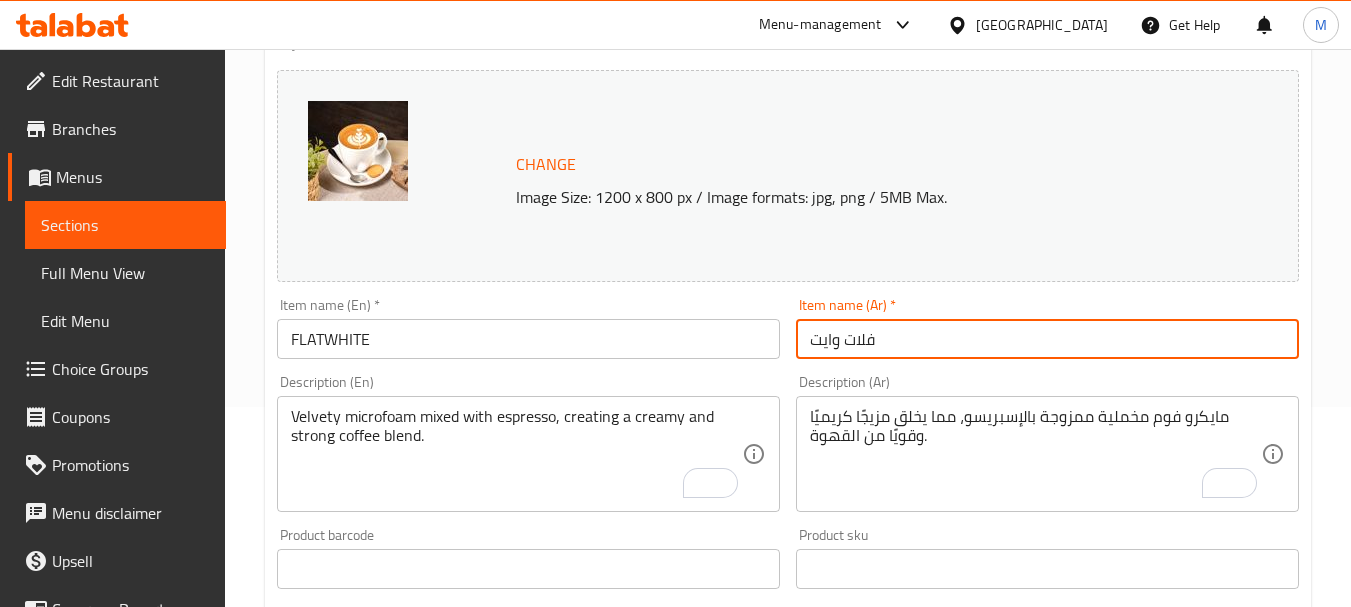 click on "فلات وايت" at bounding box center (1047, 339) 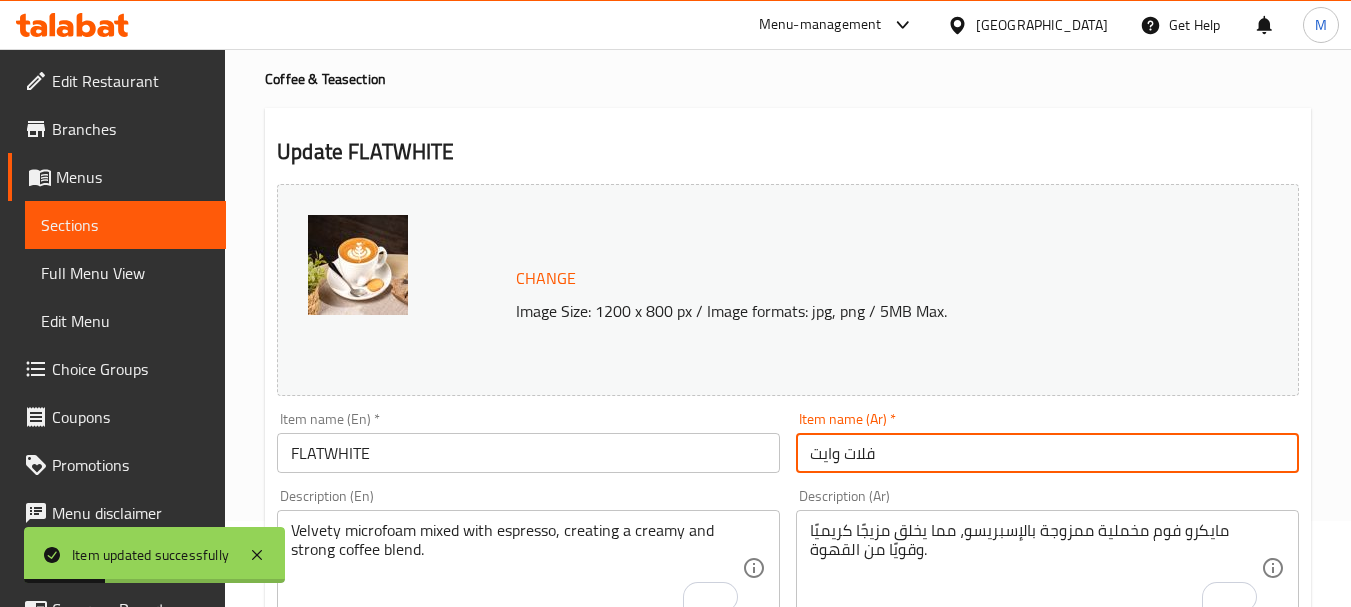 scroll, scrollTop: 0, scrollLeft: 0, axis: both 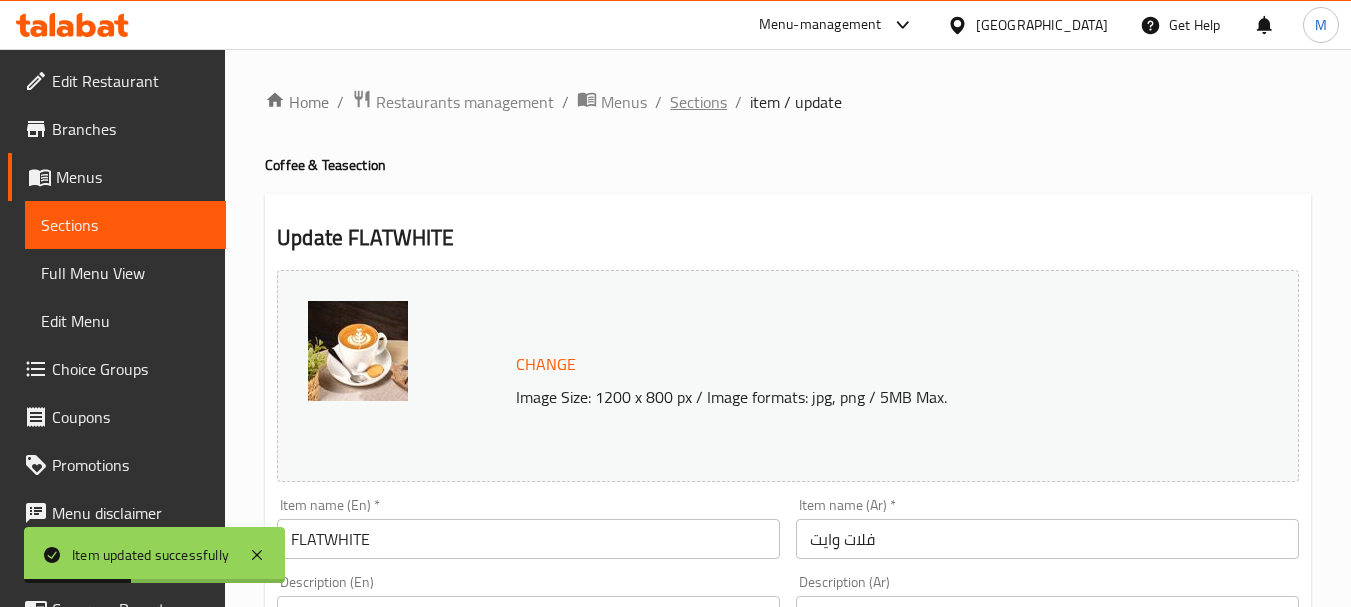 click on "Sections" at bounding box center [698, 102] 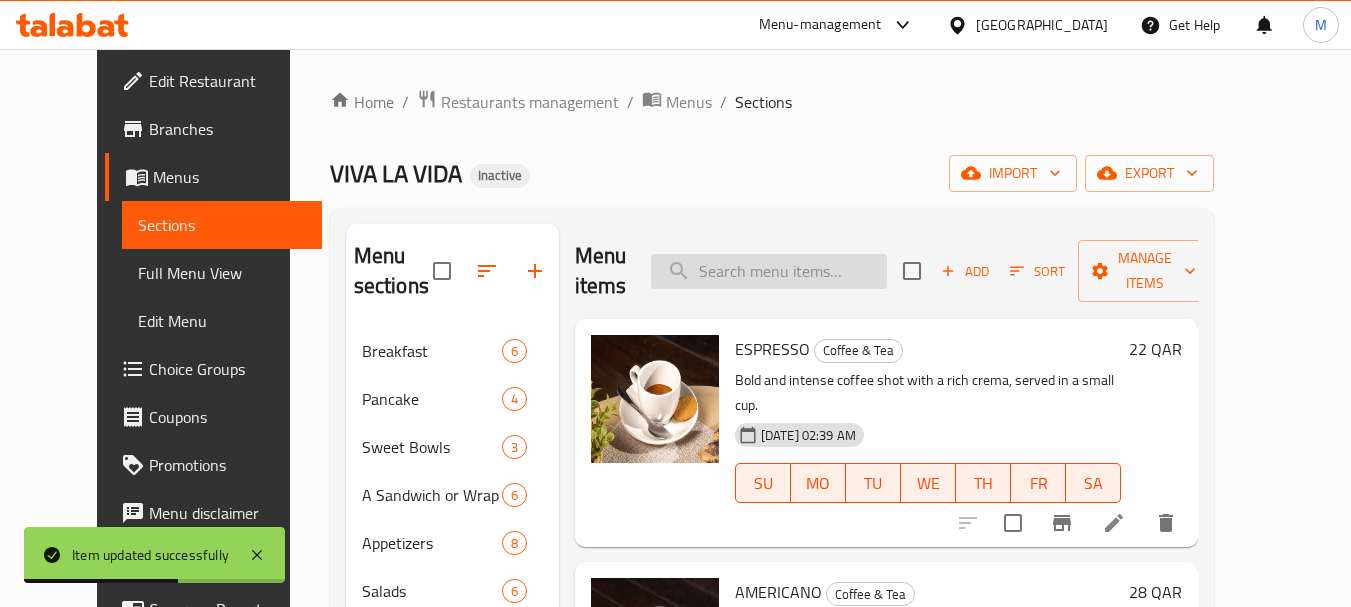 click at bounding box center [769, 271] 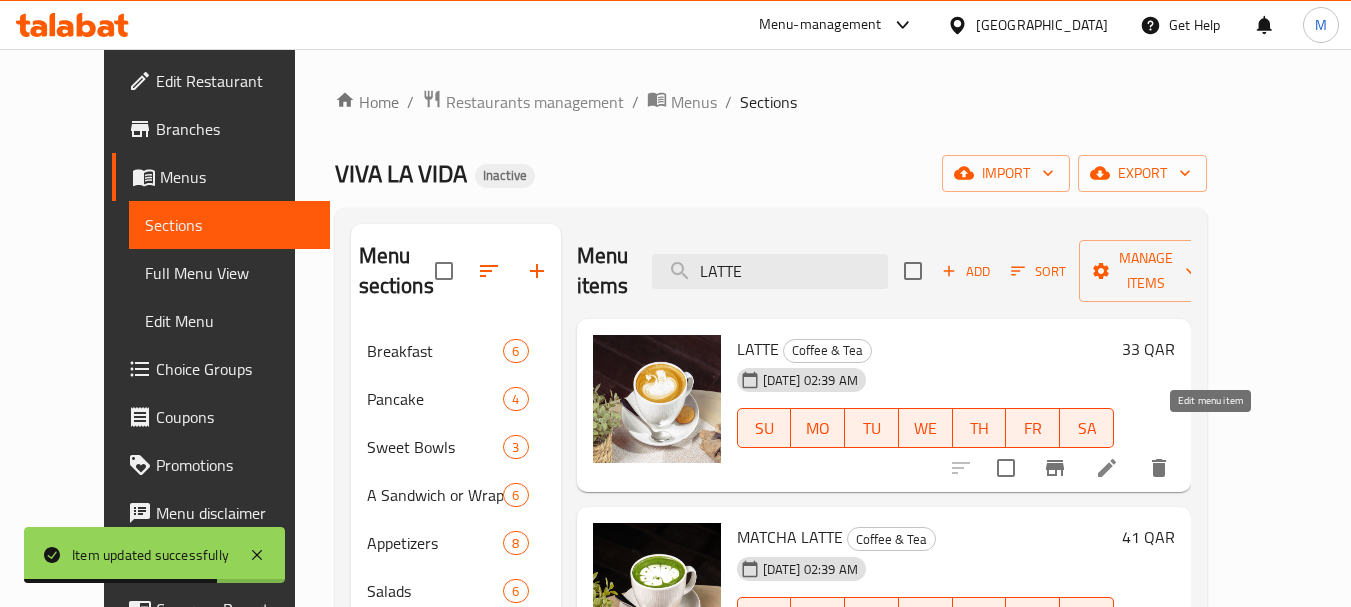 type on "LATTE" 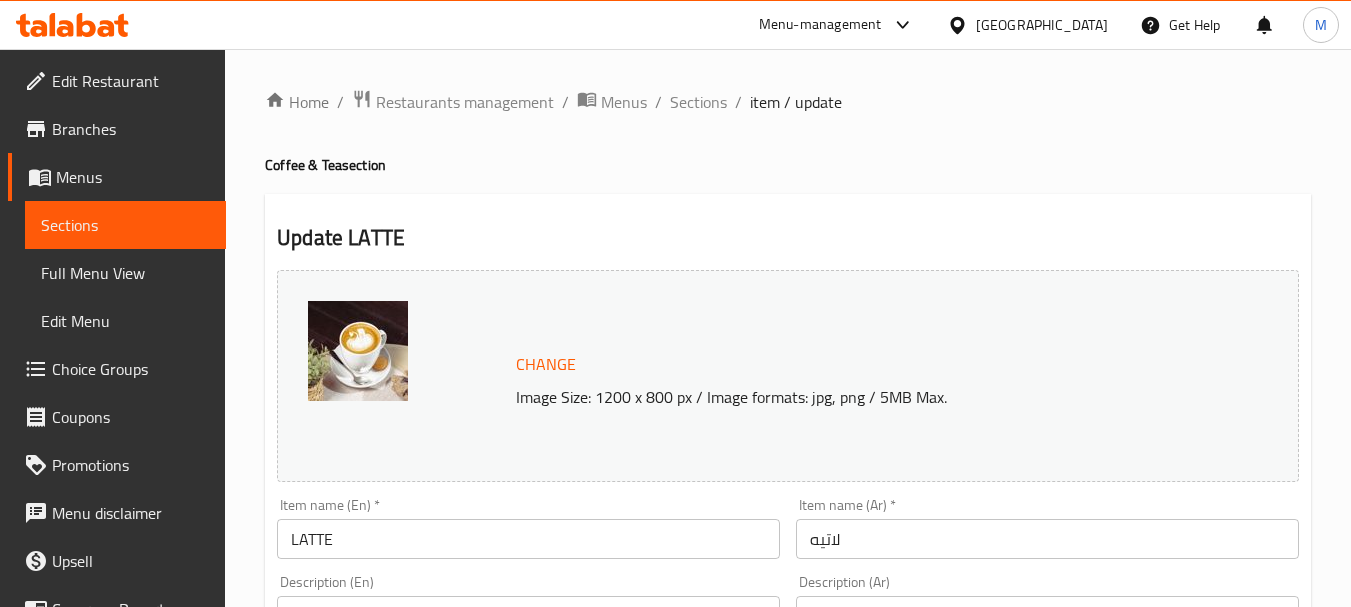scroll, scrollTop: 300, scrollLeft: 0, axis: vertical 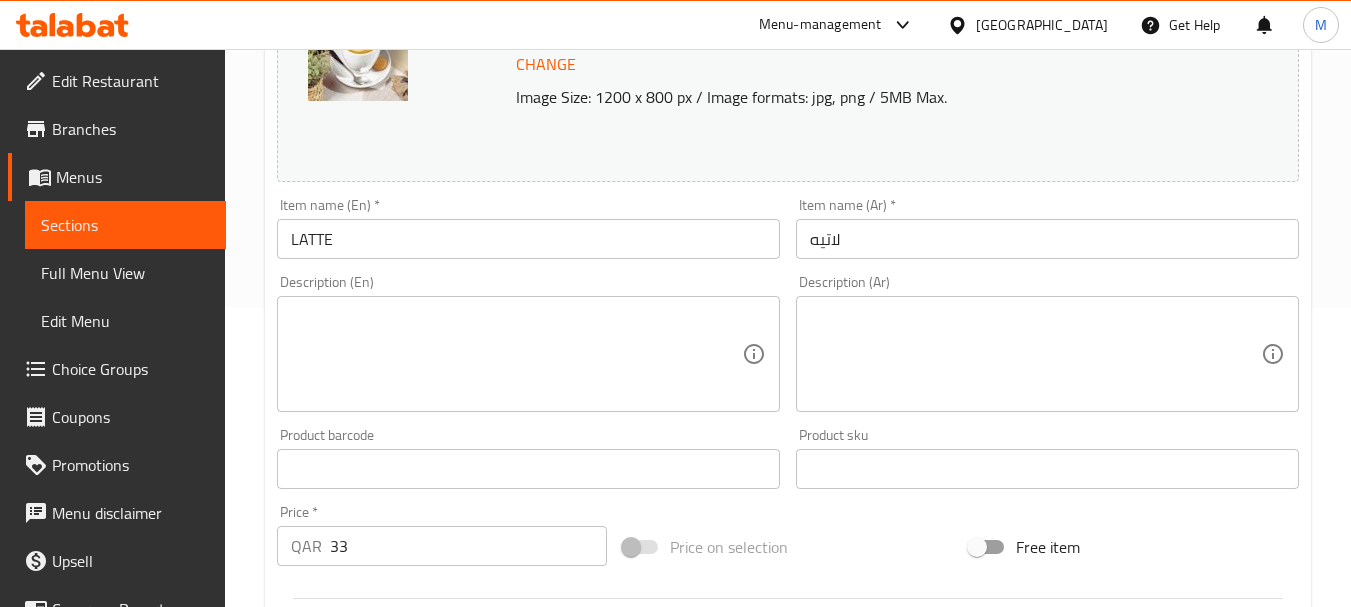 click on "Description (En)" at bounding box center (528, 354) 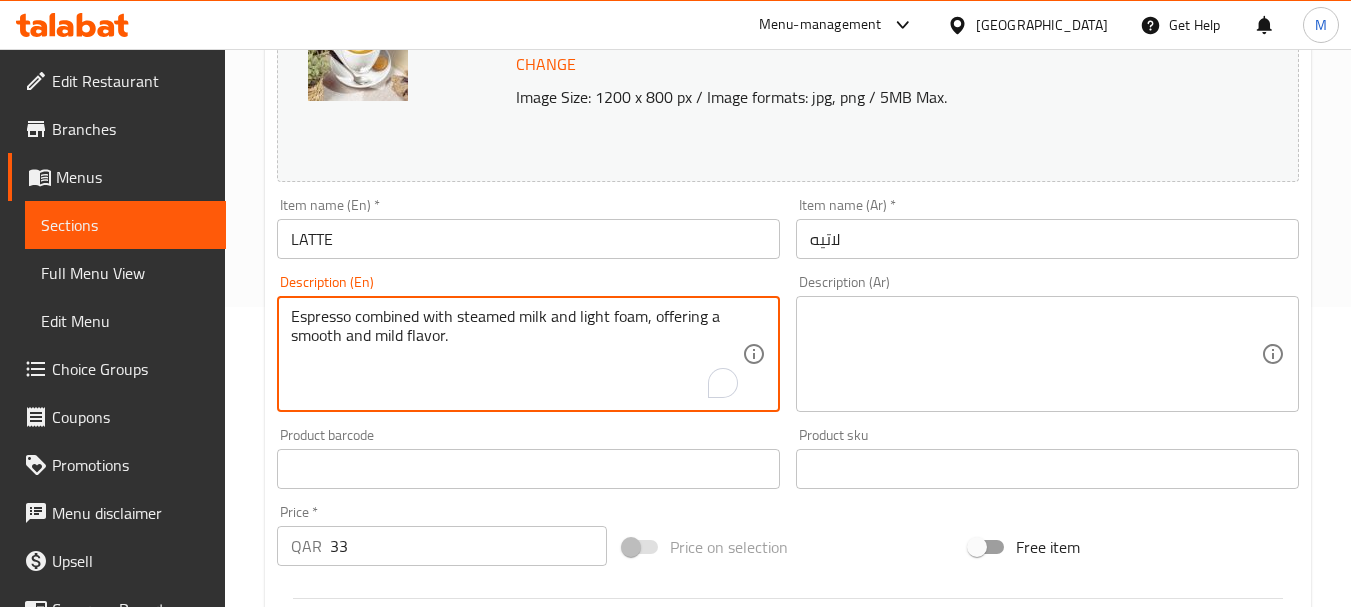 type on "Espresso combined with steamed milk and light foam, offering a smooth and mild flavor." 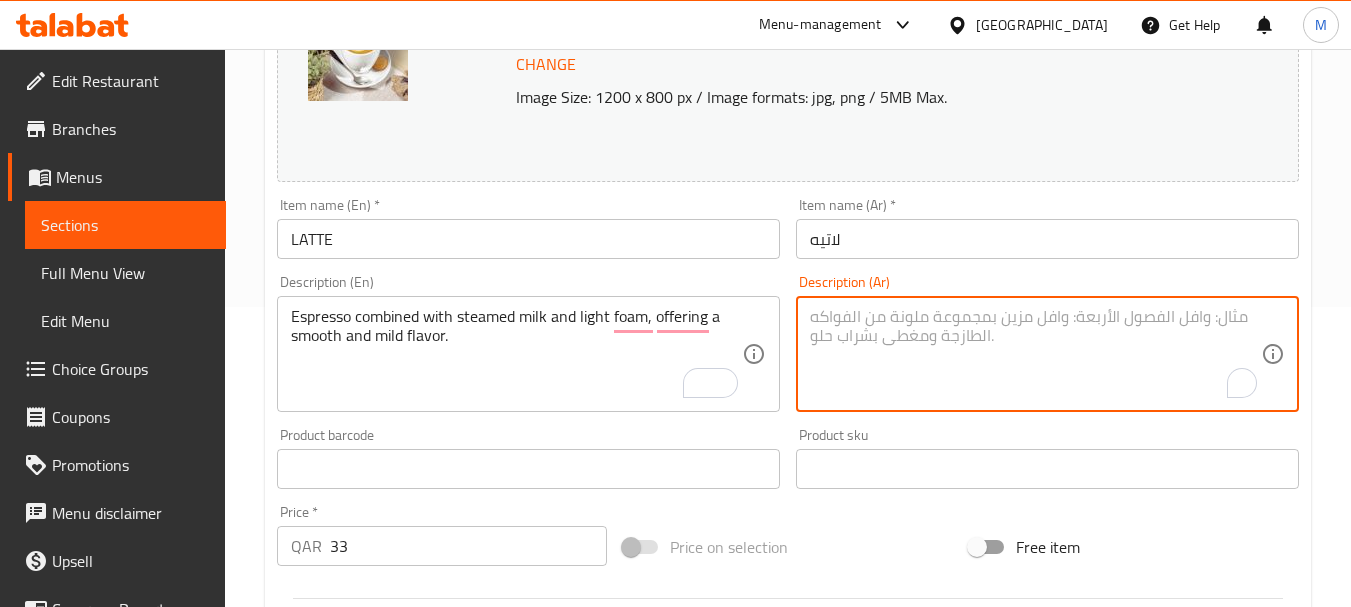 paste on "مزيج من الإسبريسو والحليب المبخر والرغوة الخفيفة، مما يوفر نكهة ناعمة وخفيفة." 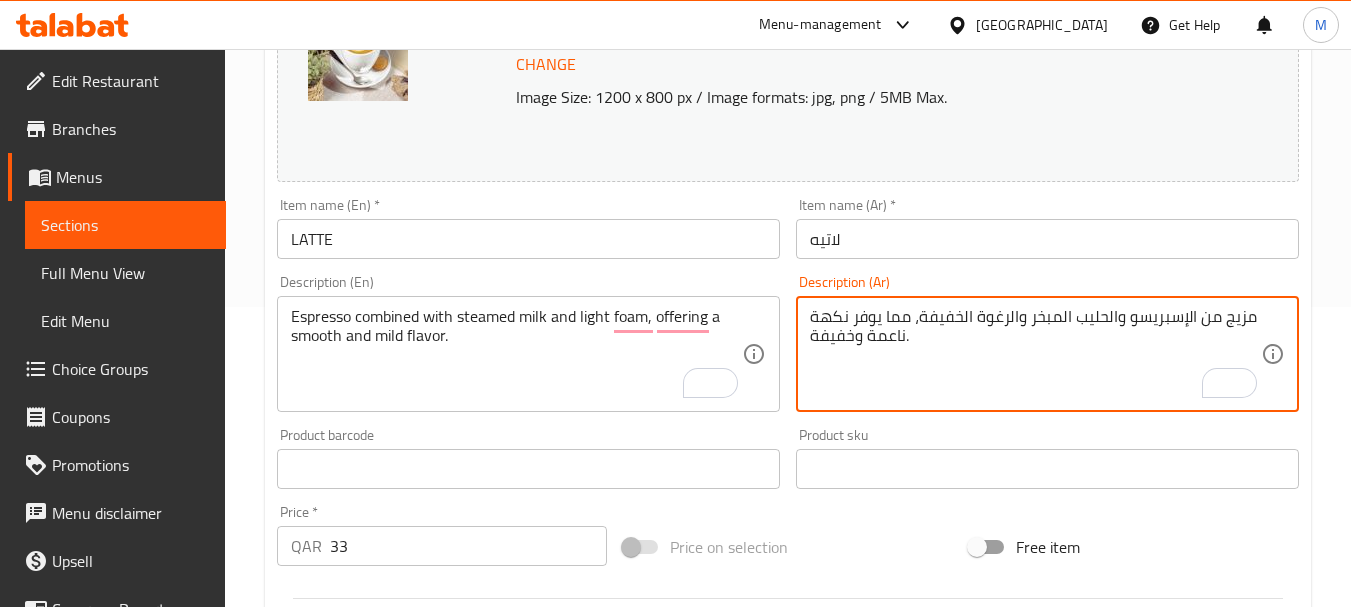 type on "مزيج من الإسبريسو والحليب المبخر والرغوة الخفيفة، مما يوفر نكهة ناعمة وخفيفة." 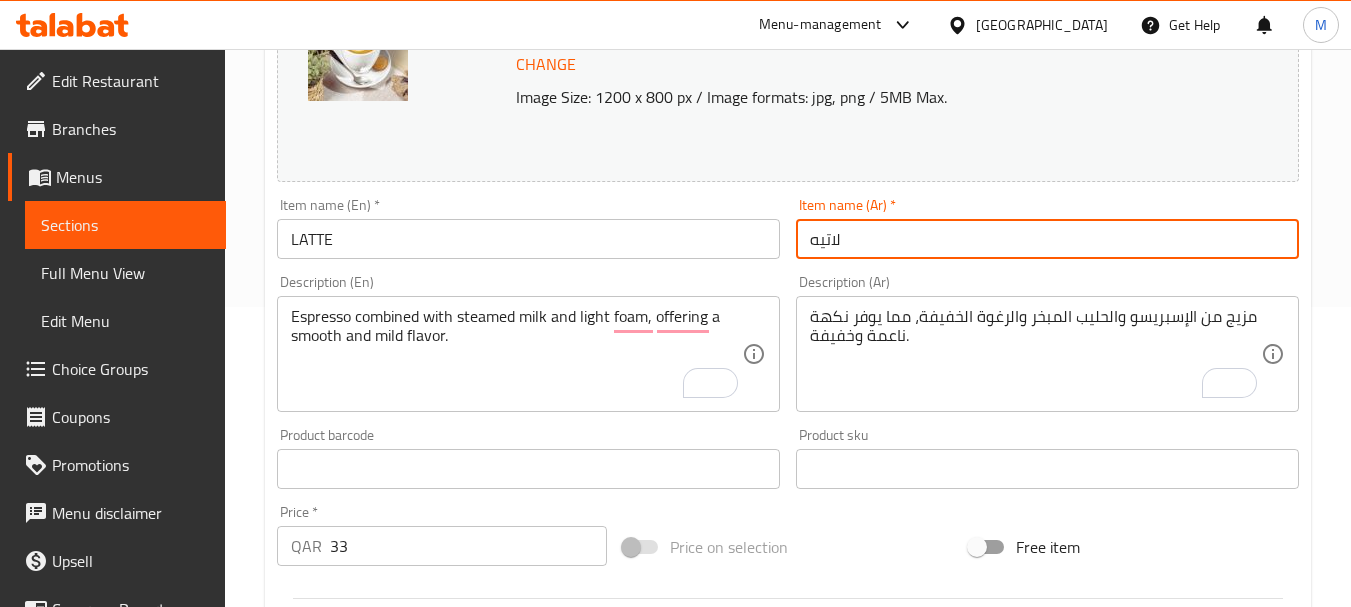 click on "Update" at bounding box center (398, 1055) 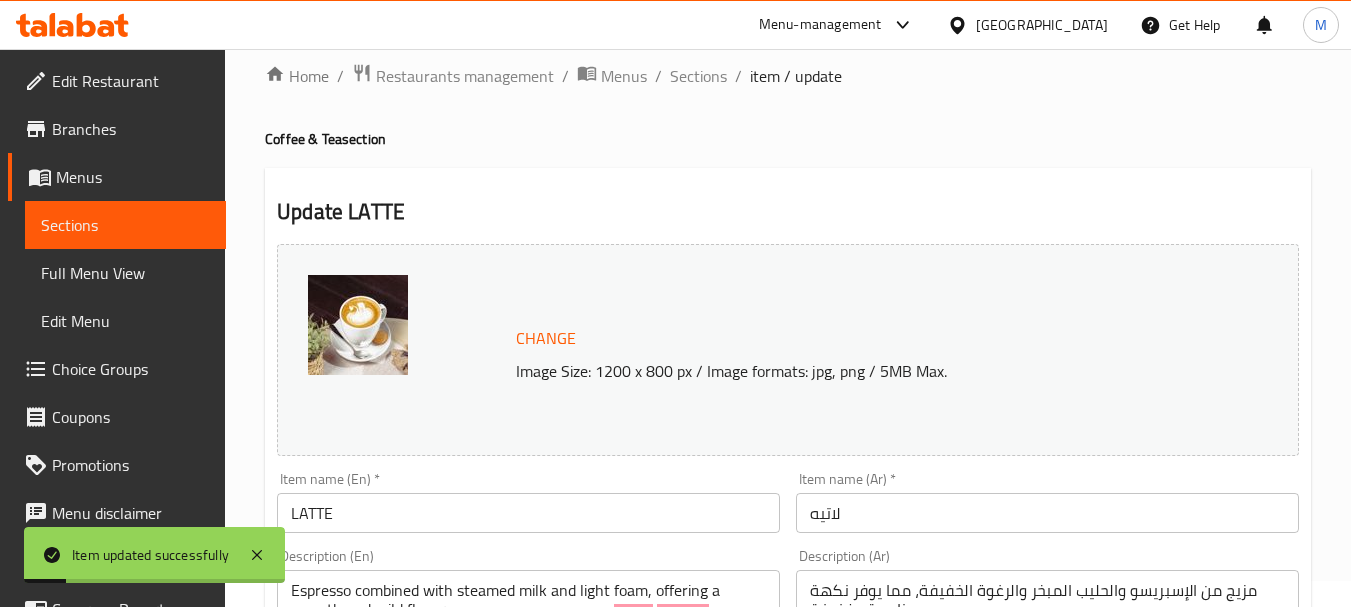 scroll, scrollTop: 0, scrollLeft: 0, axis: both 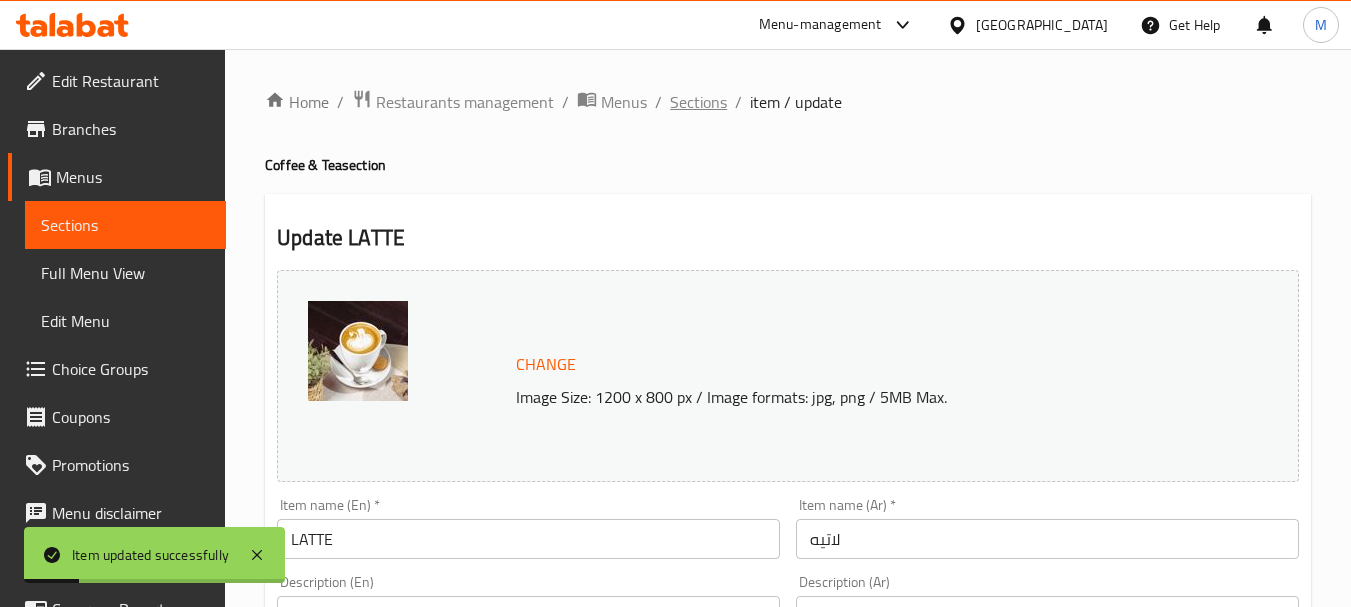click on "Sections" at bounding box center (698, 102) 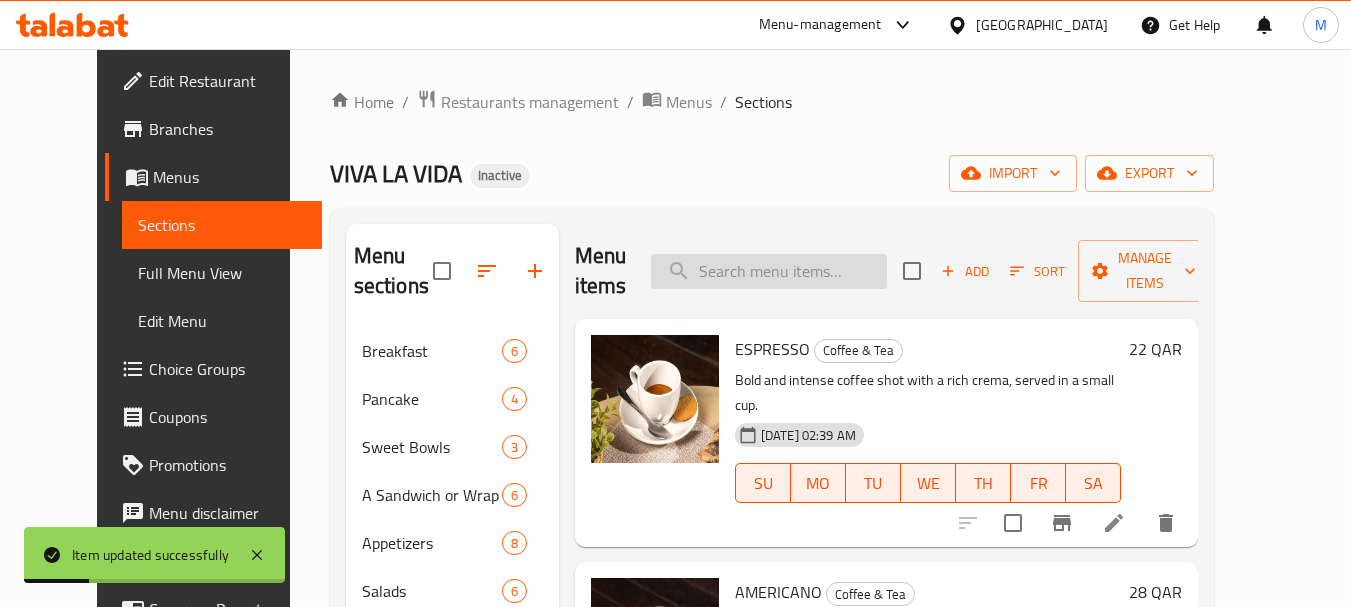 paste on "CAPPUCCINO" 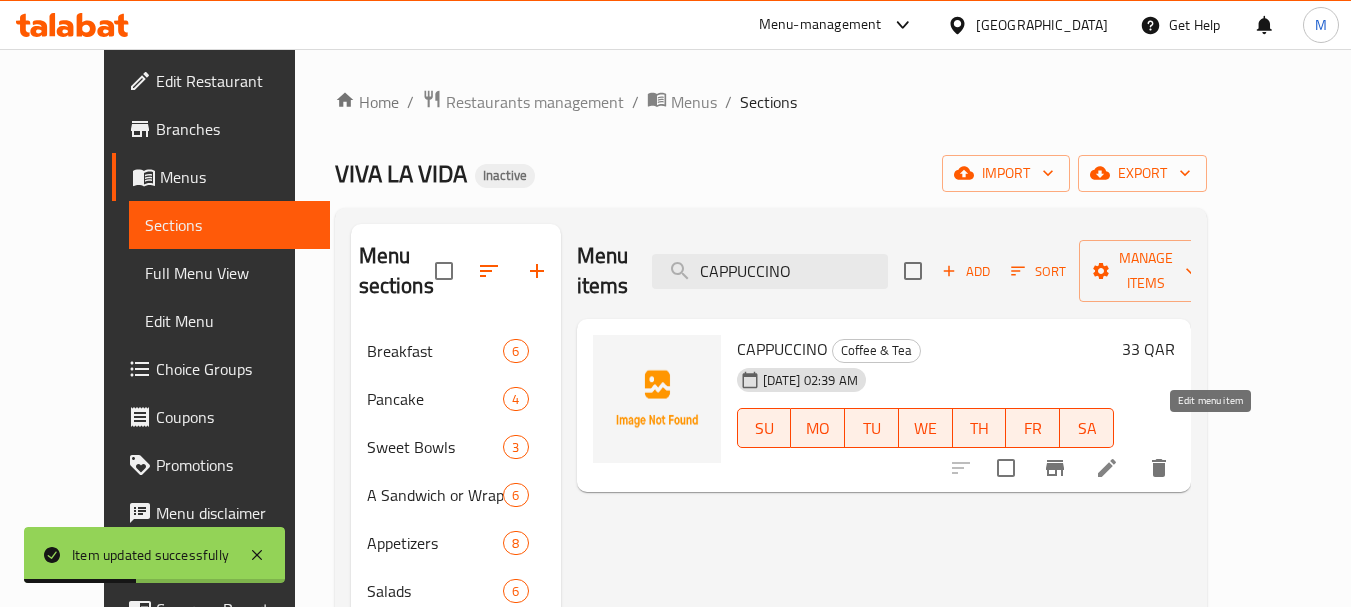 type on "CAPPUCCINO" 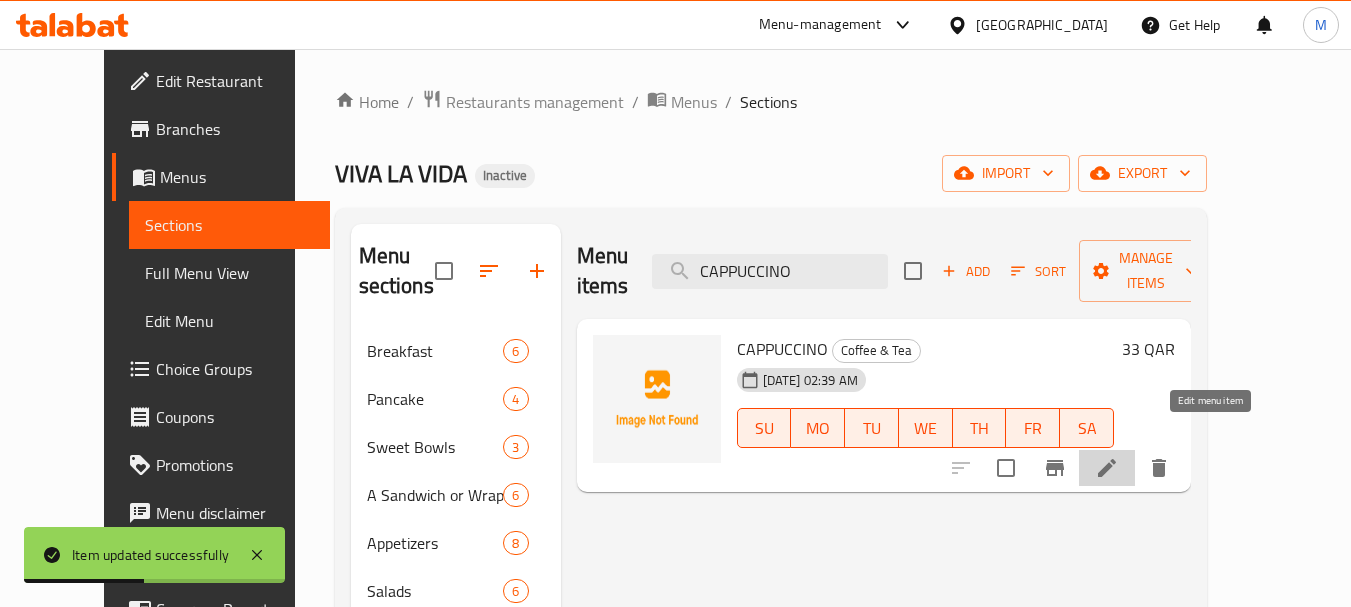 click 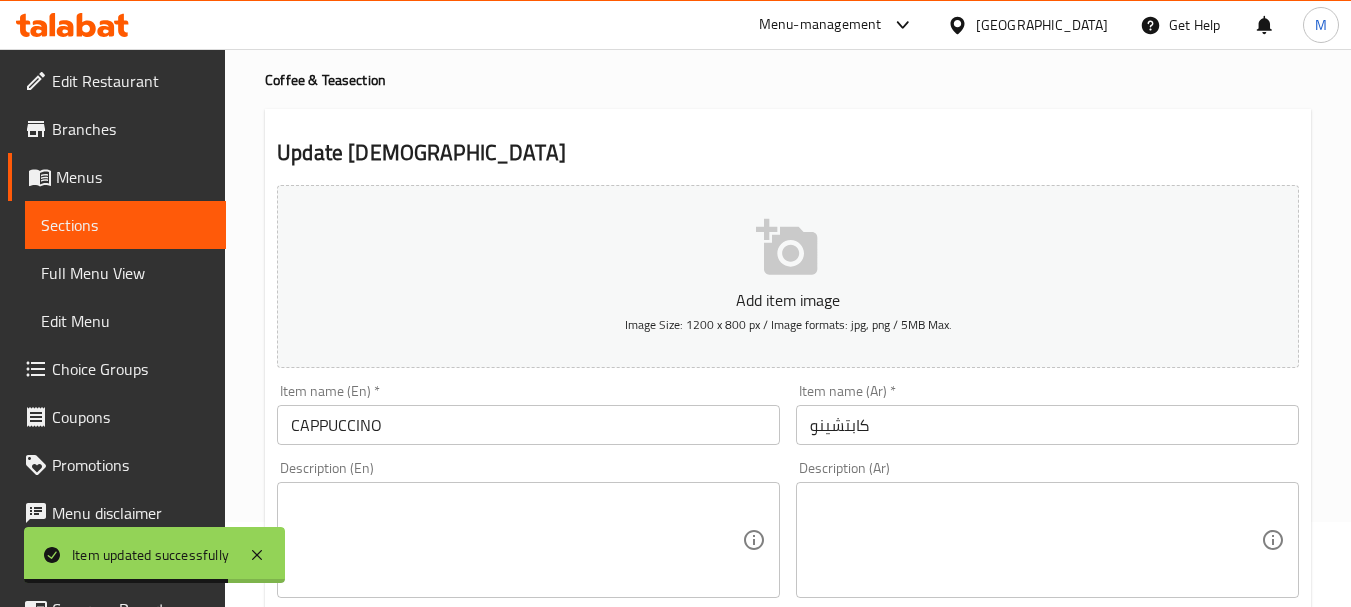 scroll, scrollTop: 200, scrollLeft: 0, axis: vertical 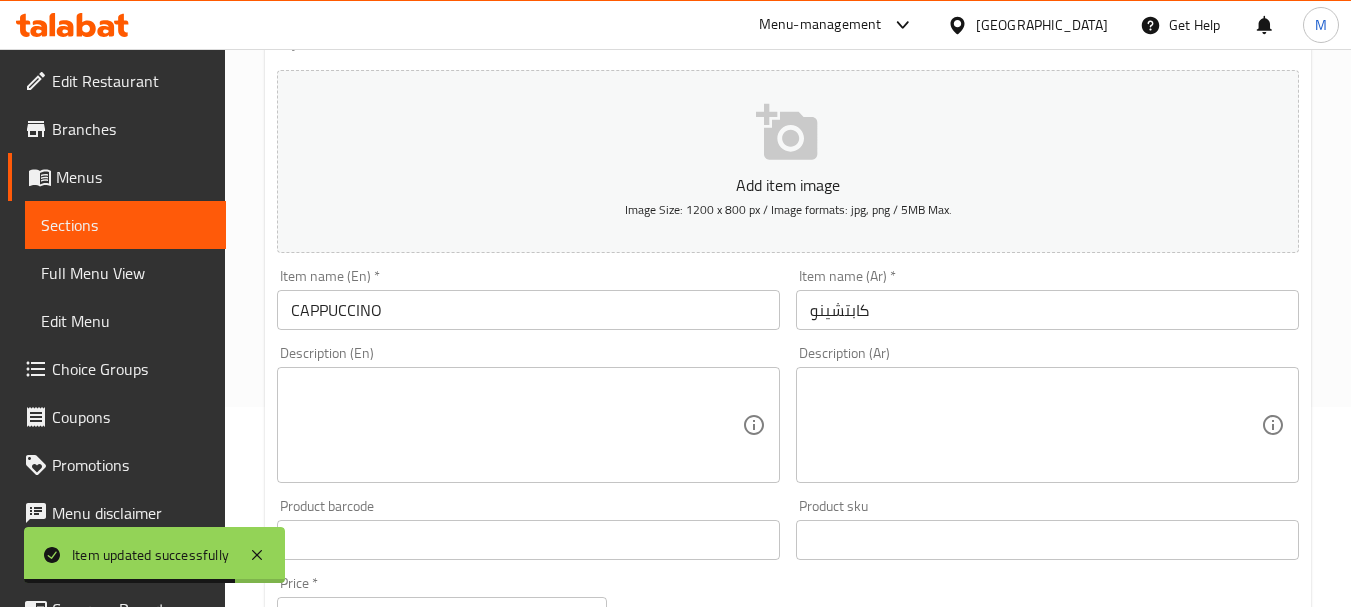 click at bounding box center (516, 425) 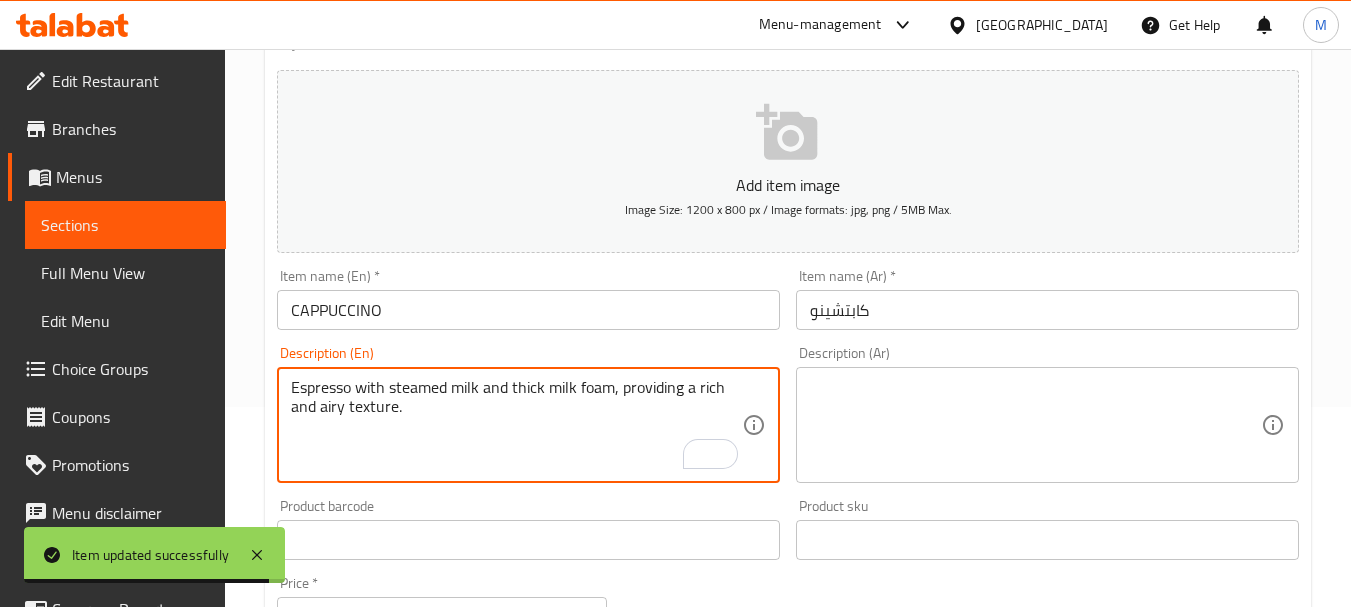 type on "Espresso with steamed milk and thick milk foam, providing a rich and airy texture." 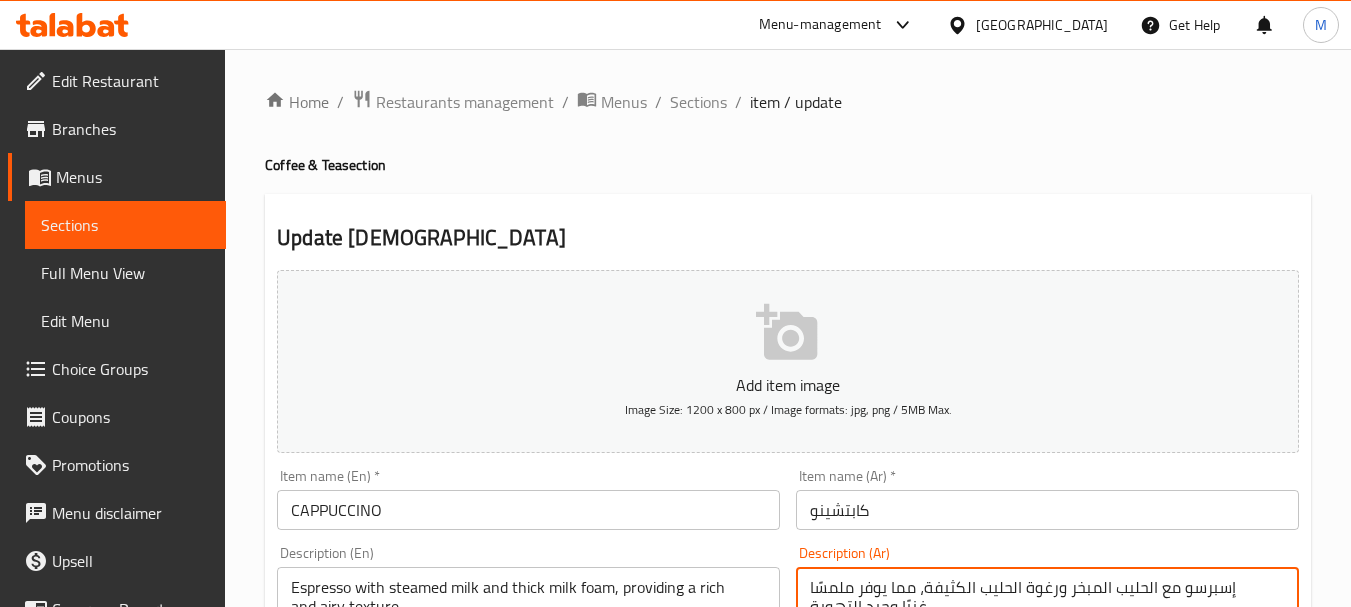 drag, startPoint x: 0, startPoint y: 0, endPoint x: 424, endPoint y: 389, distance: 575.4103 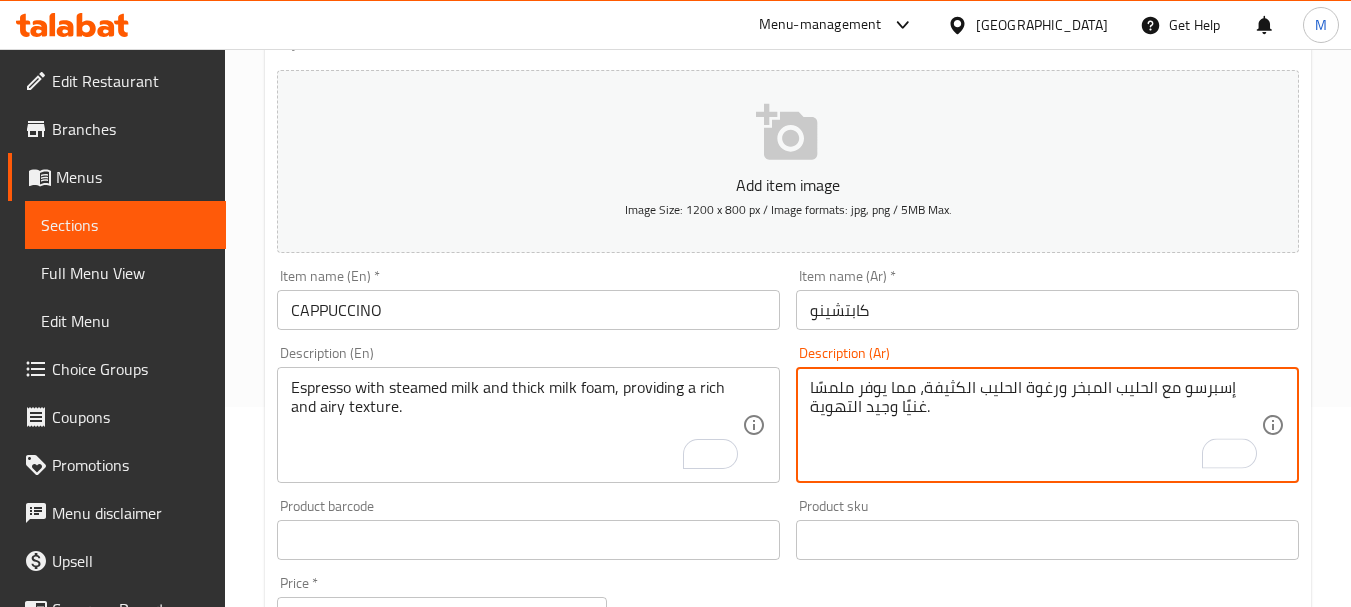 click on "Espresso with steamed milk and thick milk foam, providing a rich and airy texture." at bounding box center (516, 425) 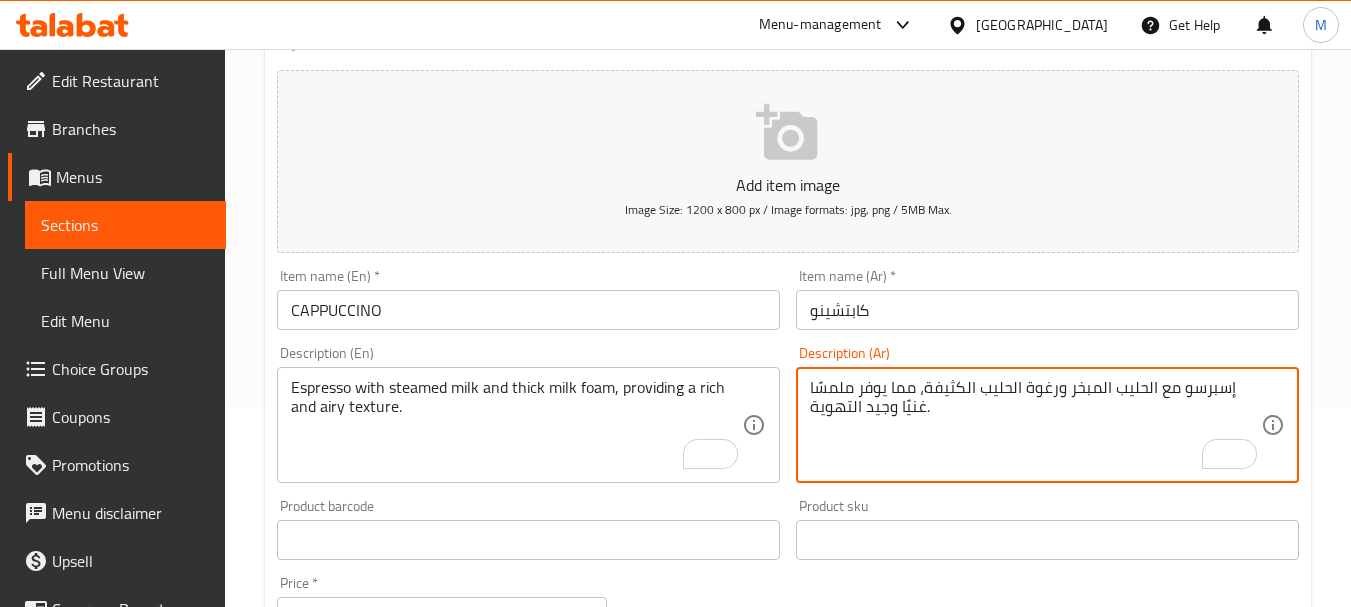 click on "إسبرسو مع الحليب المبخر ورغوة الحليب الكثيفة، مما يوفر ملمسًا غنيًا وجيد التهوية." at bounding box center [1035, 425] 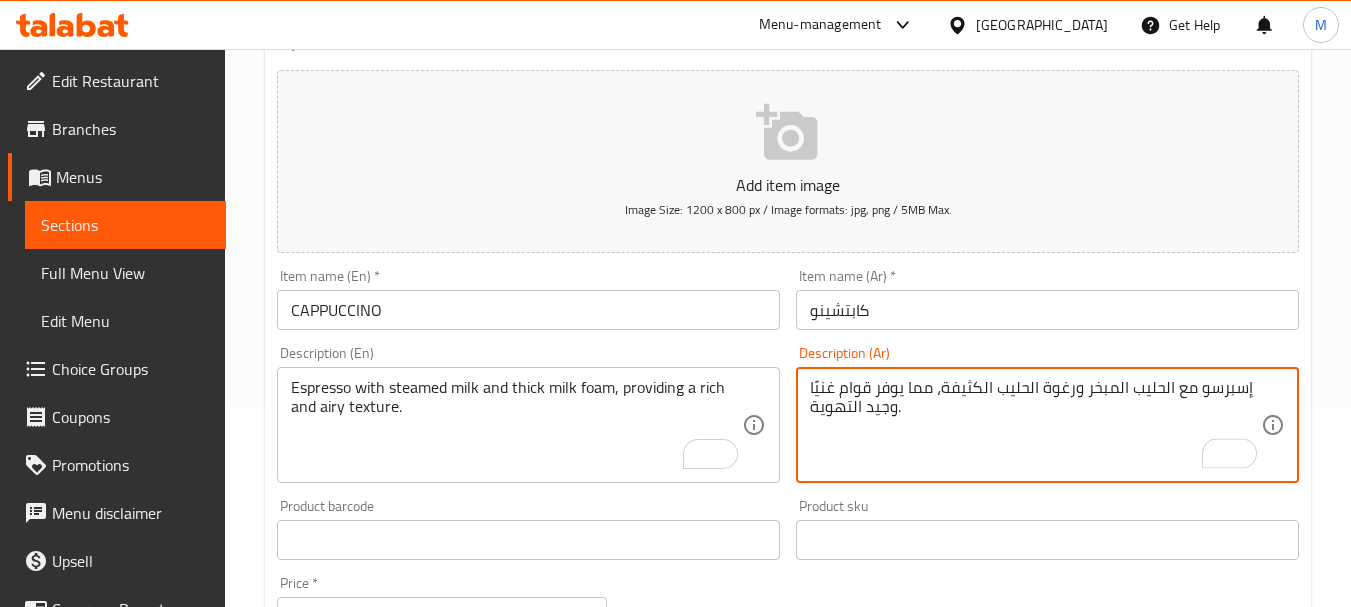 type on "إسبرسو مع الحليب المبخر ورغوة الحليب الكثيفة، مما يوفر قوام غنيًا وجيد التهوية." 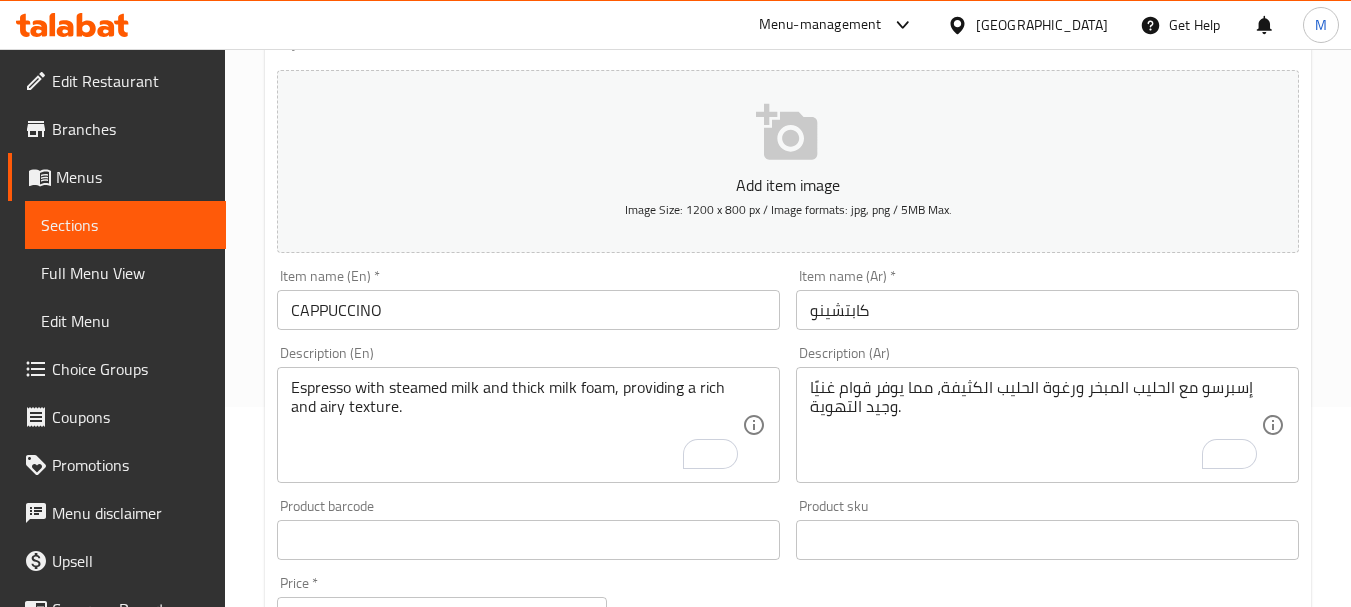 click on "كابتشينو" at bounding box center (1047, 310) 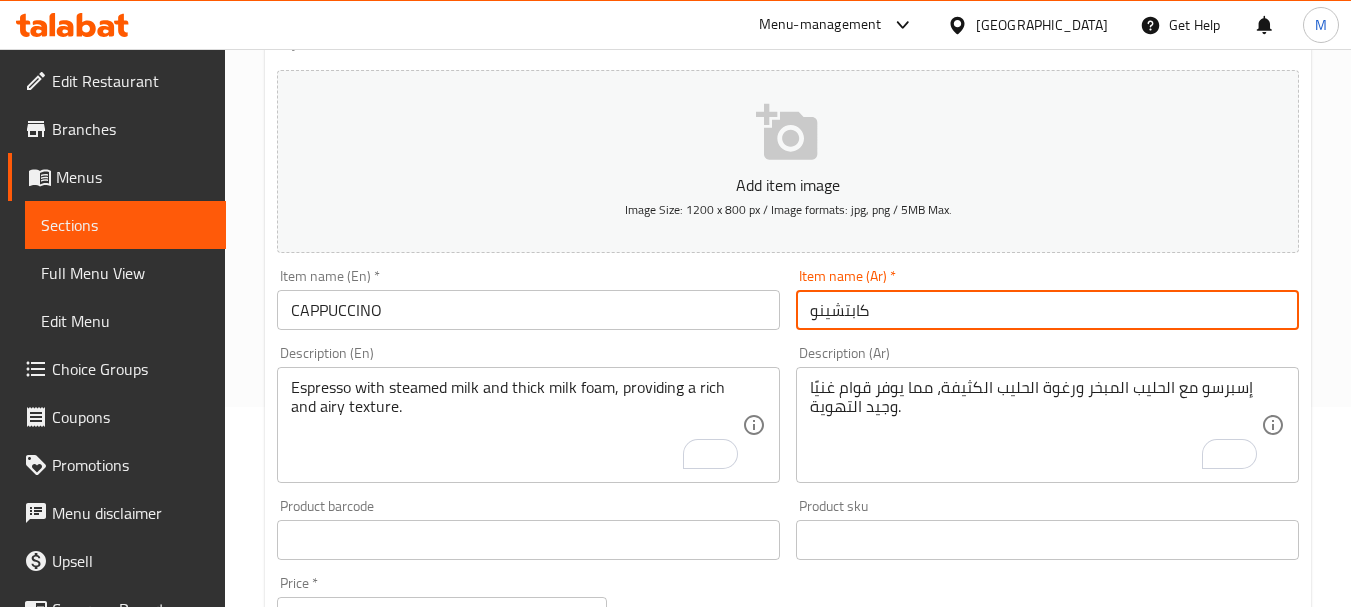 click on "Update" at bounding box center [398, 1126] 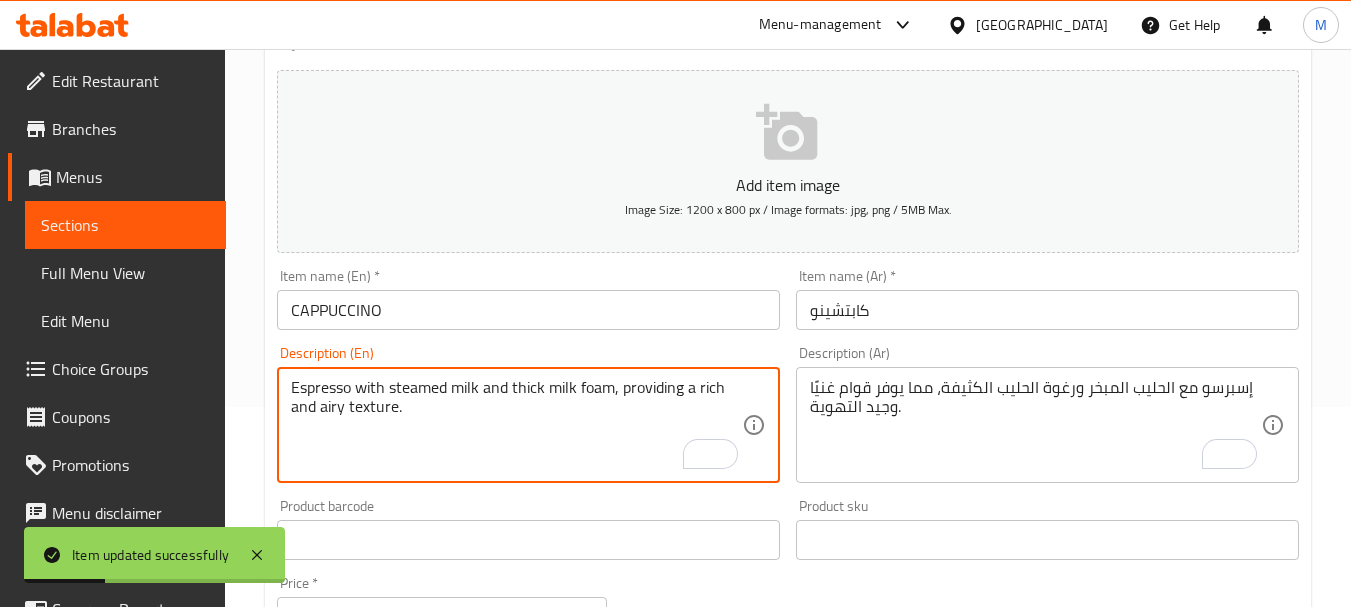 click on "Espresso with steamed milk and thick milk foam, providing a rich and airy texture." at bounding box center [516, 425] 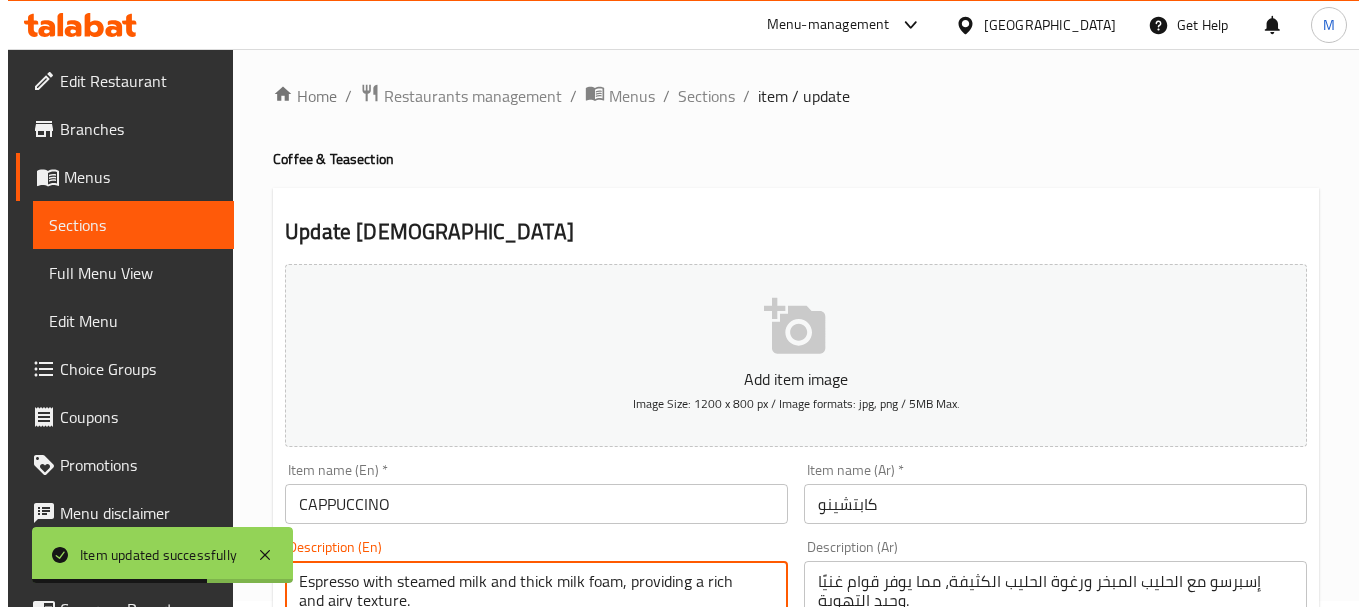 scroll, scrollTop: 0, scrollLeft: 0, axis: both 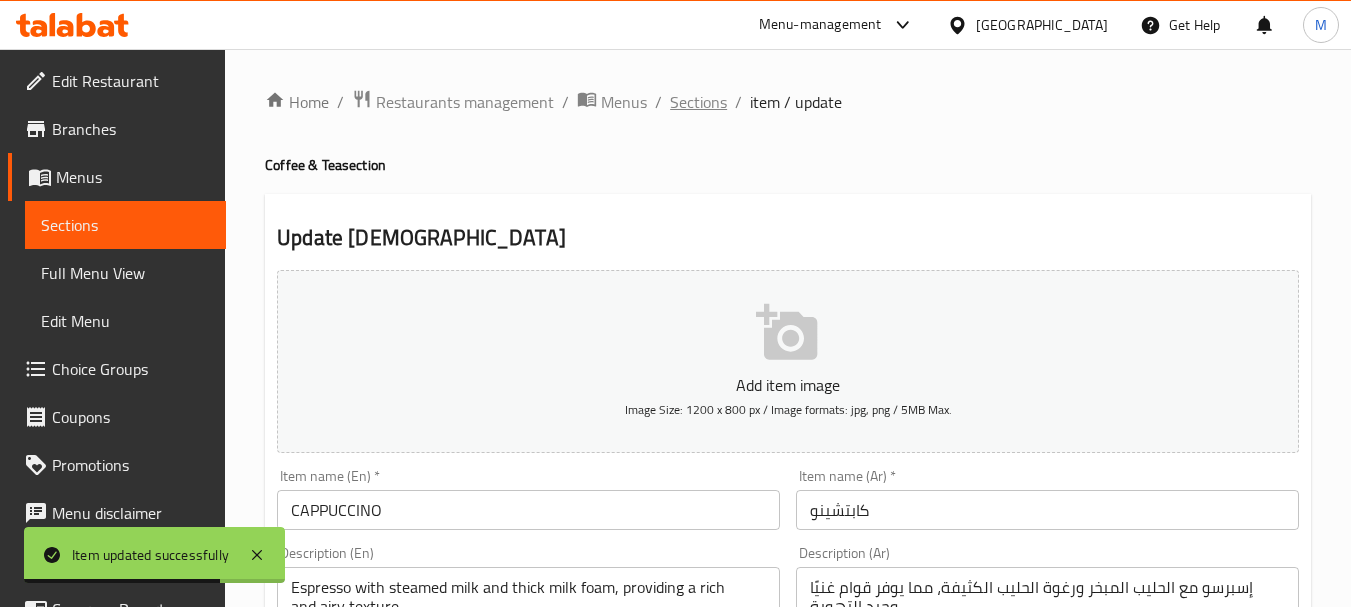 click on "Sections" at bounding box center [698, 102] 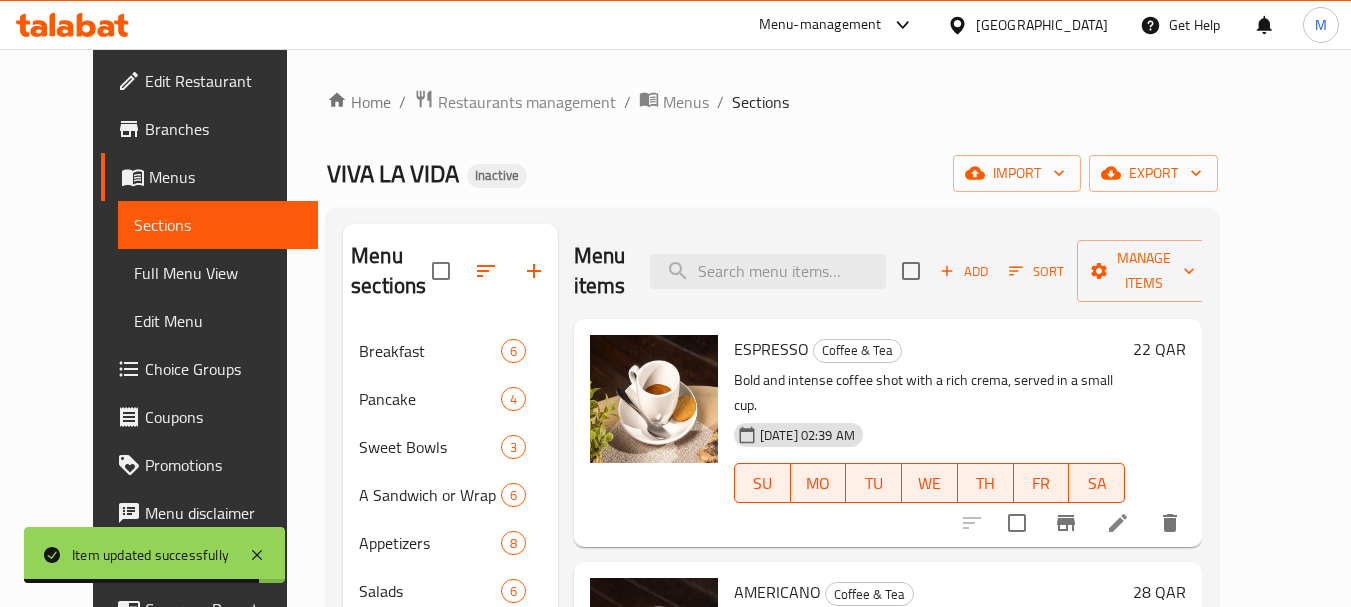 click on "Full Menu View" at bounding box center [218, 273] 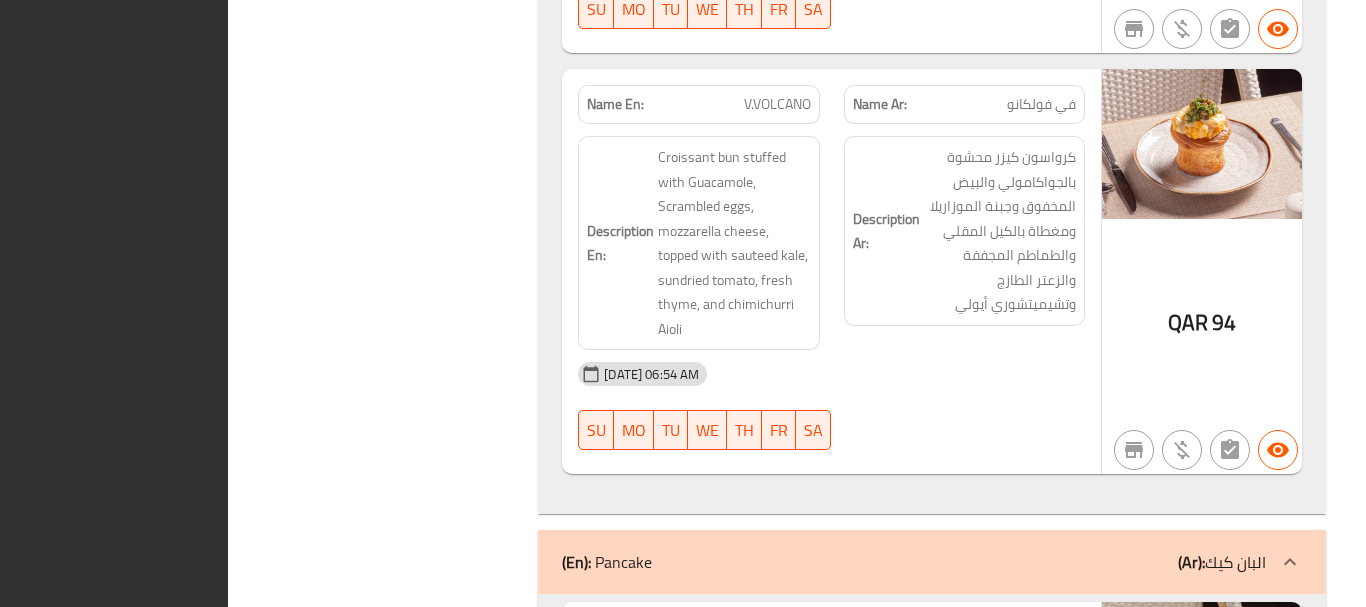 scroll, scrollTop: 2436, scrollLeft: 0, axis: vertical 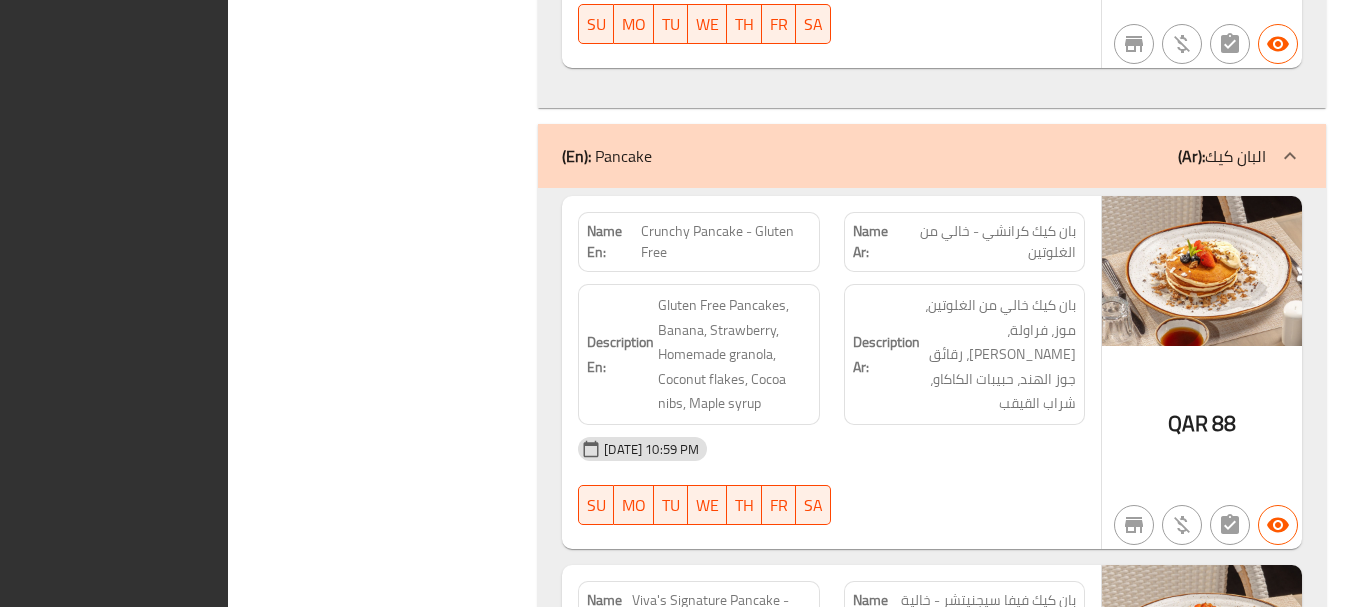 click on "Filter Branches Branches Popular filters Free items Branch specific items Has choices Upsell items Availability filters Available Not available View filters Collapse sections Collapse categories Collapse Choices" at bounding box center (391, 15509) 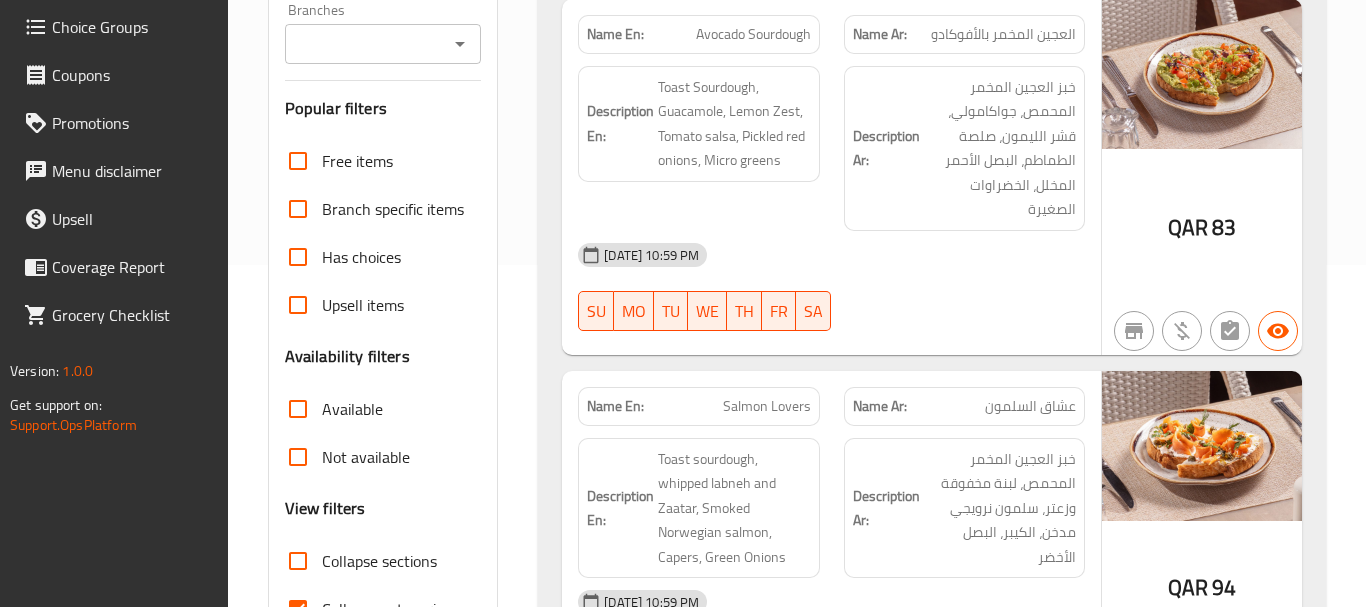 scroll, scrollTop: 0, scrollLeft: 0, axis: both 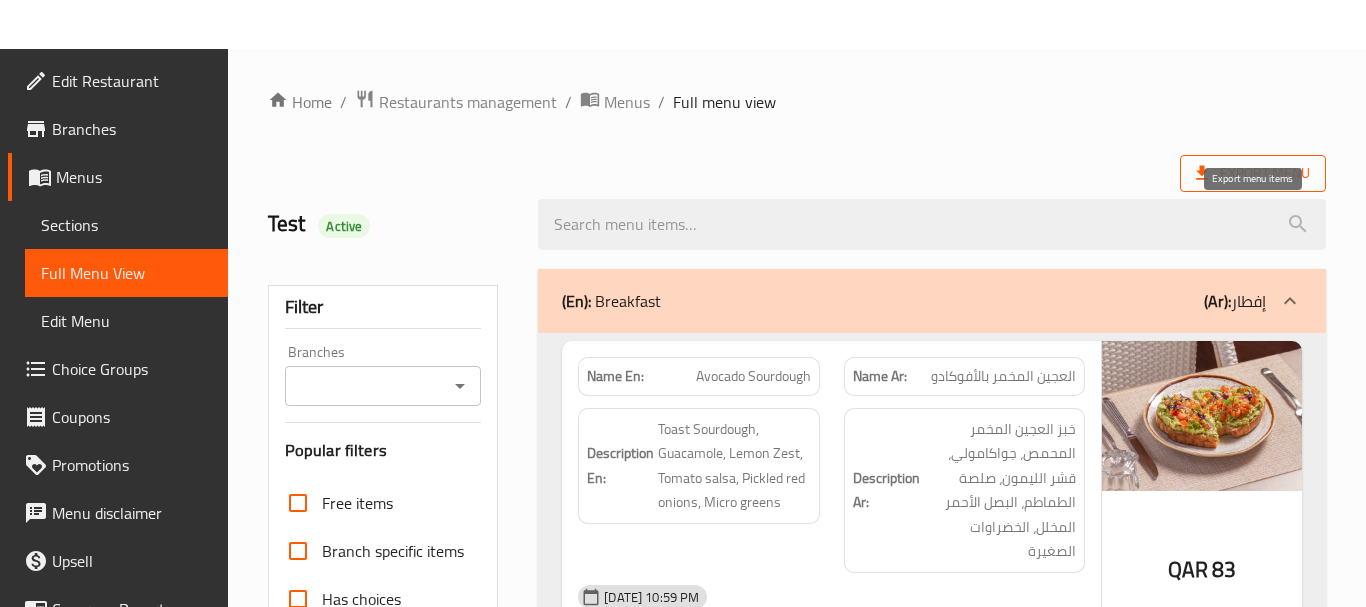 click on "Export Menu" at bounding box center [1253, 173] 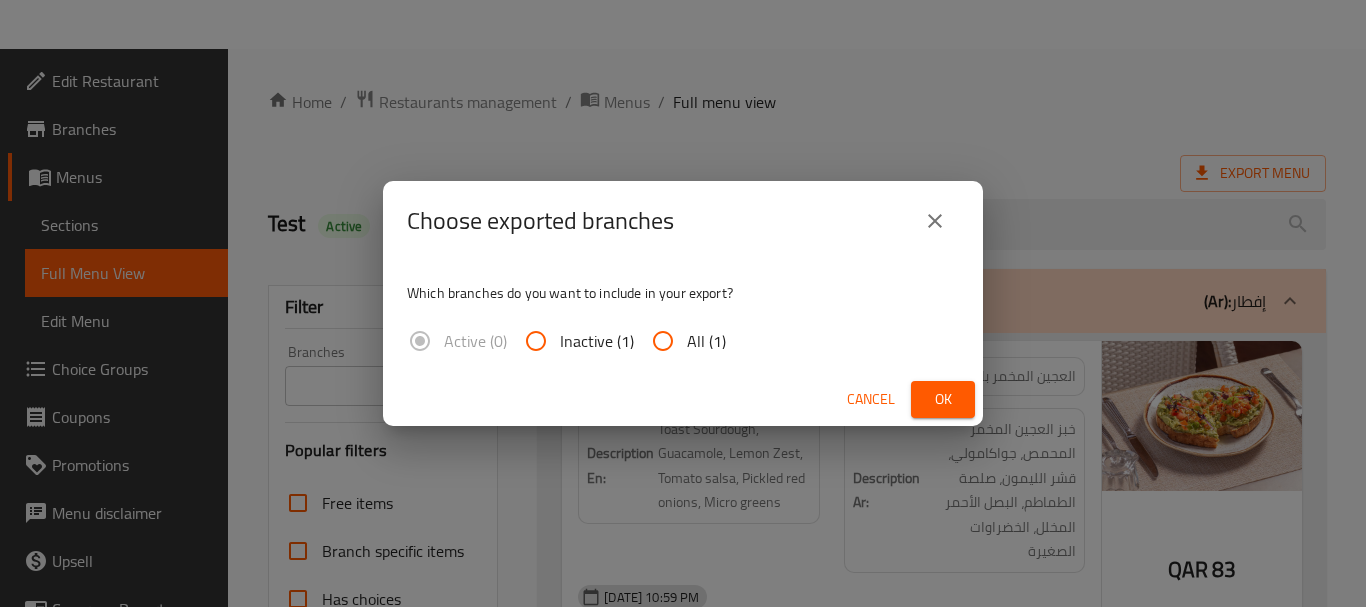 drag, startPoint x: 662, startPoint y: 353, endPoint x: 693, endPoint y: 355, distance: 31.06445 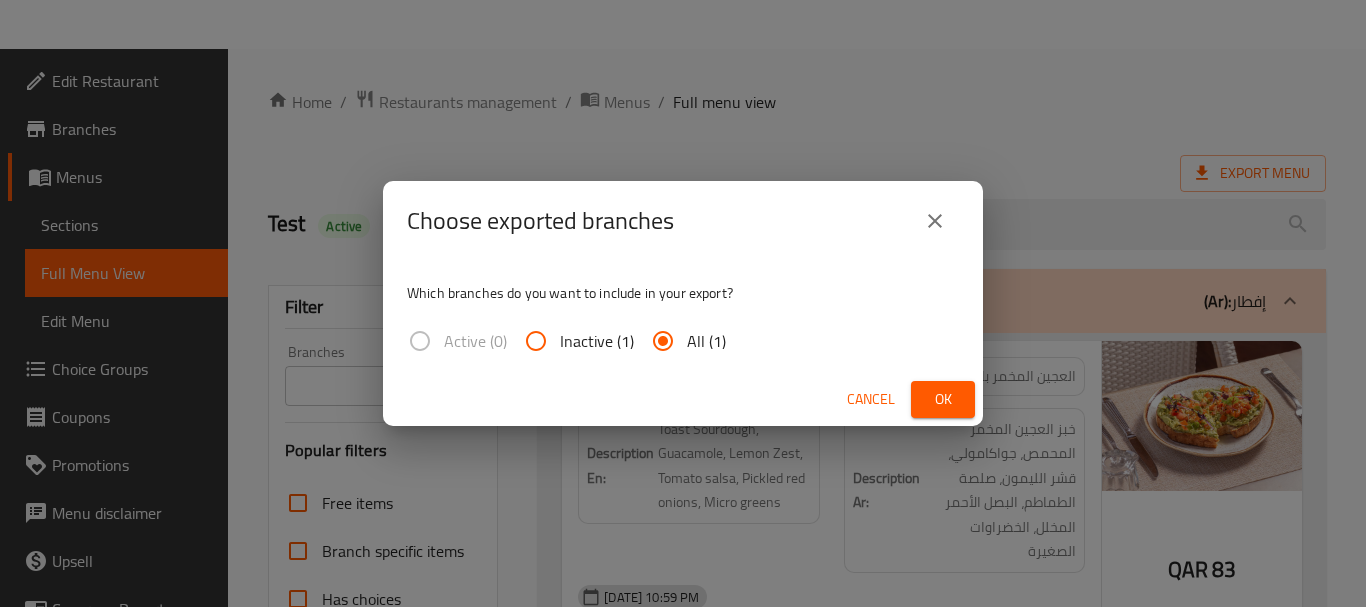 click on "Ok" at bounding box center [943, 399] 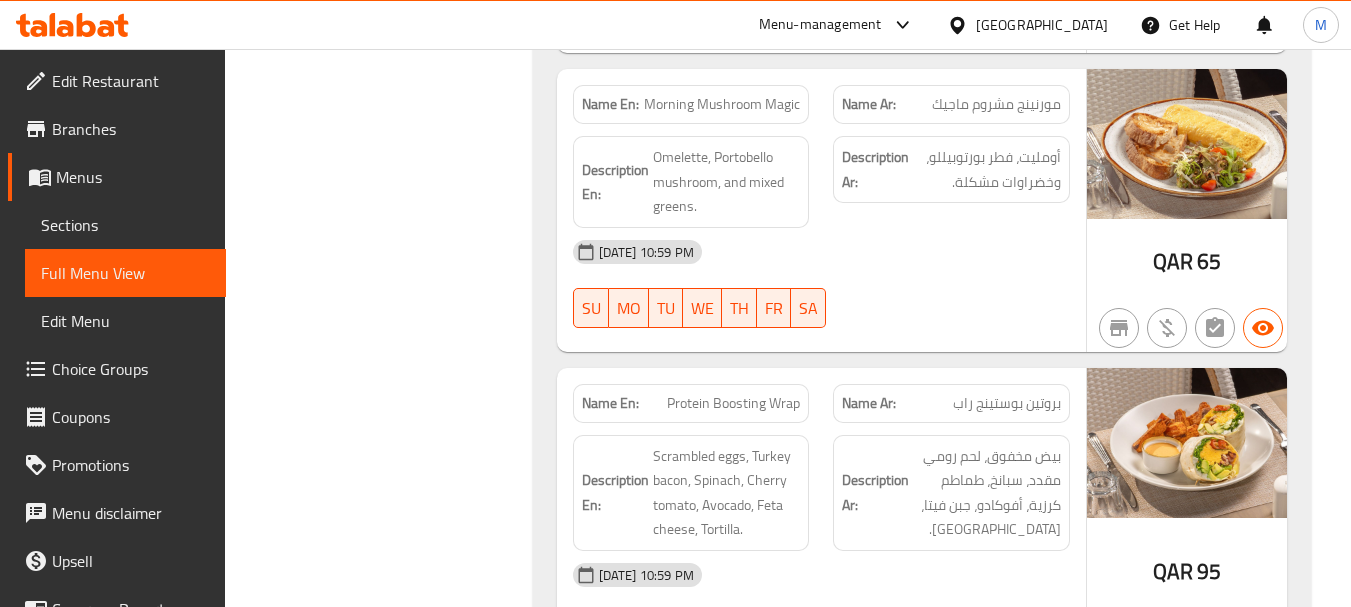 scroll, scrollTop: 842, scrollLeft: 0, axis: vertical 